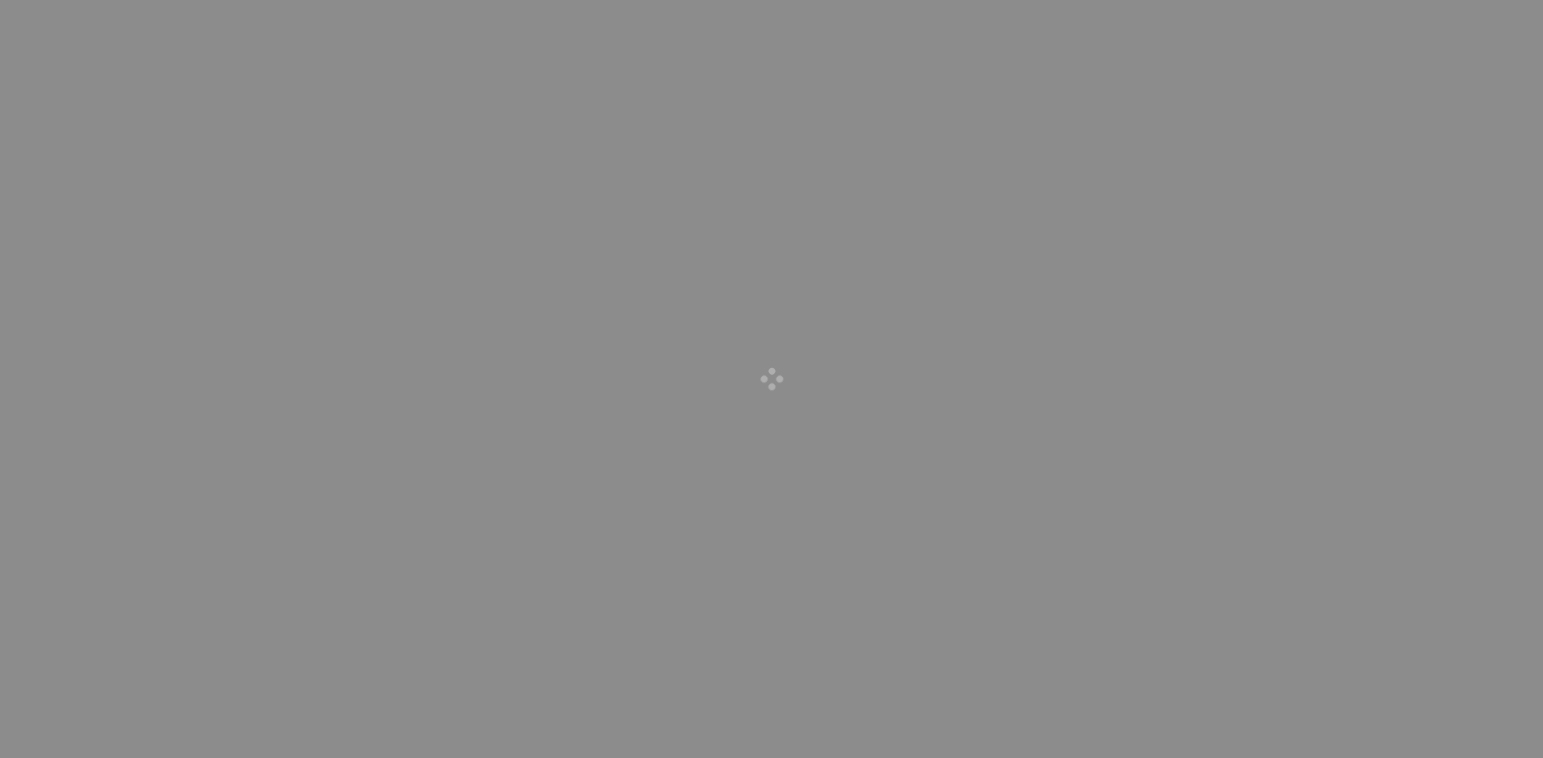 scroll, scrollTop: 0, scrollLeft: 0, axis: both 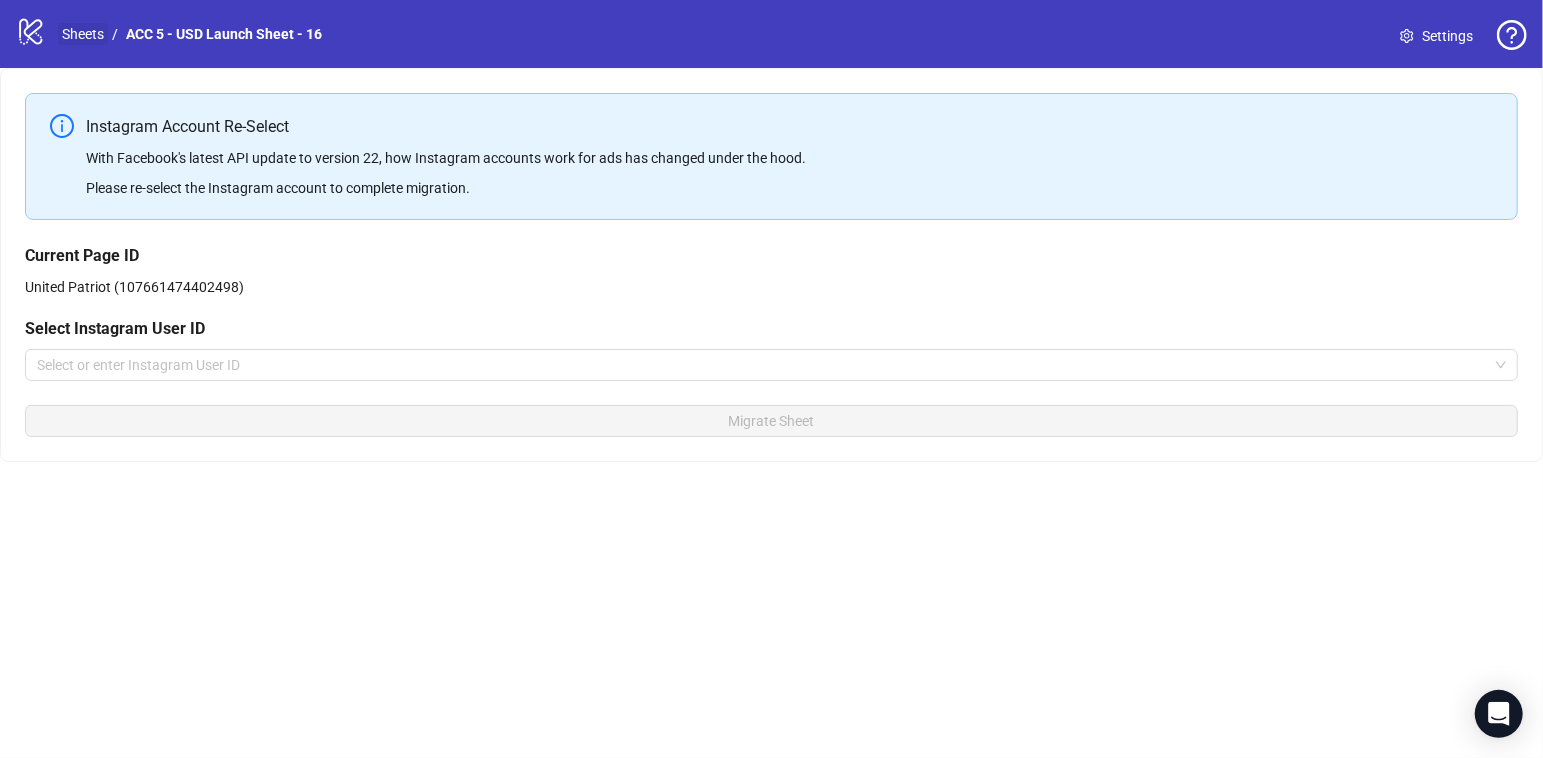 click on "Sheets" at bounding box center [83, 34] 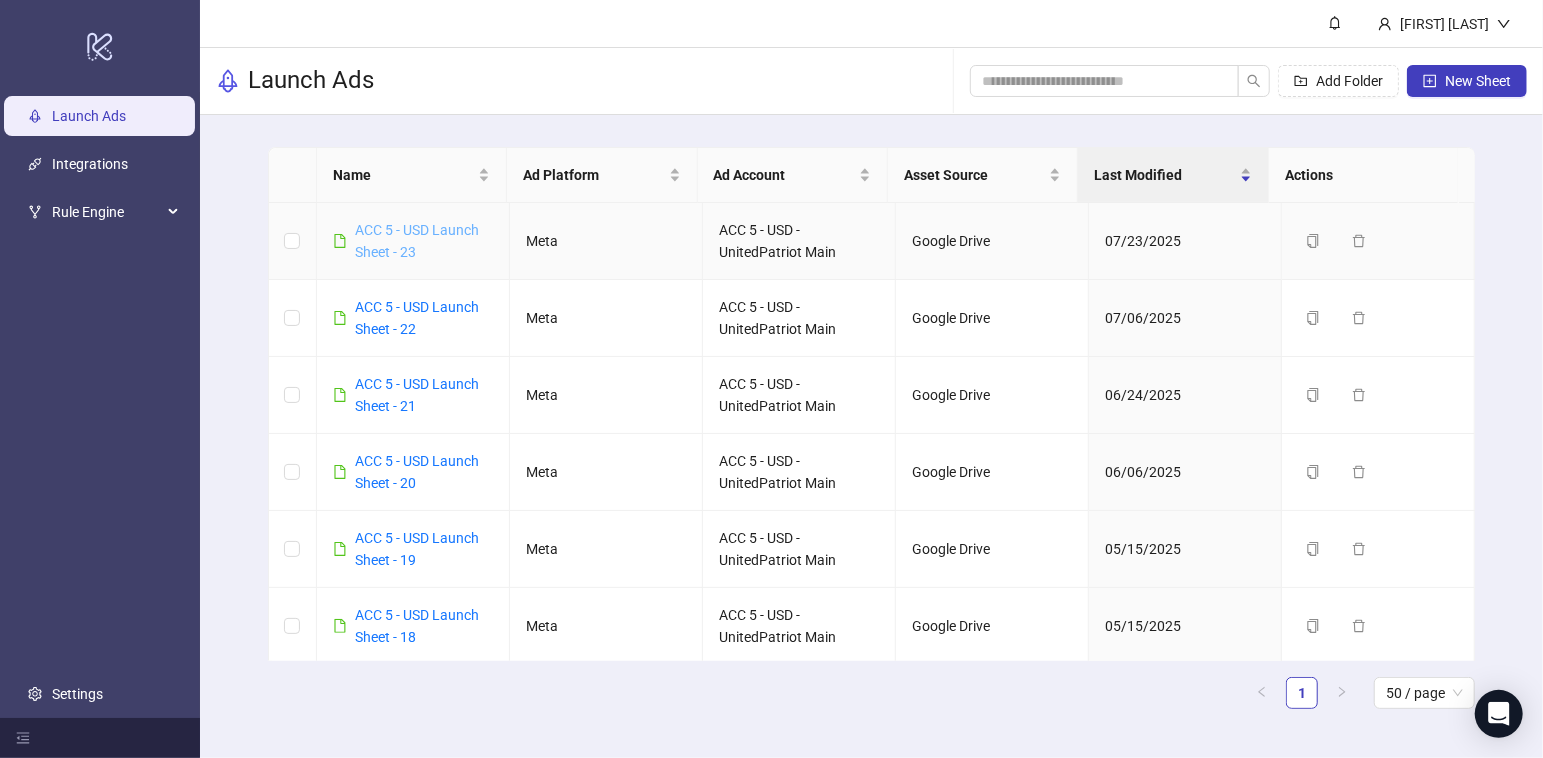 click on "ACC 5 - USD Launch Sheet - 23" at bounding box center [417, 241] 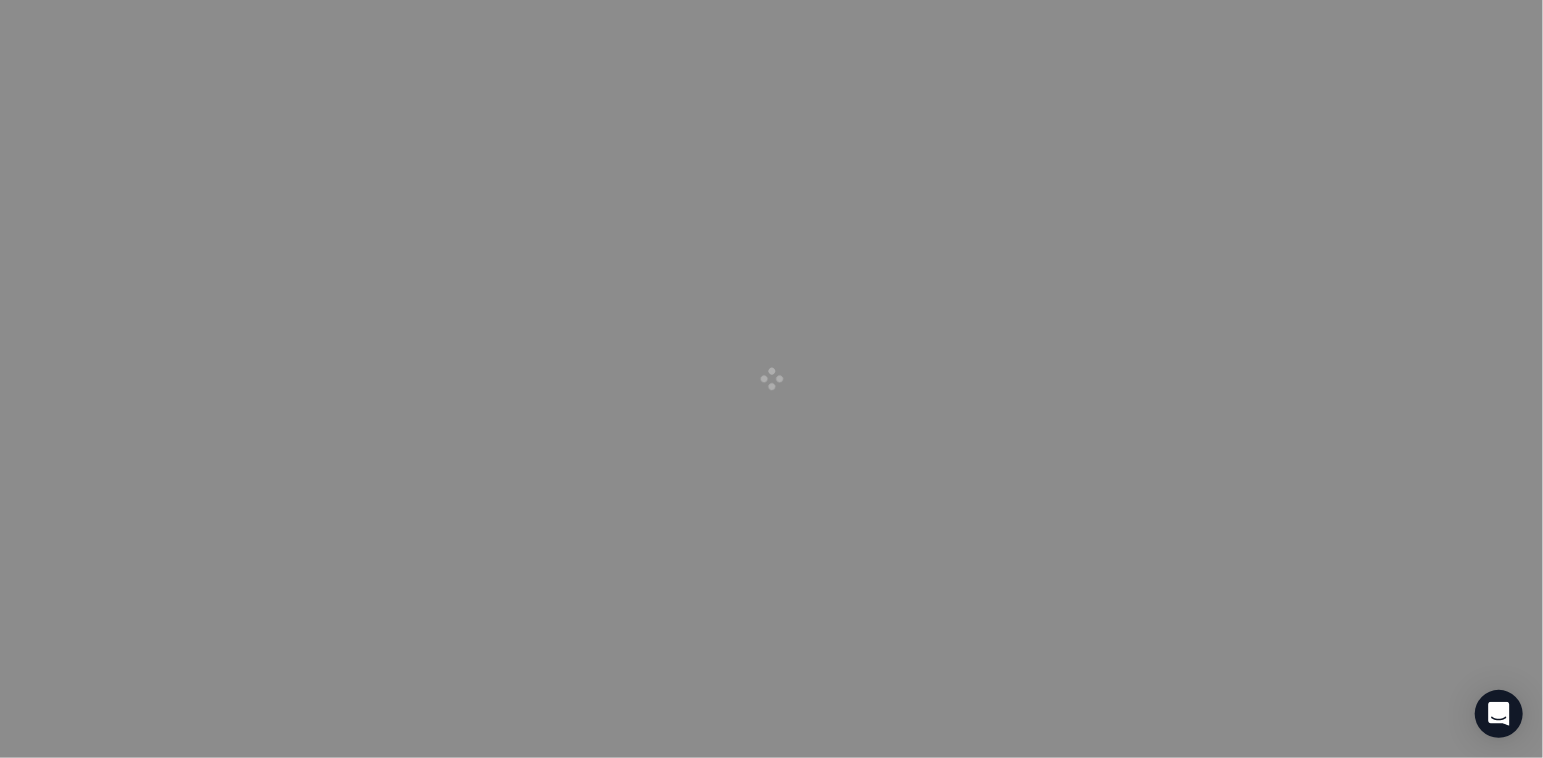 click at bounding box center [771, 379] 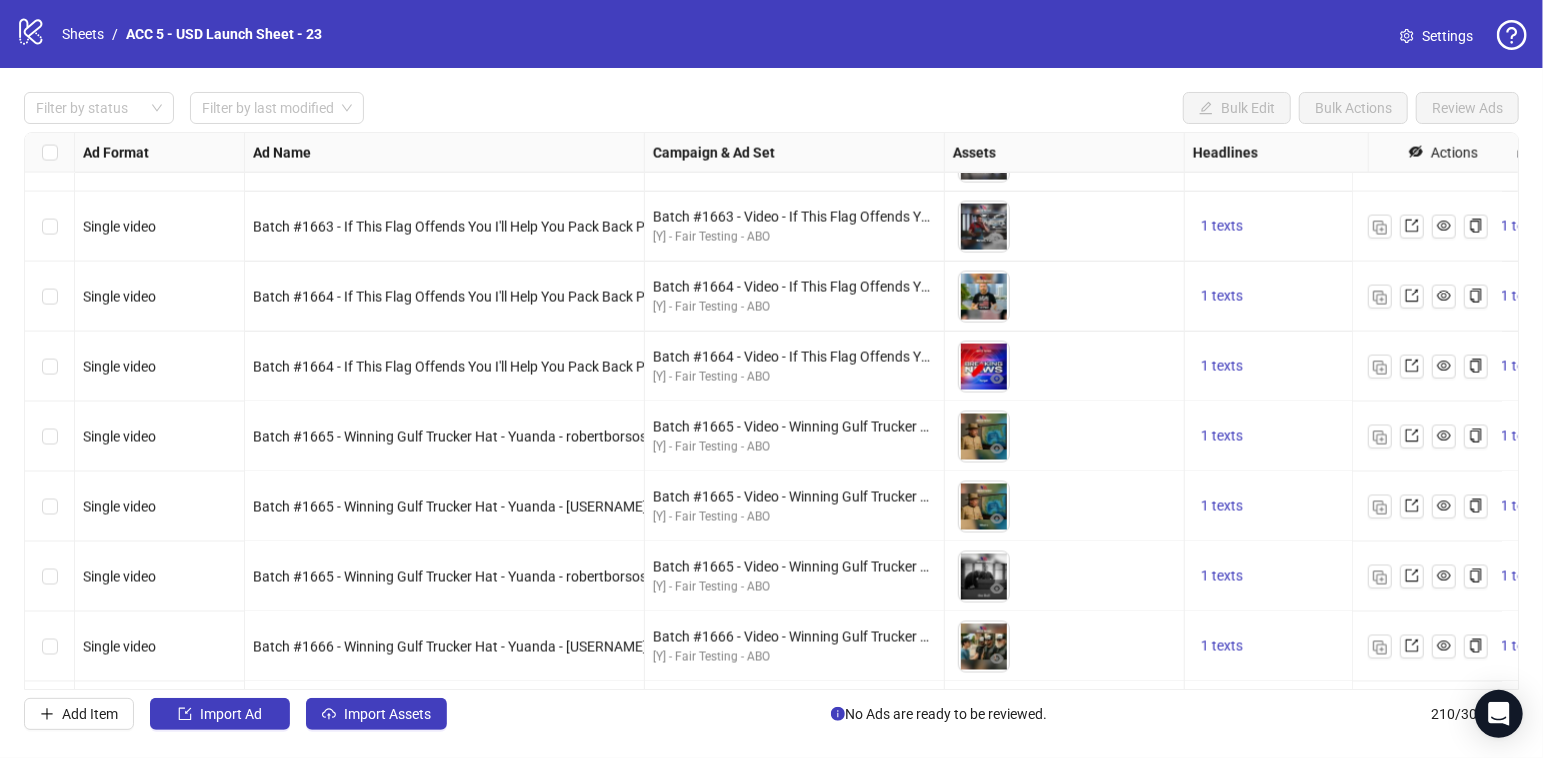 scroll, scrollTop: 11306, scrollLeft: 0, axis: vertical 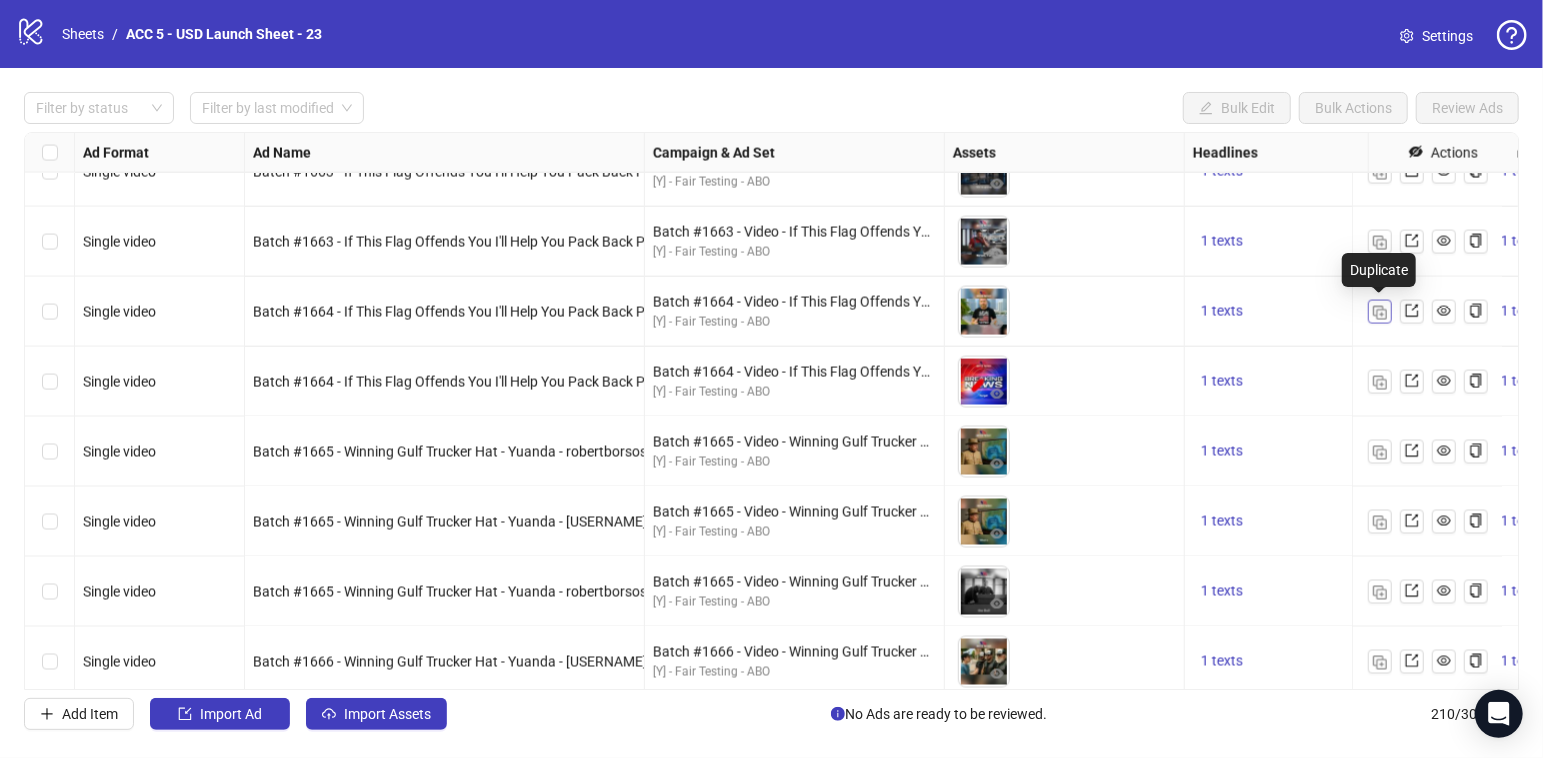 click at bounding box center [1380, 313] 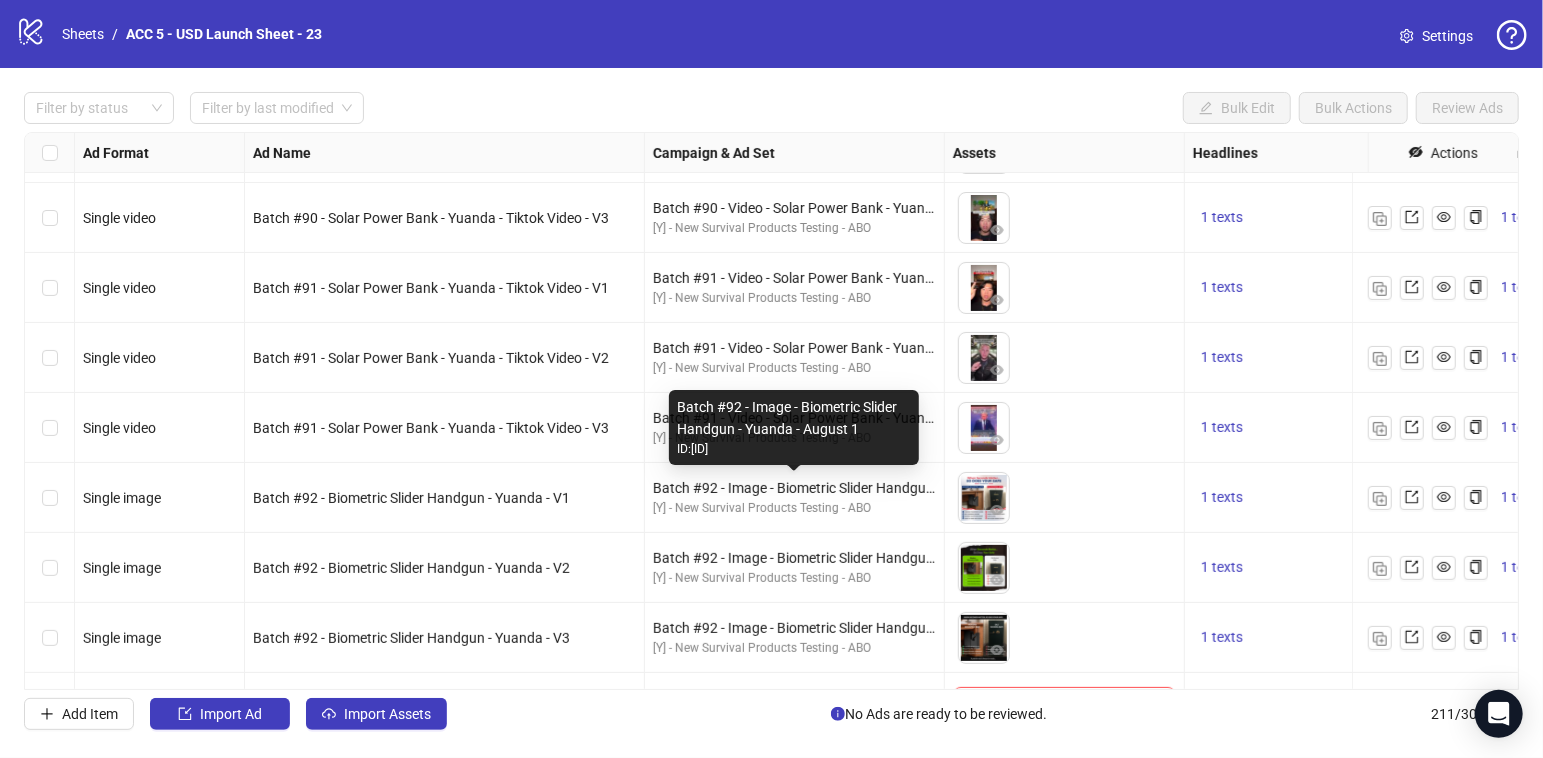 scroll, scrollTop: 14270, scrollLeft: 0, axis: vertical 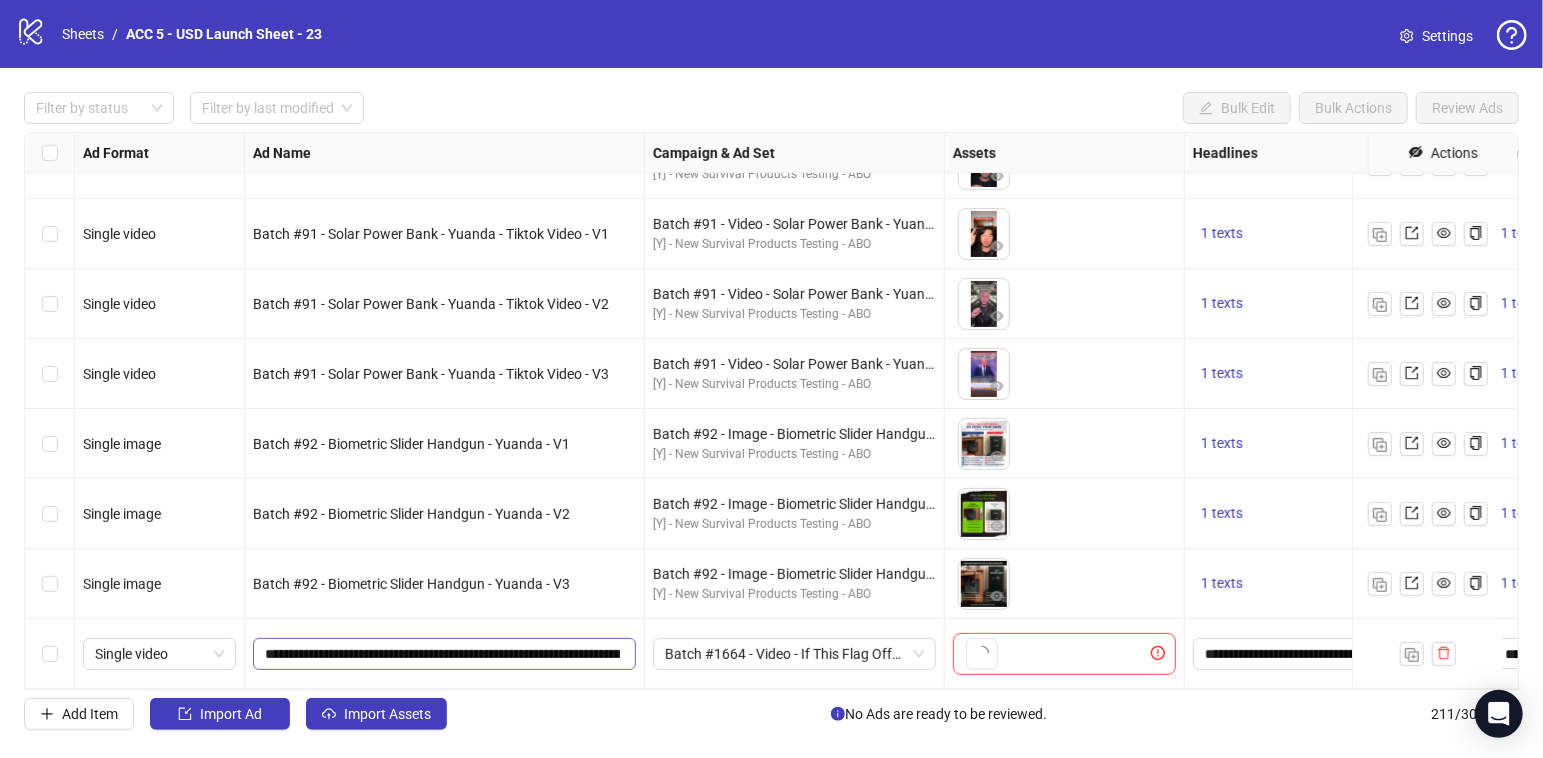 click on "**********" at bounding box center (444, 654) 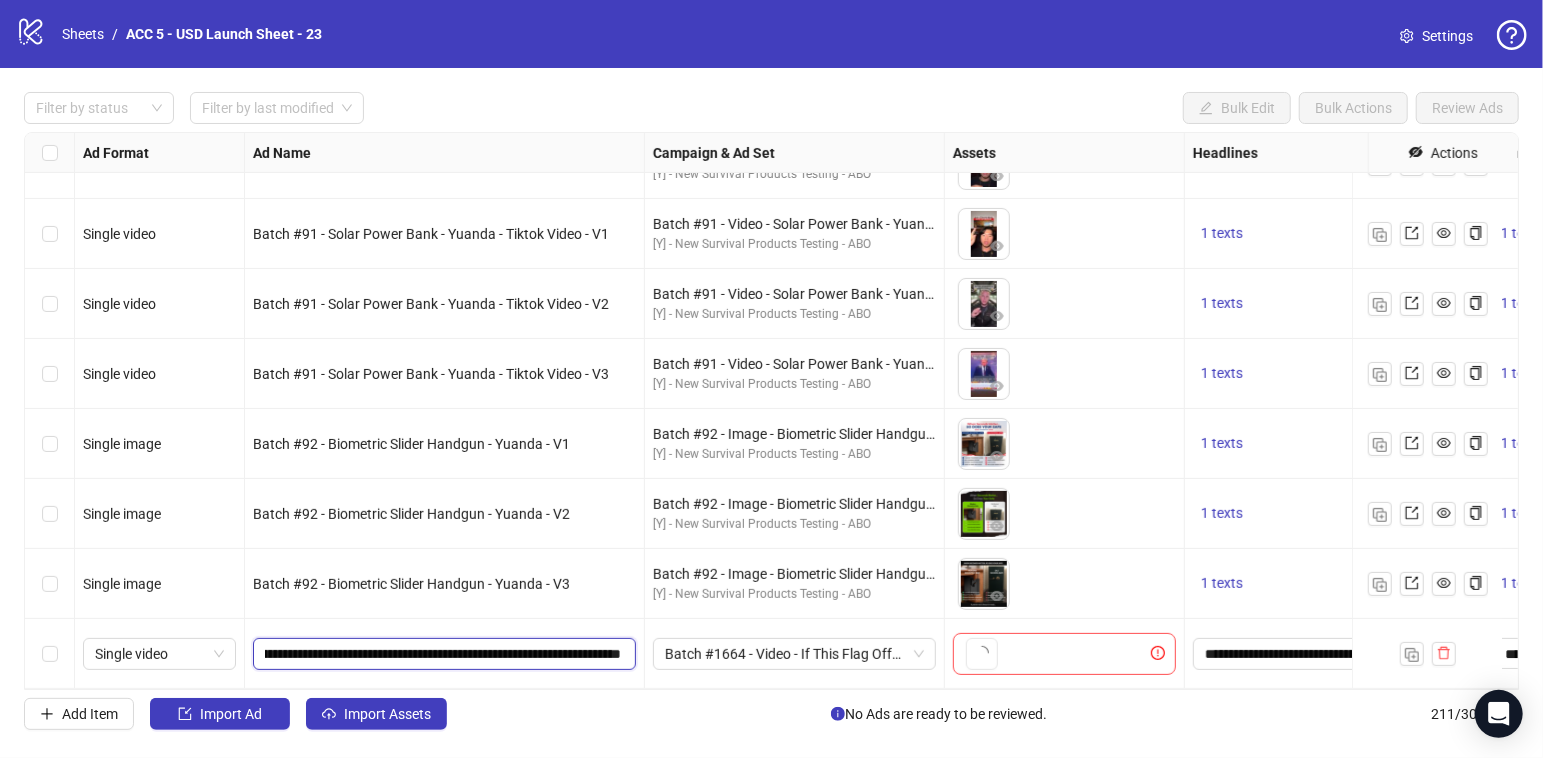 paste on "***" 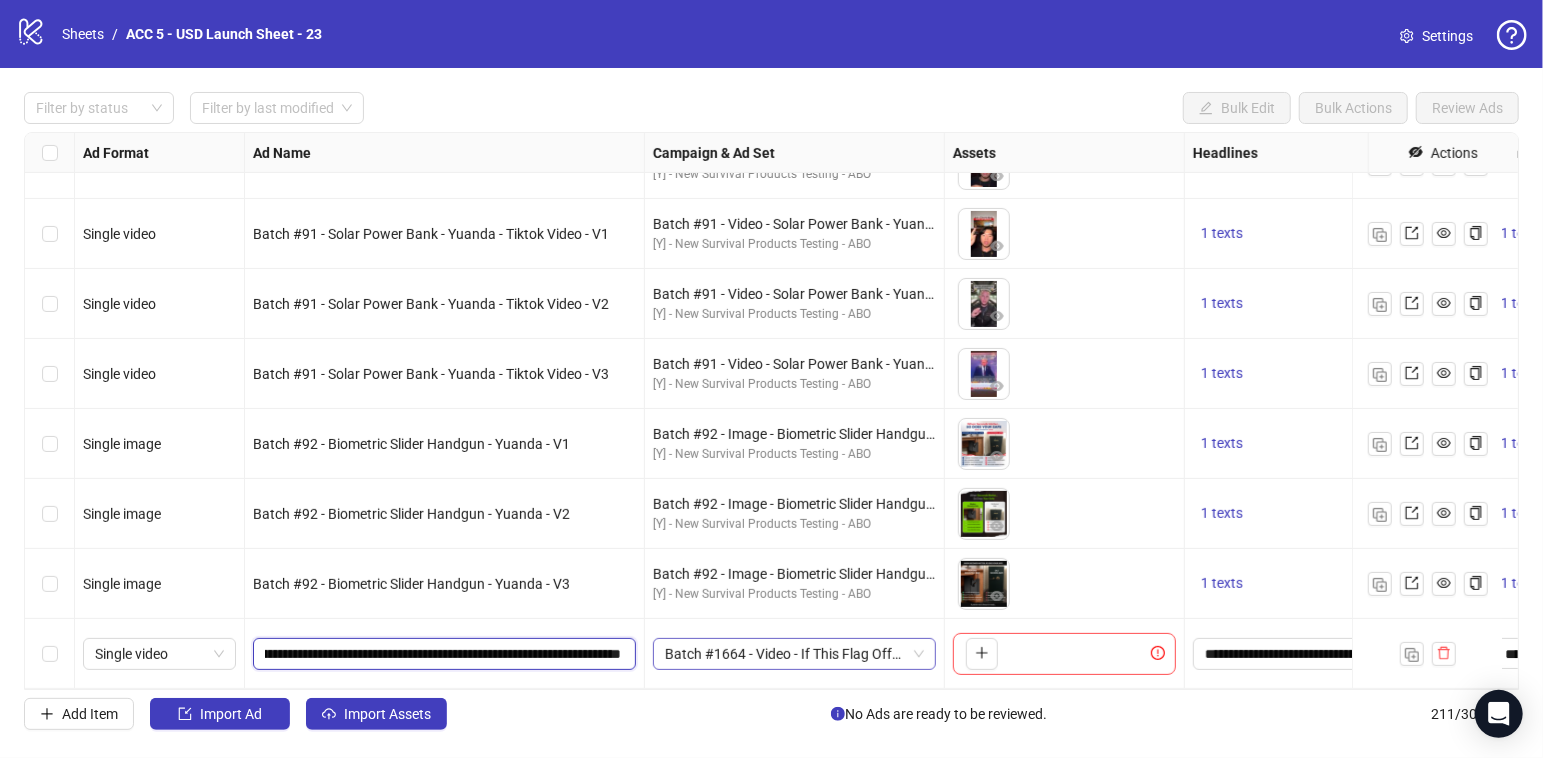 drag, startPoint x: 567, startPoint y: 639, endPoint x: 739, endPoint y: 641, distance: 172.01163 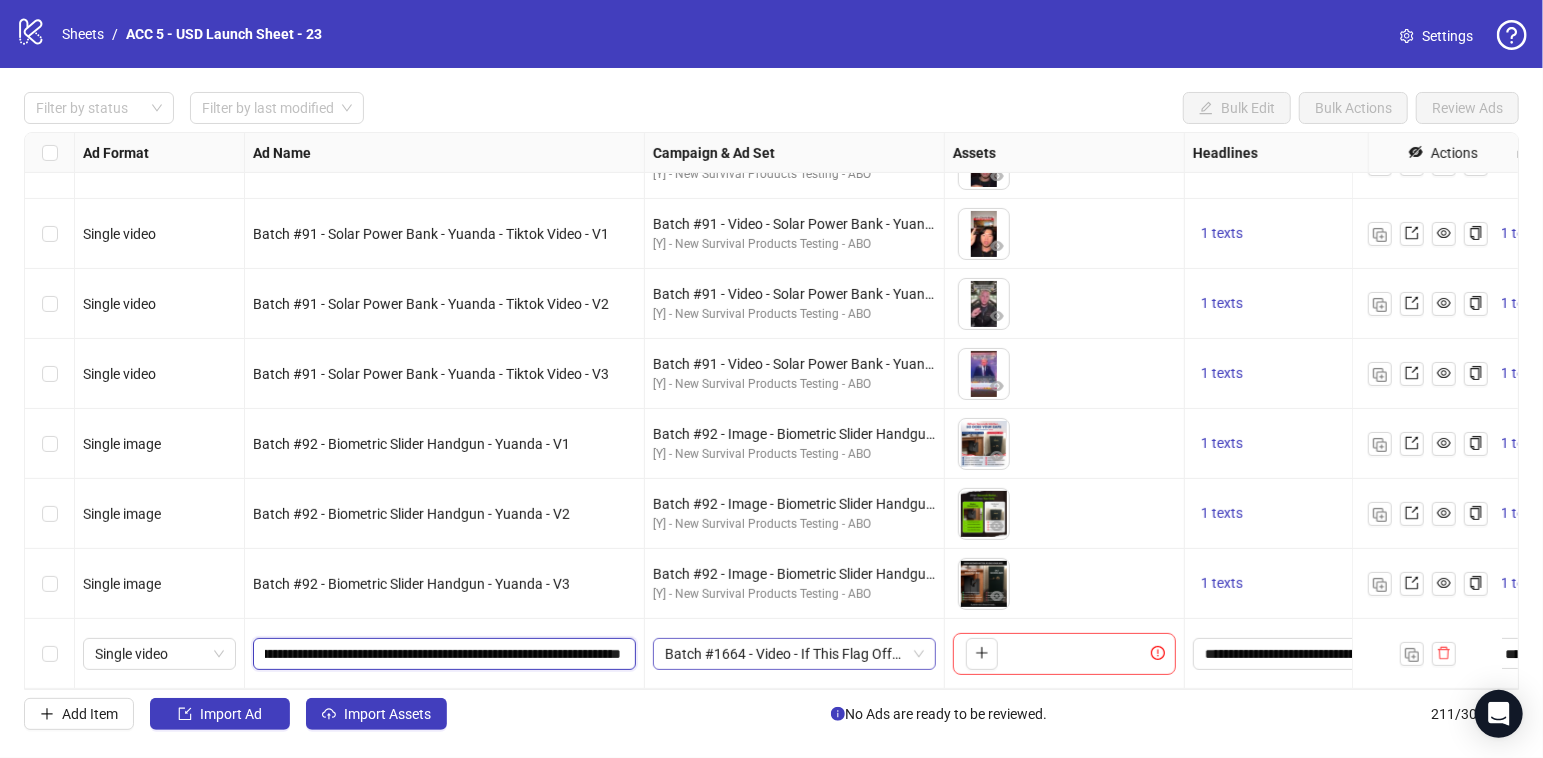 click on "Single video Batch #90 - Solar Power Bank - Yuanda - Tiktok Video - V2 Batch #90 - Video - Solar Power Bank - Yuanda - Tiktok Video - August 1 [Y] - New Survival Products Testing - ABO
To pick up a draggable item, press the space bar.
While dragging, use the arrow keys to move the item.
Press space again to drop the item in its new position, or press escape to cancel.
1 texts 1 texts - Single video Batch #90 - Solar Power Bank - Yuanda - Tiktok Video - V3 Batch #90 - Video - Solar Power Bank - Yuanda - Tiktok Video - August 1 [Y] - New Survival Products Testing - ABO
To pick up a draggable item, press the space bar.
While dragging, use the arrow keys to move the item.
Press space again to drop the item in its new position, or press escape to cancel.
1 texts 1 texts - Single video Batch #91 - Solar Power Bank - Yuanda - Tiktok Video - V1 Batch #91 - Video - Solar Power Bank - Yuanda - Tiktok Video - August 1 [Y] - New Survival Products Testing - ABO 1 texts 1 texts - 1 texts - -" at bounding box center [1155, -14121] 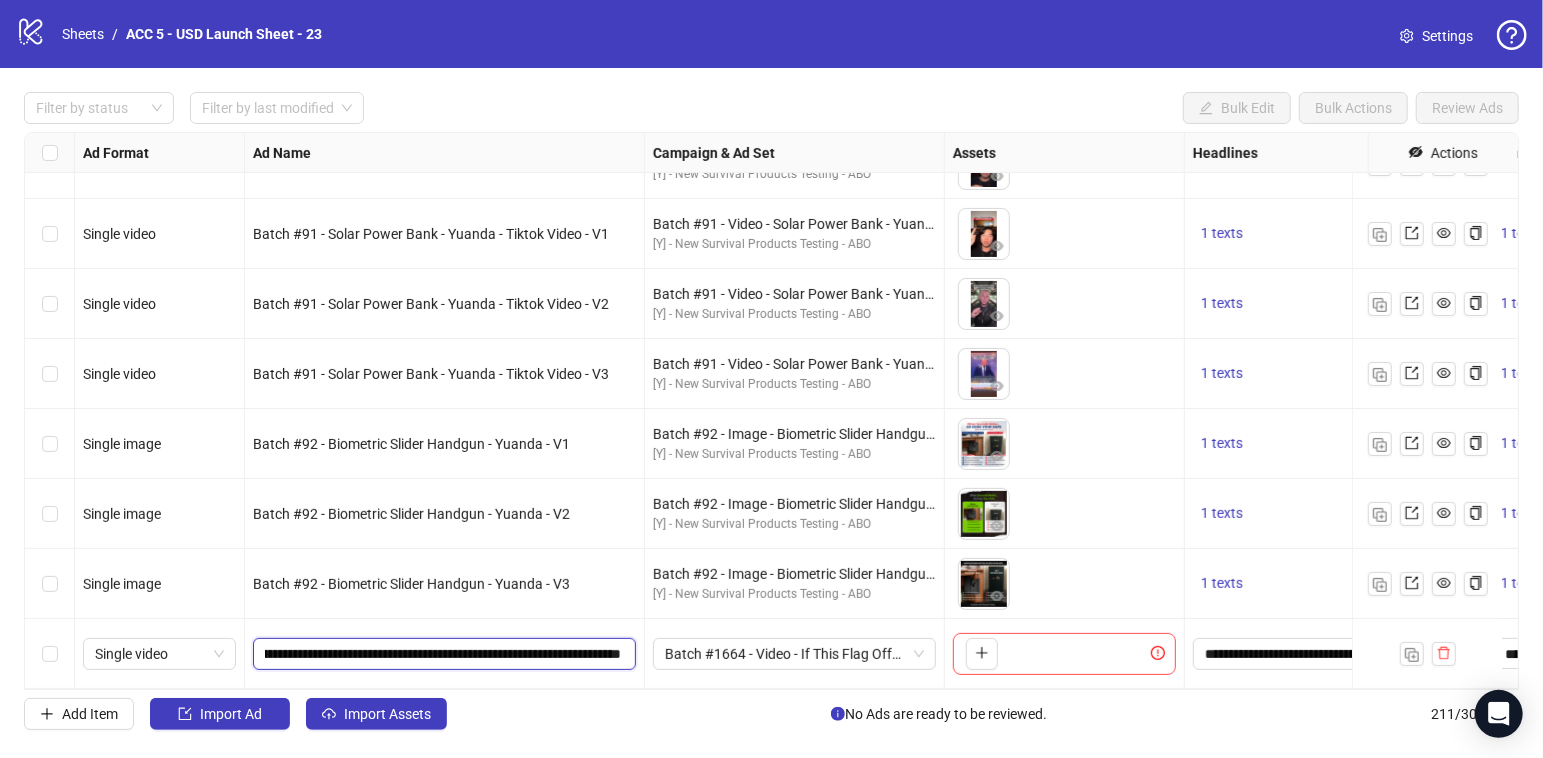 scroll, scrollTop: 0, scrollLeft: 0, axis: both 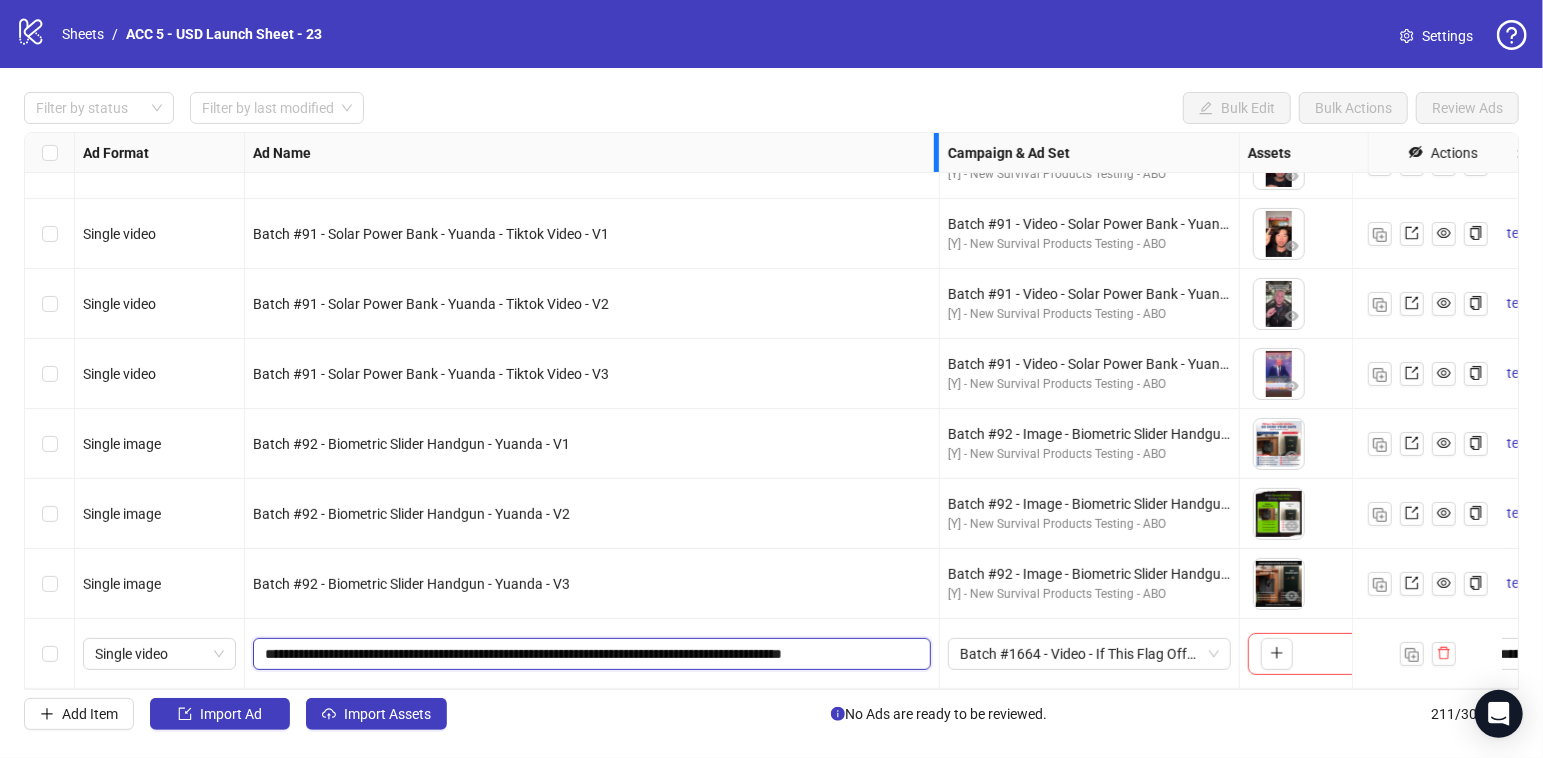 drag, startPoint x: 893, startPoint y: 174, endPoint x: 579, endPoint y: 588, distance: 519.60754 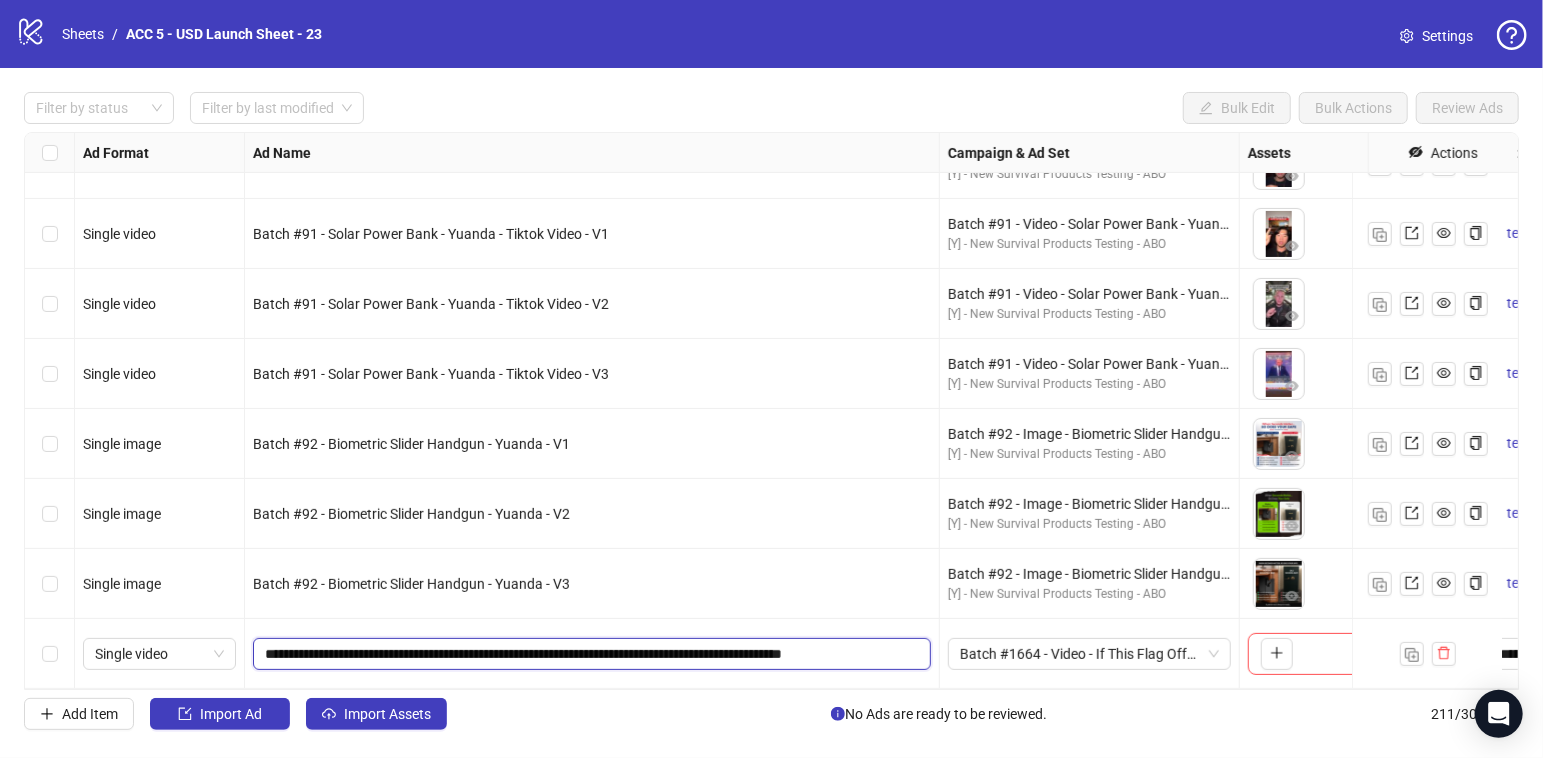 drag, startPoint x: 387, startPoint y: 633, endPoint x: 344, endPoint y: 635, distance: 43.046486 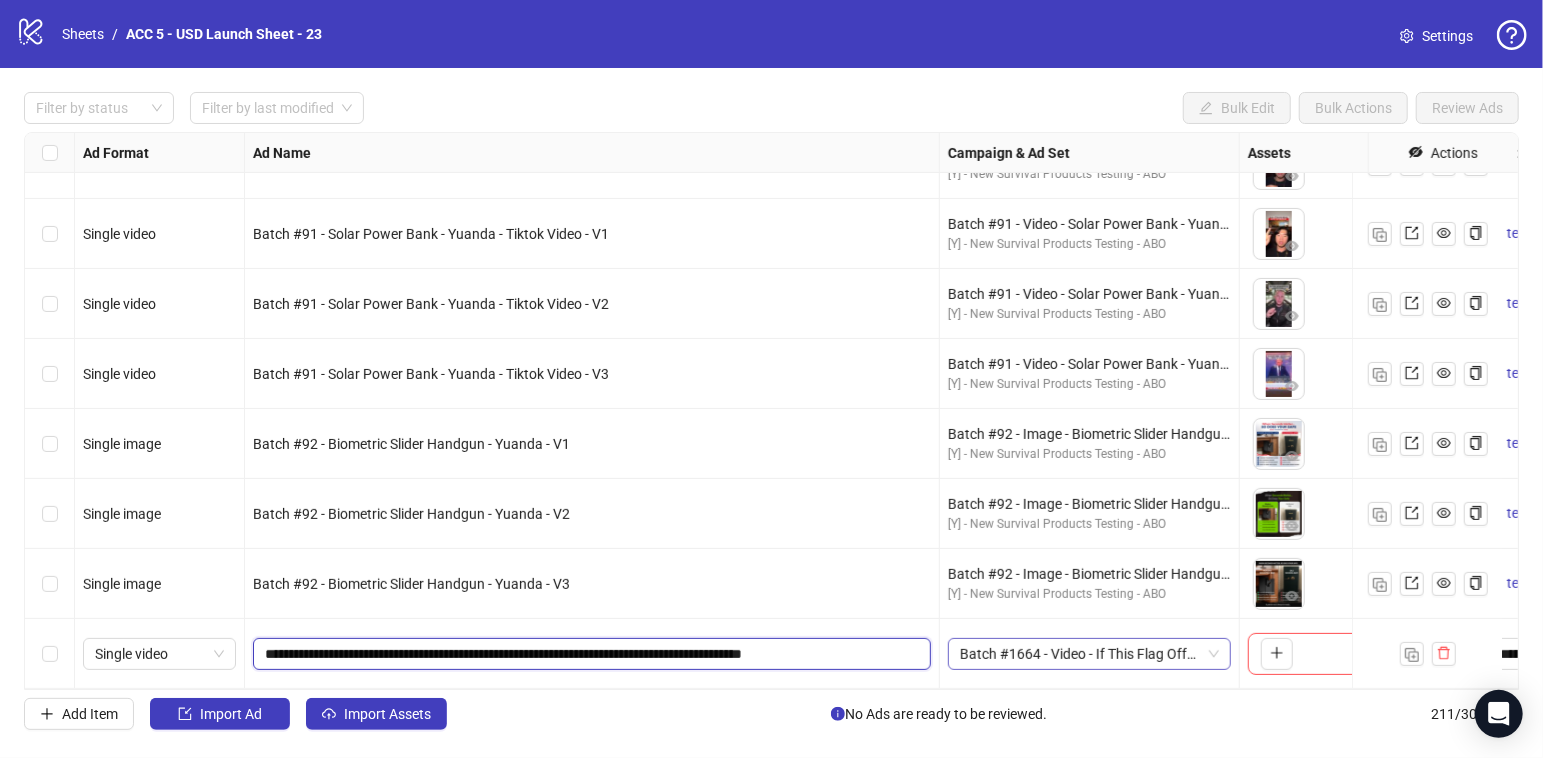 click on "Batch #1664 - Video - If This Flag Offends You I'll Help You Pack T Shirt - Yuanda - [USERNAME] - July 31" at bounding box center (1089, 654) 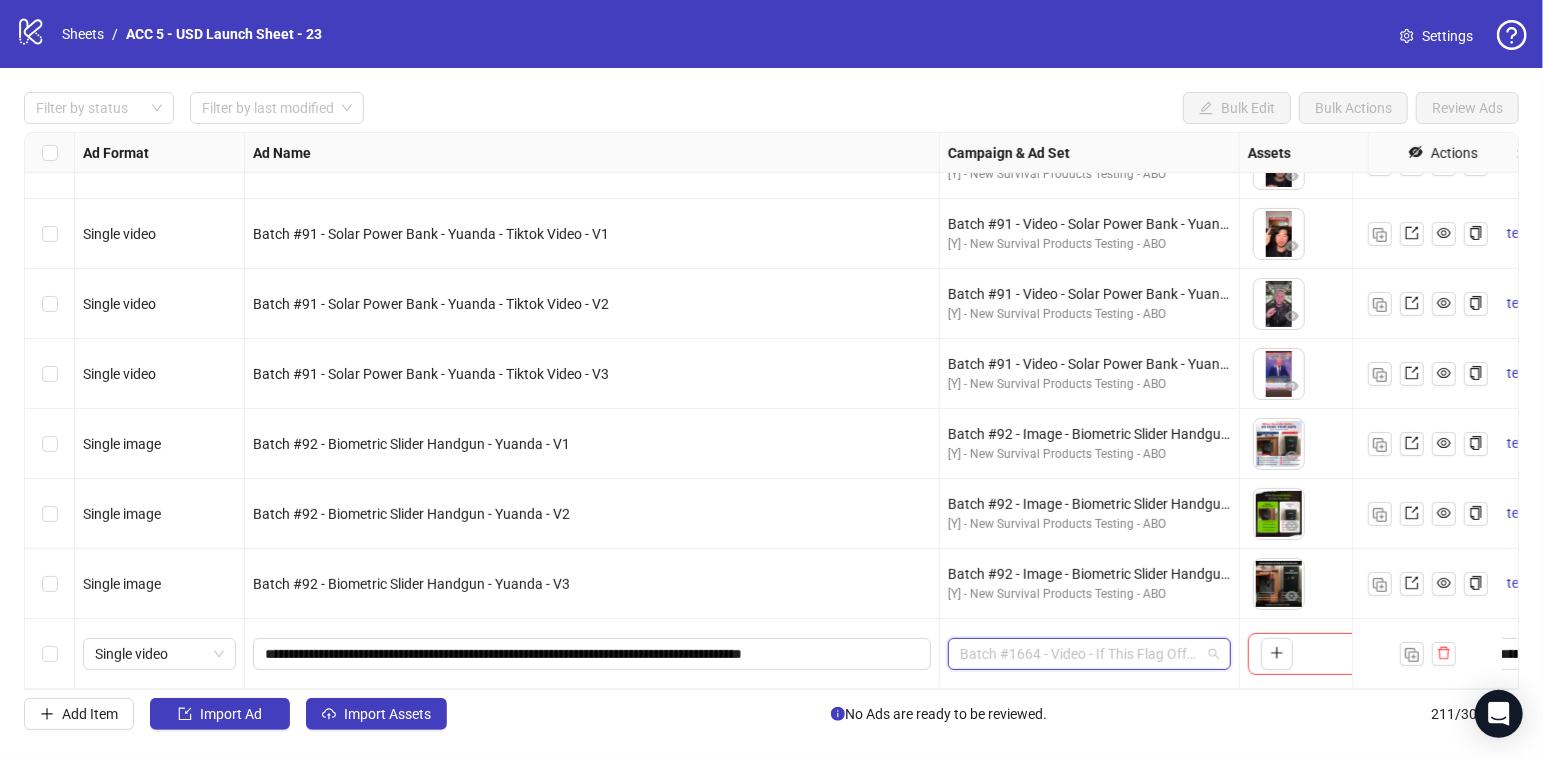 scroll, scrollTop: 661, scrollLeft: 0, axis: vertical 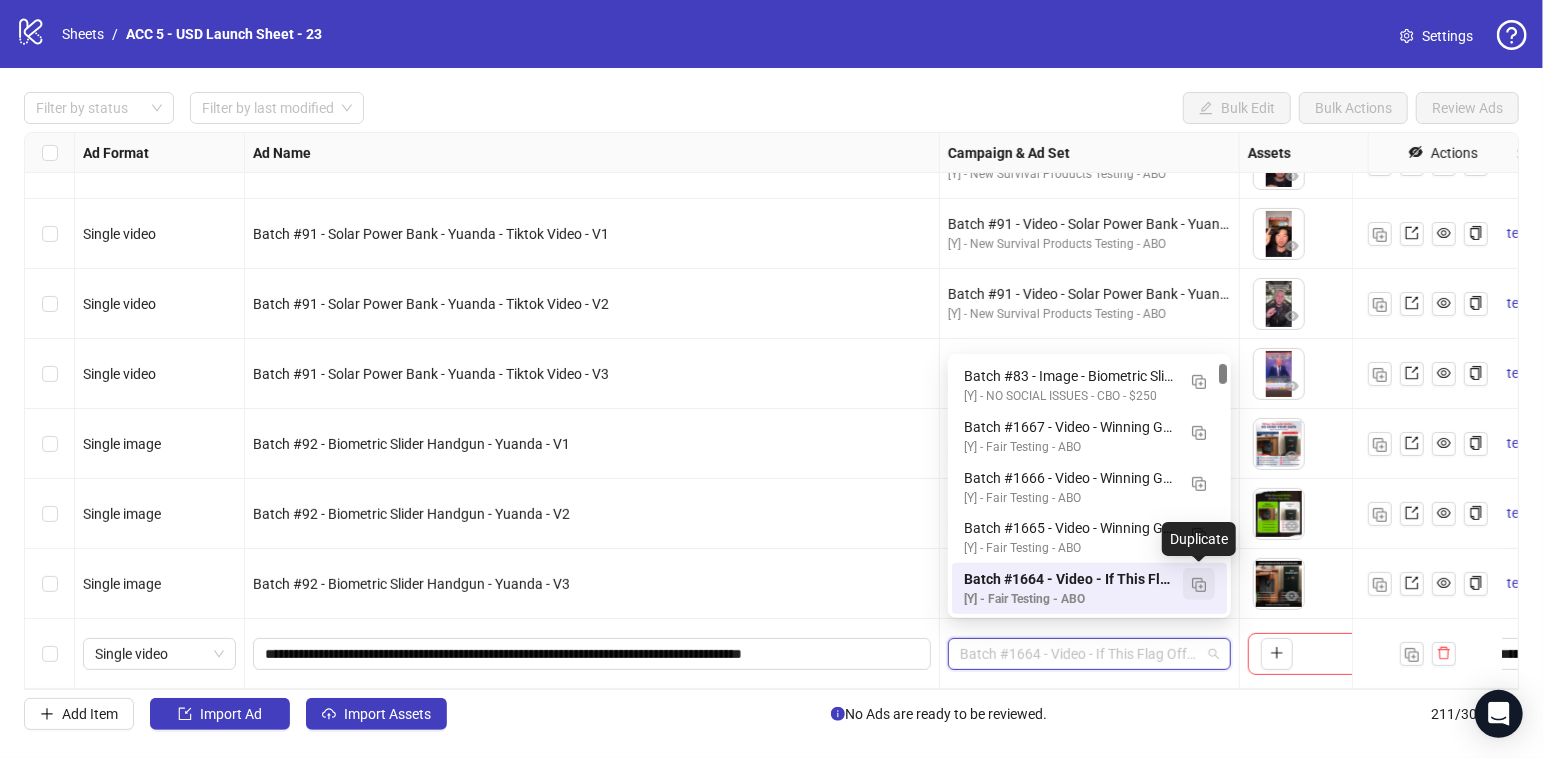click at bounding box center (1199, 585) 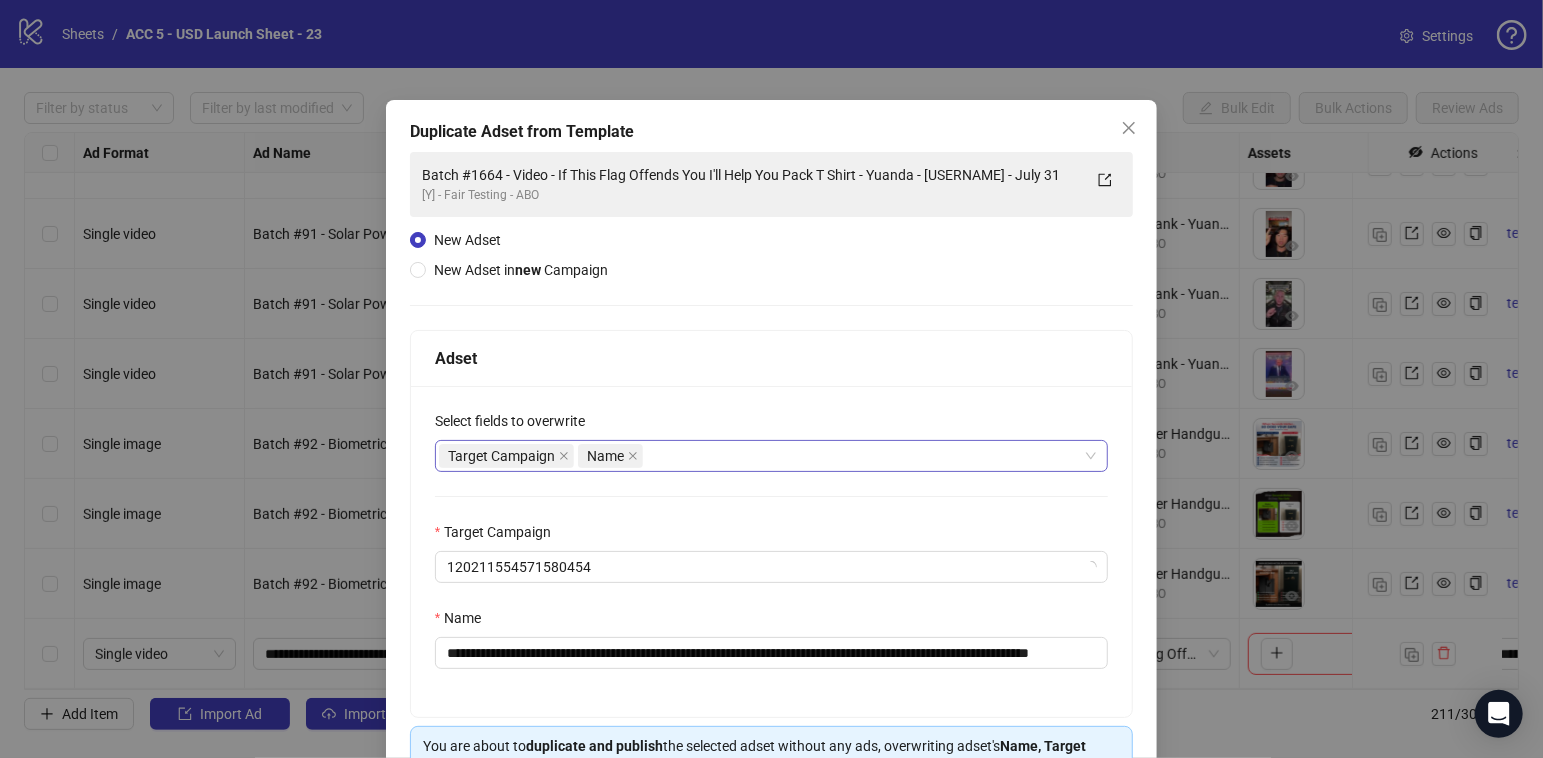 click on "Target Campaign Name" at bounding box center [761, 456] 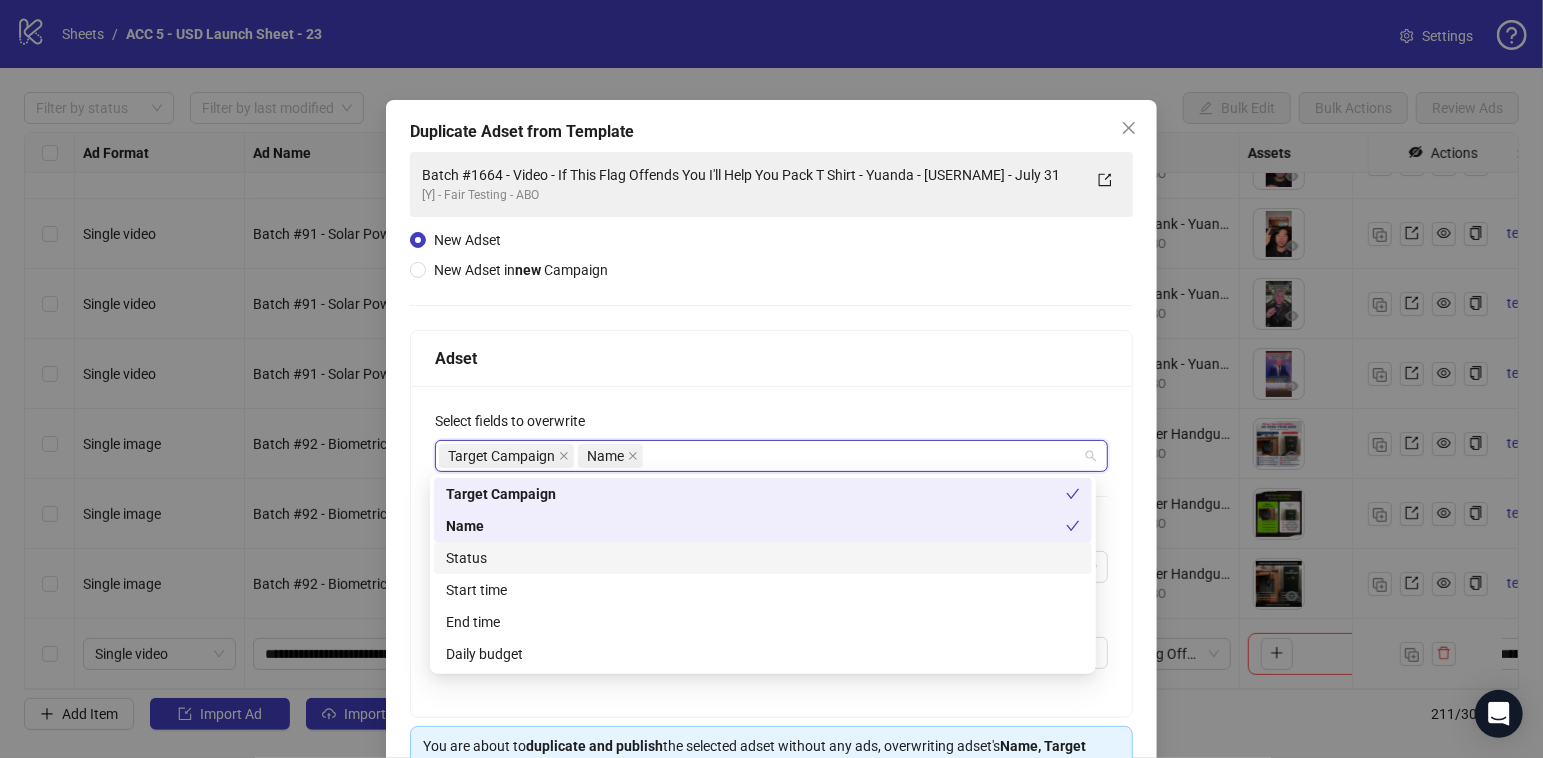 click on "Status" at bounding box center (763, 558) 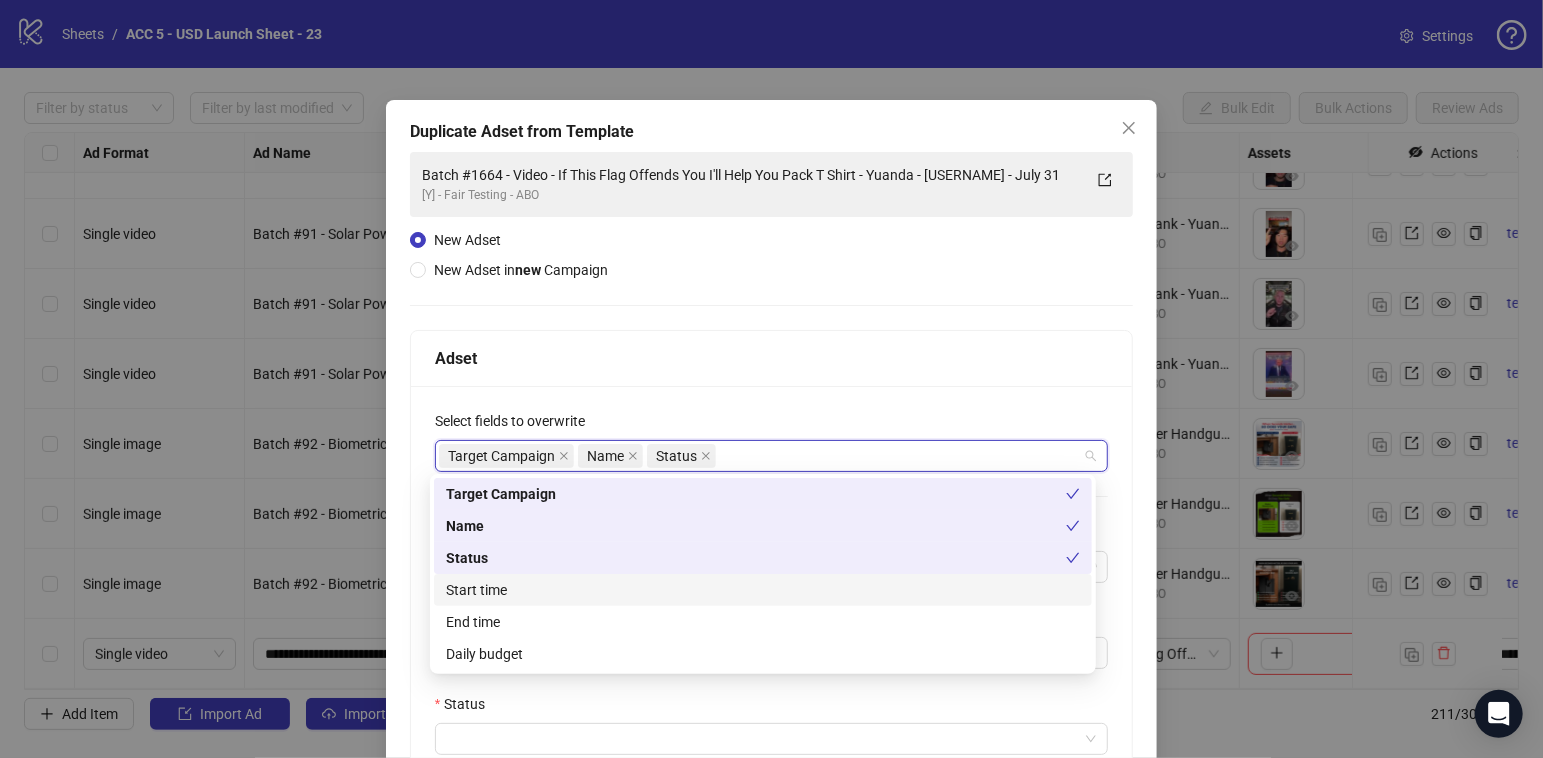 click on "Start time" at bounding box center (763, 590) 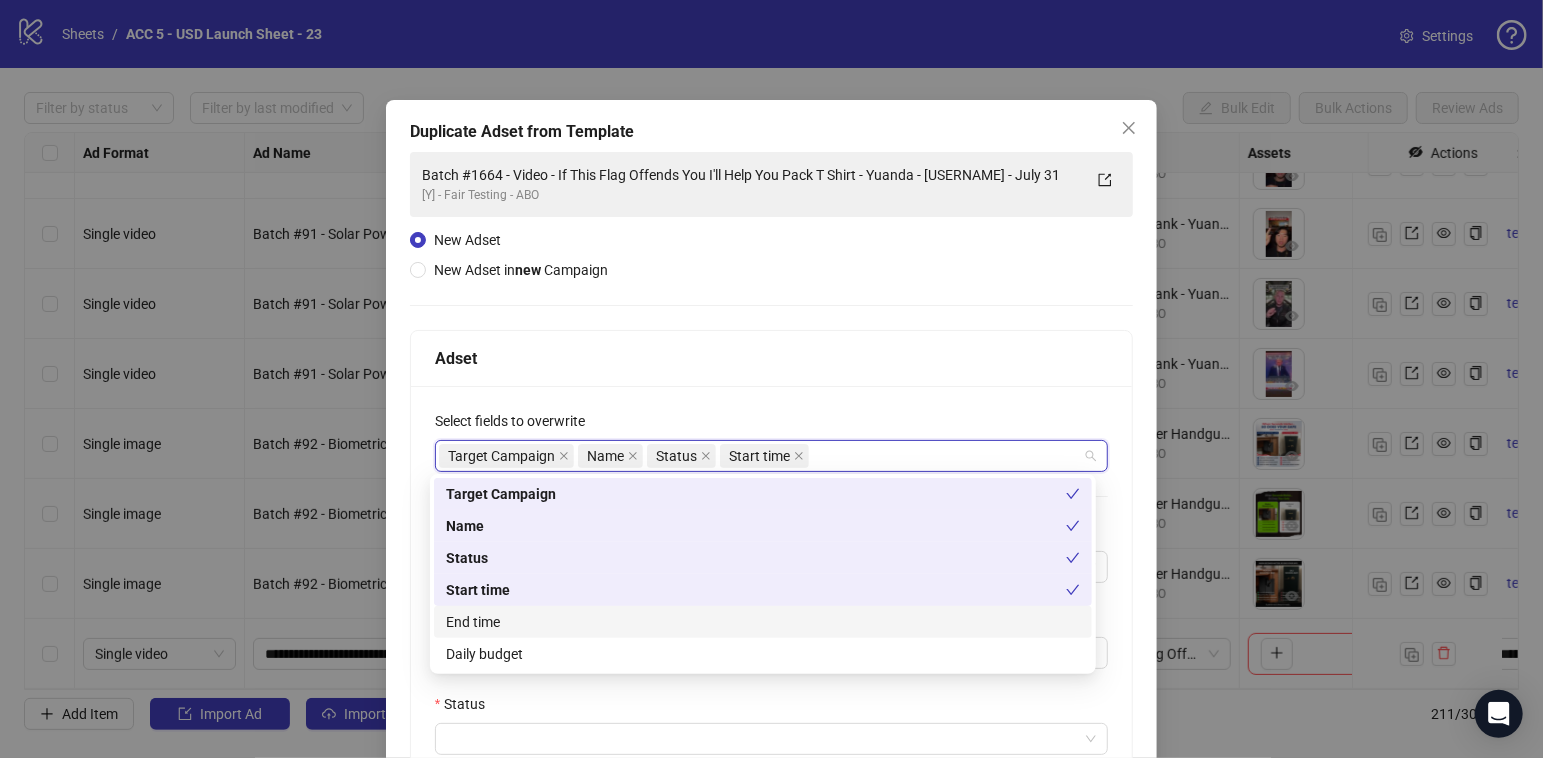 drag, startPoint x: 518, startPoint y: 635, endPoint x: 537, endPoint y: 654, distance: 26.870058 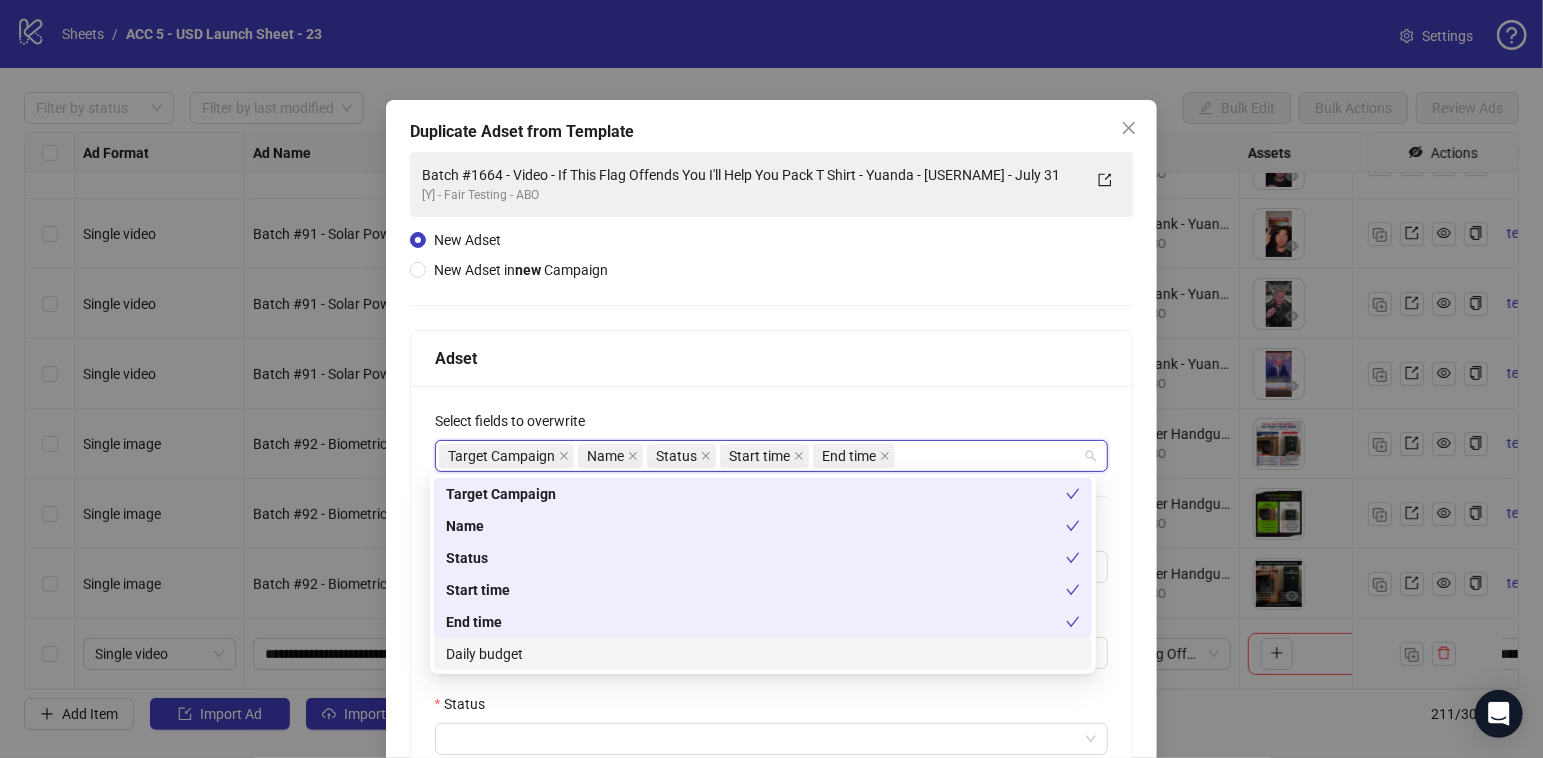 click on "Daily budget" at bounding box center (763, 654) 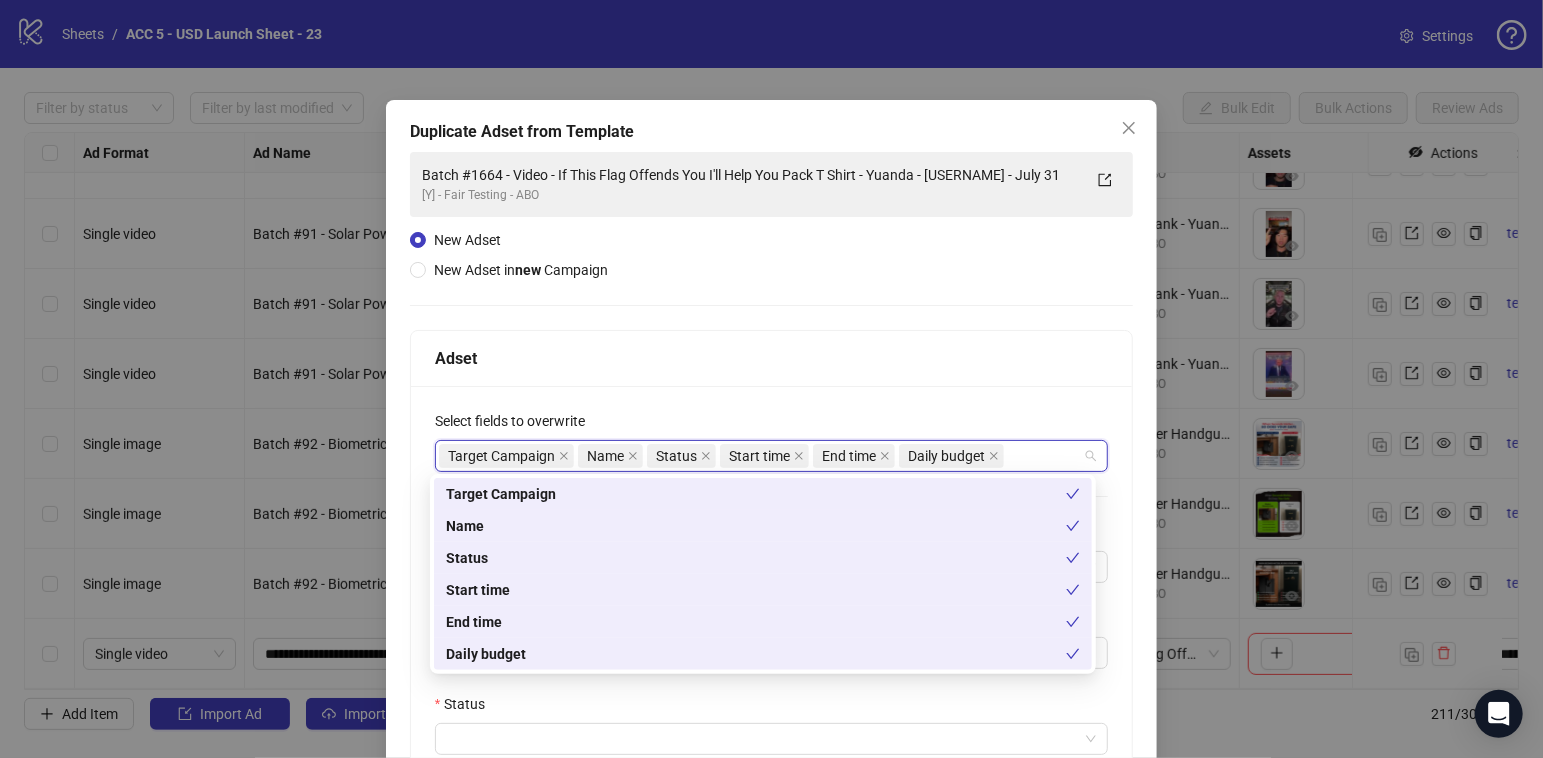 click on "**********" at bounding box center [772, 723] 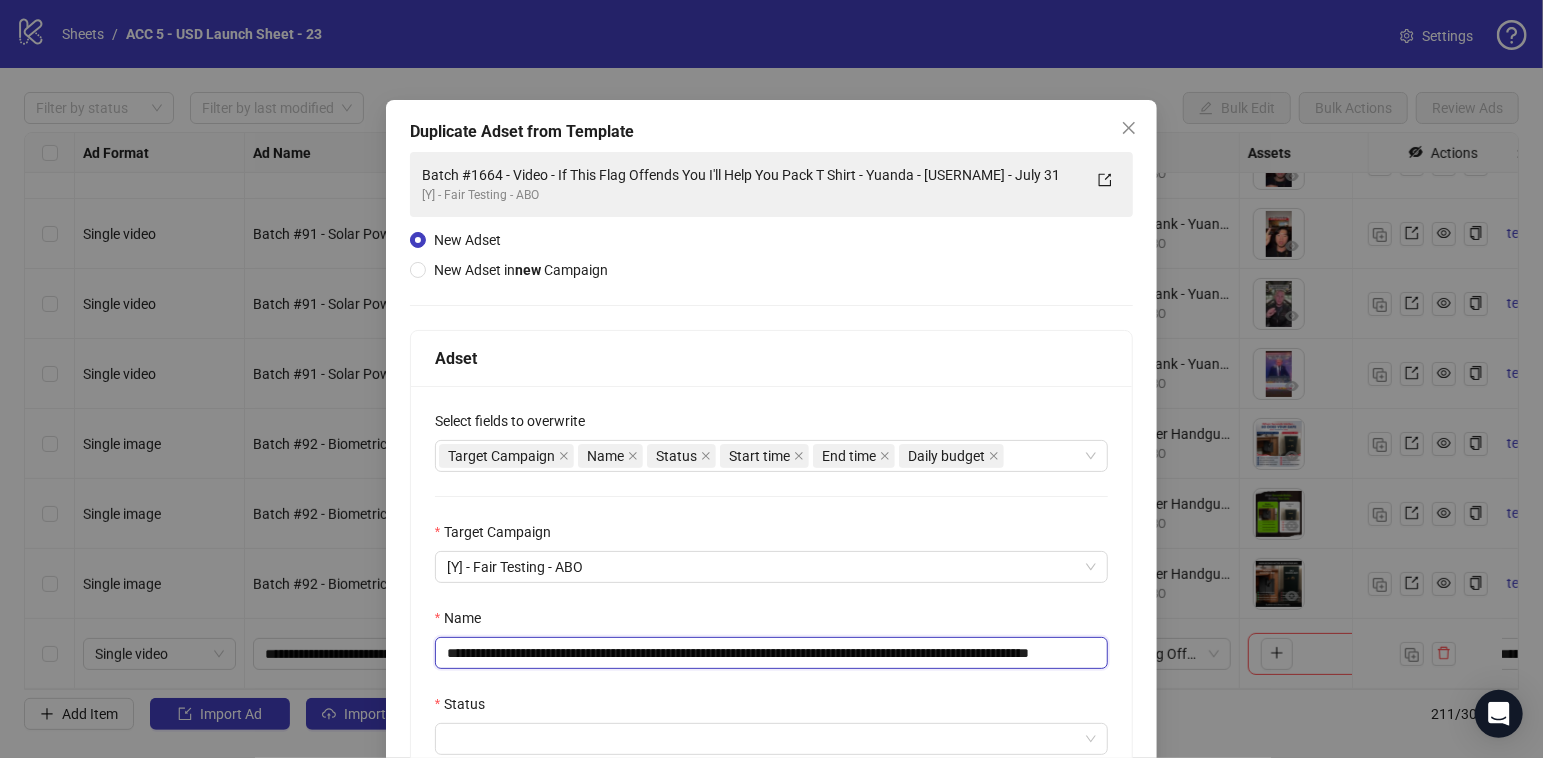 click on "**********" at bounding box center [772, 653] 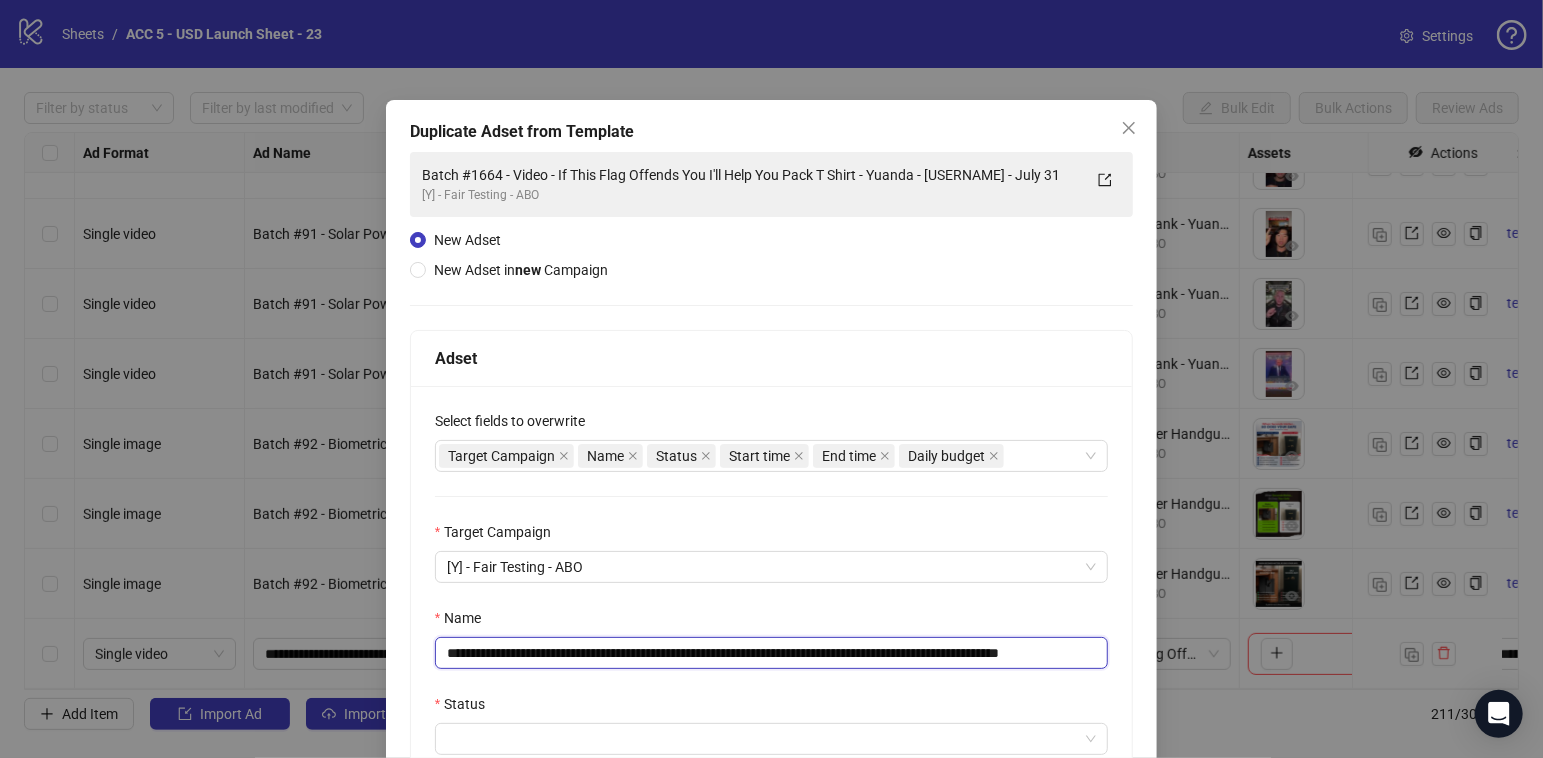 scroll, scrollTop: 0, scrollLeft: 27, axis: horizontal 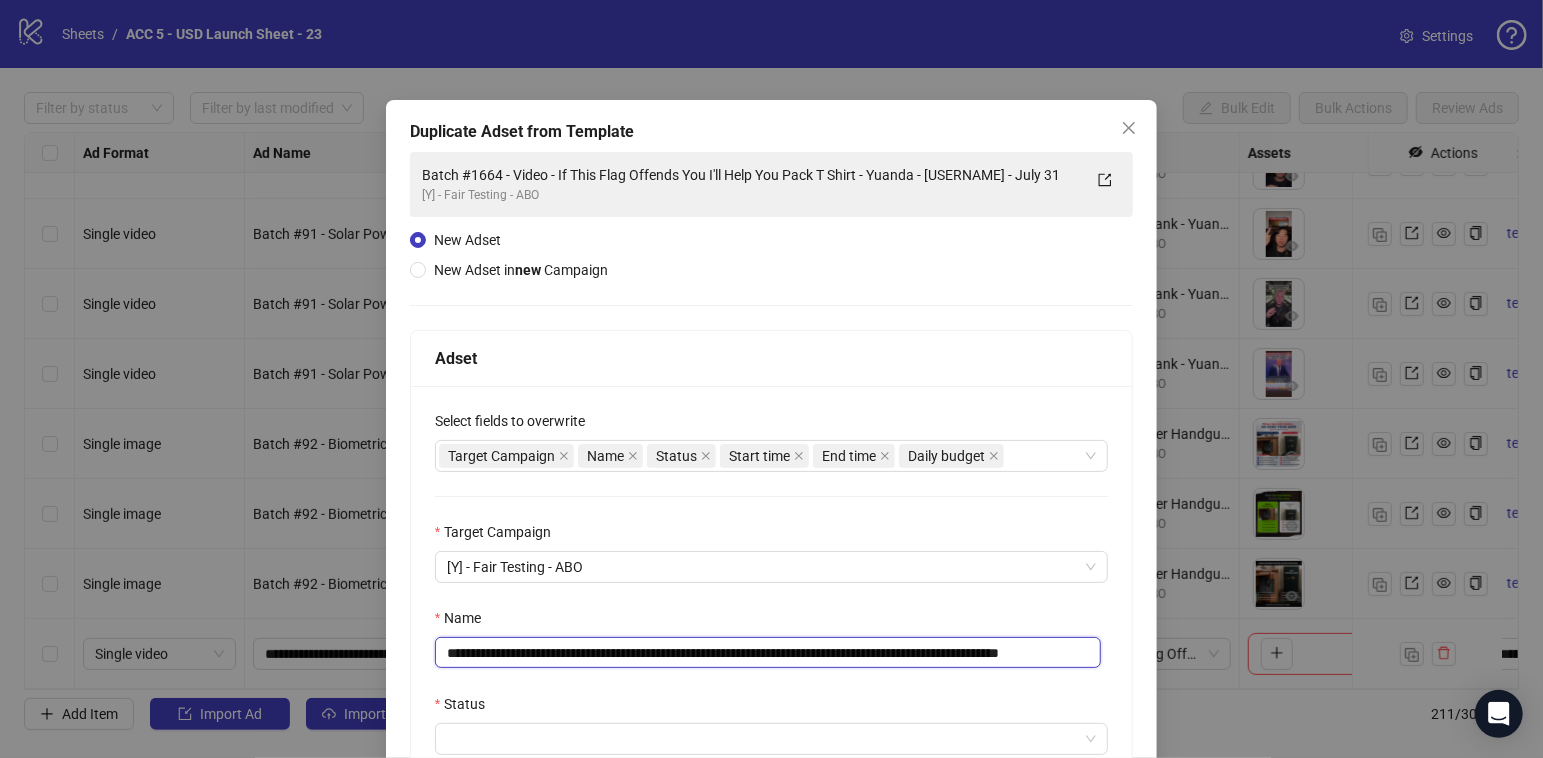 drag, startPoint x: 1031, startPoint y: 652, endPoint x: 1234, endPoint y: 655, distance: 203.02217 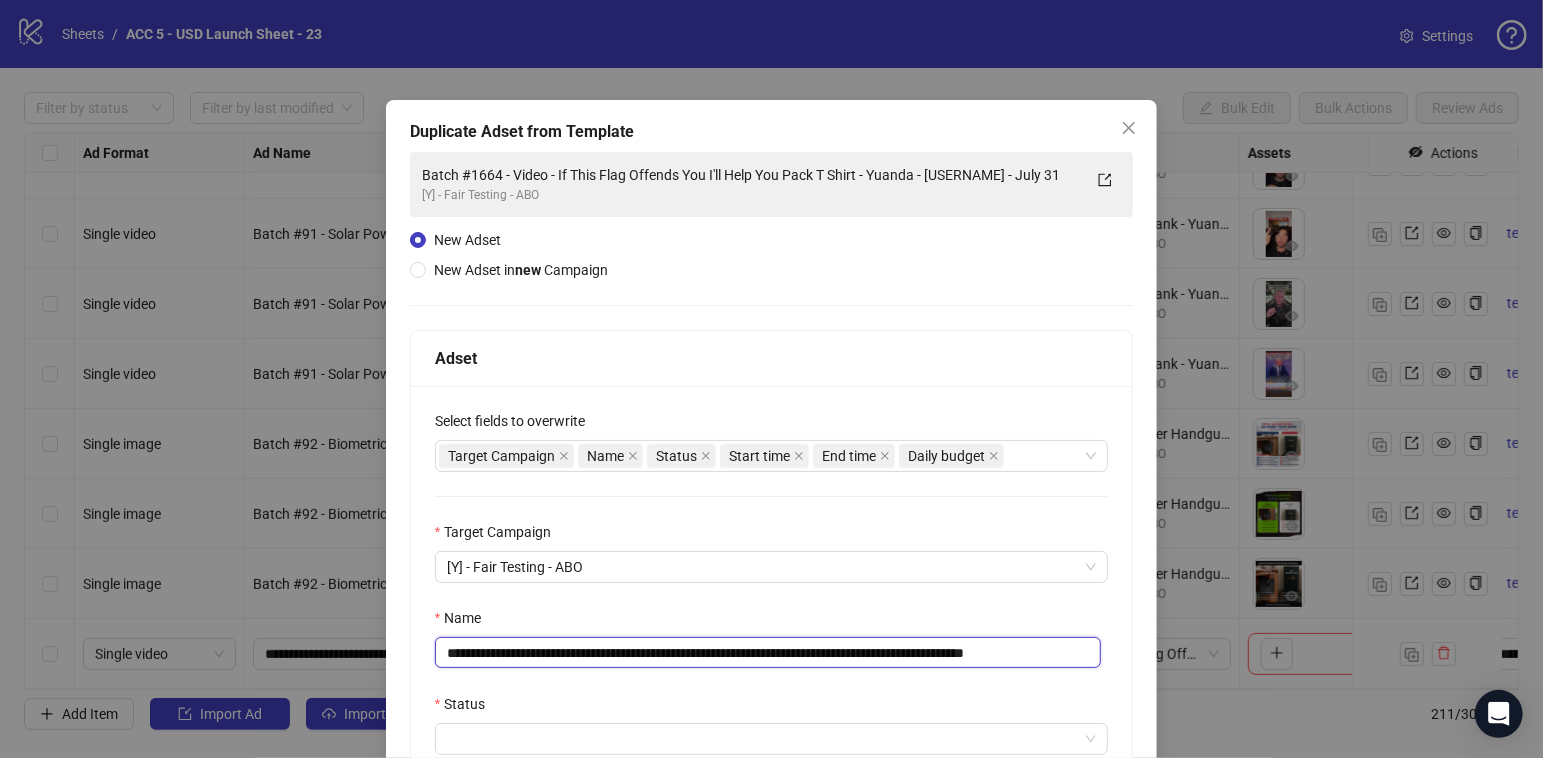 scroll, scrollTop: 0, scrollLeft: 0, axis: both 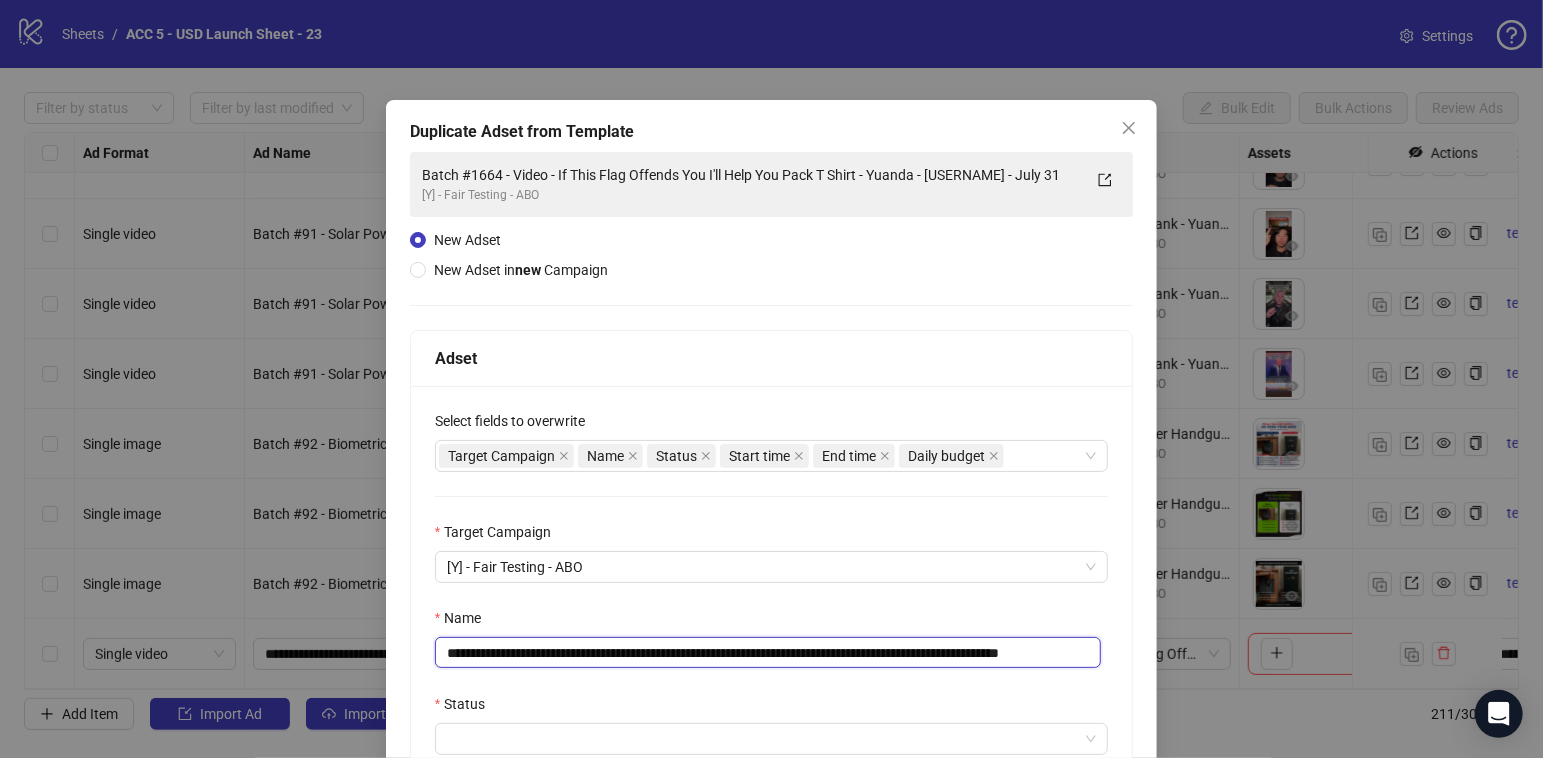 type on "**********" 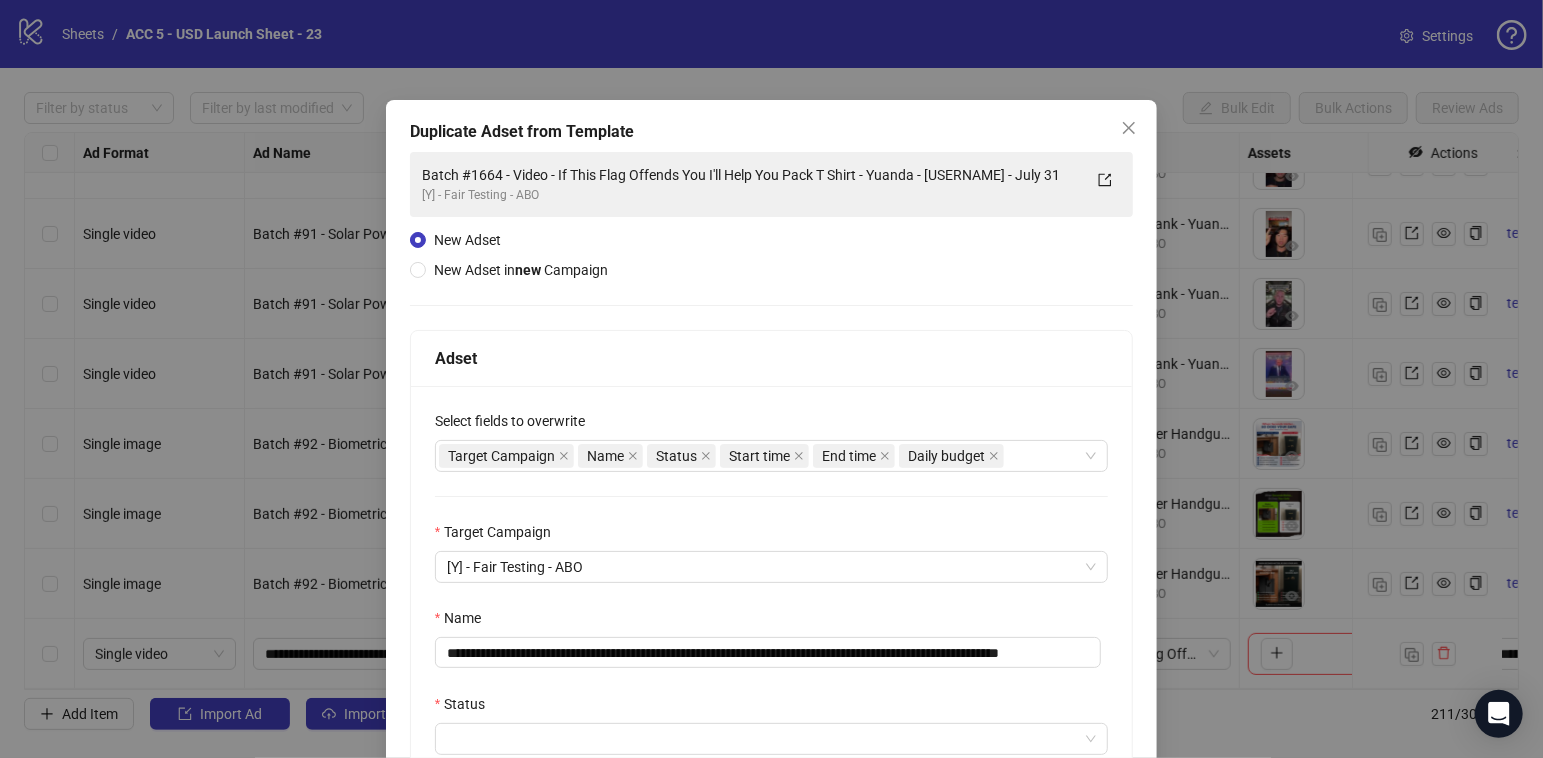 click on "**********" at bounding box center [772, 723] 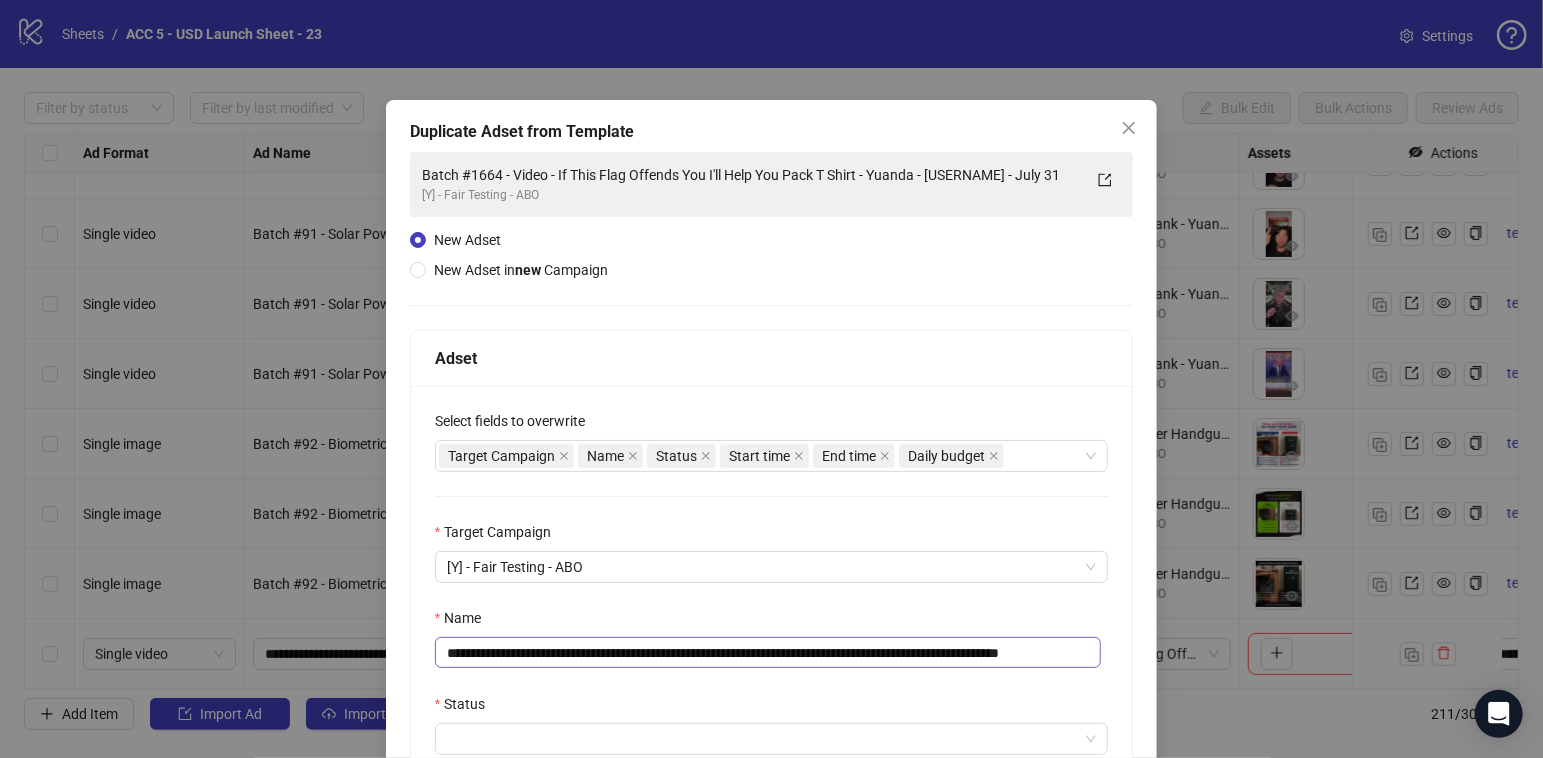 scroll, scrollTop: 0, scrollLeft: 0, axis: both 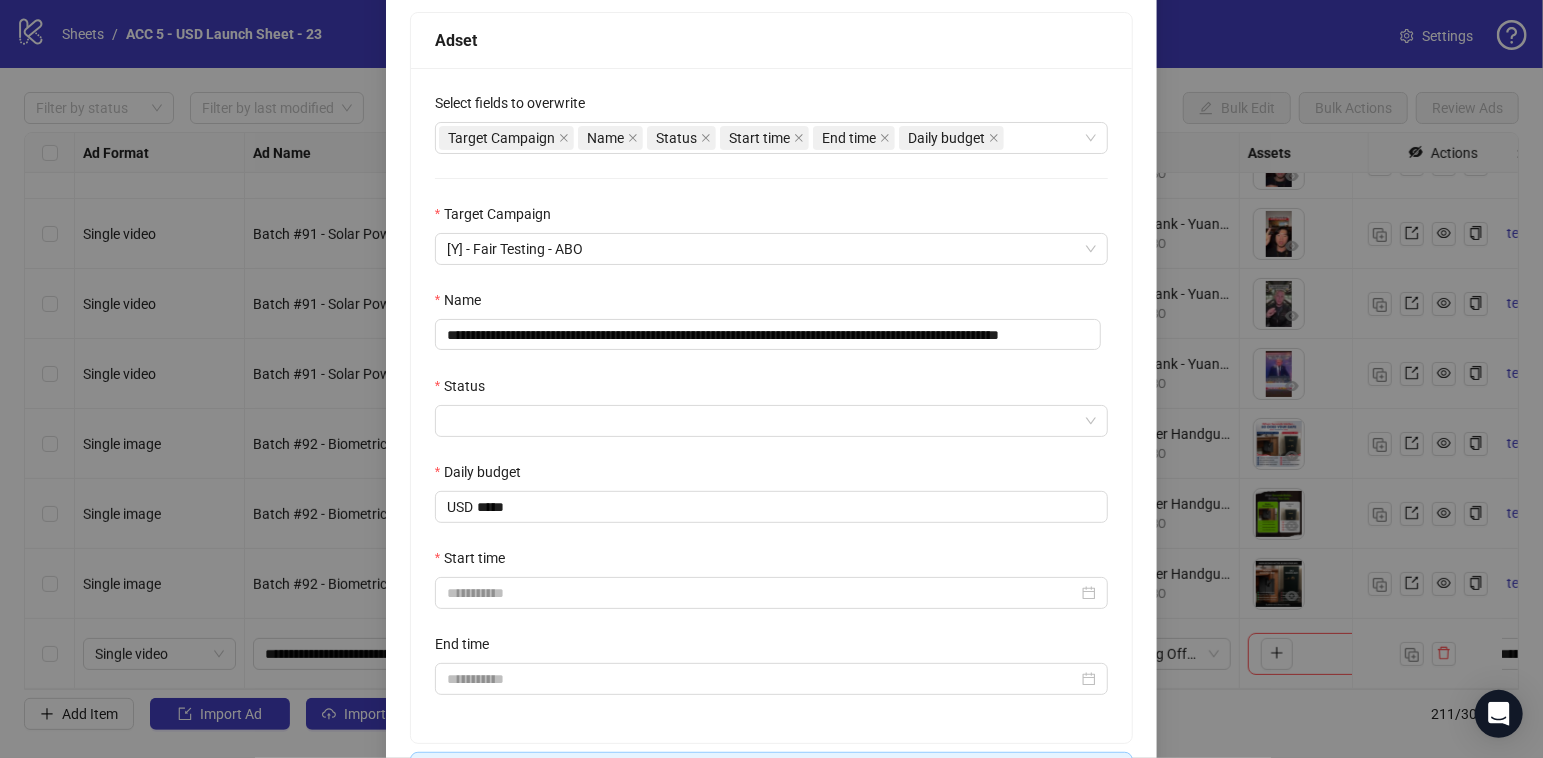 click on "Status" at bounding box center [772, 390] 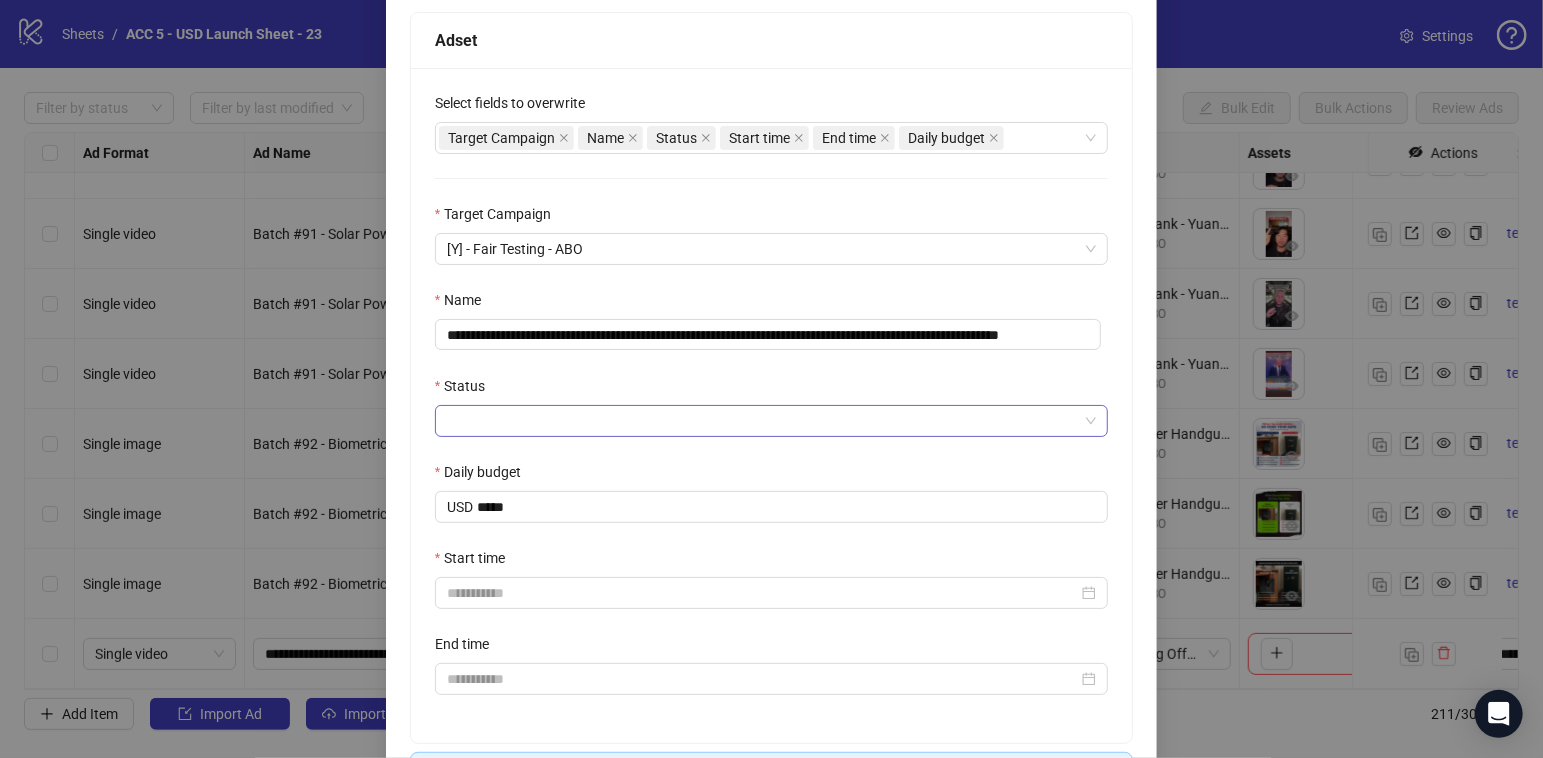 click on "Status" at bounding box center [763, 421] 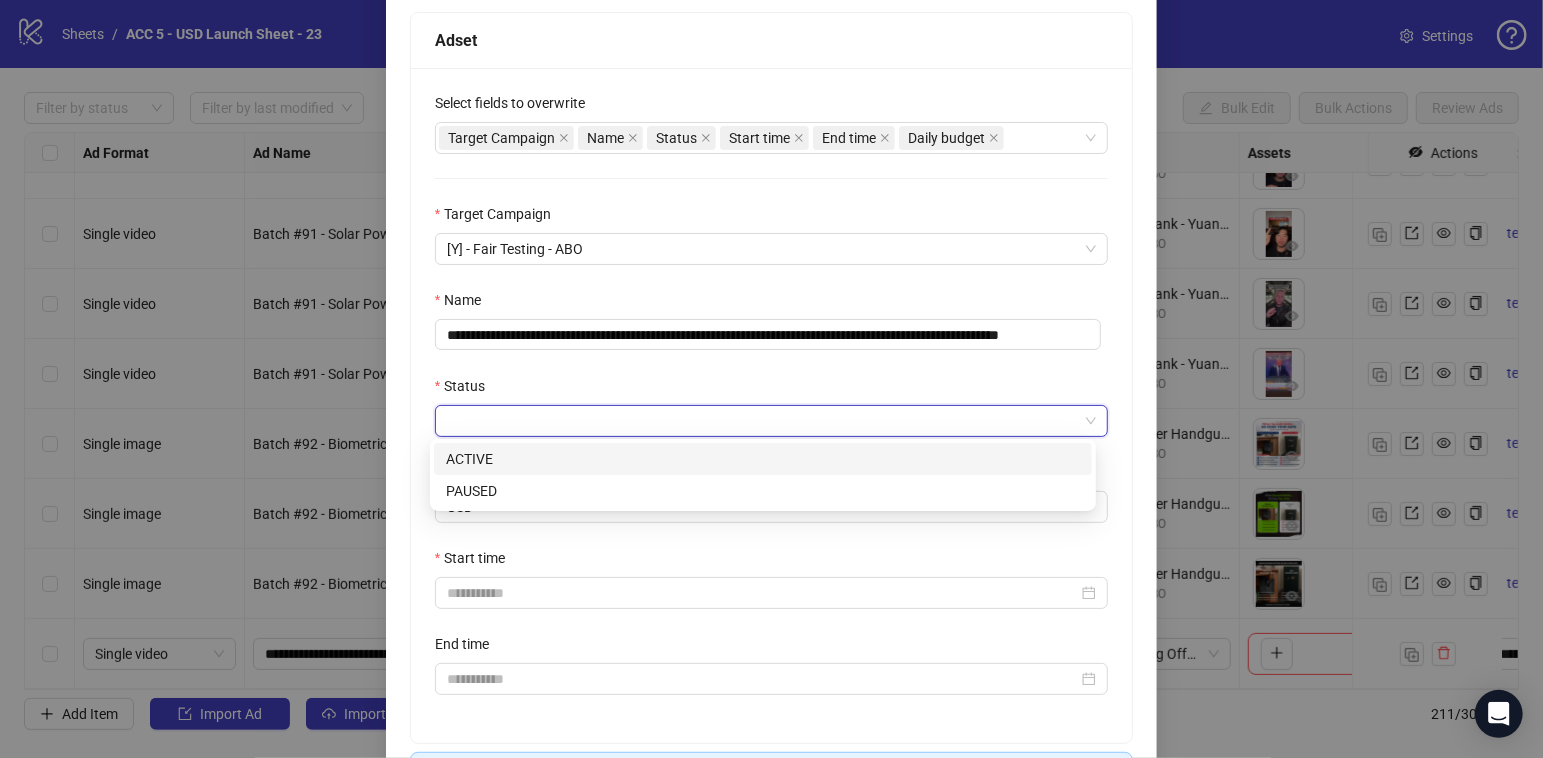 click on "ACTIVE" at bounding box center [763, 459] 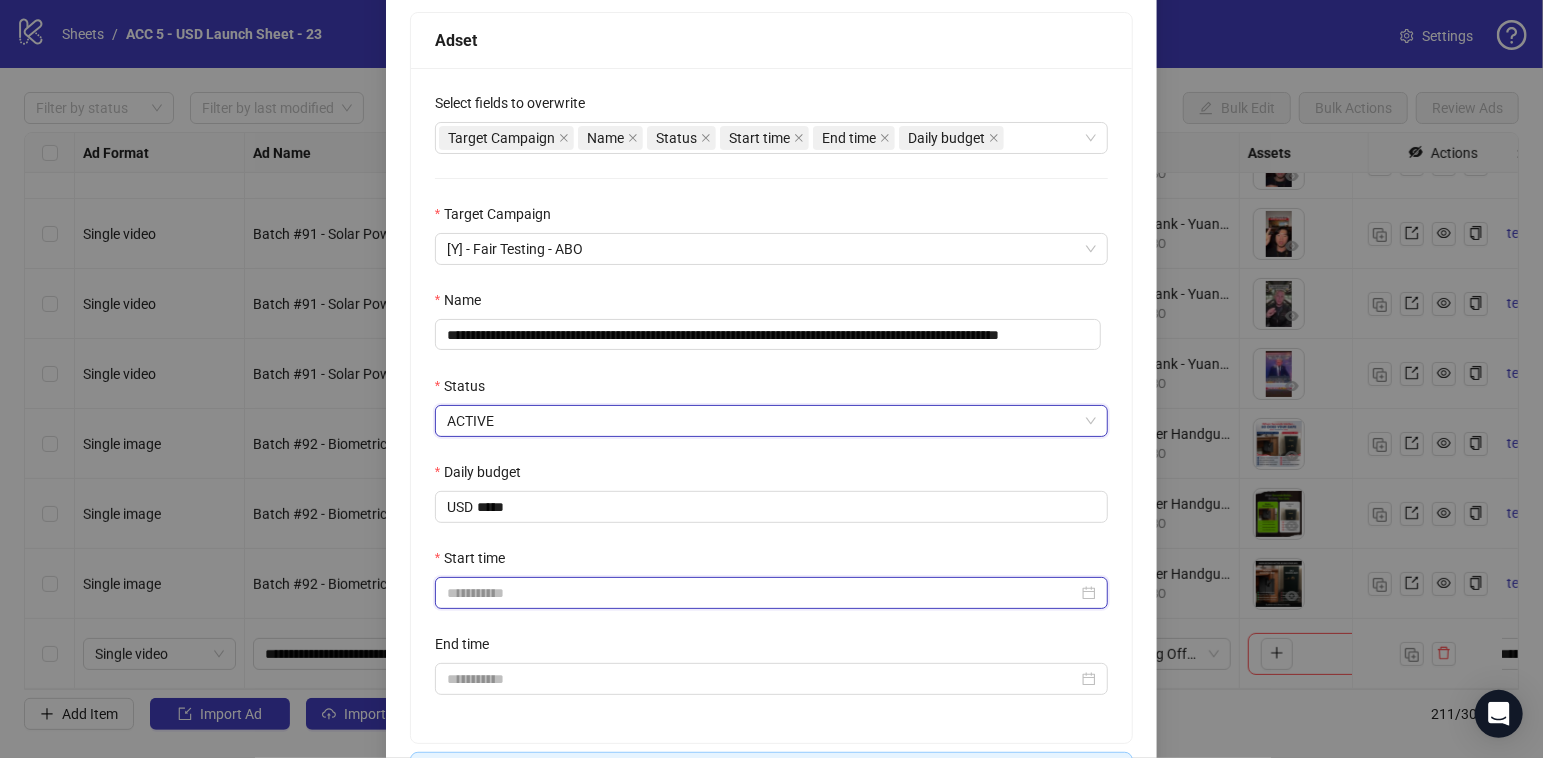 click on "Start time" at bounding box center (763, 593) 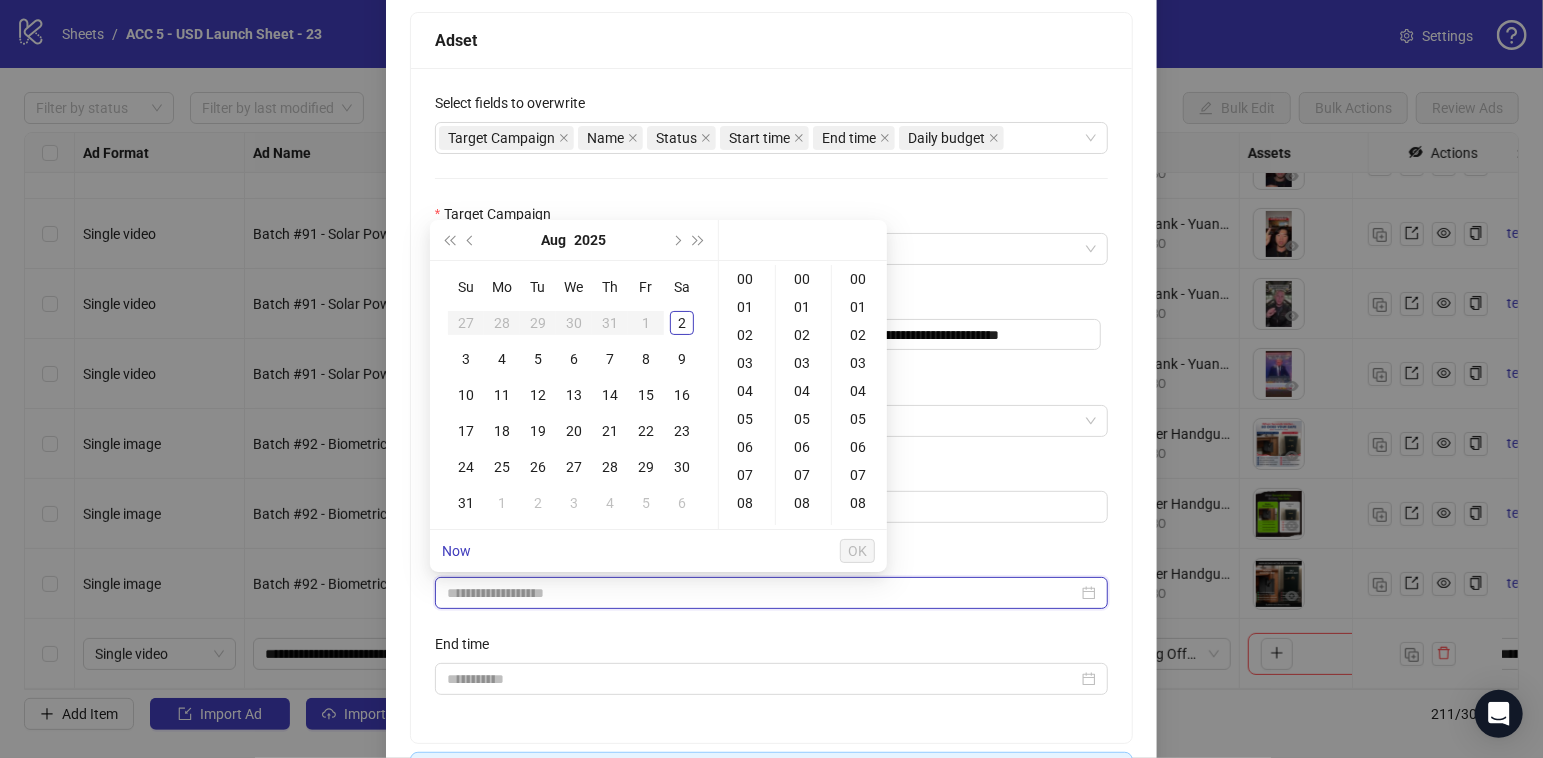 type on "**********" 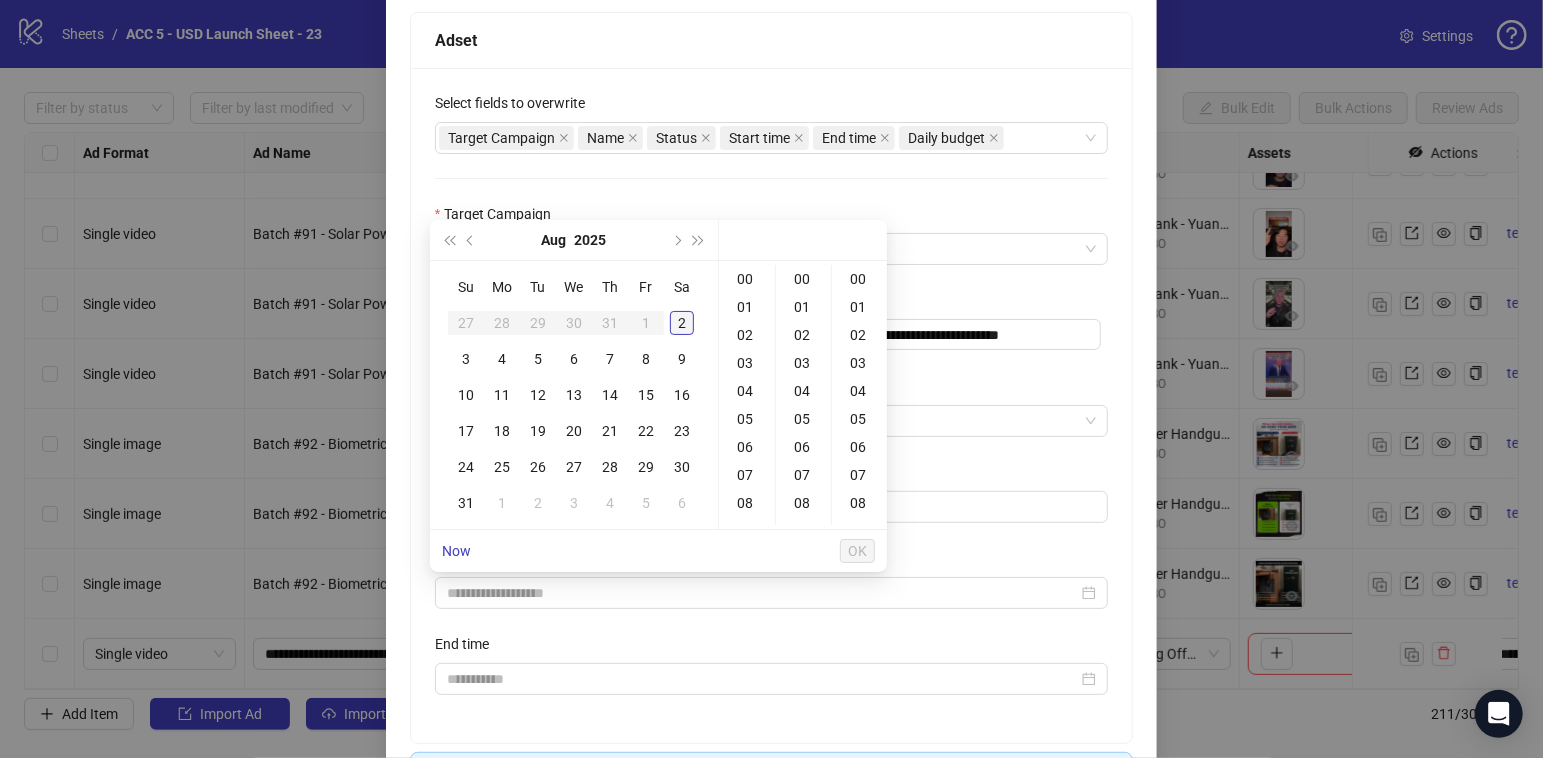 click on "2" at bounding box center (682, 323) 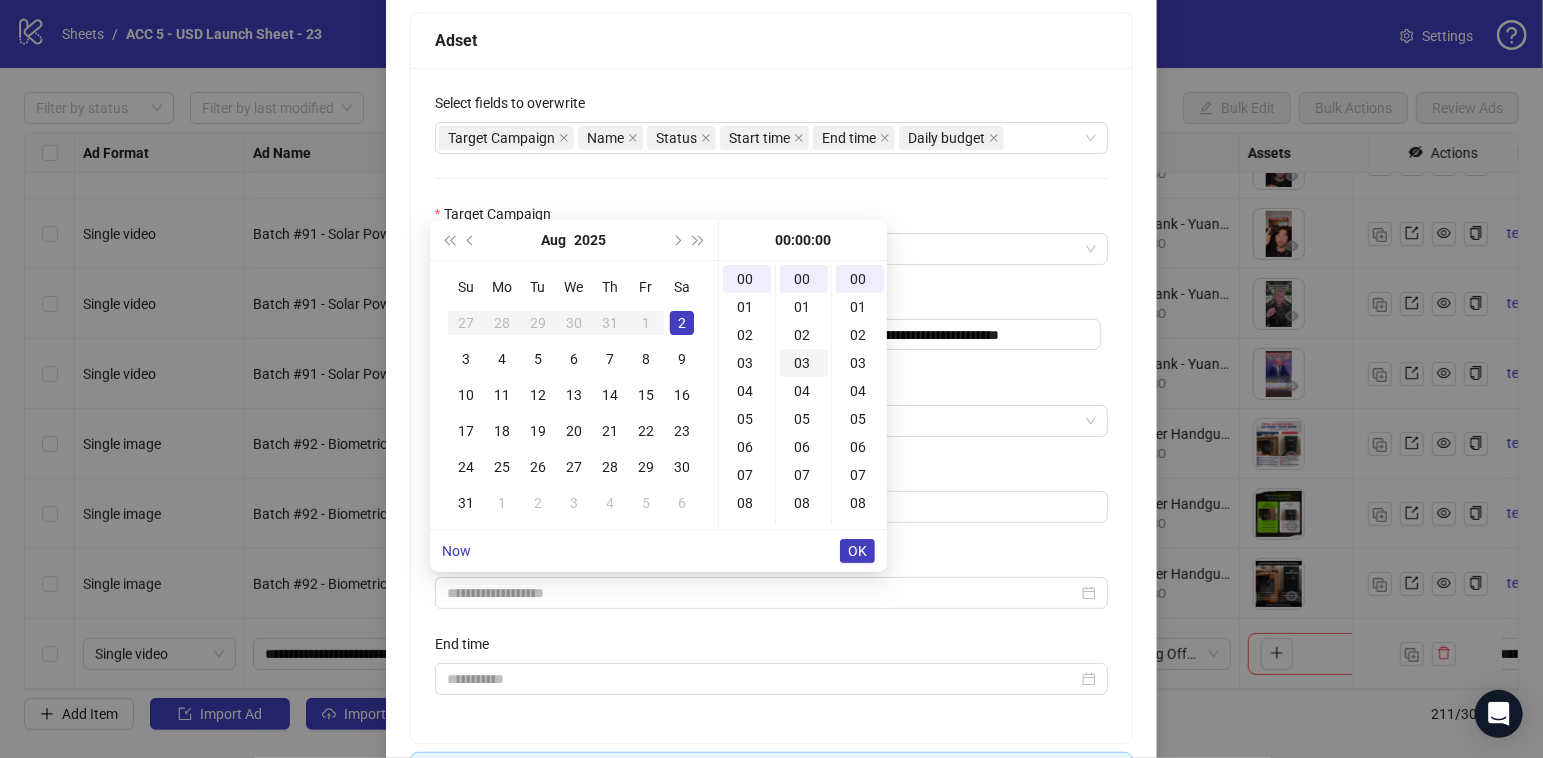 click on "03" at bounding box center [747, 363] 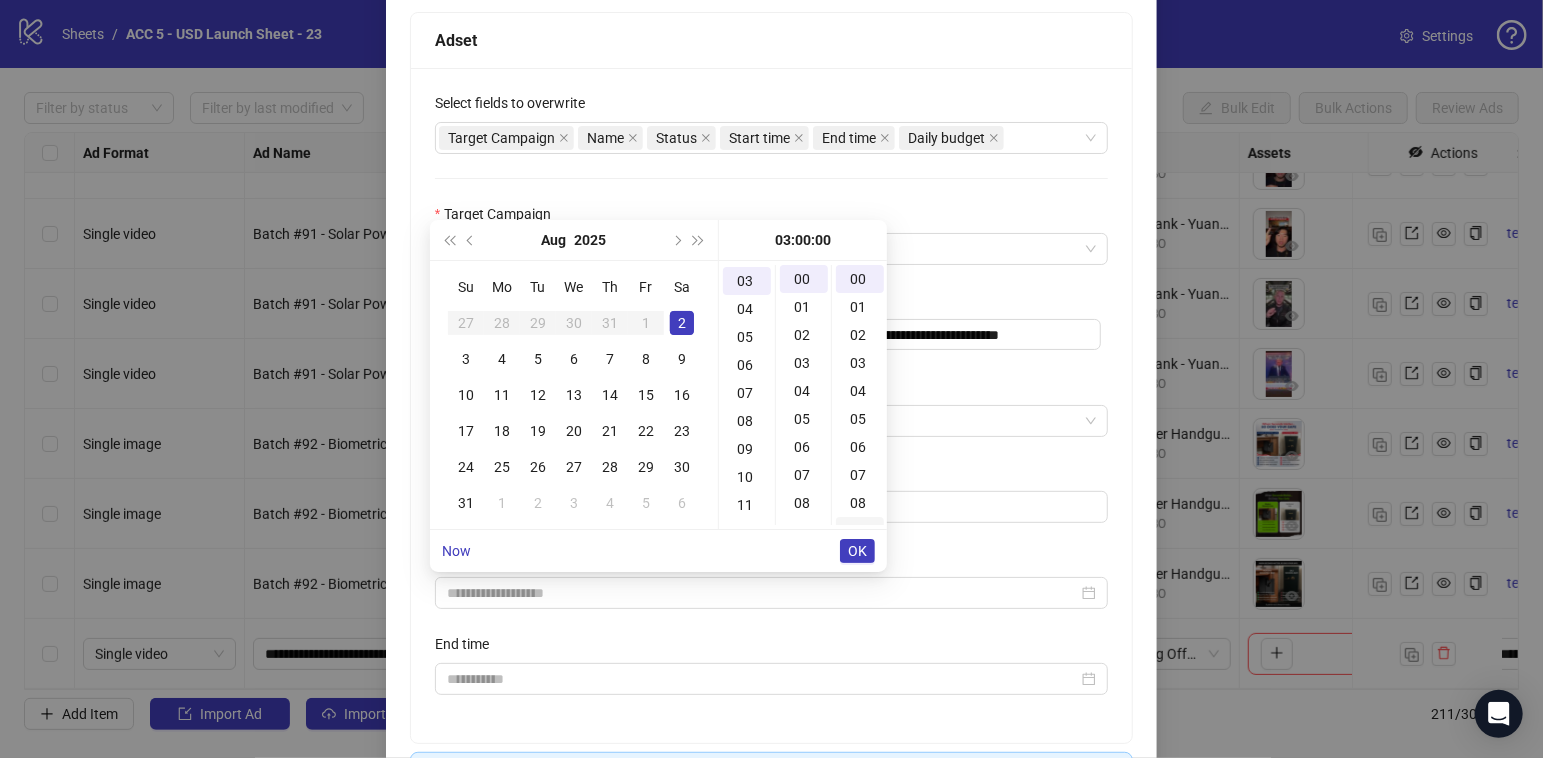 scroll, scrollTop: 83, scrollLeft: 0, axis: vertical 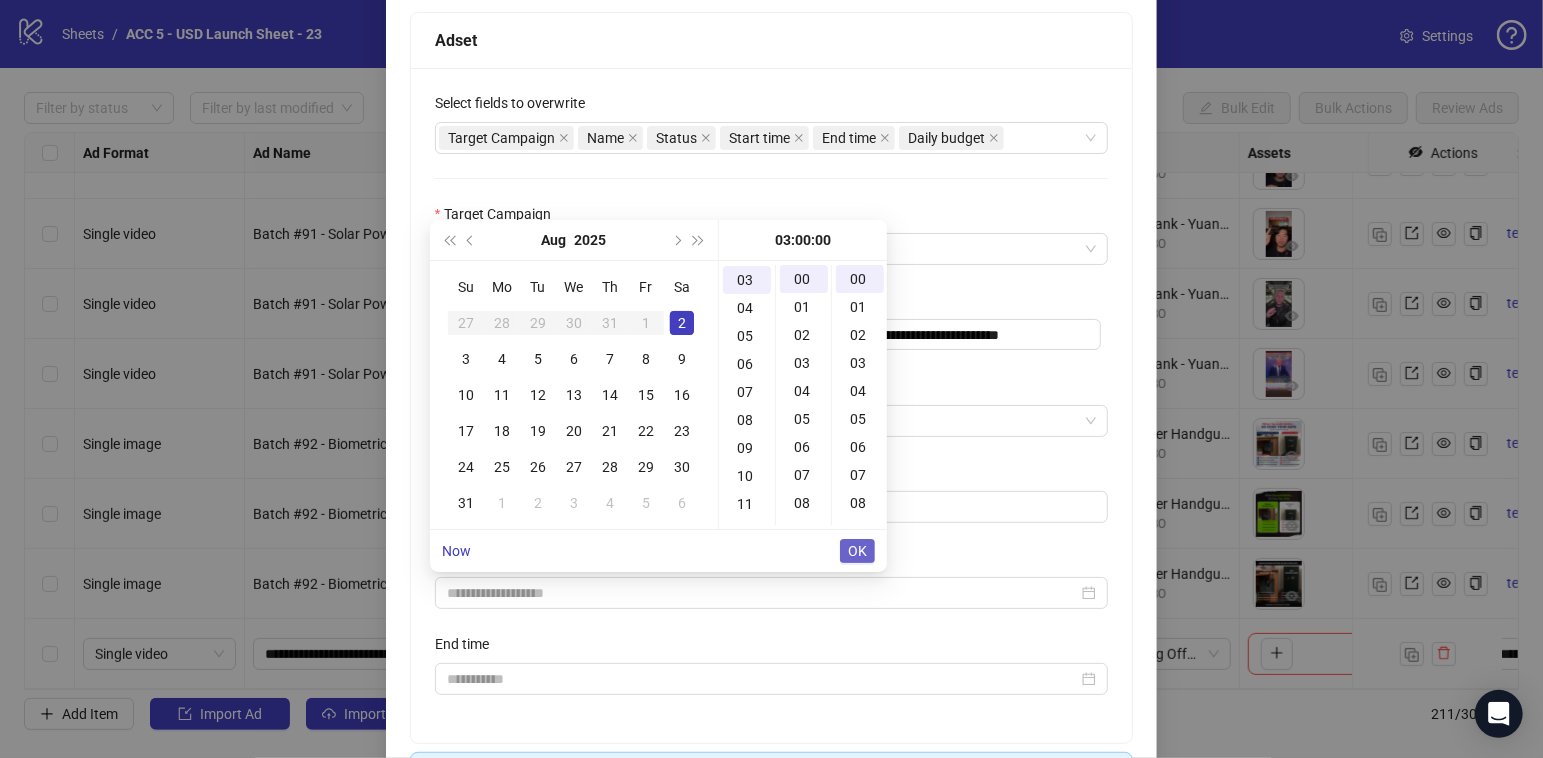 type on "**********" 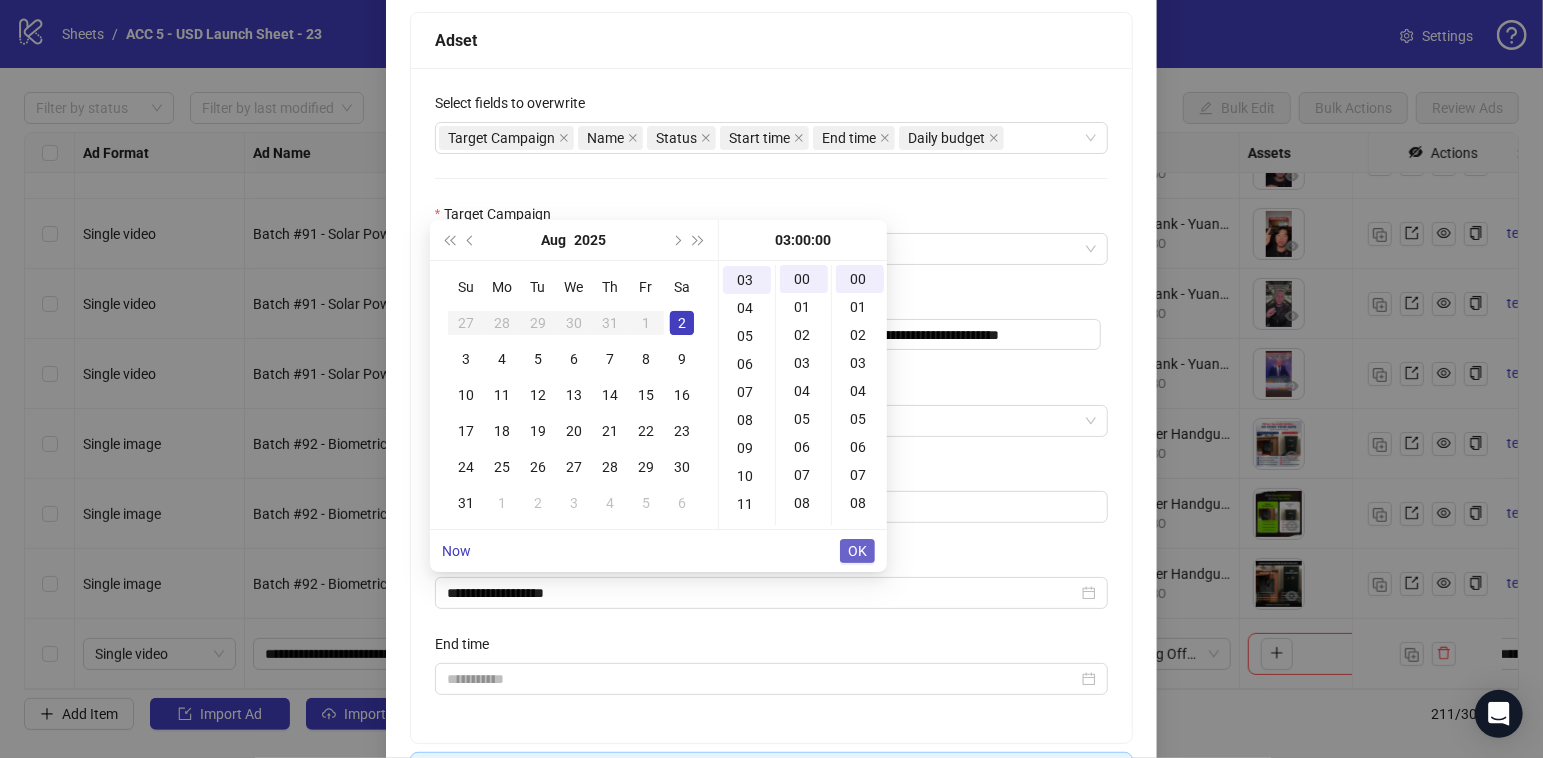 click on "OK" at bounding box center (857, 551) 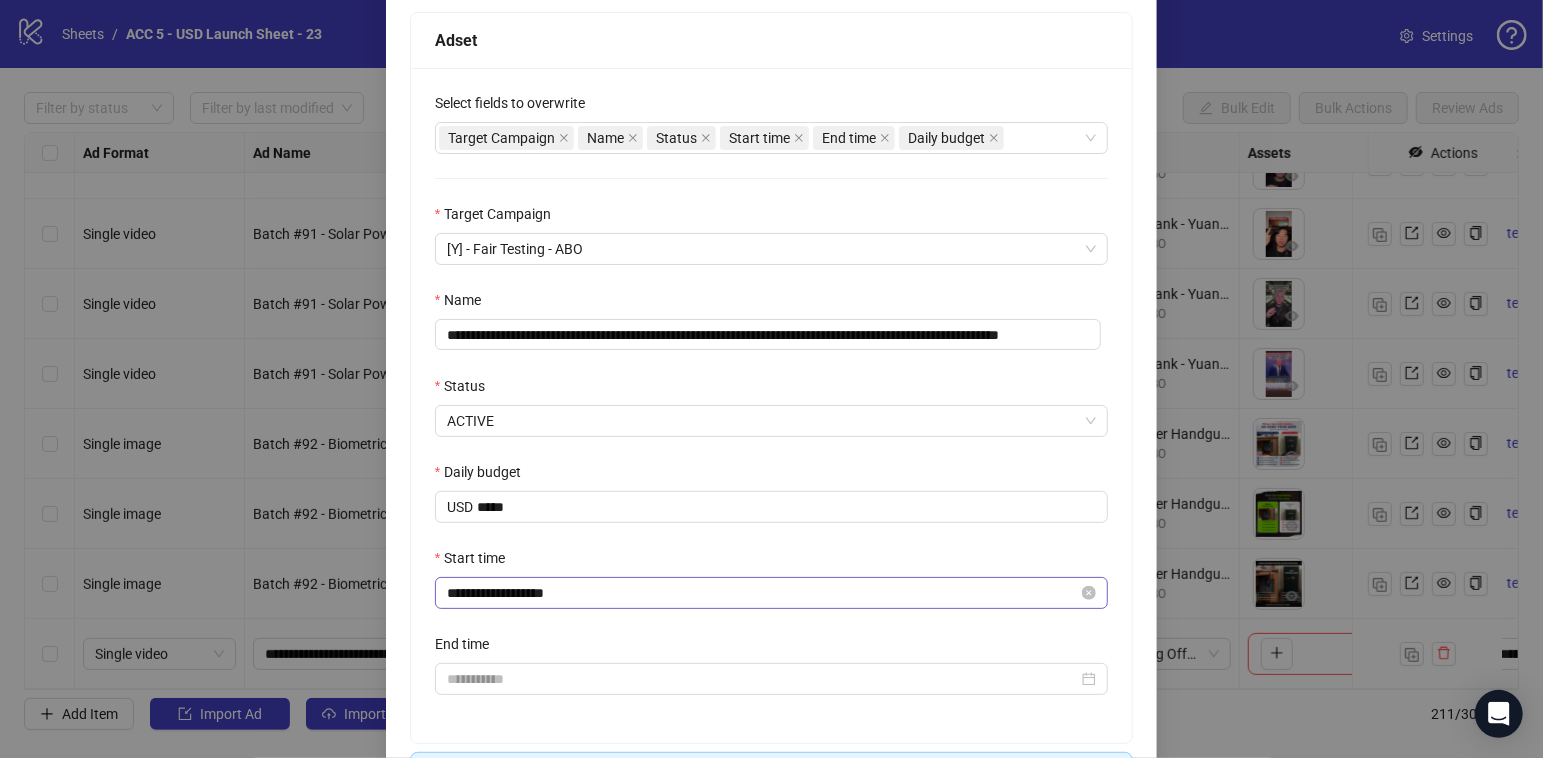 scroll, scrollTop: 459, scrollLeft: 0, axis: vertical 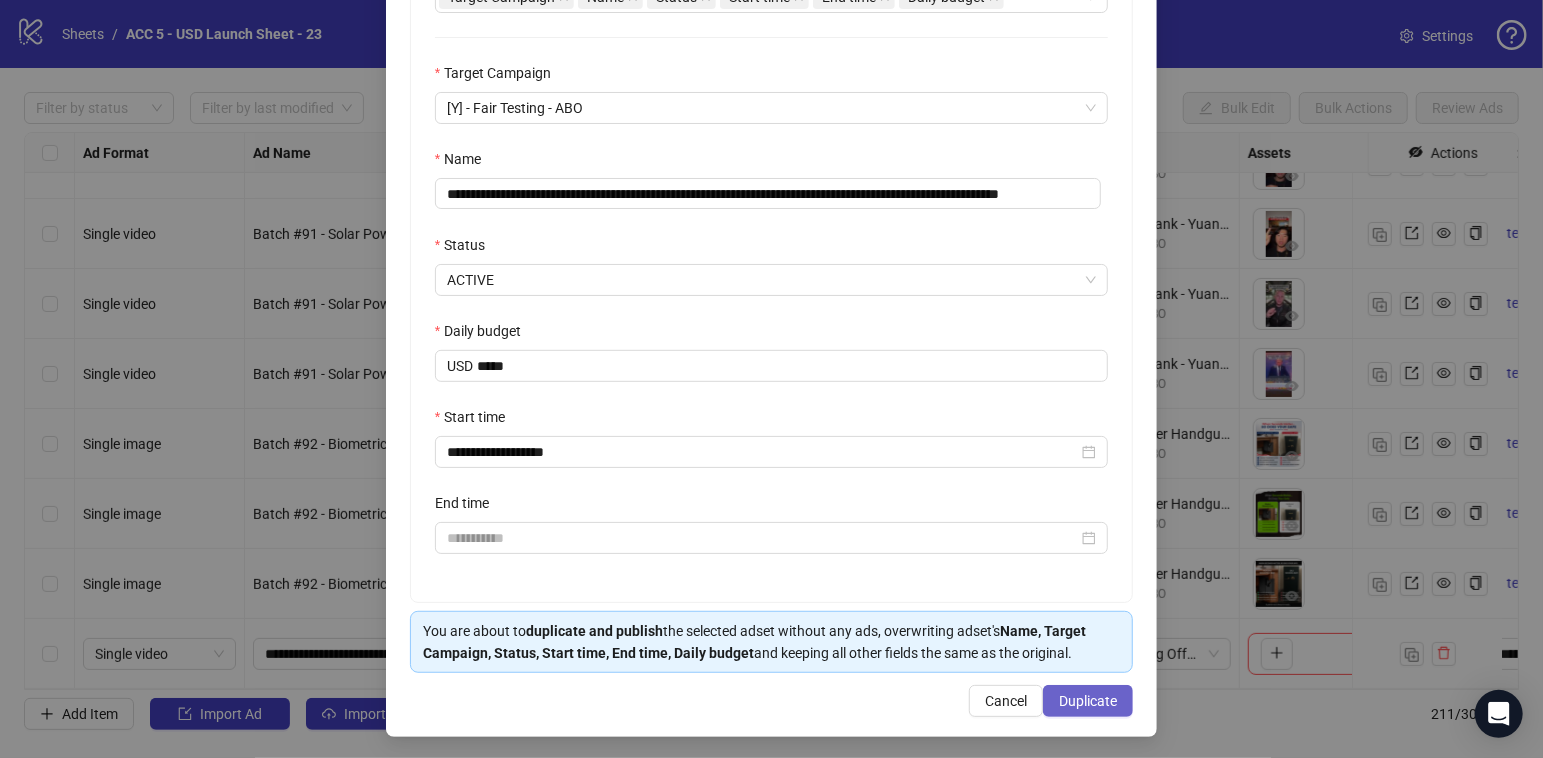 click on "Duplicate" at bounding box center [1088, 701] 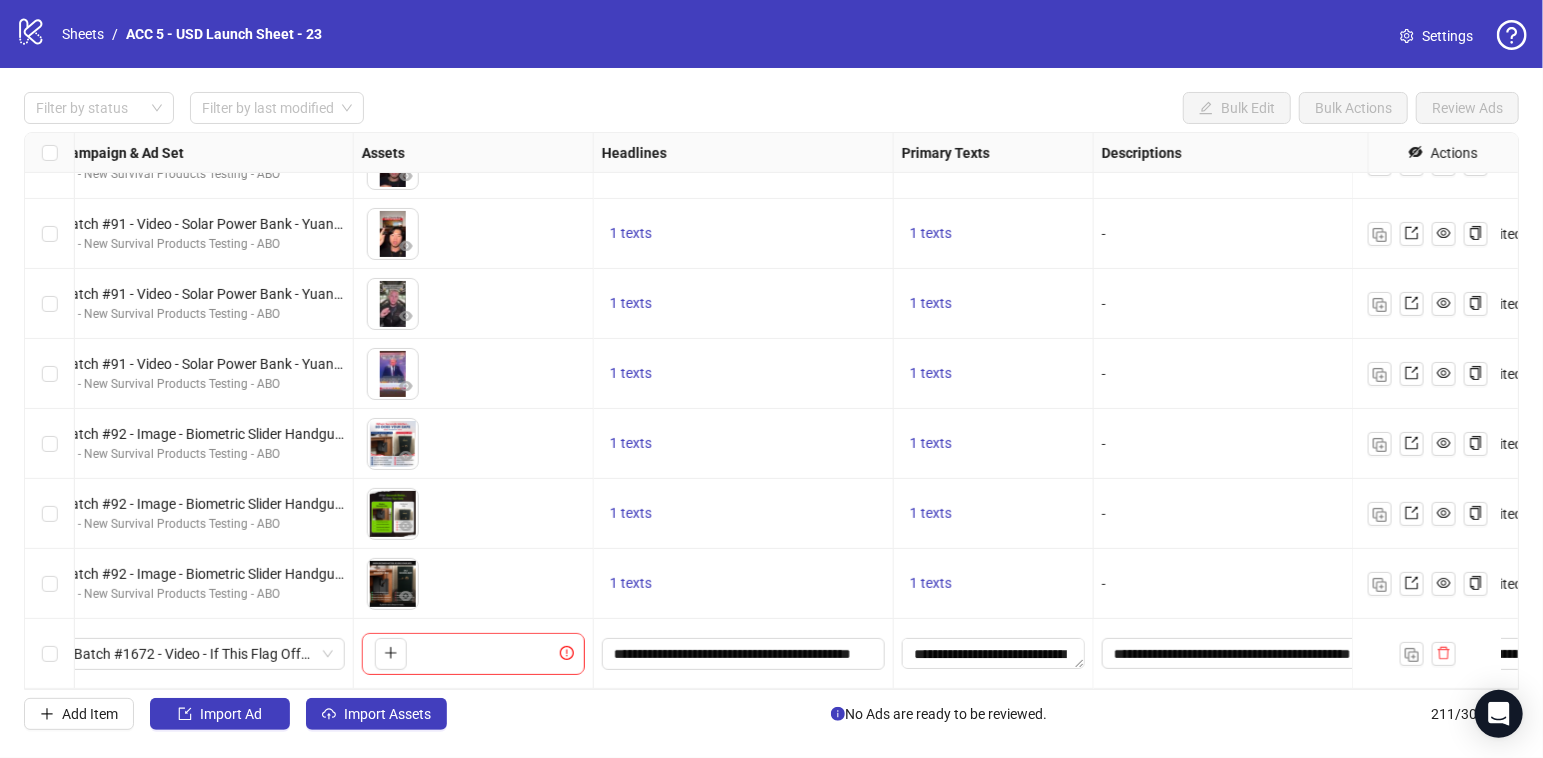 scroll, scrollTop: 14270, scrollLeft: 1314, axis: both 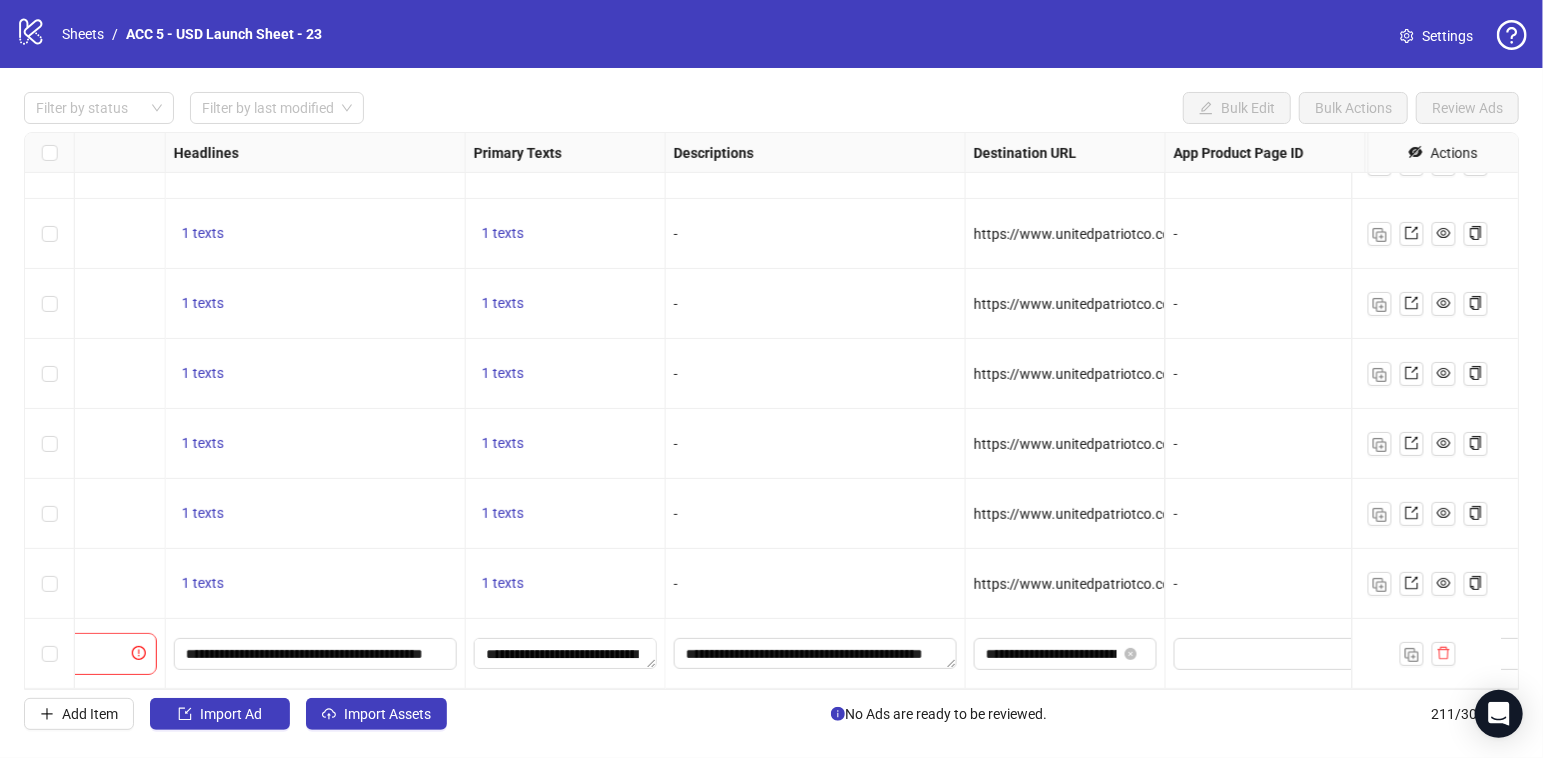 click on "Ad Format Ad Name Campaign & Ad Set Assets Headlines Primary Texts Descriptions Destination URL App Product Page ID Display URL Leadgen Form Product Set ID Call to Action Actions Batch #90 - Video - Solar Power Bank - Yuanda - Tiktok Video - August 1 [Y] - New Survival Products Testing - ABO
To pick up a draggable item, press the space bar.
While dragging, use the arrow keys to move the item.
Press space again to drop the item in its new position, or press escape to cancel.
1 texts 1 texts - https://www.unitedpatriotco.com/pages/solar-powered-power-bank - - Batch #90 - Video - Solar Power Bank - Yuanda - Tiktok Video - August 1 [Y] - New Survival Products Testing - ABO
To pick up a draggable item, press the space bar.
While dragging, use the arrow keys to move the item.
Press space again to drop the item in its new position, or press escape to cancel.
1 texts 1 texts - https://www.unitedpatriotco.com/pages/solar-powered-power-bank - - [Y] - New Survival Products Testing - ABO -" at bounding box center (771, 411) 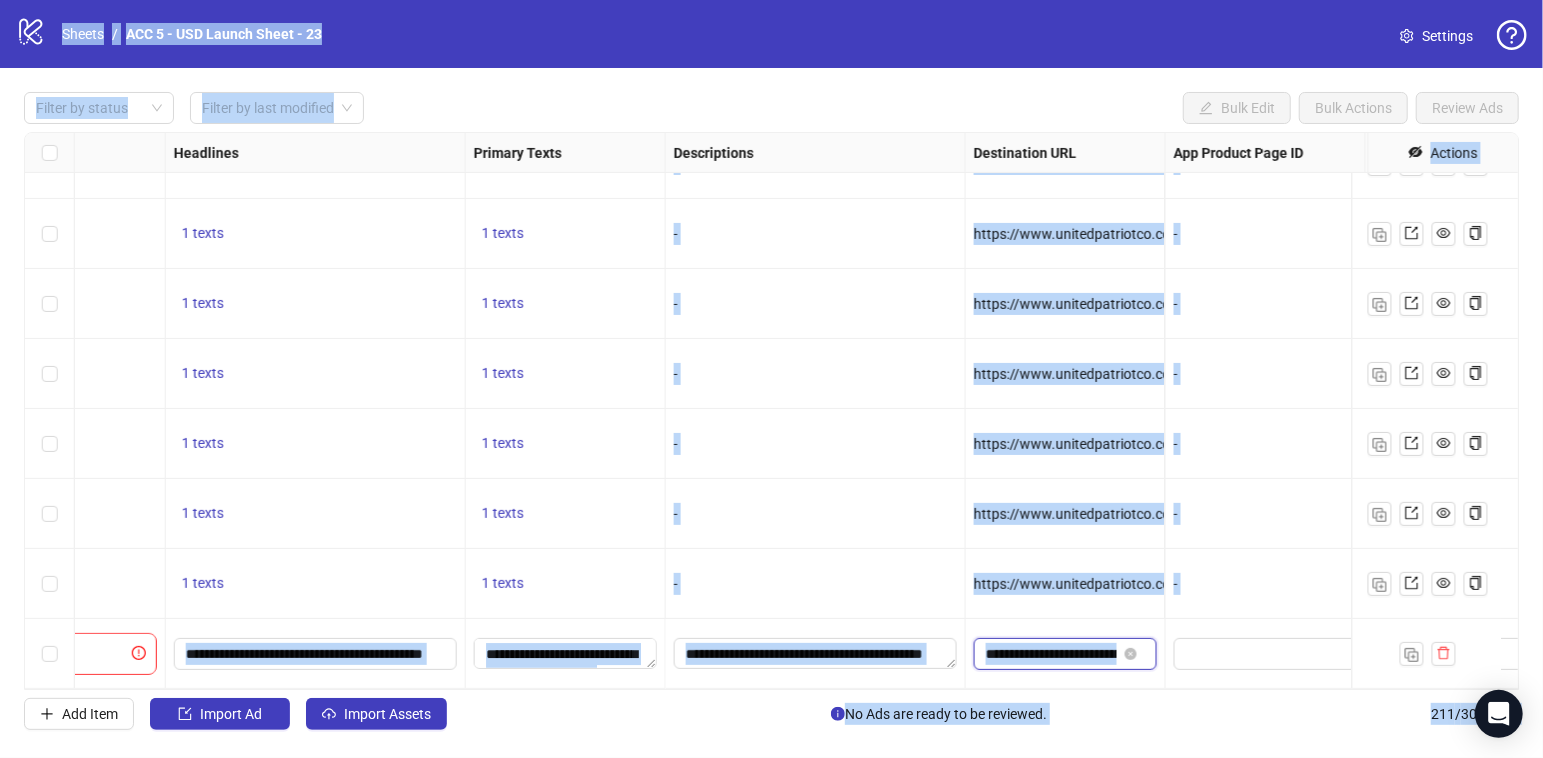 click on "**********" at bounding box center (1051, 654) 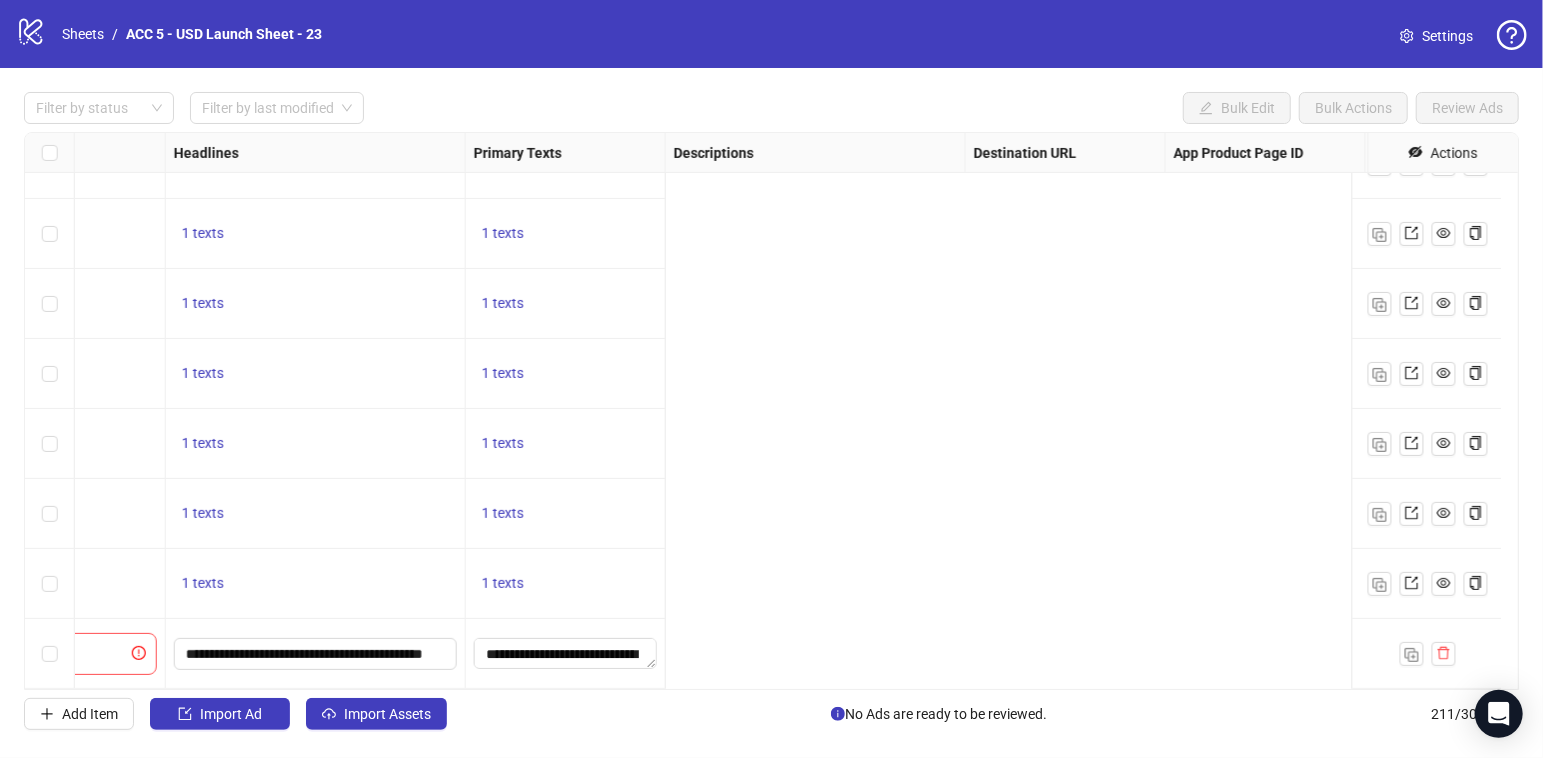scroll, scrollTop: 14270, scrollLeft: 0, axis: vertical 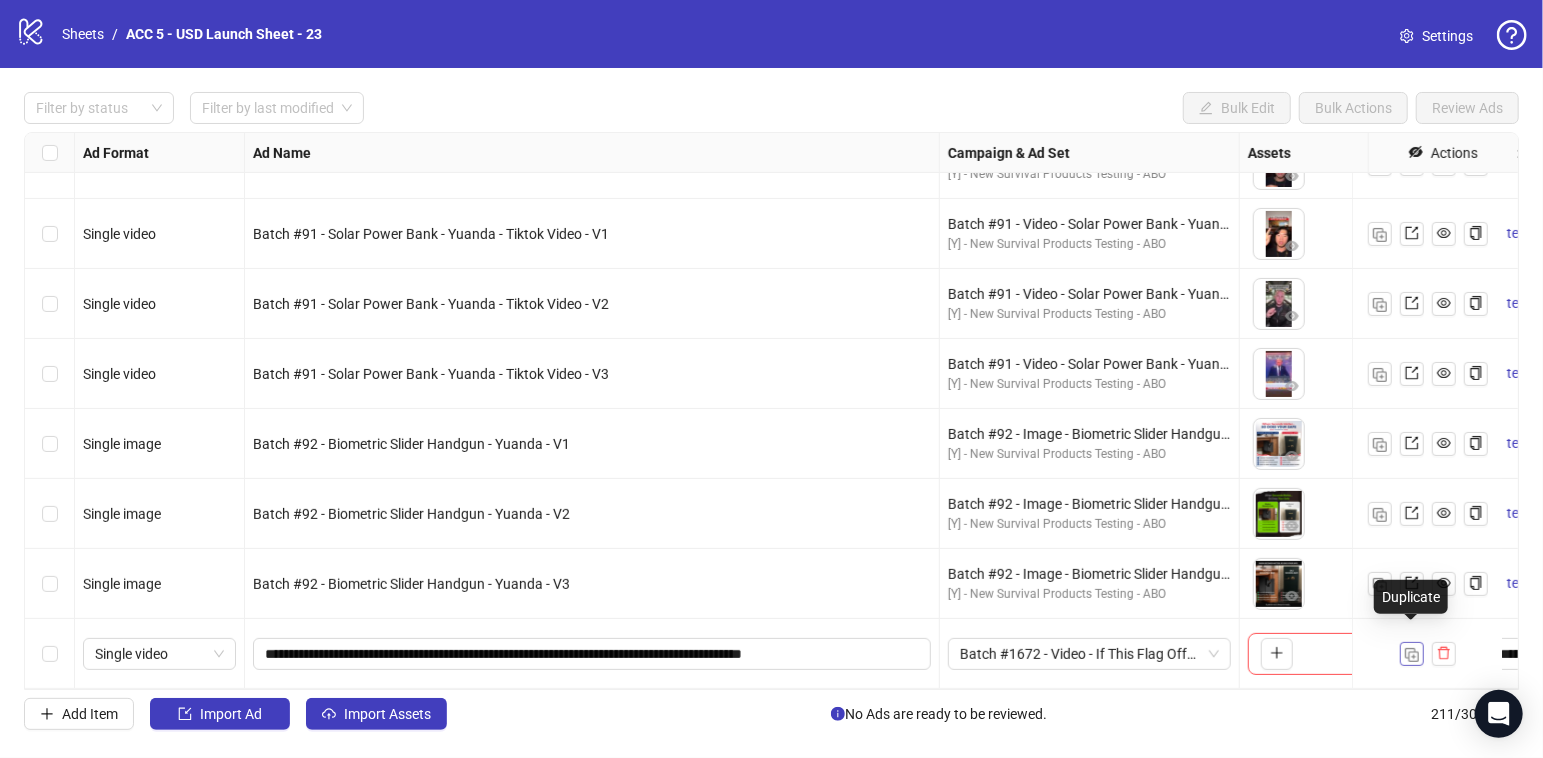 click at bounding box center (1412, 655) 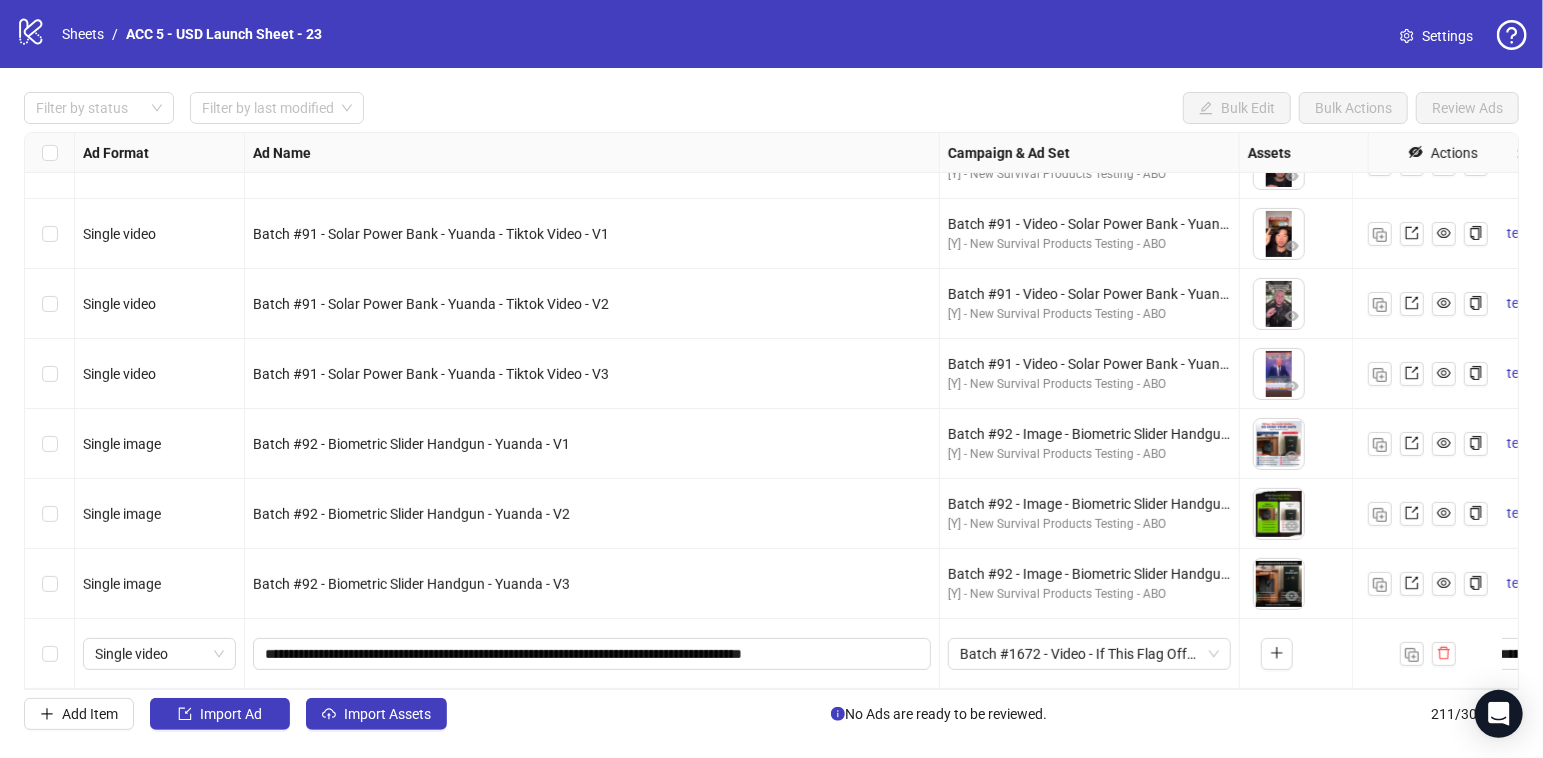 scroll, scrollTop: 14270, scrollLeft: 0, axis: vertical 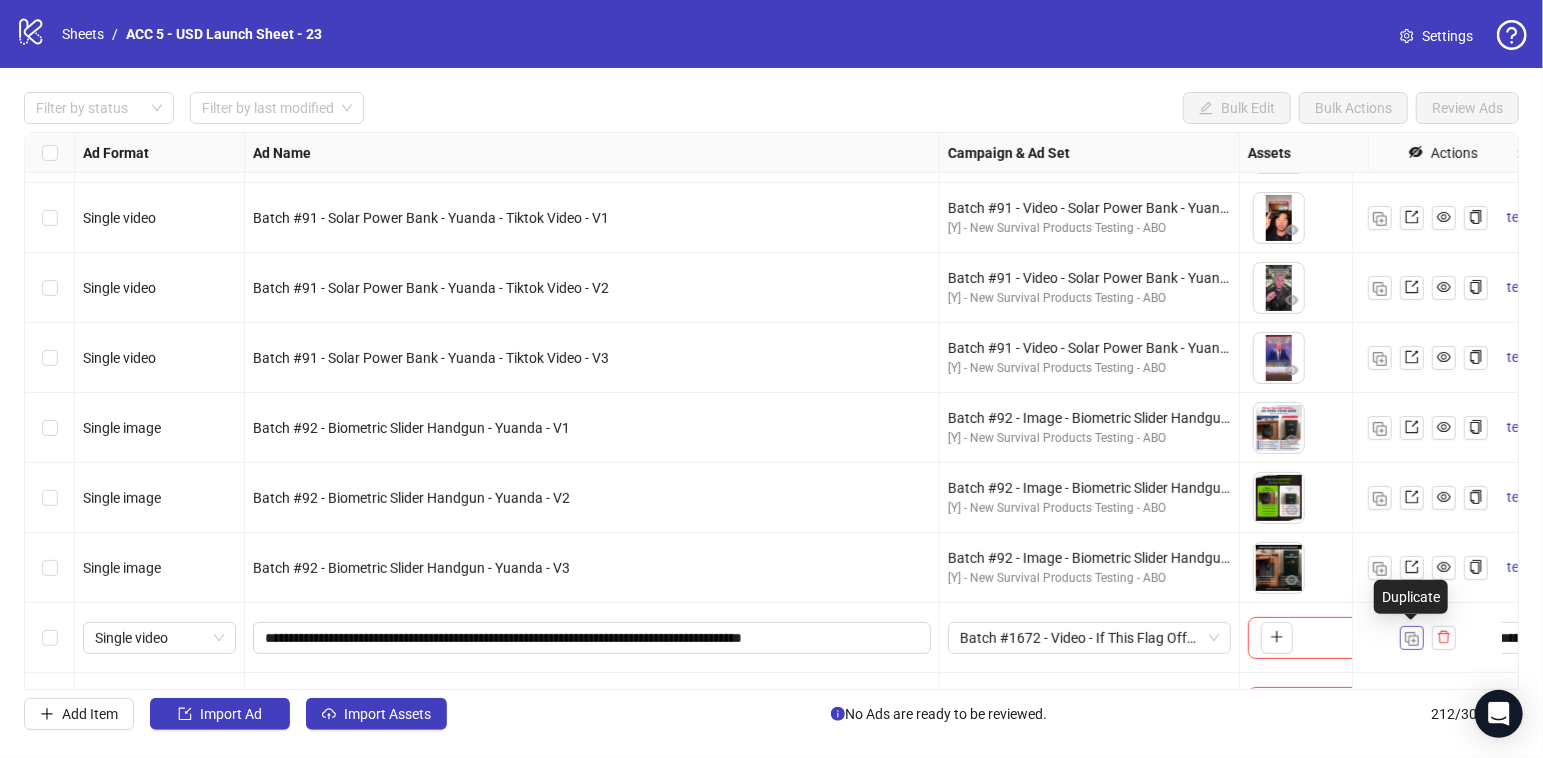 click at bounding box center (1412, 639) 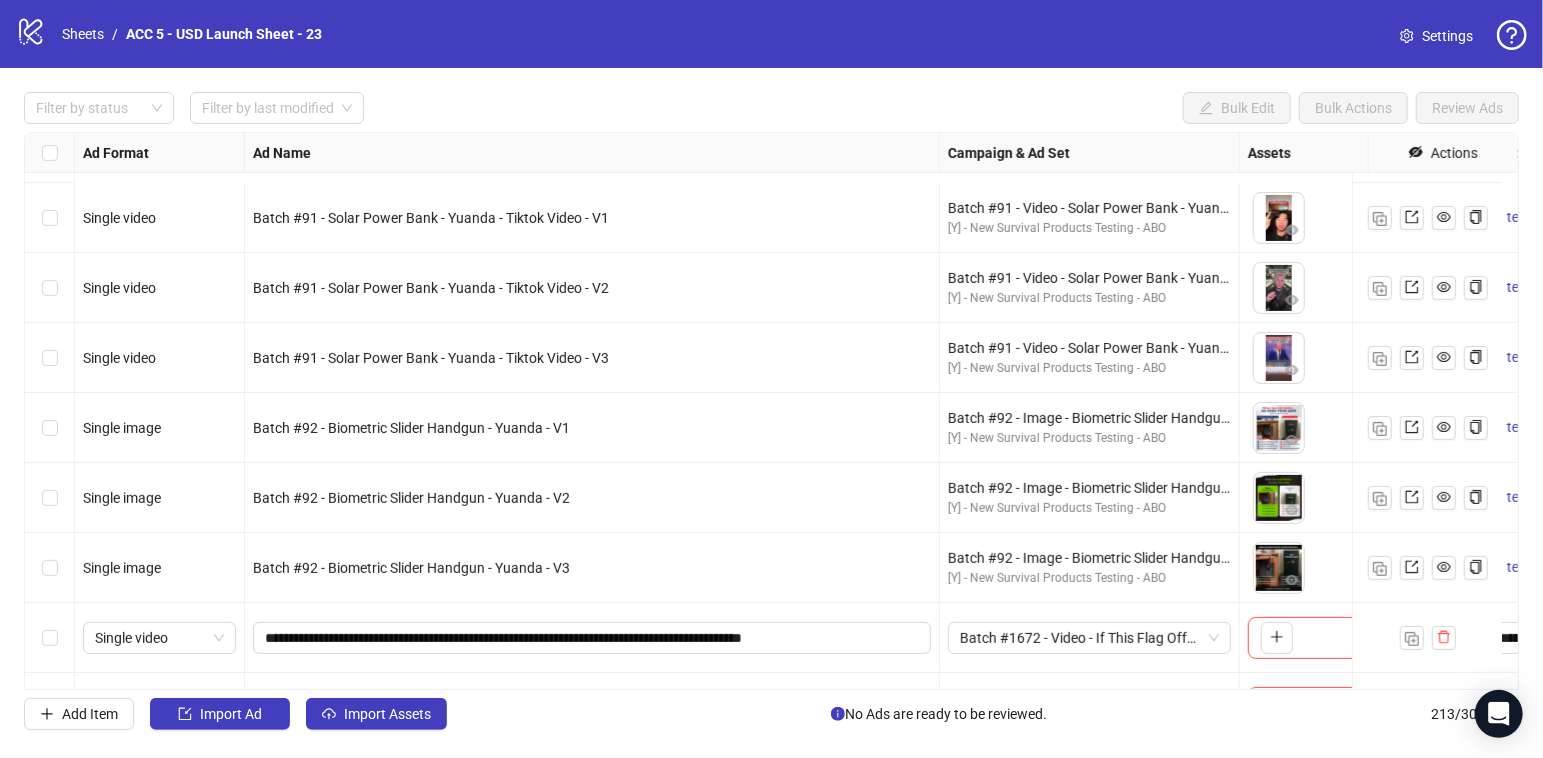 scroll, scrollTop: 14410, scrollLeft: 0, axis: vertical 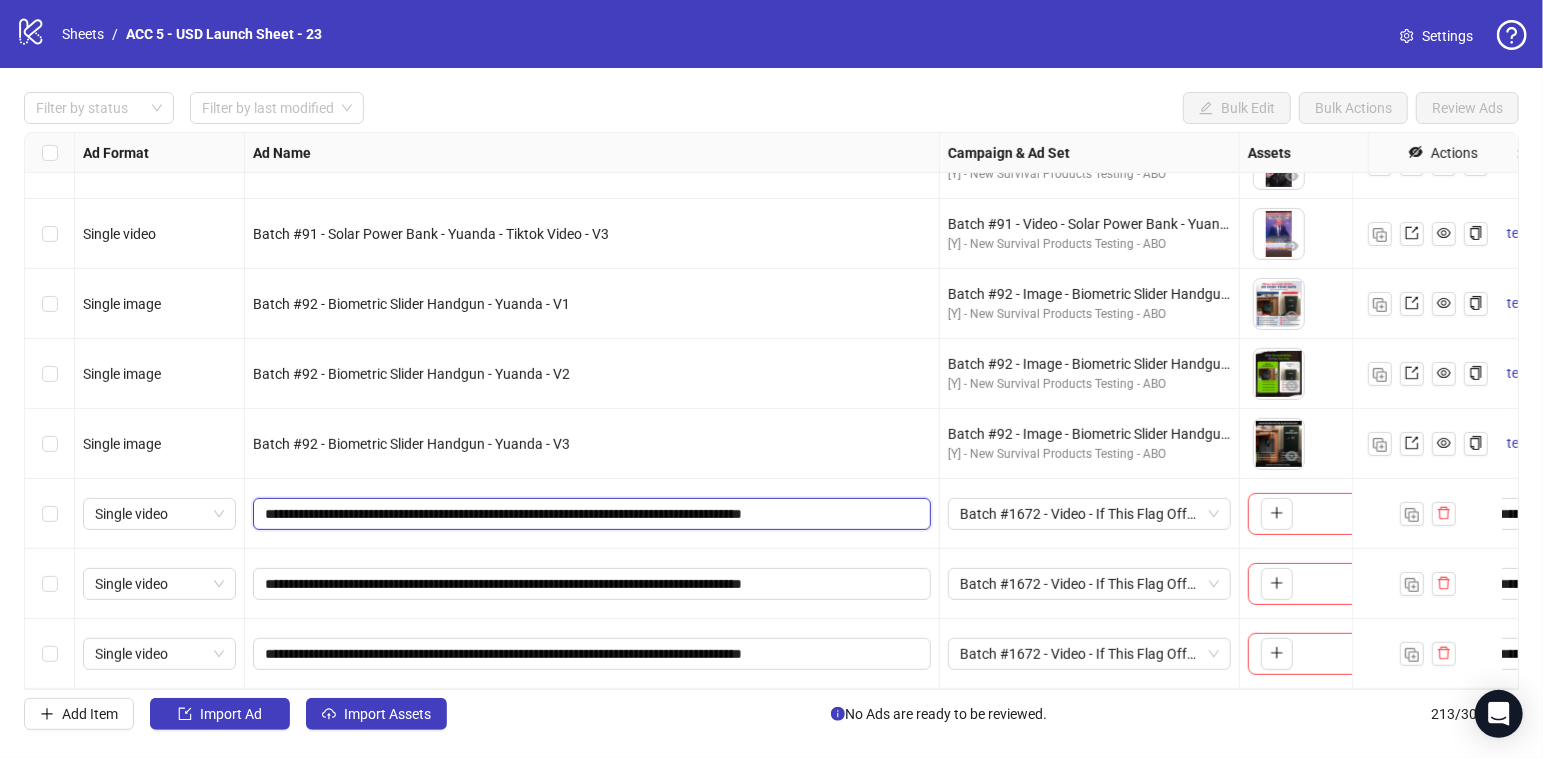 click on "**********" at bounding box center (590, 514) 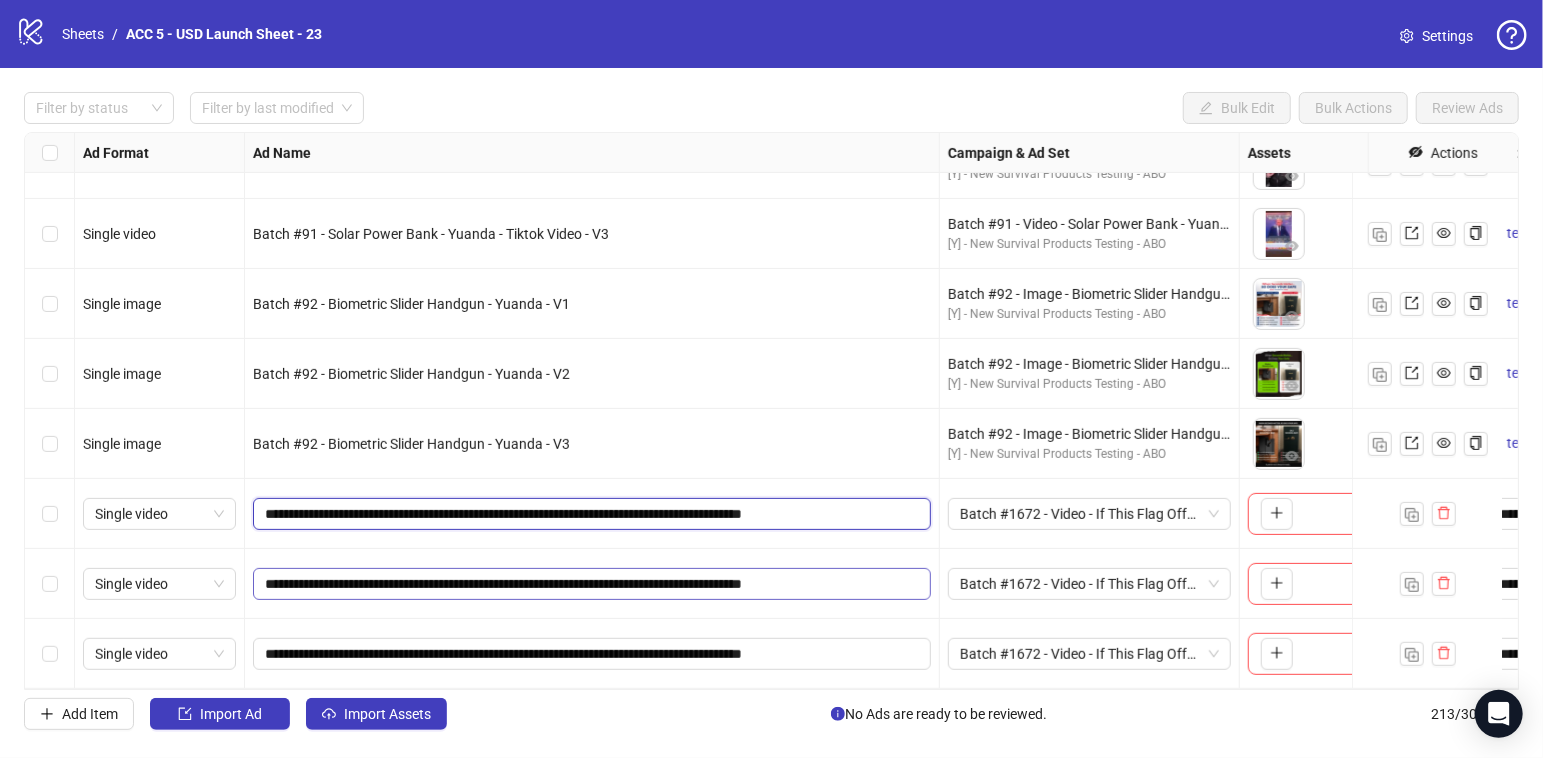 type on "**********" 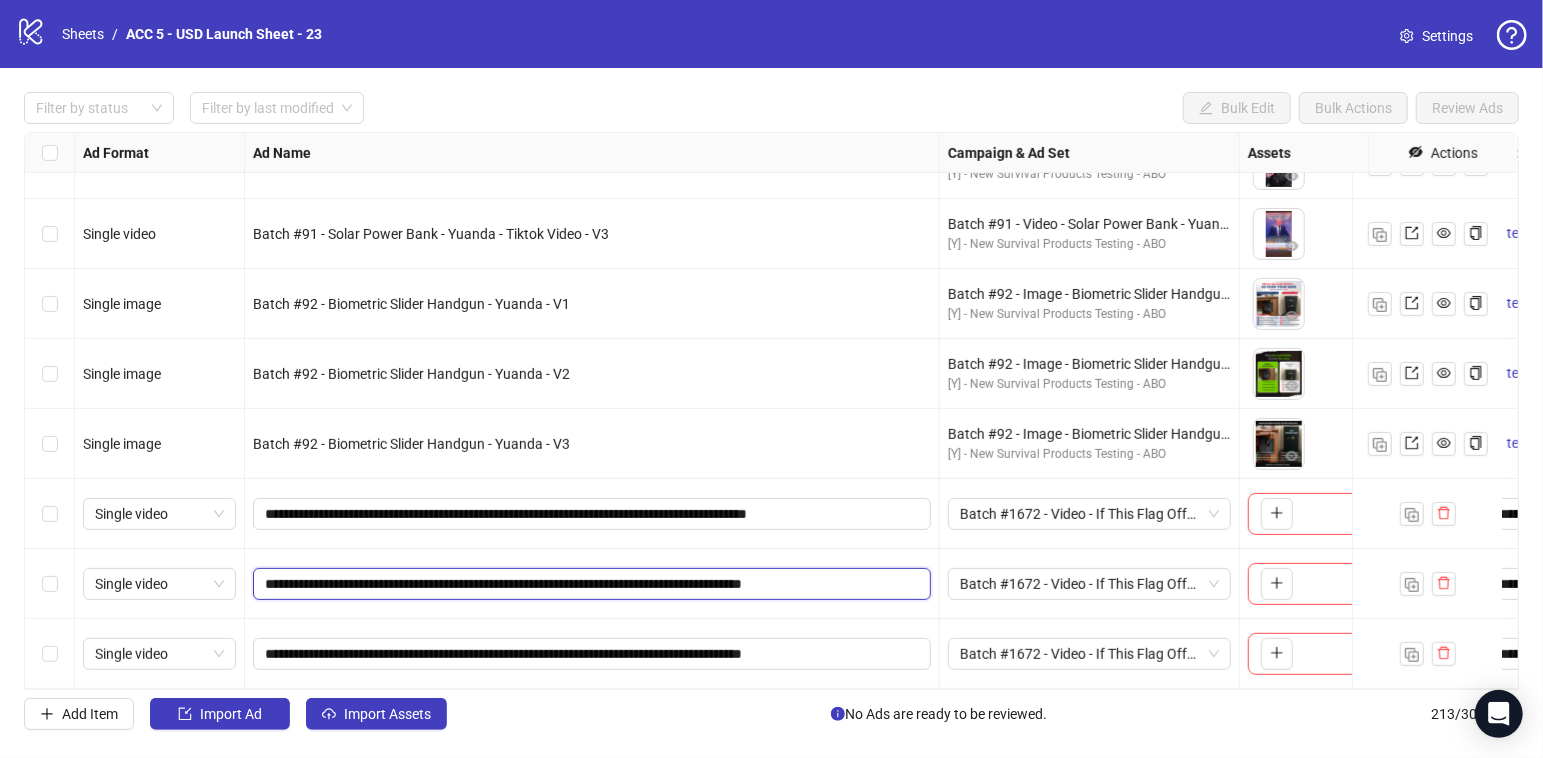 click on "**********" at bounding box center [590, 584] 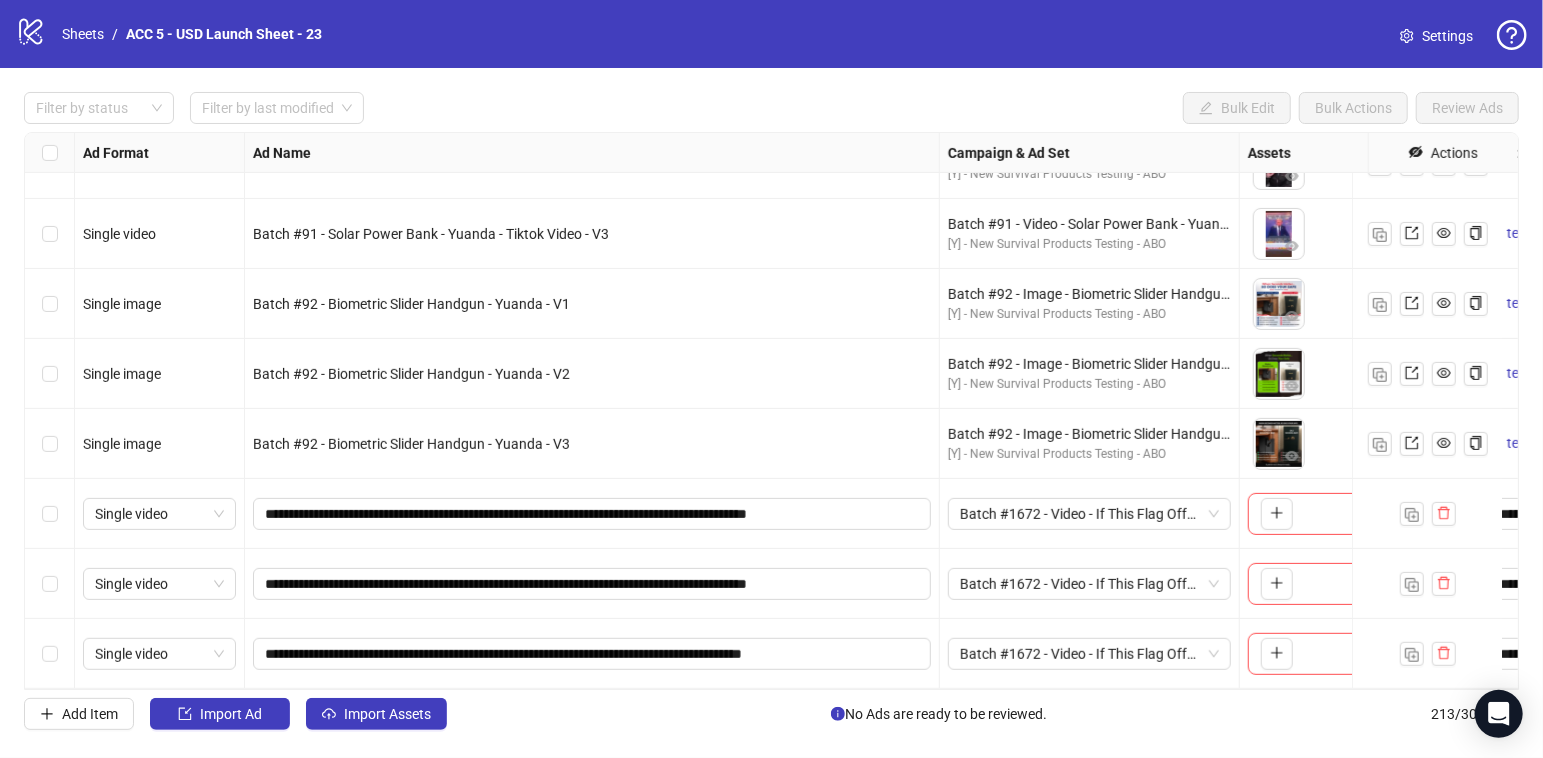 click on "**********" at bounding box center (592, 584) 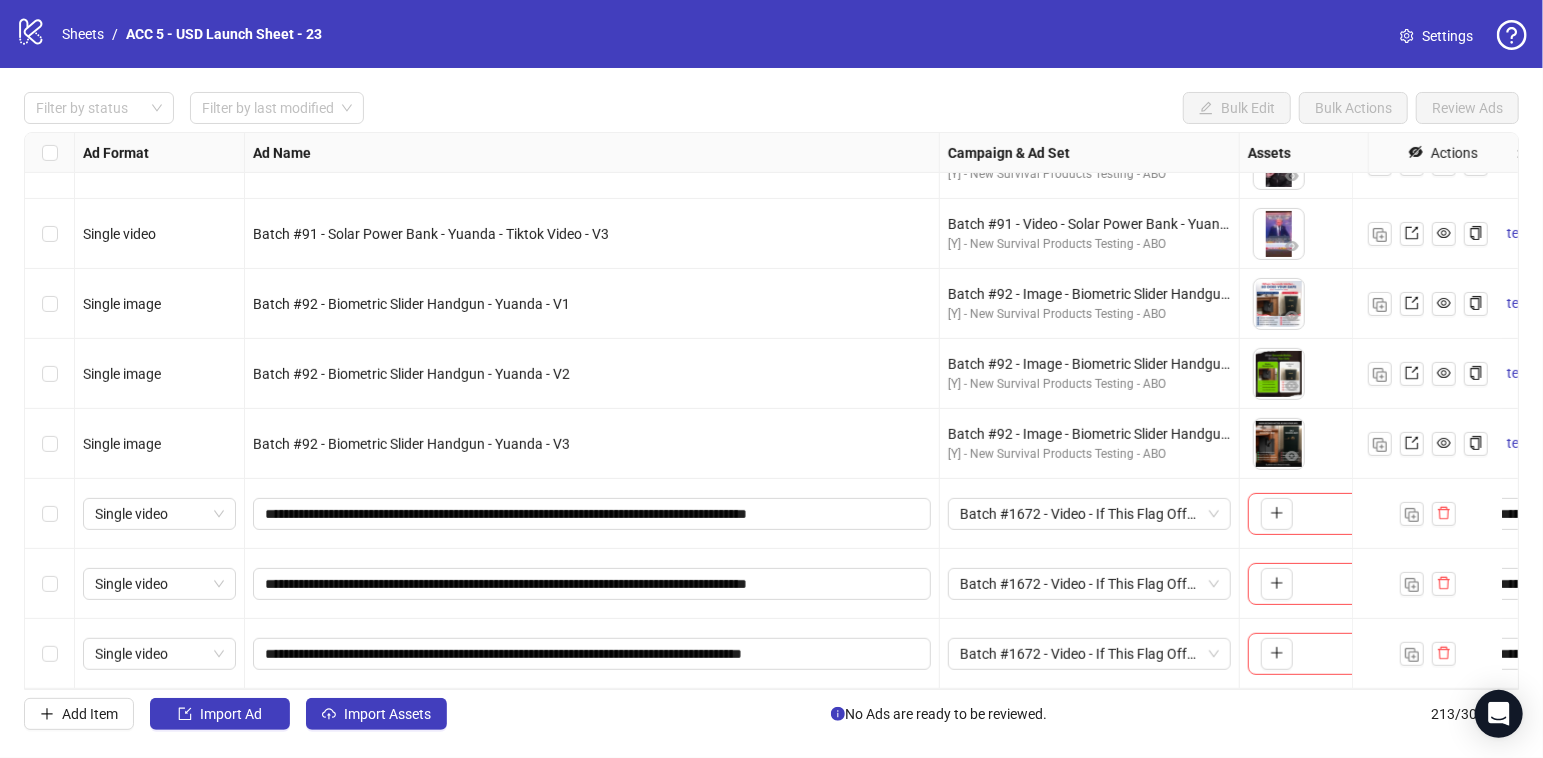 scroll, scrollTop: 14410, scrollLeft: 542, axis: both 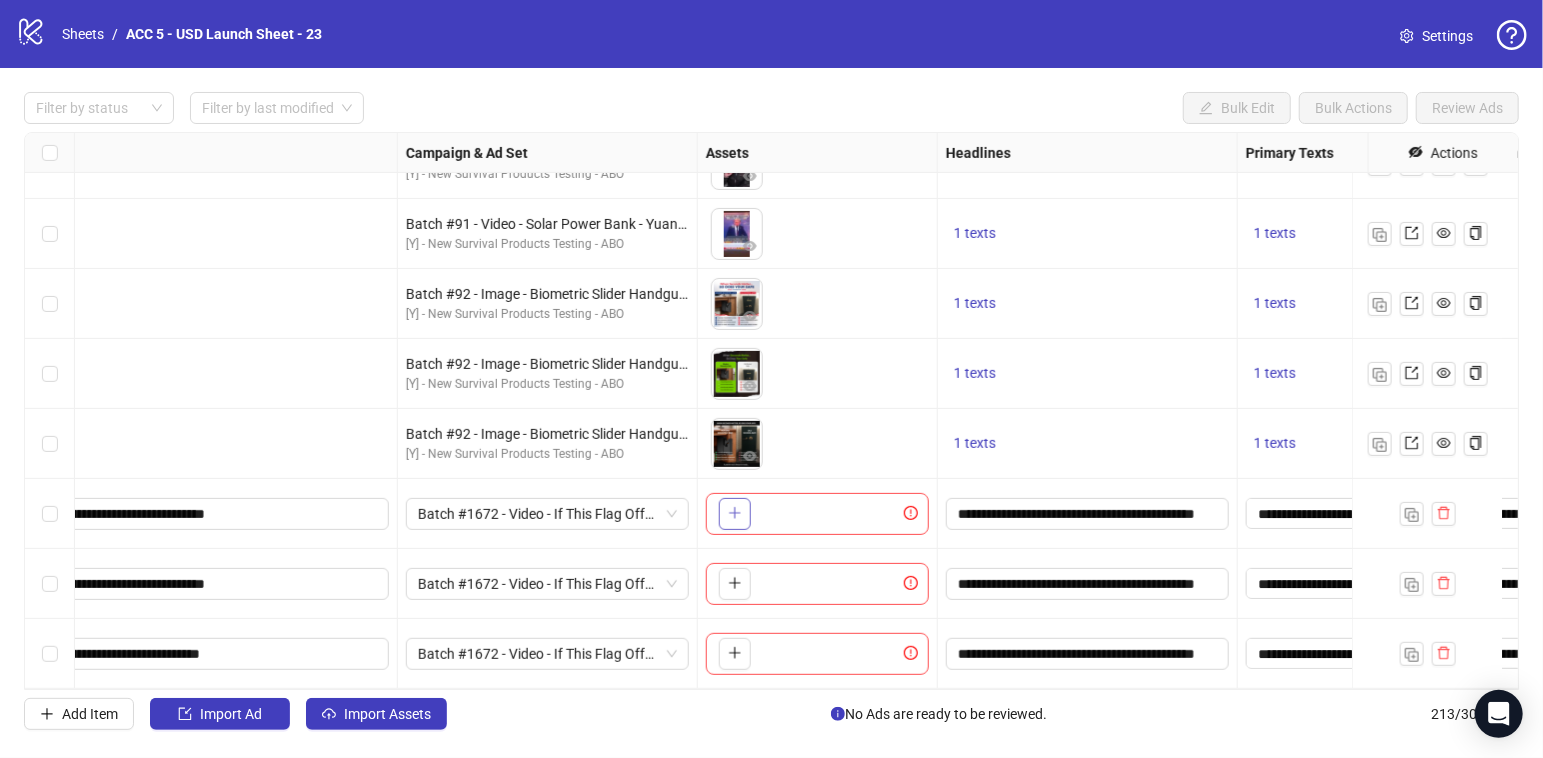 click on "Ad Format Ad Name Campaign & Ad Set Assets Headlines Primary Texts Descriptions Destination URL App Product Page ID Display URL Leadgen Form Product Set ID Call to Action Actions Single video Batch #91 - Solar Power Bank - Yuanda - Tiktok Video - V1 Batch #91 - Video - Solar Power Bank - Yuanda - Tiktok Video - August 1 [Y] - New Survival Products Testing - ABO
To pick up a draggable item, press the space bar.
While dragging, use the arrow keys to move the item.
Press space again to drop the item in its new position, or press escape to cancel.
1 texts 1 texts - https://www.unitedpatriotco.com/pages/solar-powered-power-bank Single video Batch #91 - Solar Power Bank - Yuanda - Tiktok Video - V2 Batch #91 - Video - Solar Power Bank - Yuanda - Tiktok Video - August 1 [Y] - New Survival Products Testing - ABO 1 texts 1 texts - https://www.unitedpatriotco.com/pages/solar-powered-power-bank Single video Batch #91 - Solar Power Bank - Yuanda - Tiktok Video - V3 1 texts 1 texts - Single image 1 texts -" at bounding box center [771, 411] 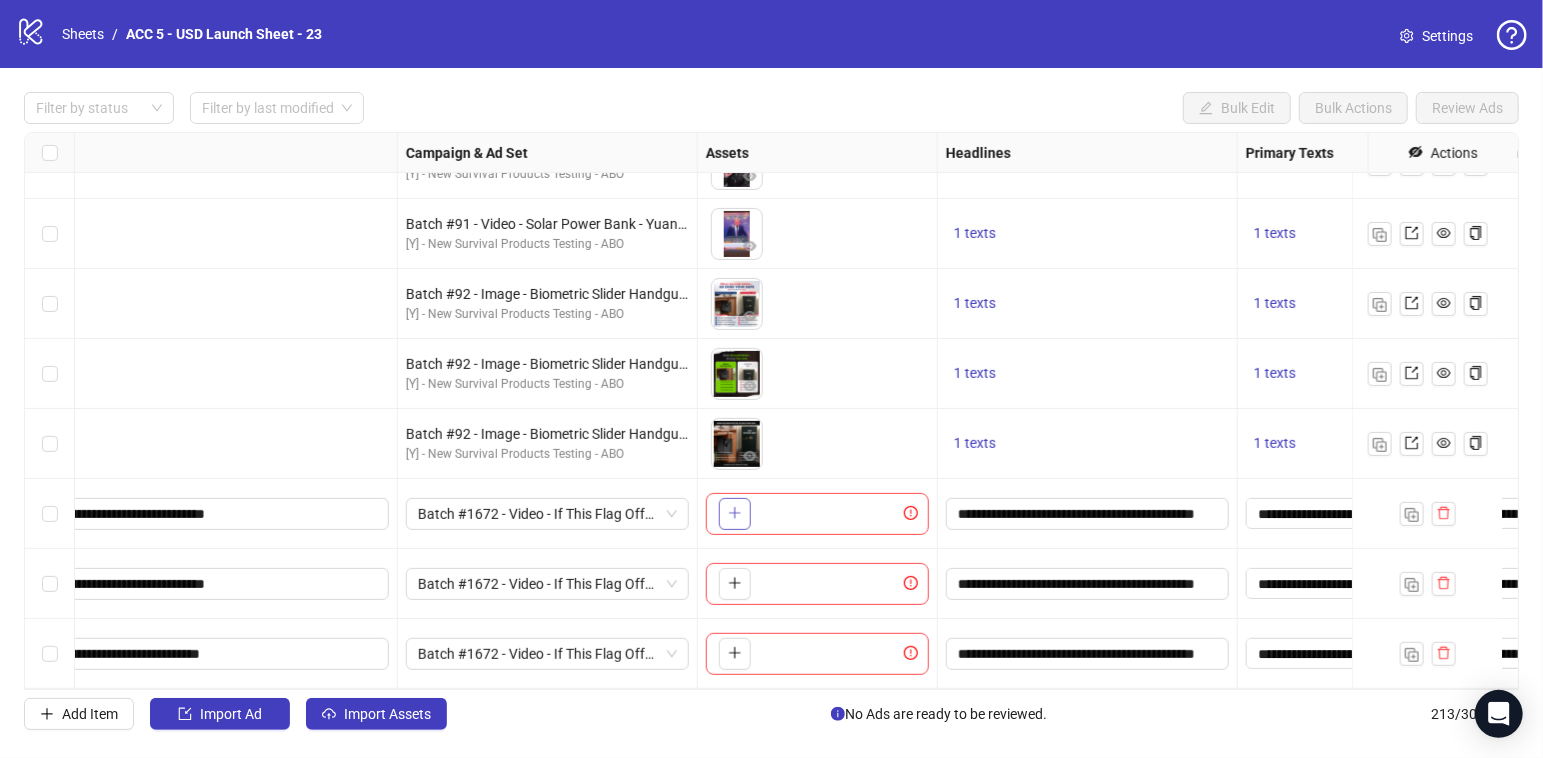 click 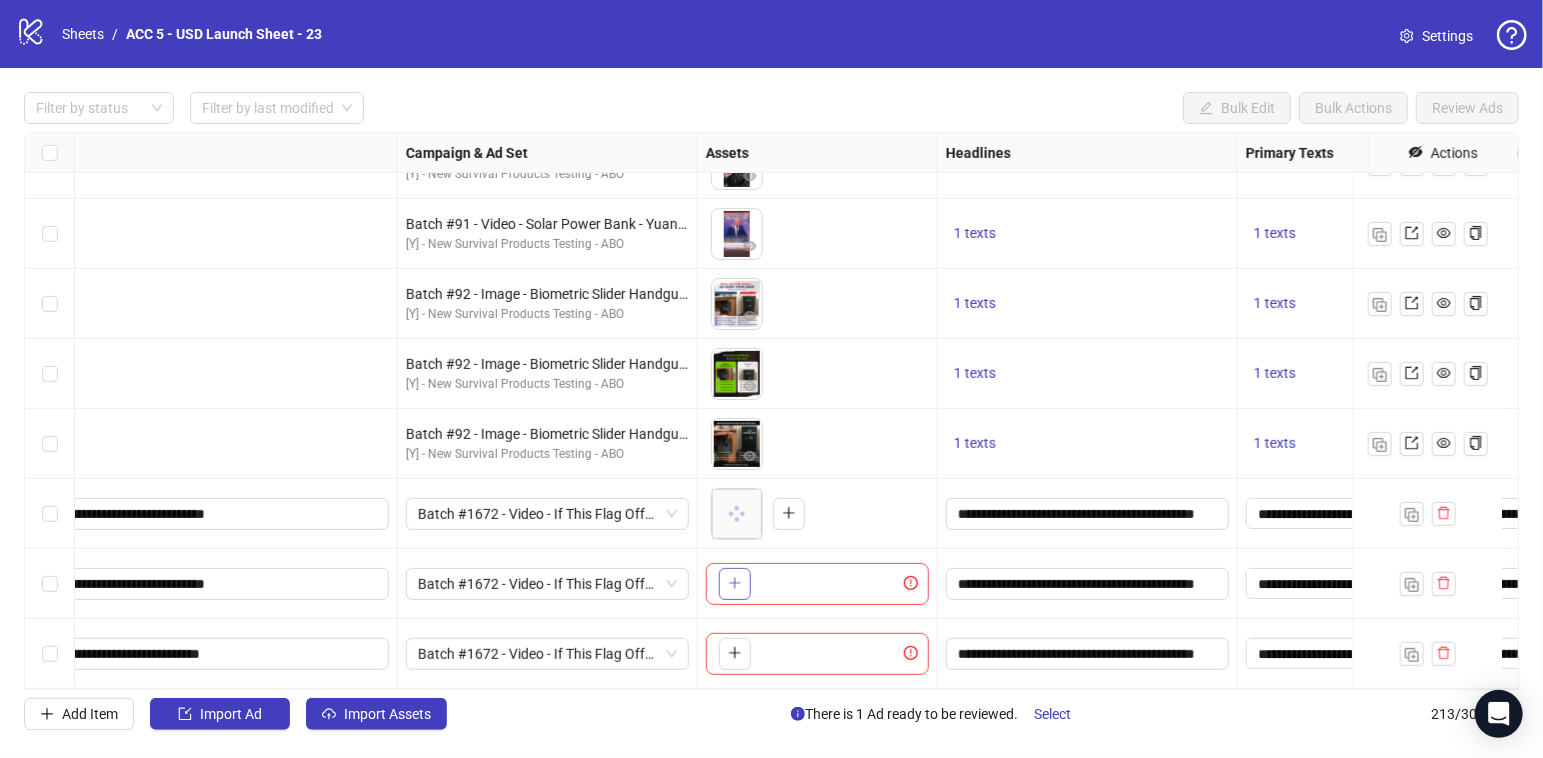 click at bounding box center (735, 584) 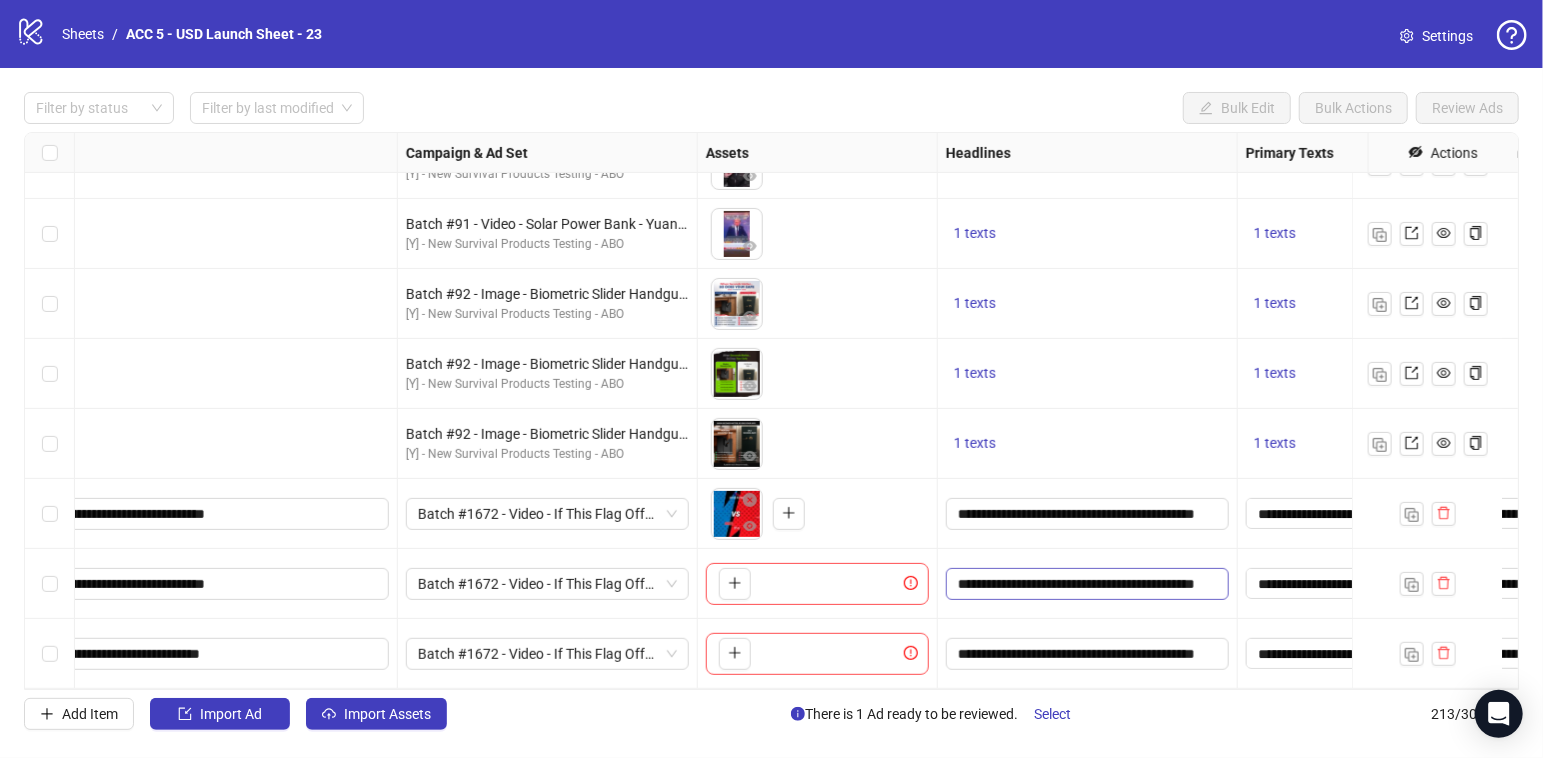 scroll, scrollTop: 0, scrollLeft: 23, axis: horizontal 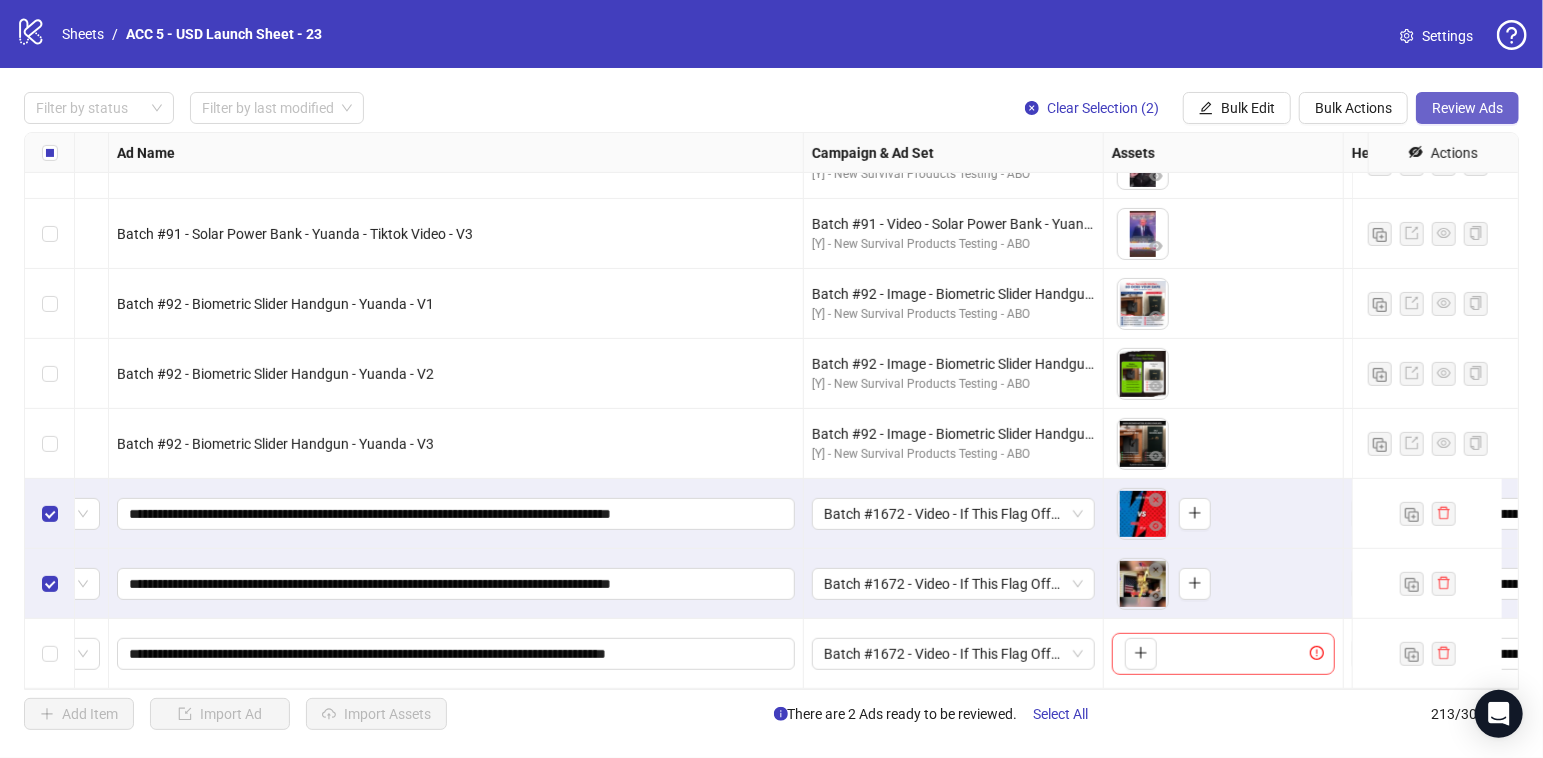 click on "Review Ads" at bounding box center [1467, 108] 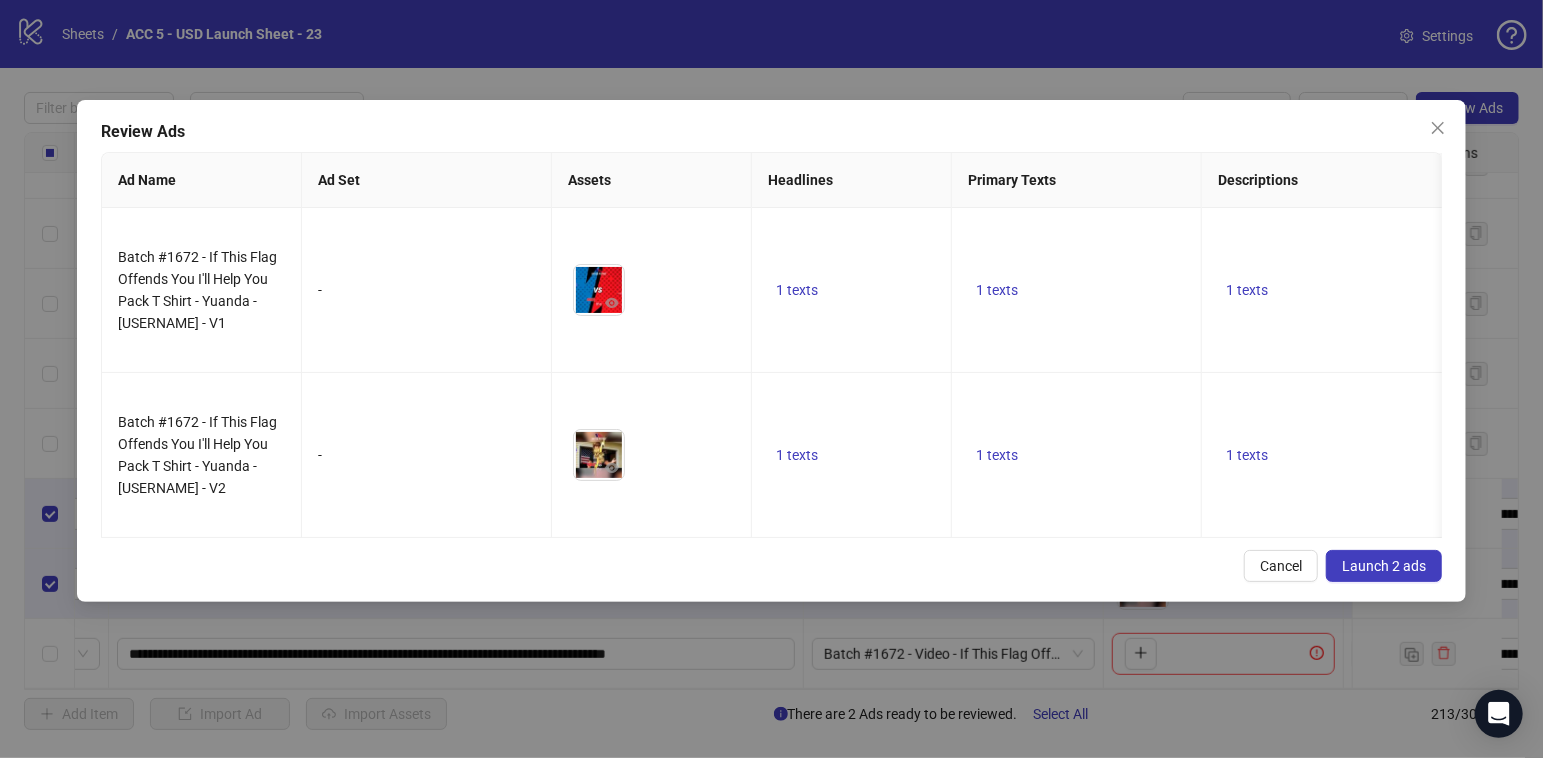 click on "Launch 2 ads" at bounding box center (1384, 566) 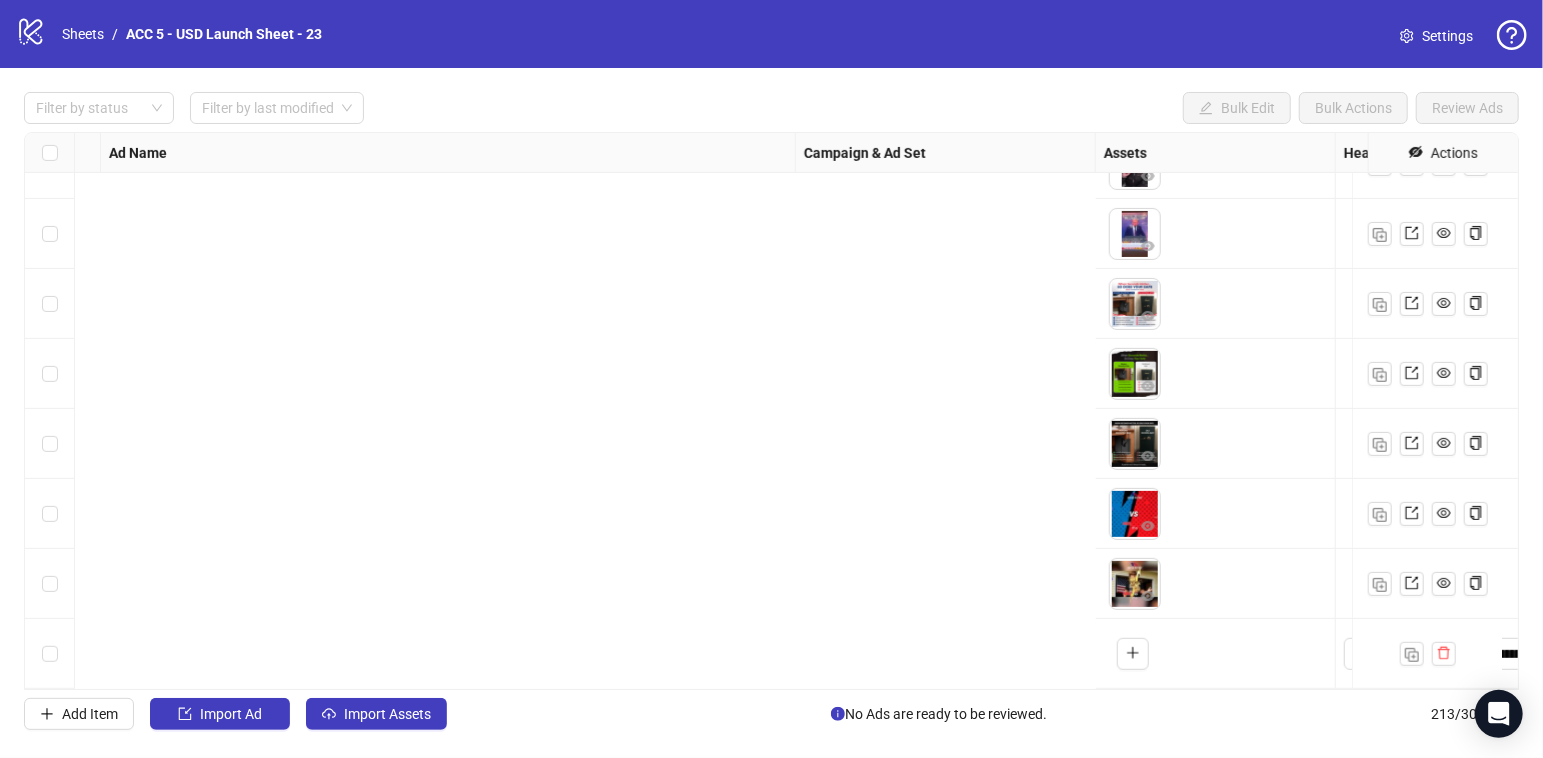 scroll, scrollTop: 14410, scrollLeft: 1754, axis: both 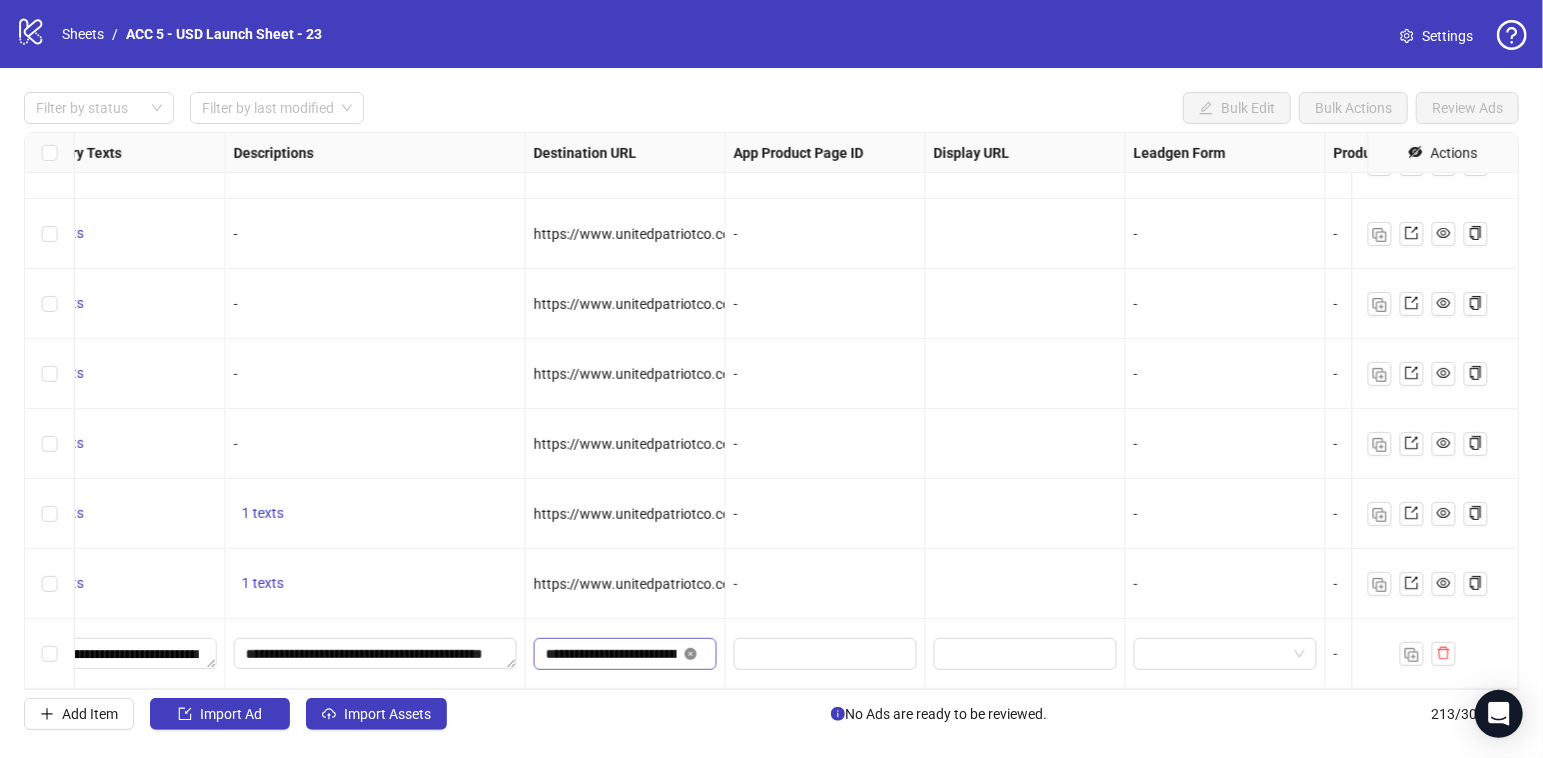 click 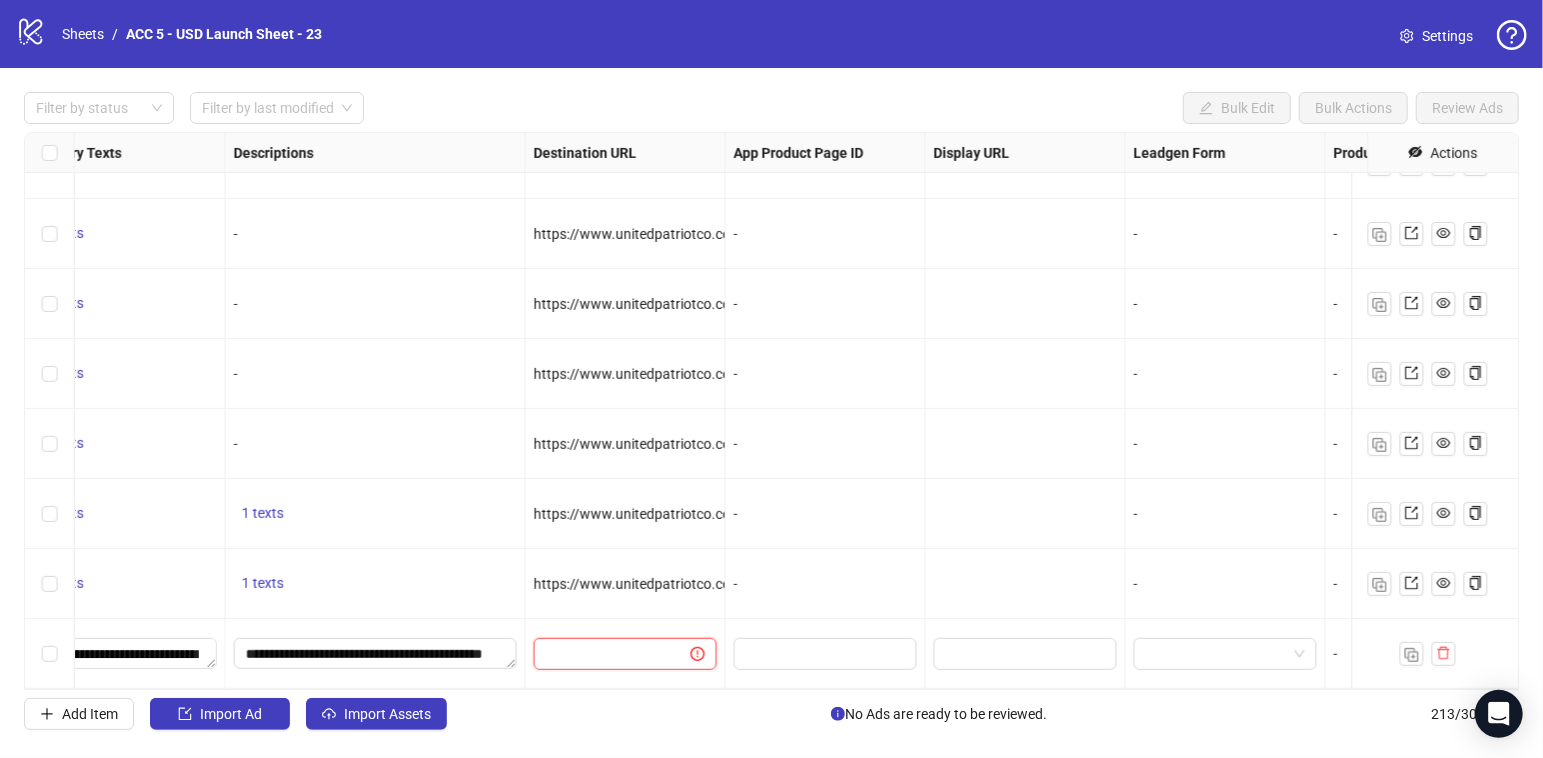 scroll, scrollTop: 0, scrollLeft: 0, axis: both 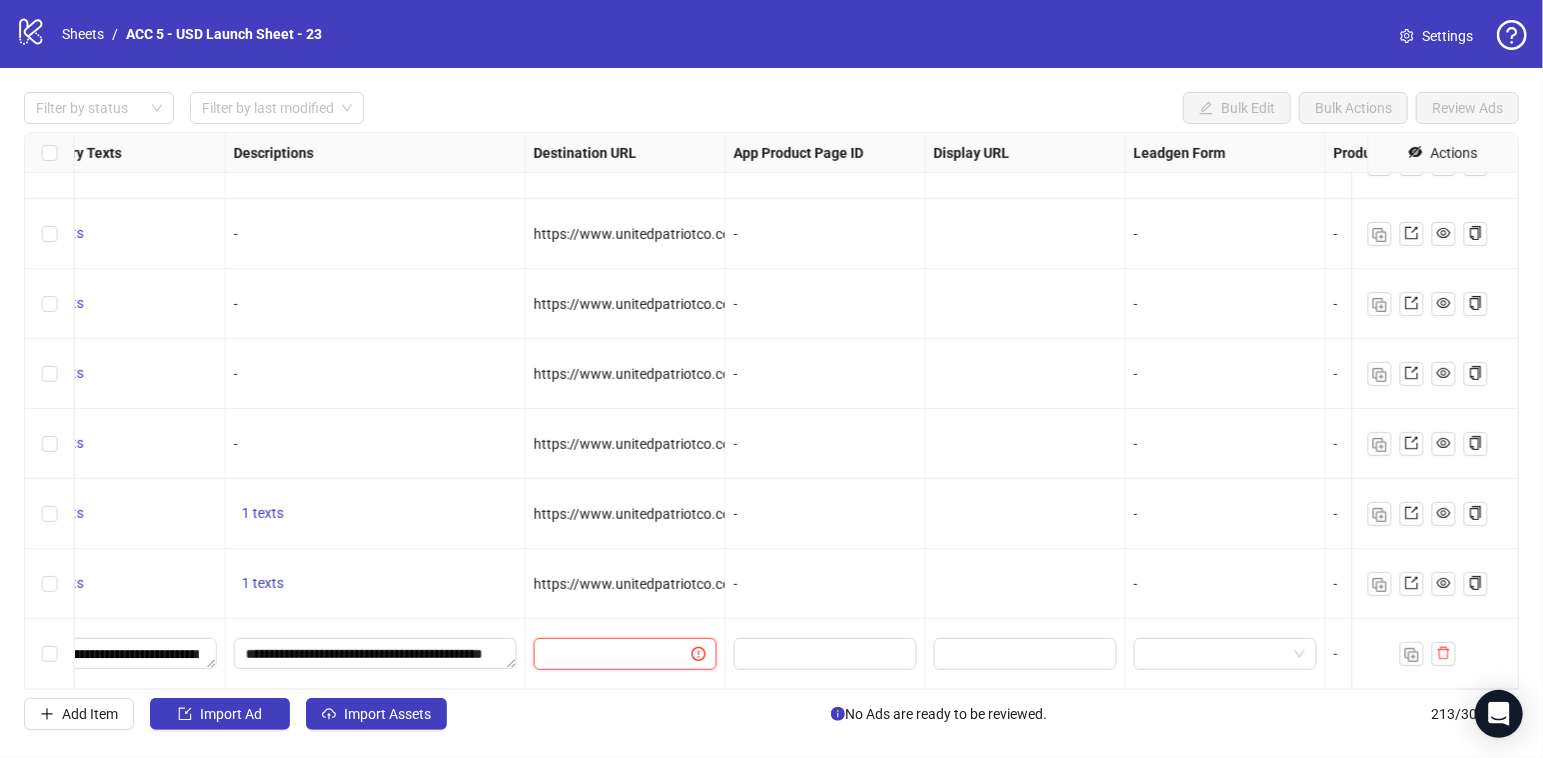click at bounding box center (605, 654) 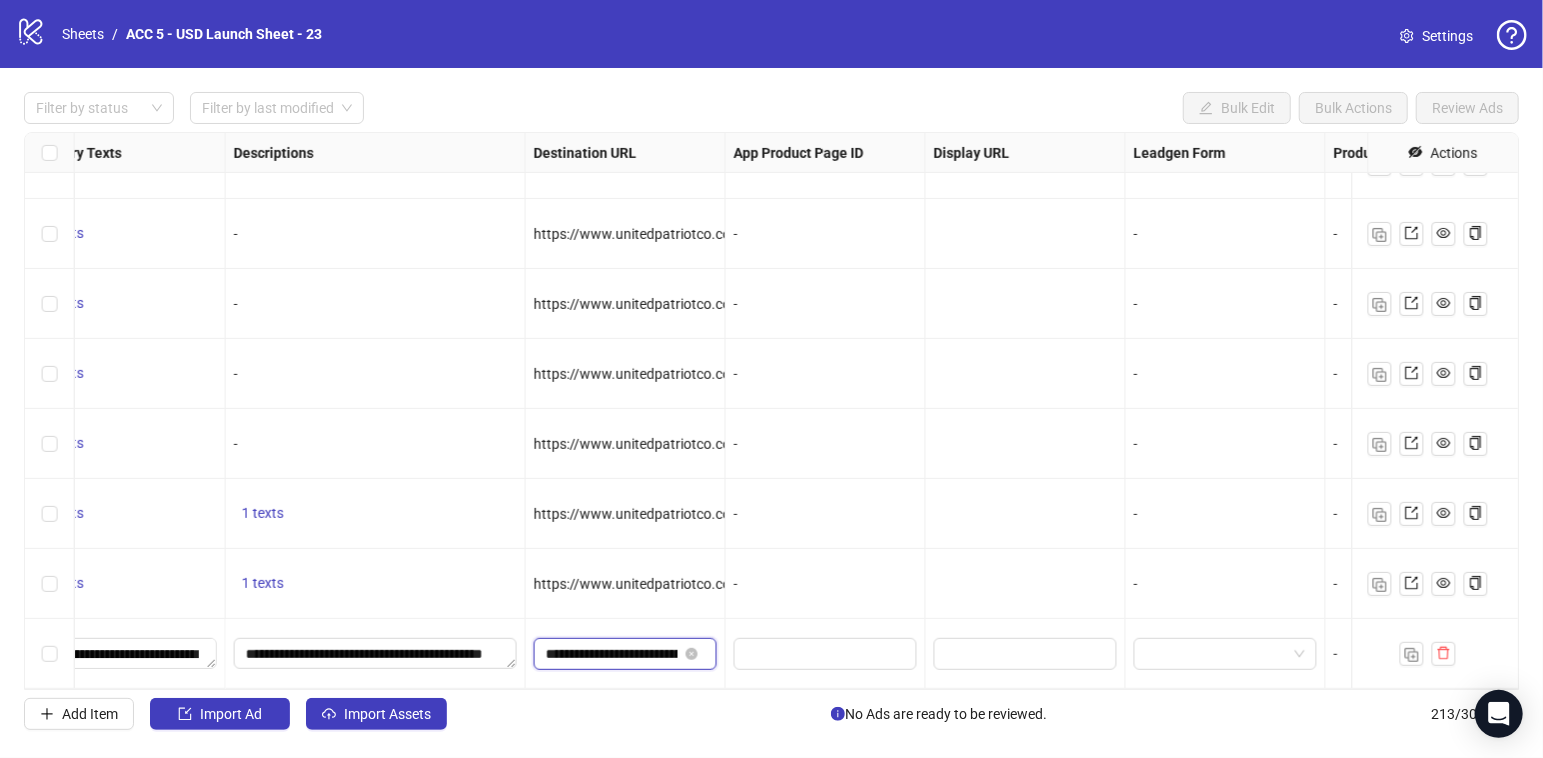 scroll, scrollTop: 0, scrollLeft: 448, axis: horizontal 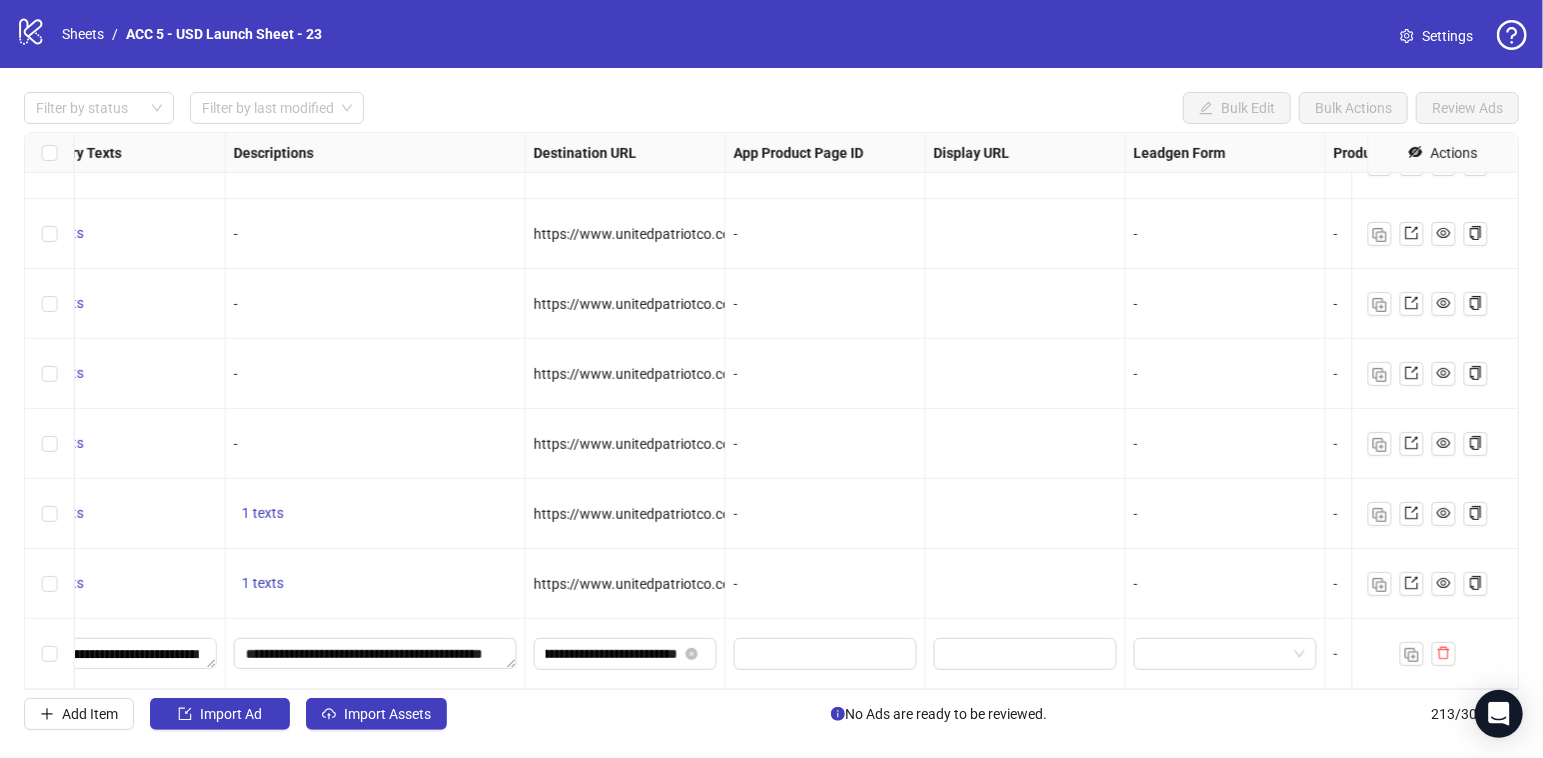 click on "-" at bounding box center (826, 584) 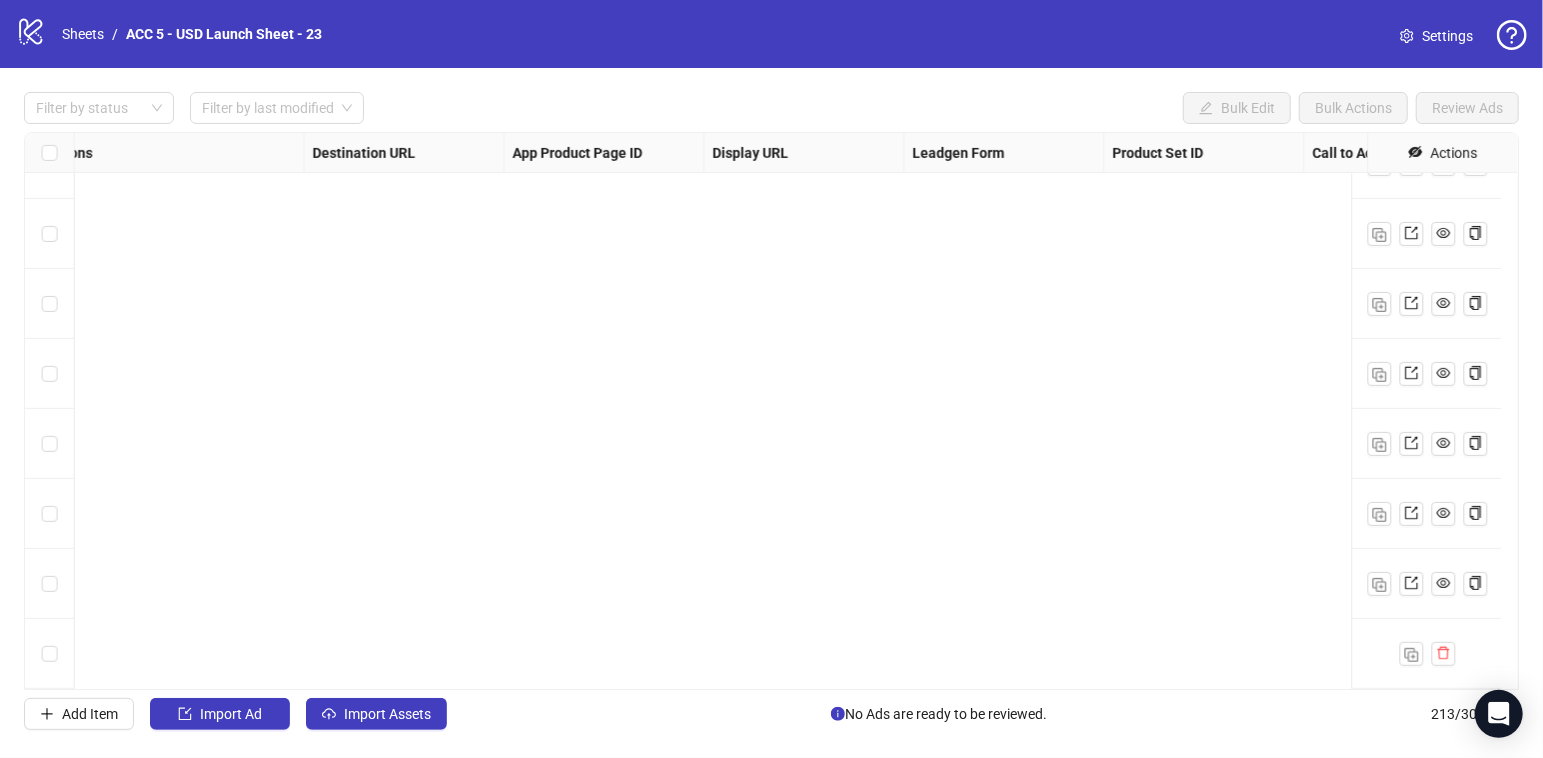scroll, scrollTop: 14410, scrollLeft: 158, axis: both 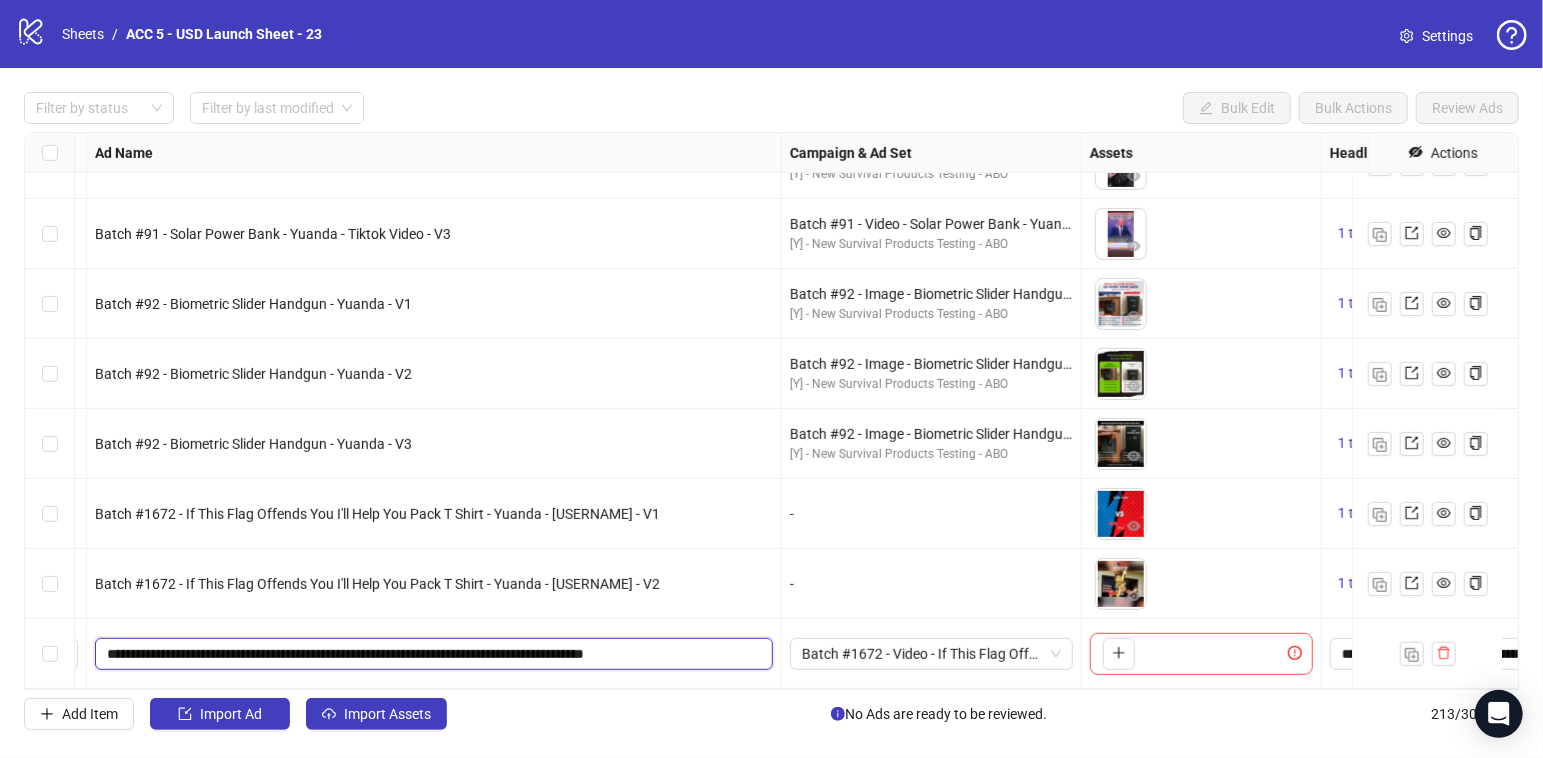 click on "**********" at bounding box center (432, 654) 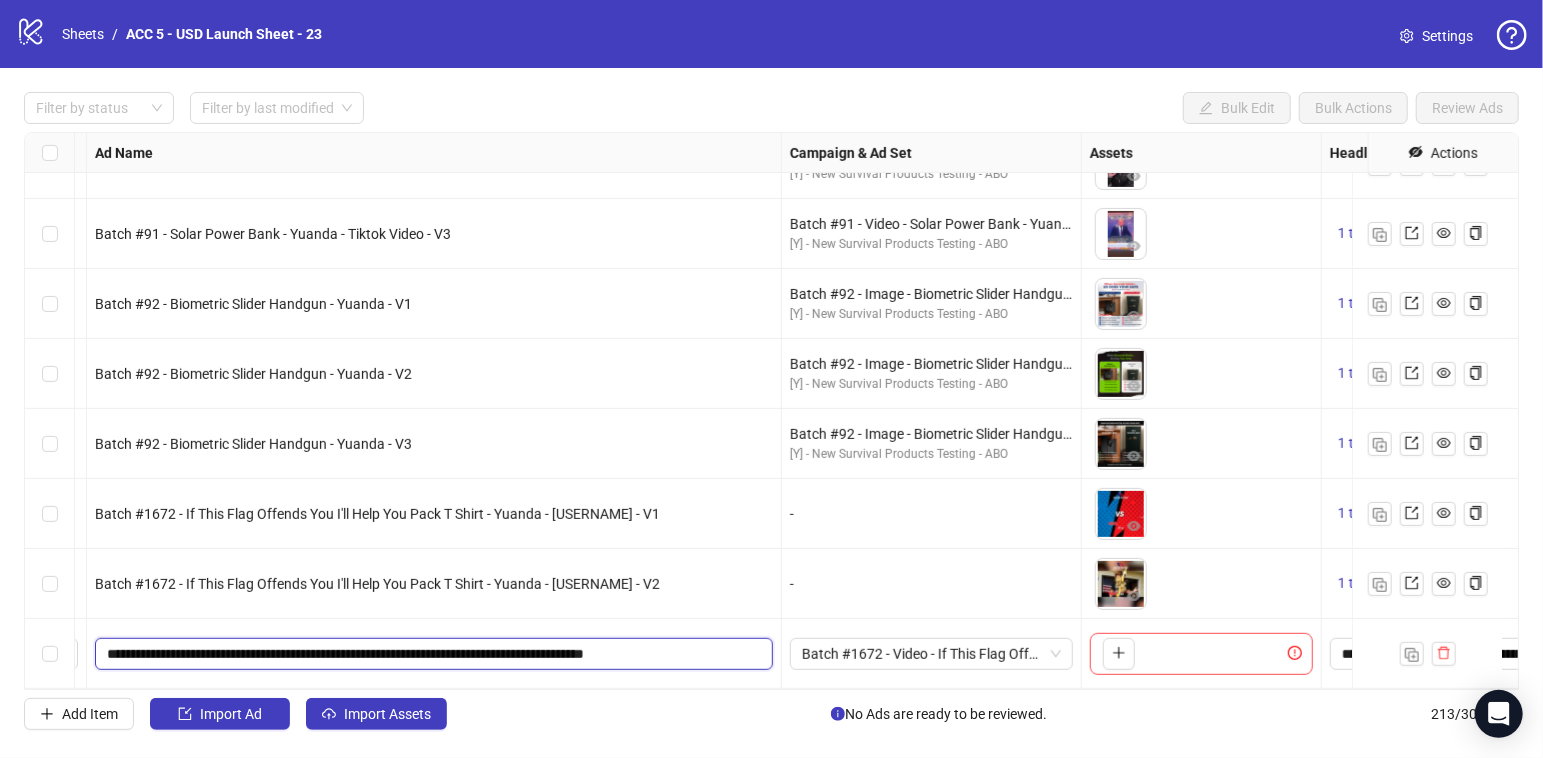 click on "**********" at bounding box center (432, 654) 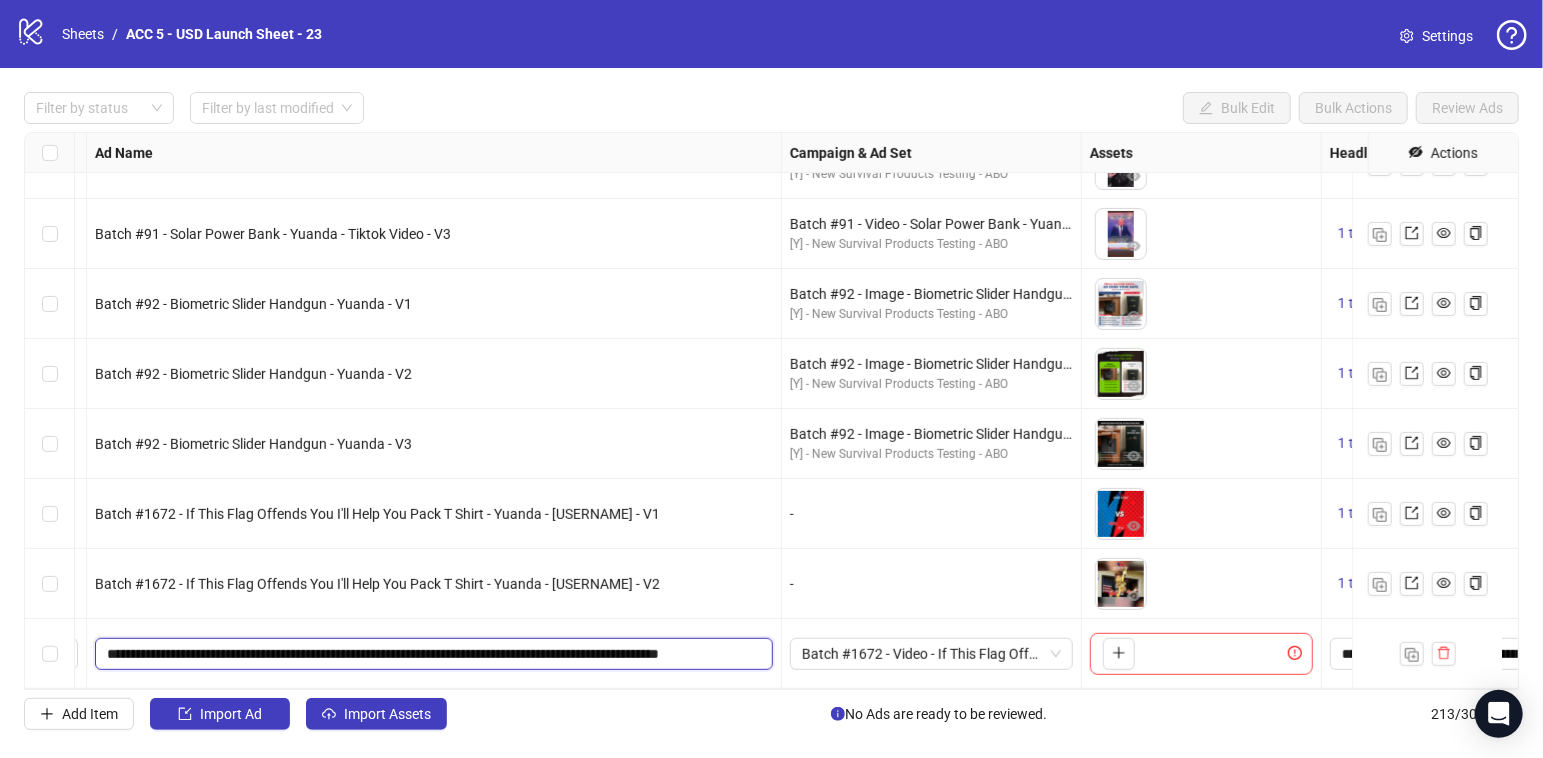 scroll, scrollTop: 0, scrollLeft: 41, axis: horizontal 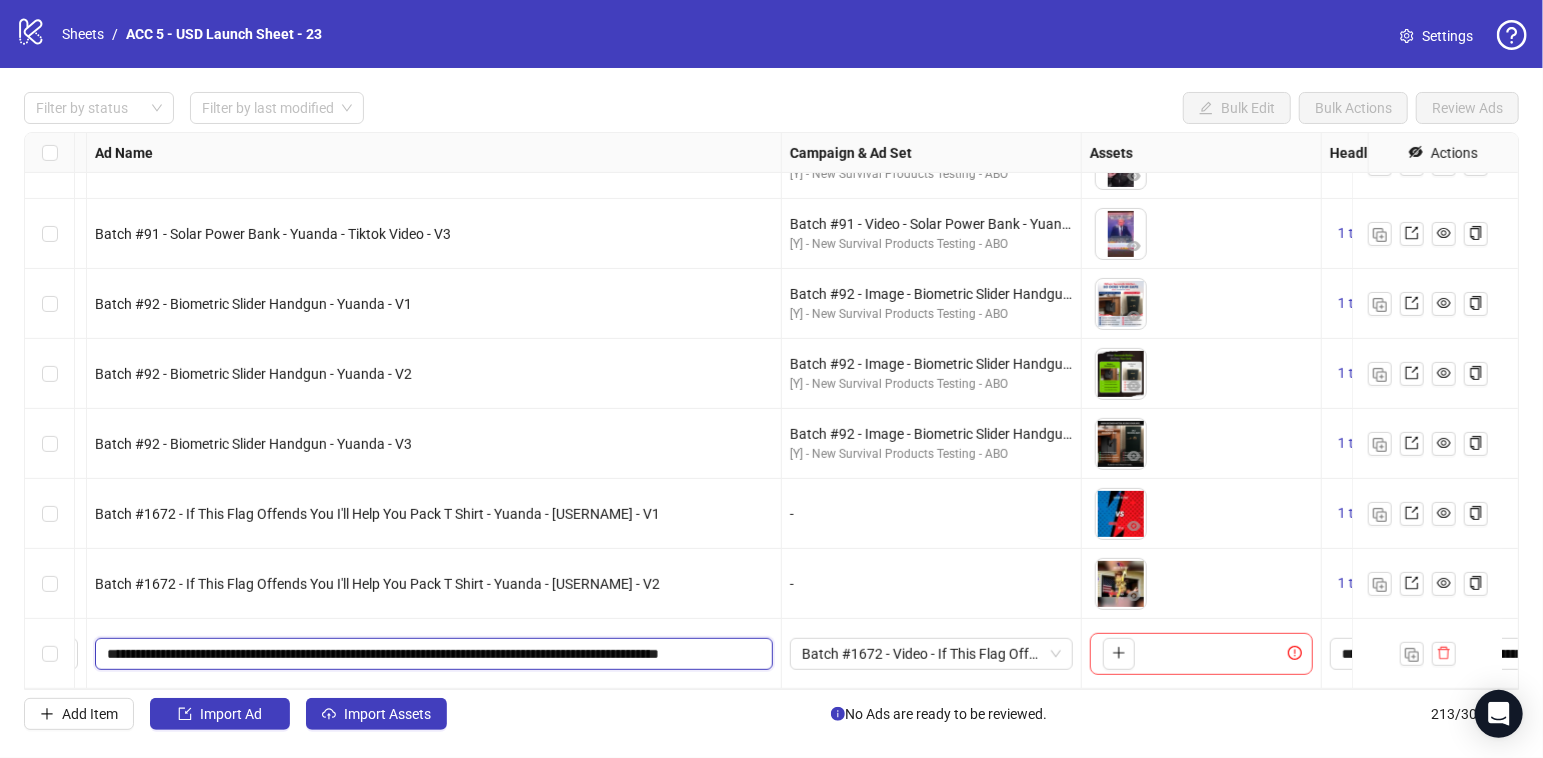 drag, startPoint x: 702, startPoint y: 637, endPoint x: 811, endPoint y: 661, distance: 111.61093 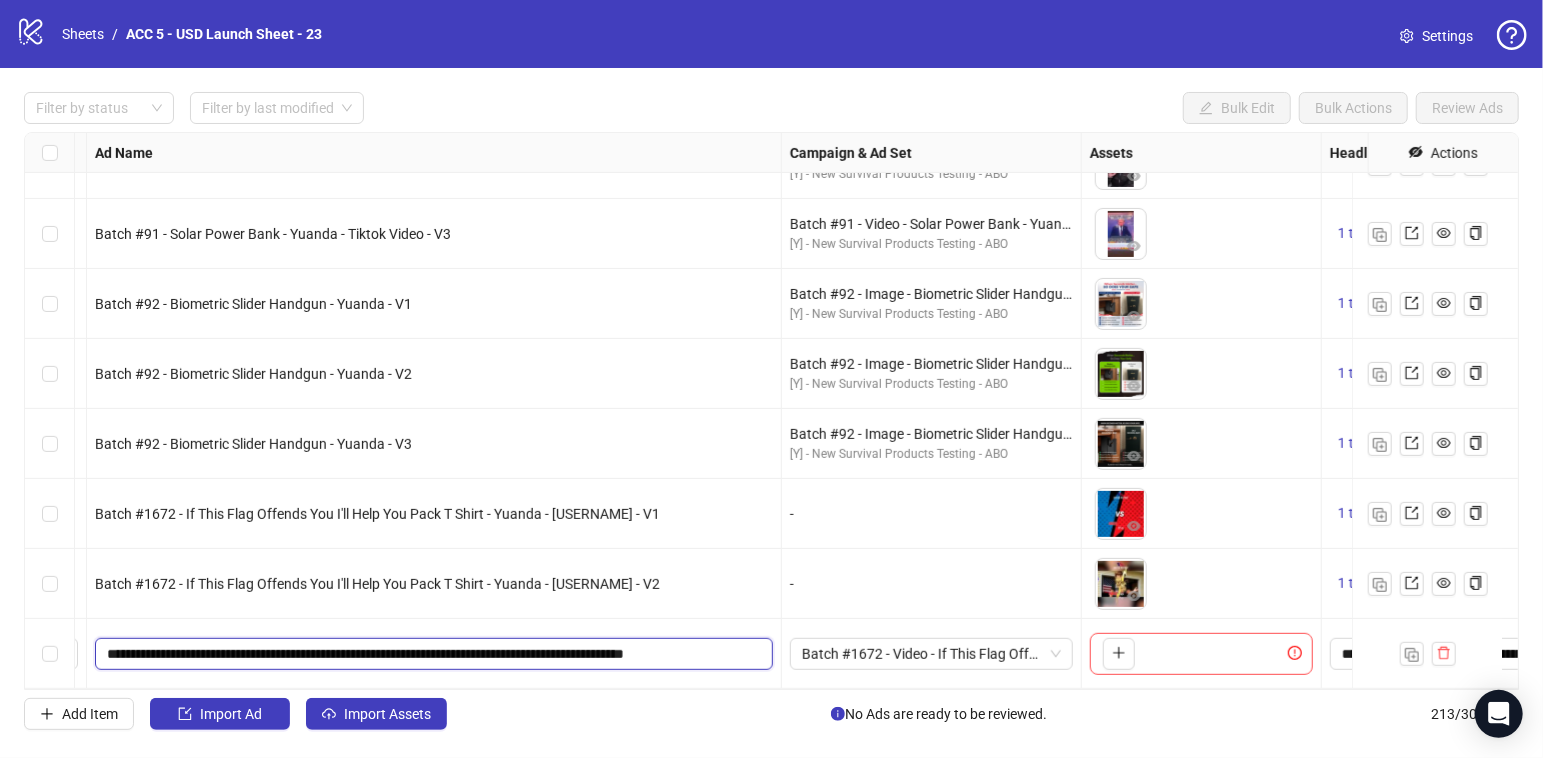 scroll, scrollTop: 0, scrollLeft: 0, axis: both 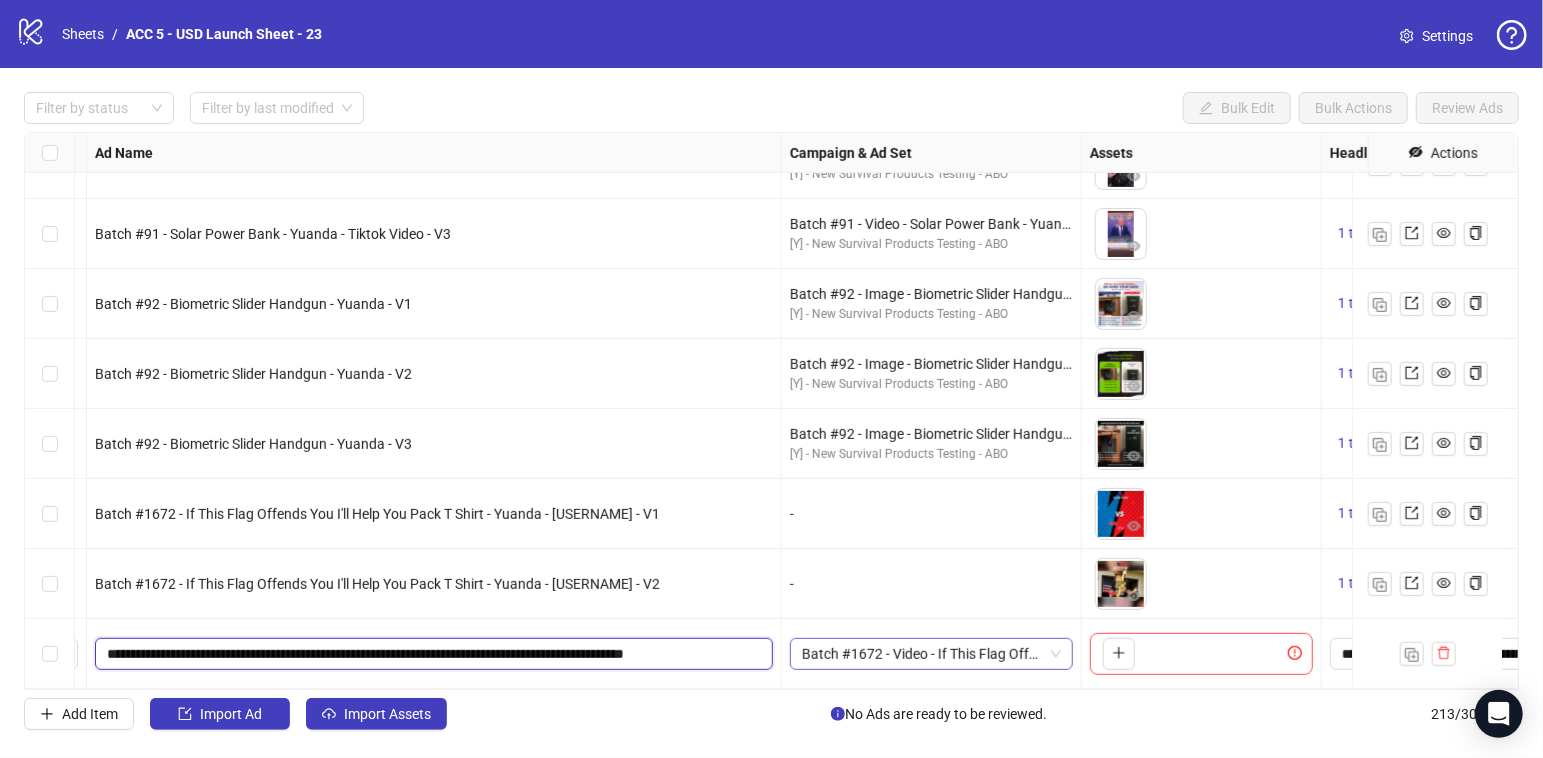 click on "Batch #1672 - Video - If This Flag Offends You I'll Help You Pack T Shirt - Yuanda - [USERNAME] - August 2" at bounding box center (931, 654) 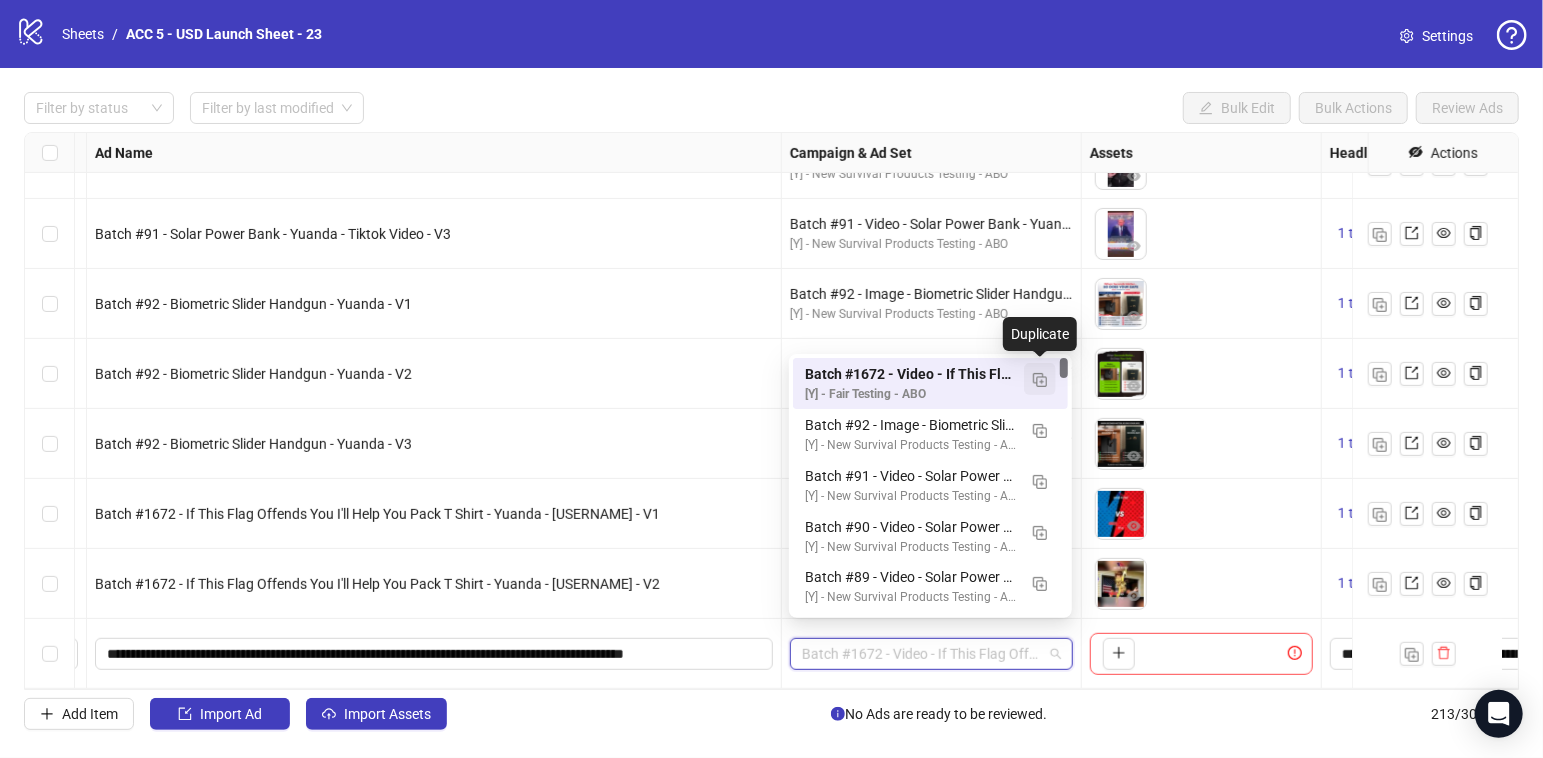 click at bounding box center [1040, 379] 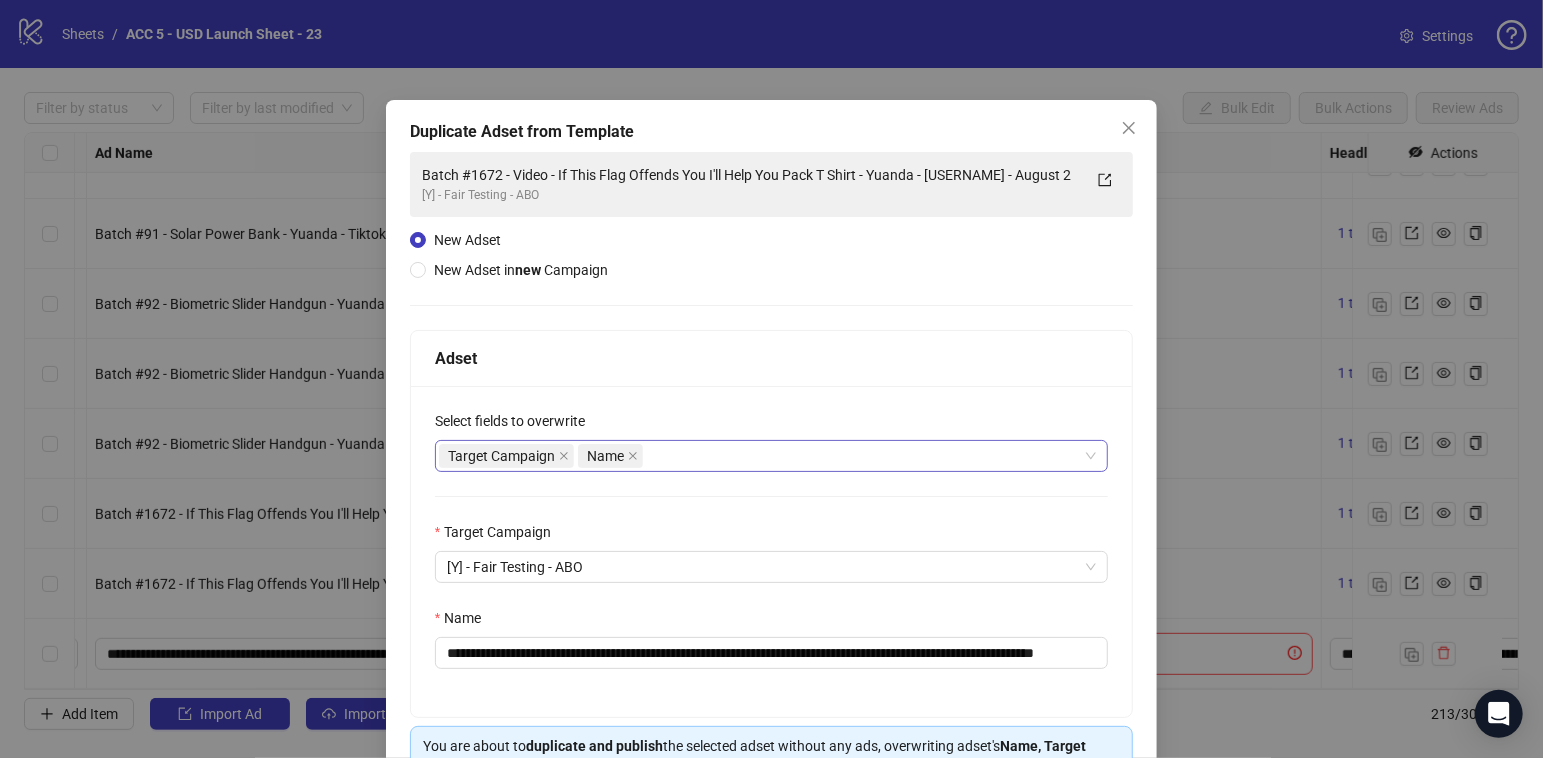 click on "Target Campaign Name" at bounding box center [761, 456] 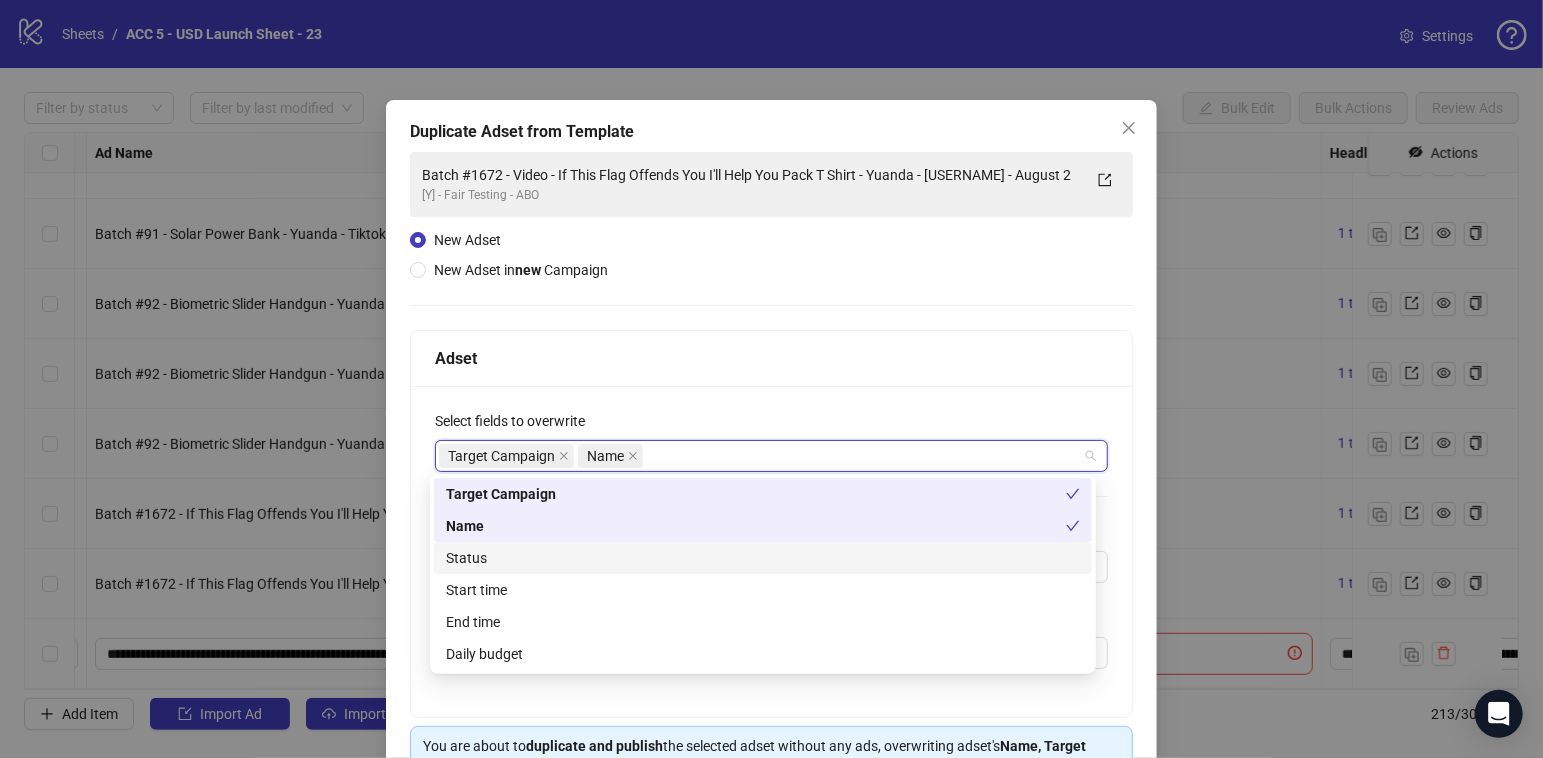 click on "Status" at bounding box center [763, 558] 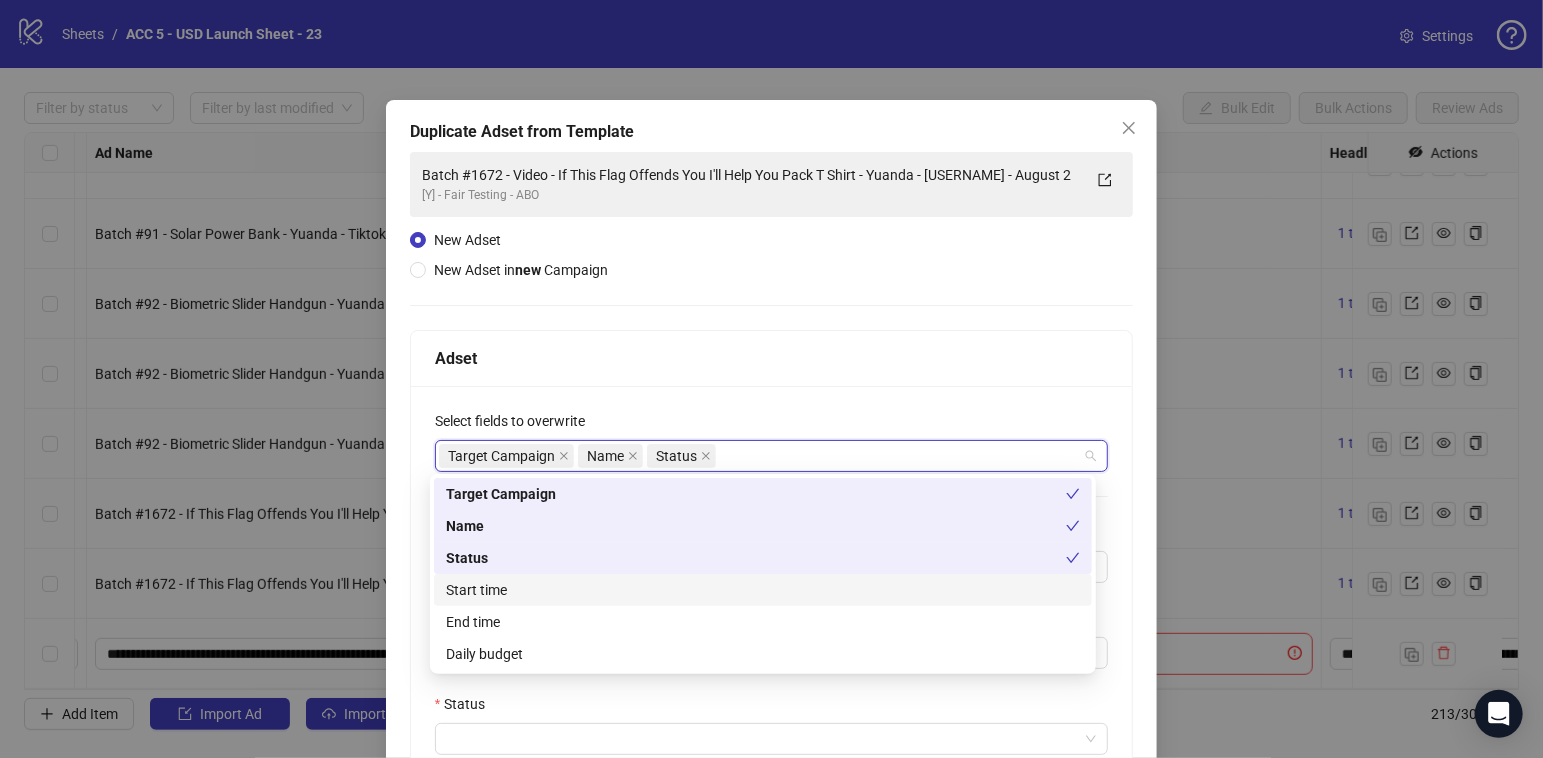 click on "Start time" at bounding box center (763, 590) 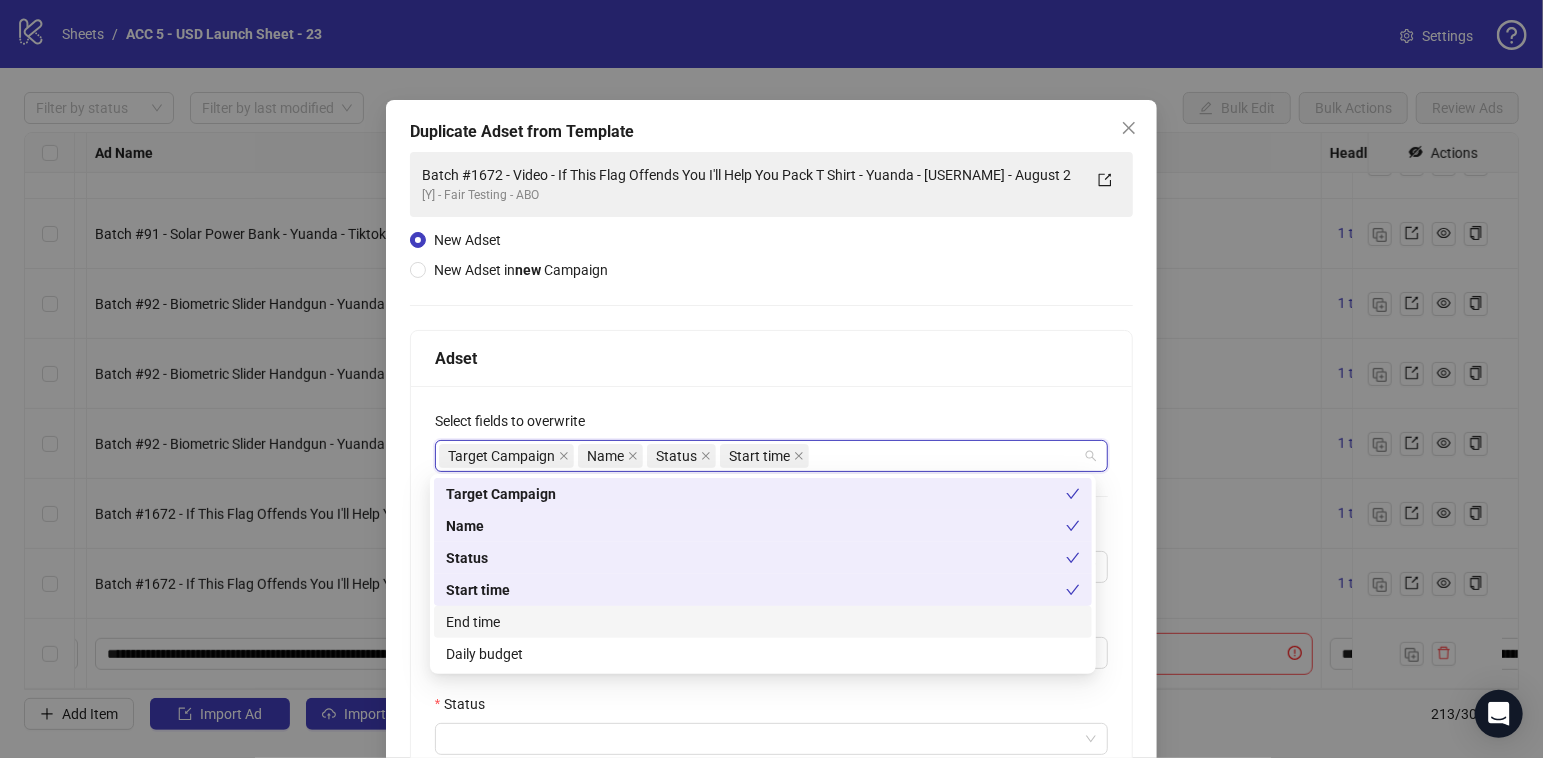 click on "End time" at bounding box center [763, 622] 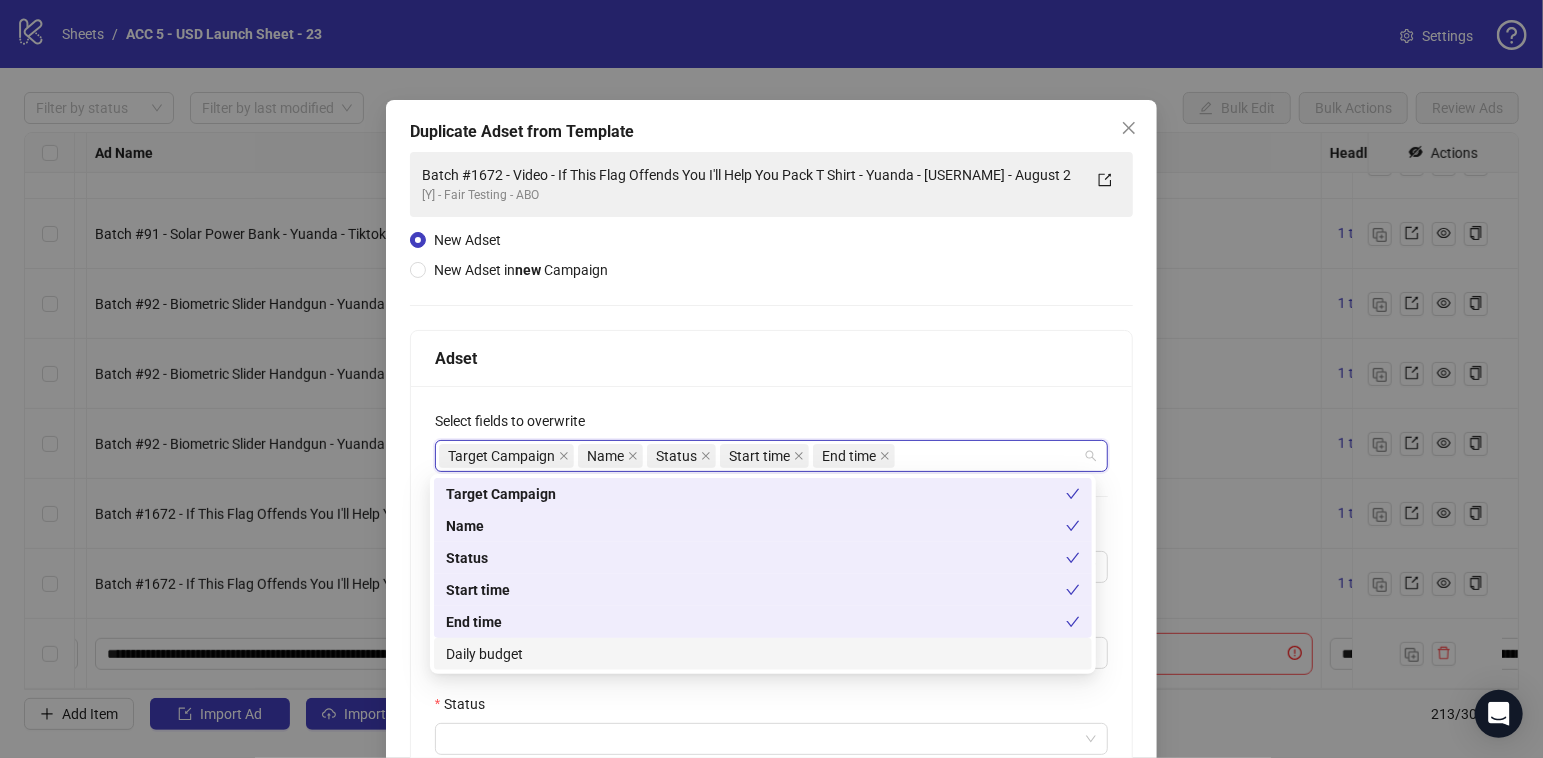 drag, startPoint x: 558, startPoint y: 651, endPoint x: 597, endPoint y: 674, distance: 45.276924 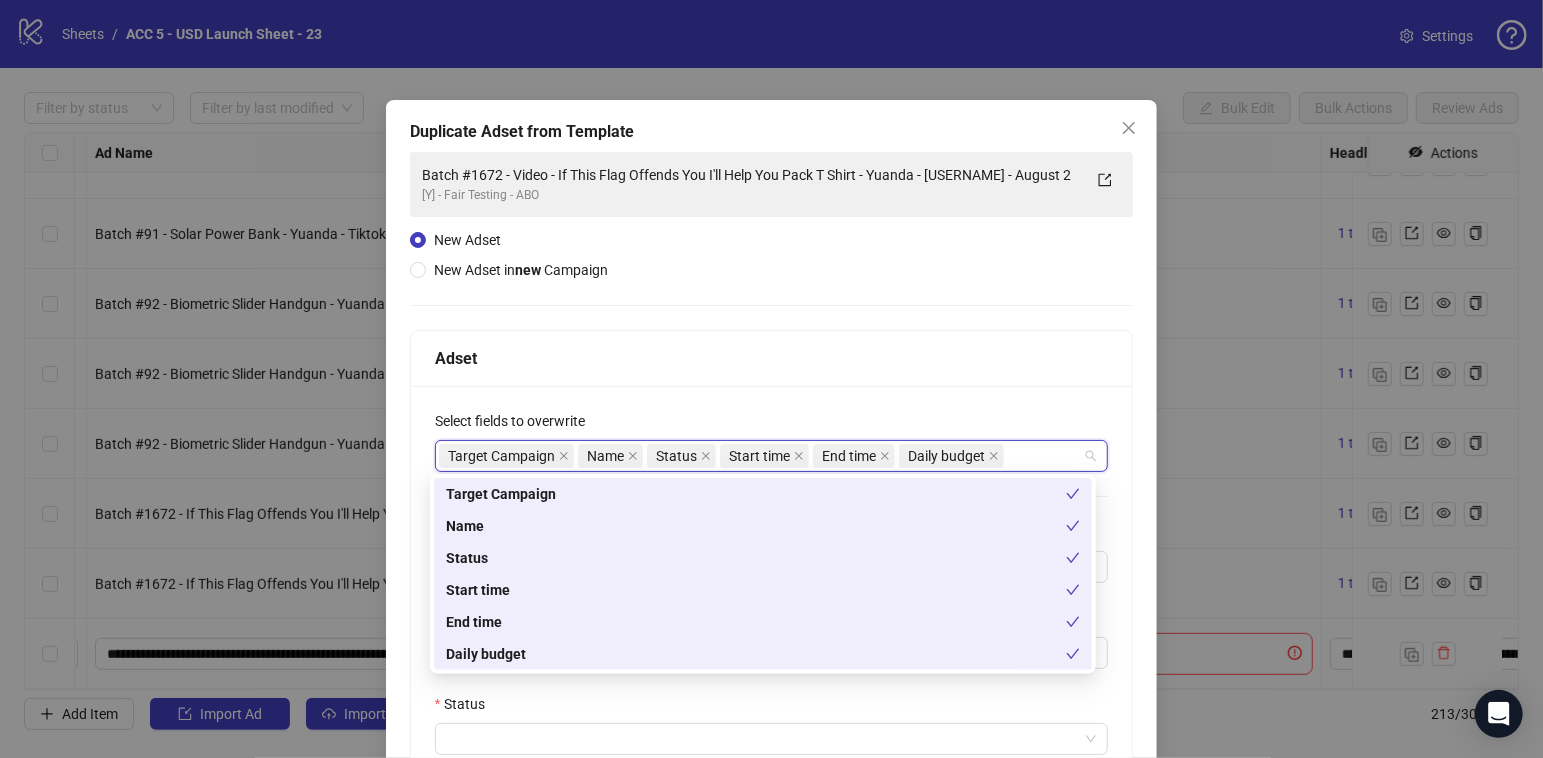 click on "Status" at bounding box center [772, 708] 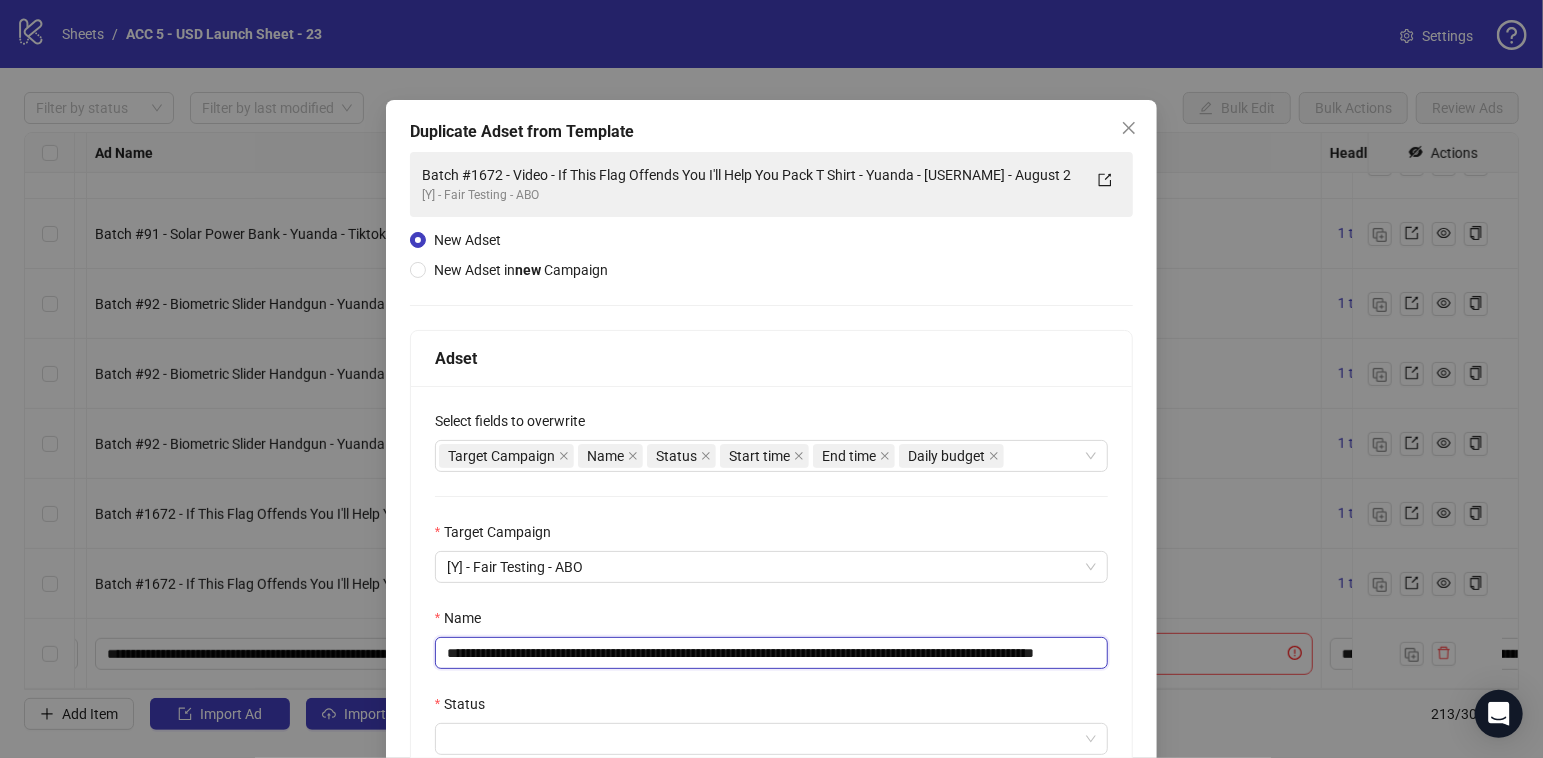 click on "**********" at bounding box center (772, 653) 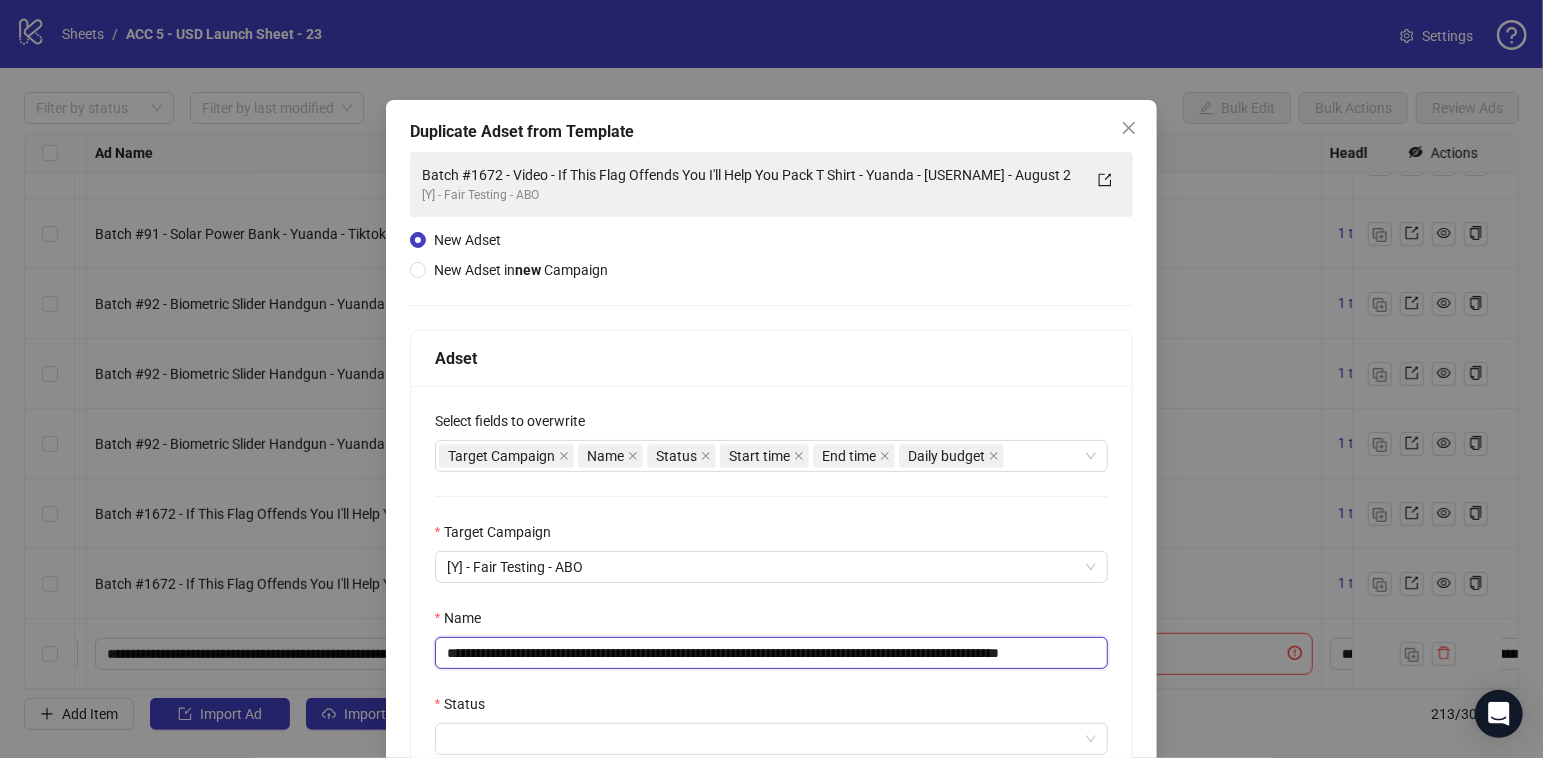 scroll, scrollTop: 0, scrollLeft: 48, axis: horizontal 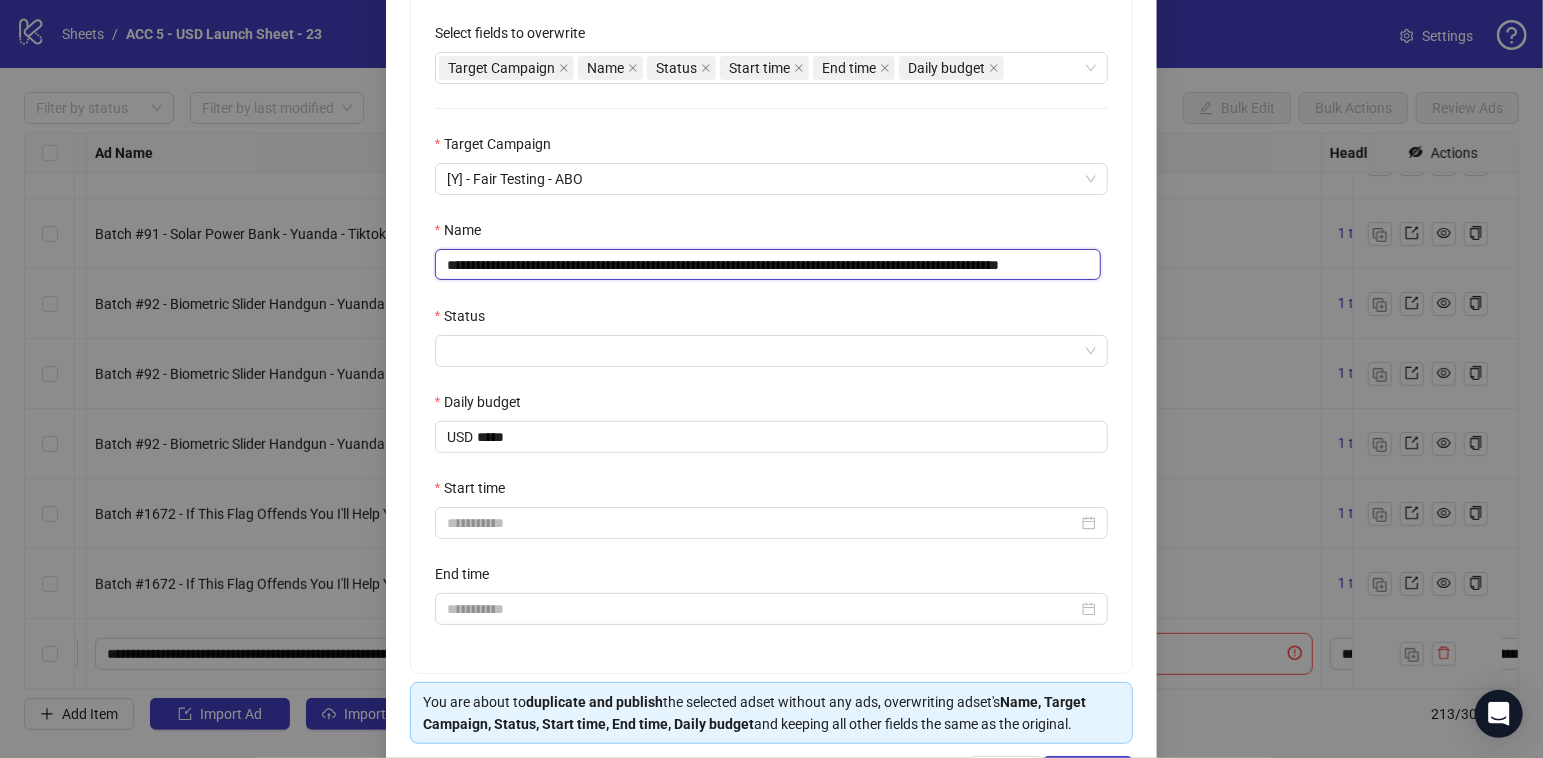 type on "**********" 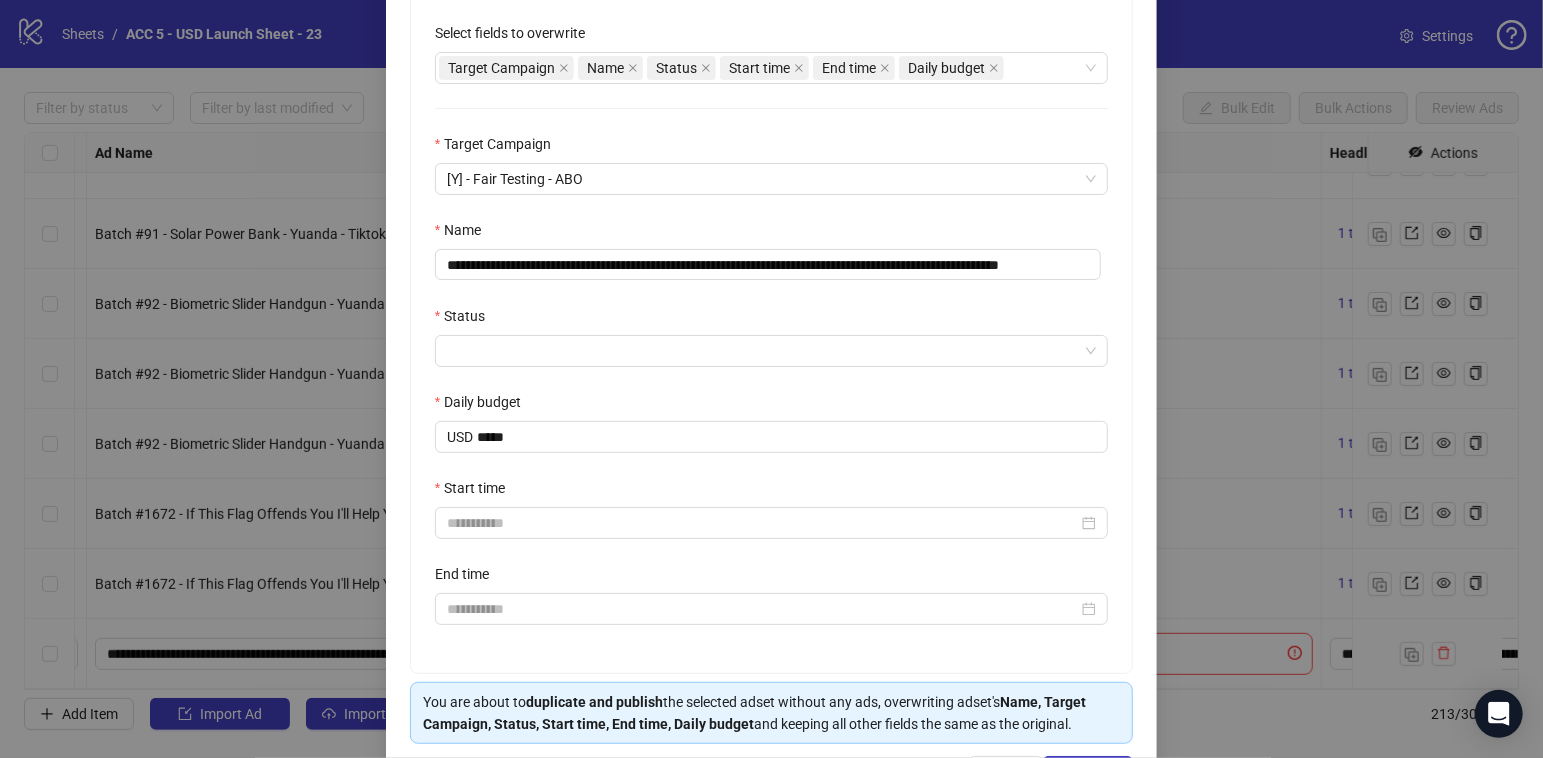 click on "Status" at bounding box center (763, 351) 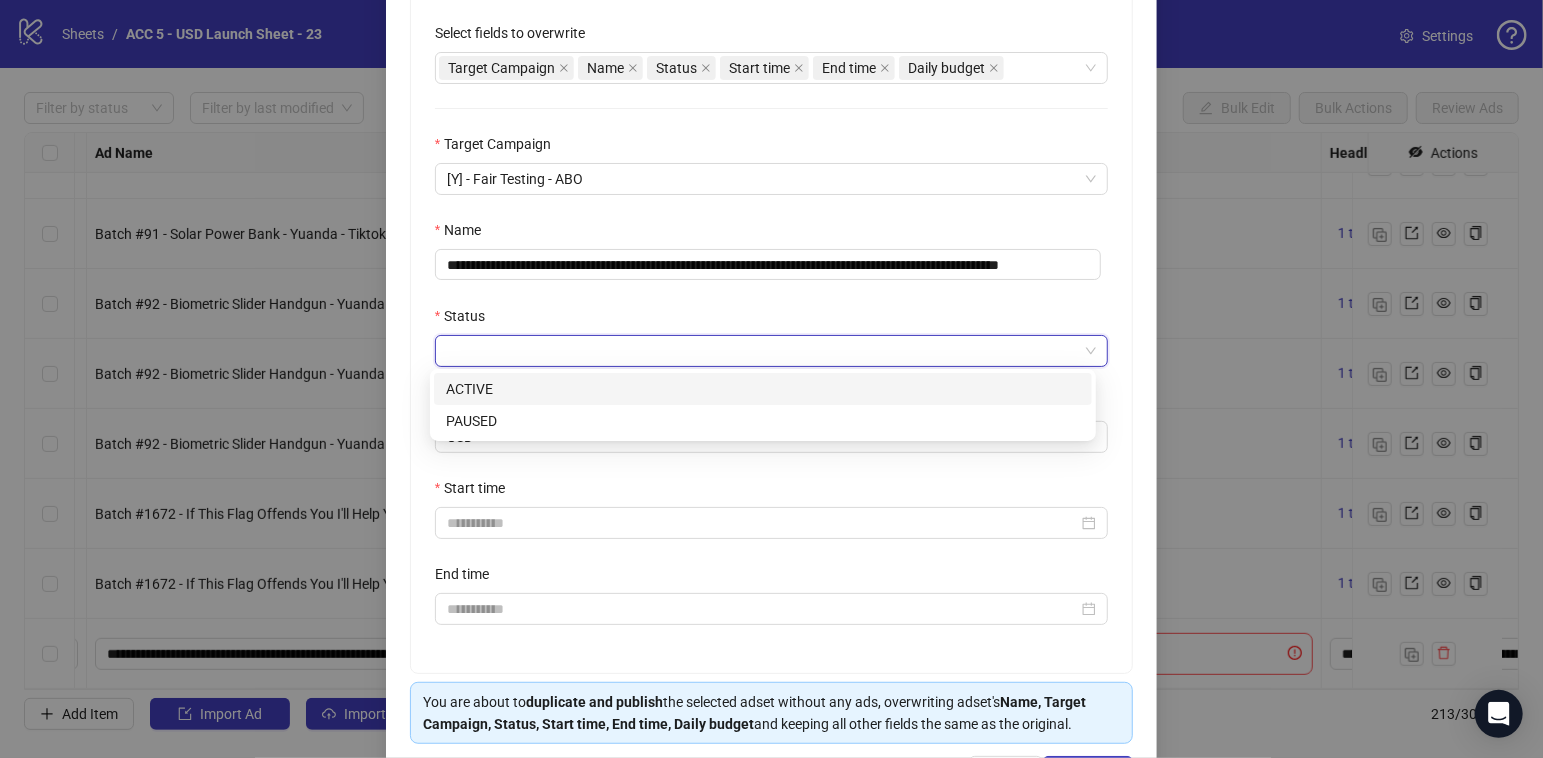 click on "ACTIVE" at bounding box center [763, 389] 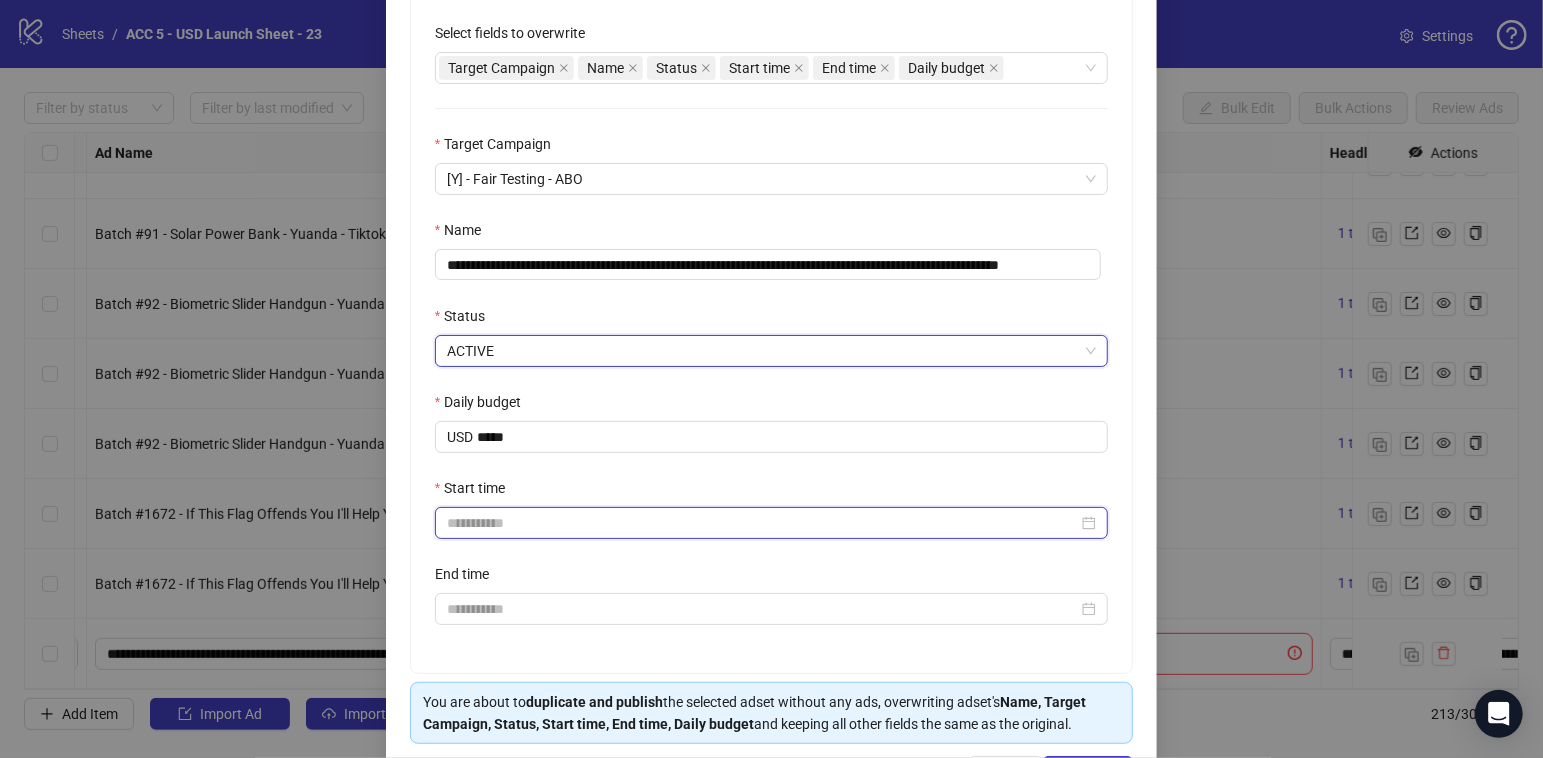 click on "Start time" at bounding box center [763, 523] 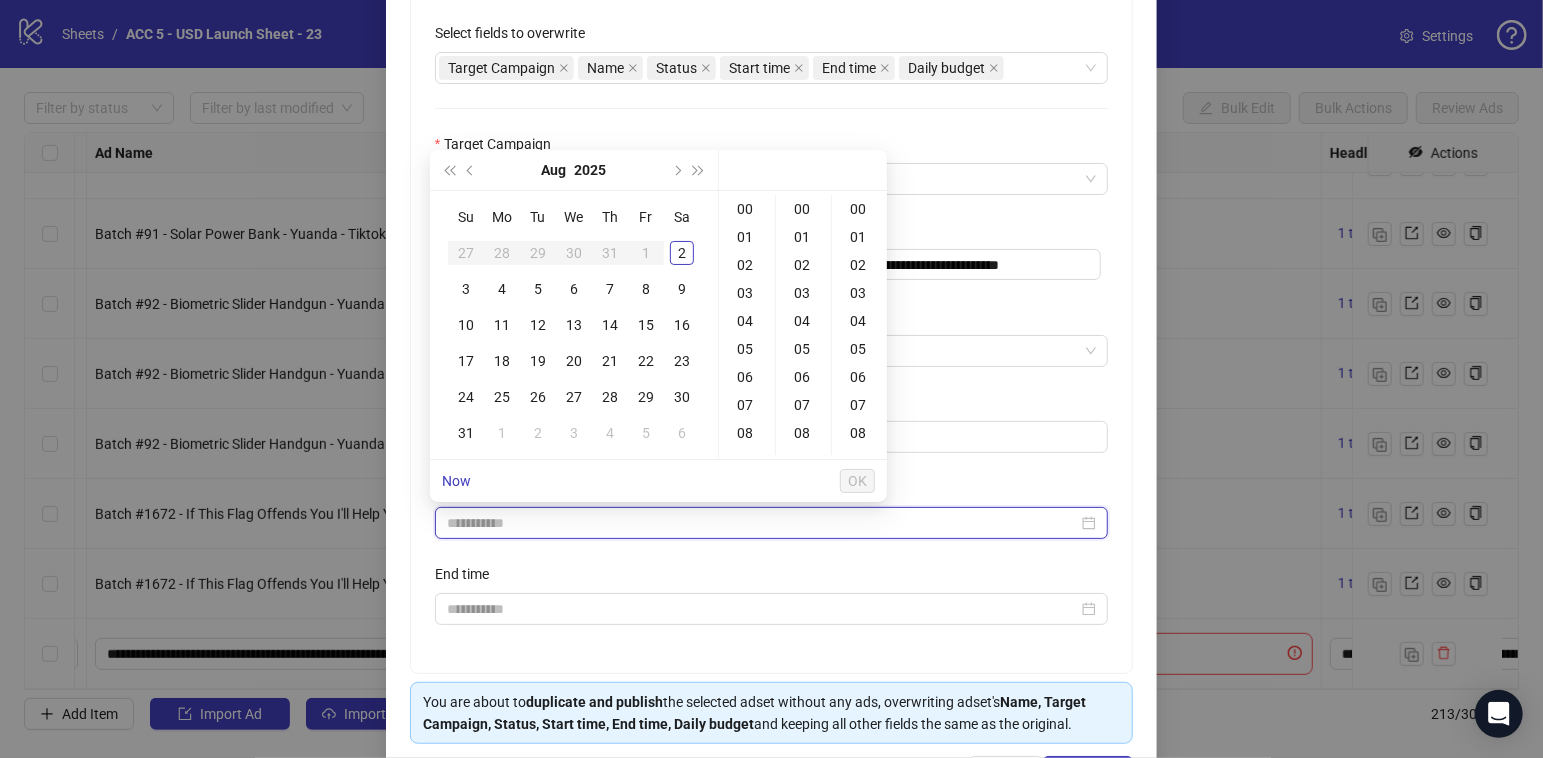 type on "**********" 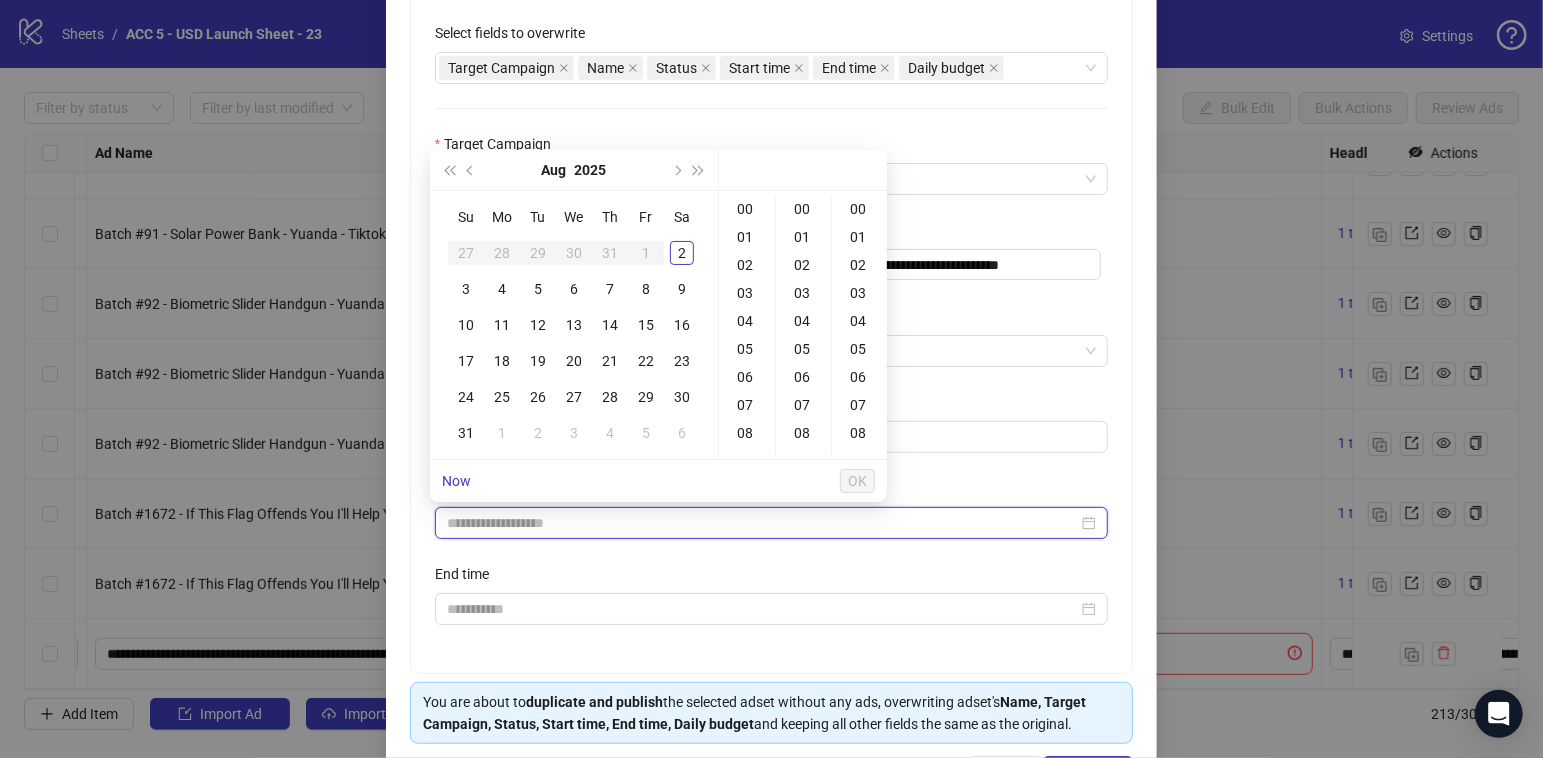 type on "**********" 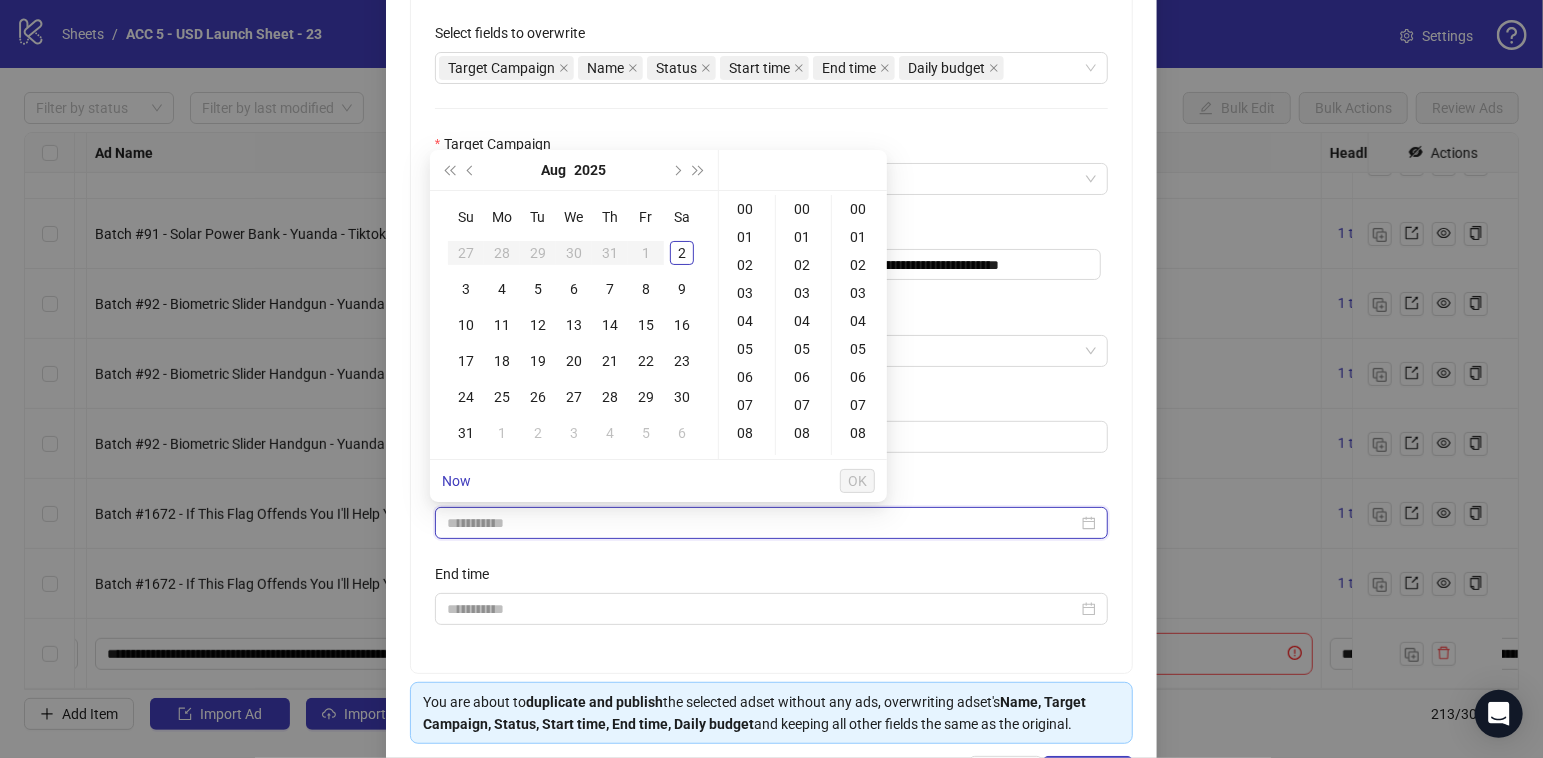 type on "**********" 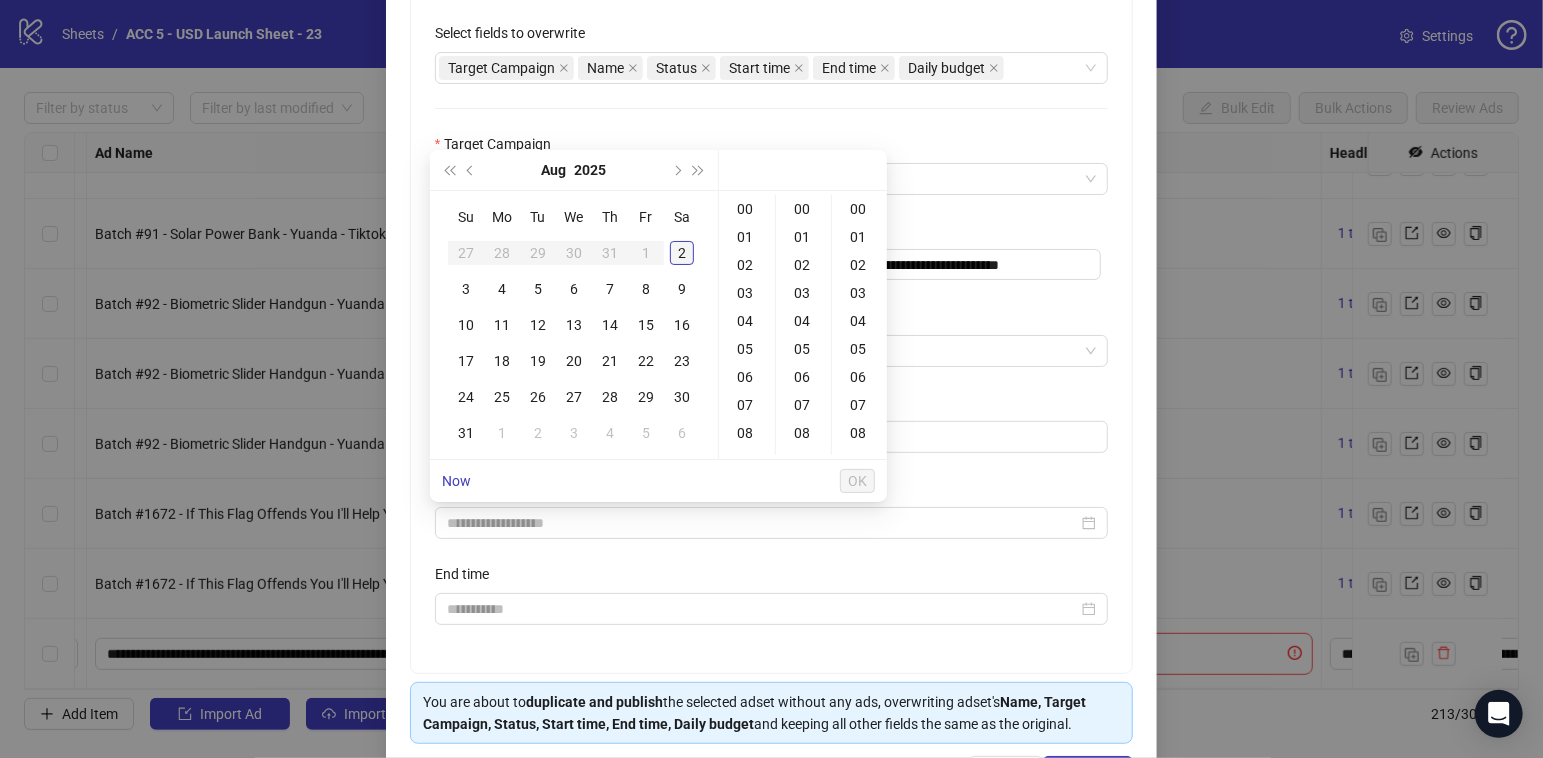 click on "2" at bounding box center (682, 253) 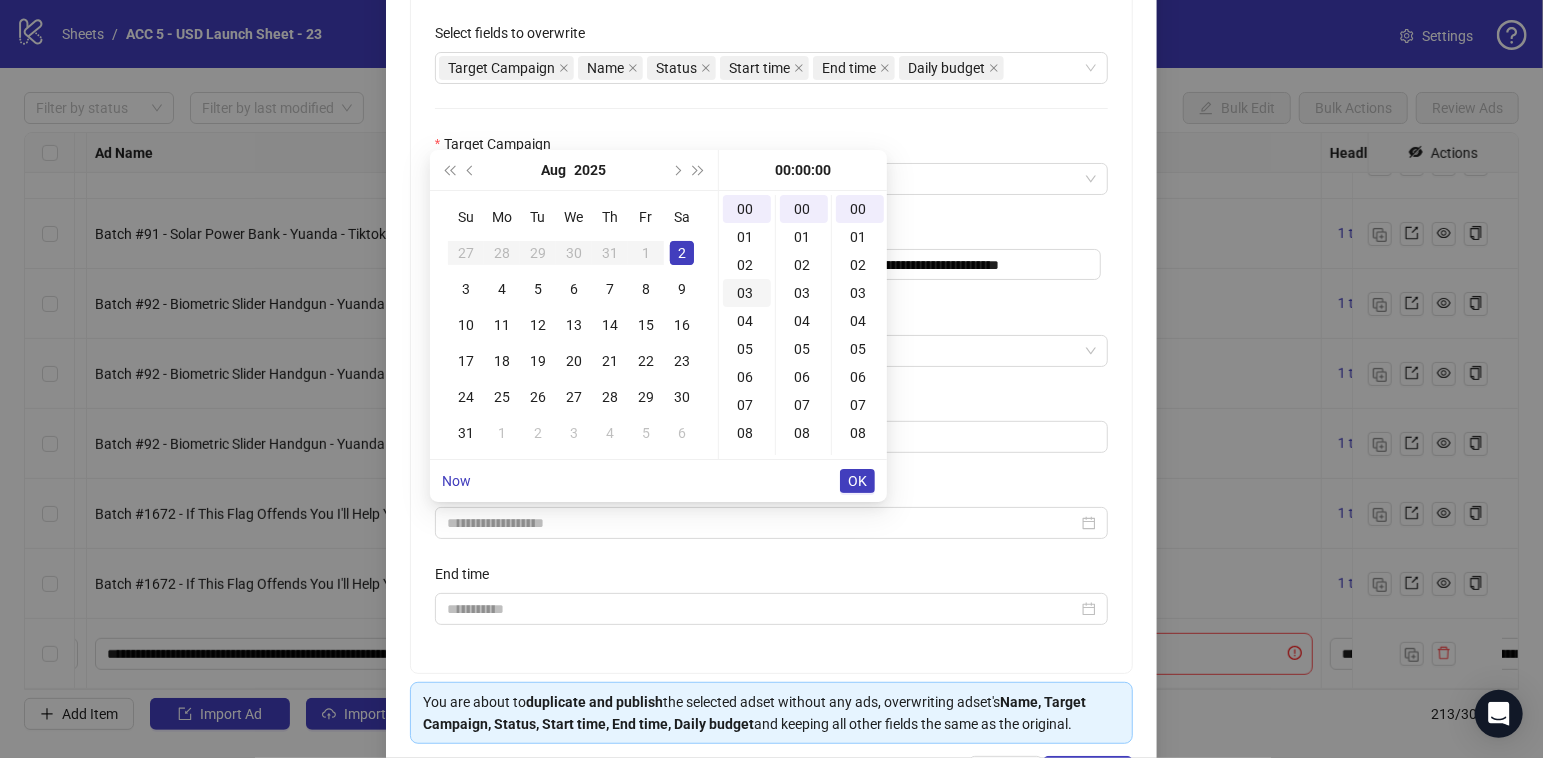 click on "03" at bounding box center (747, 293) 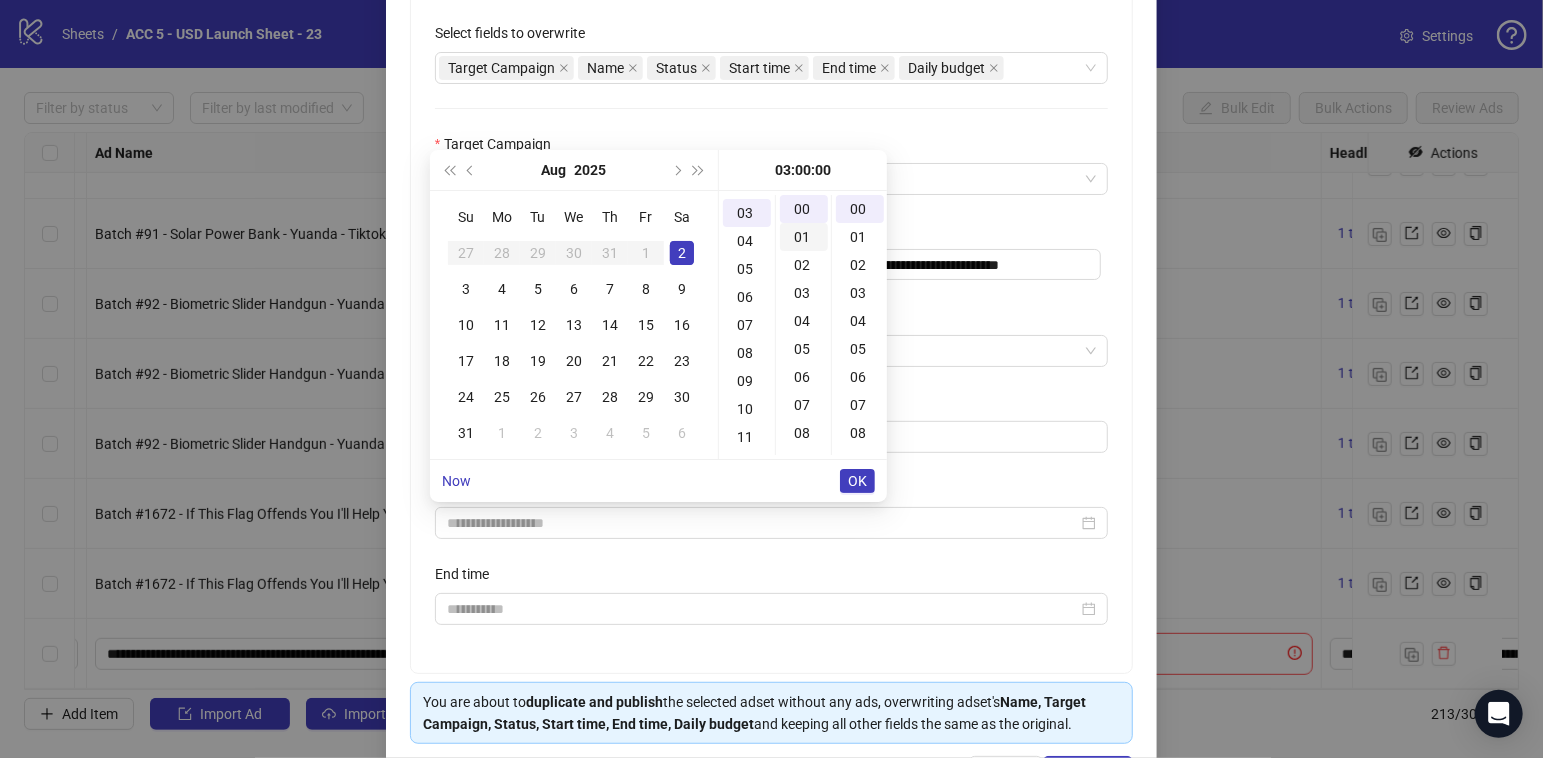 scroll, scrollTop: 83, scrollLeft: 0, axis: vertical 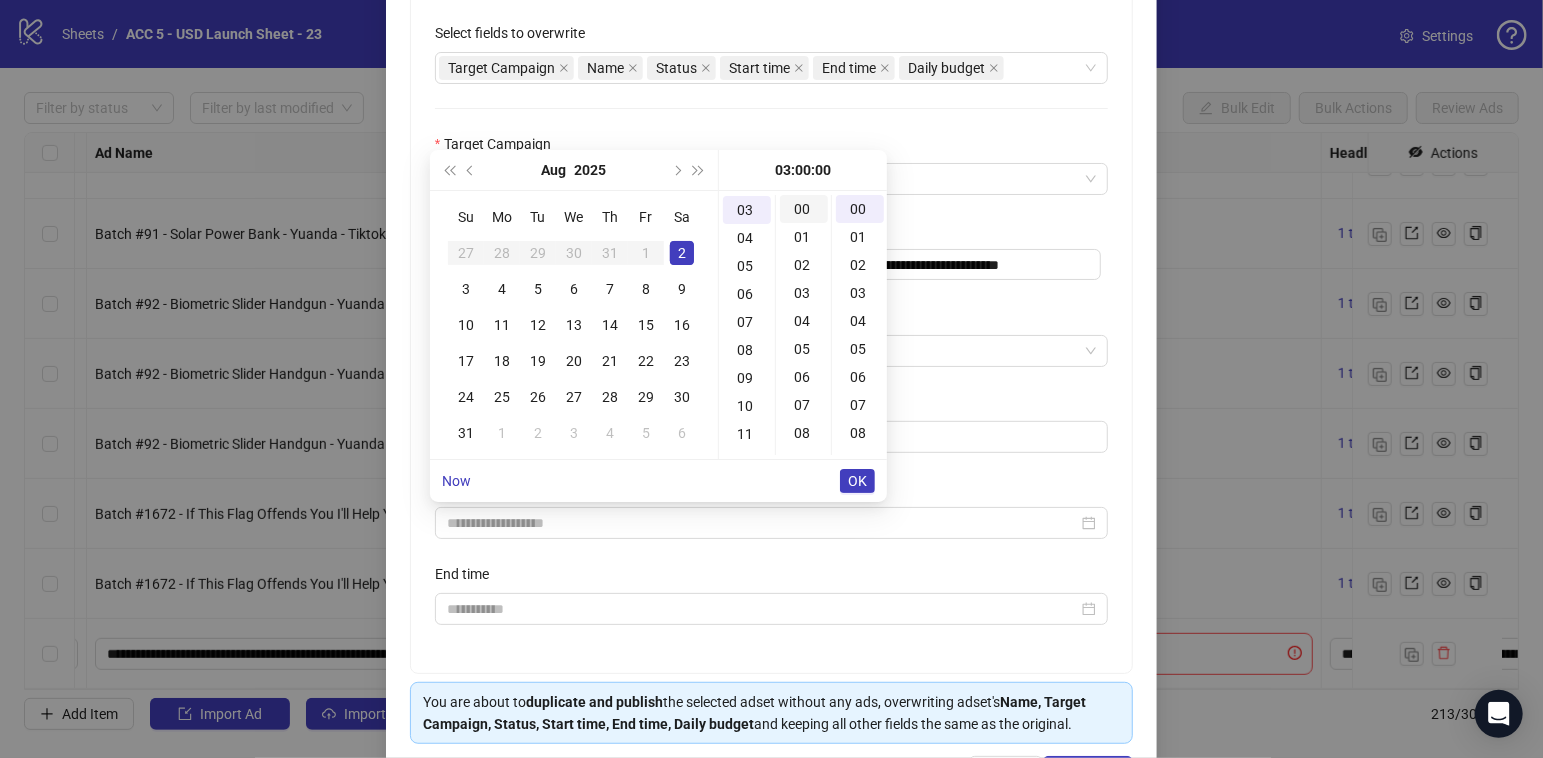 click on "00" at bounding box center (804, 209) 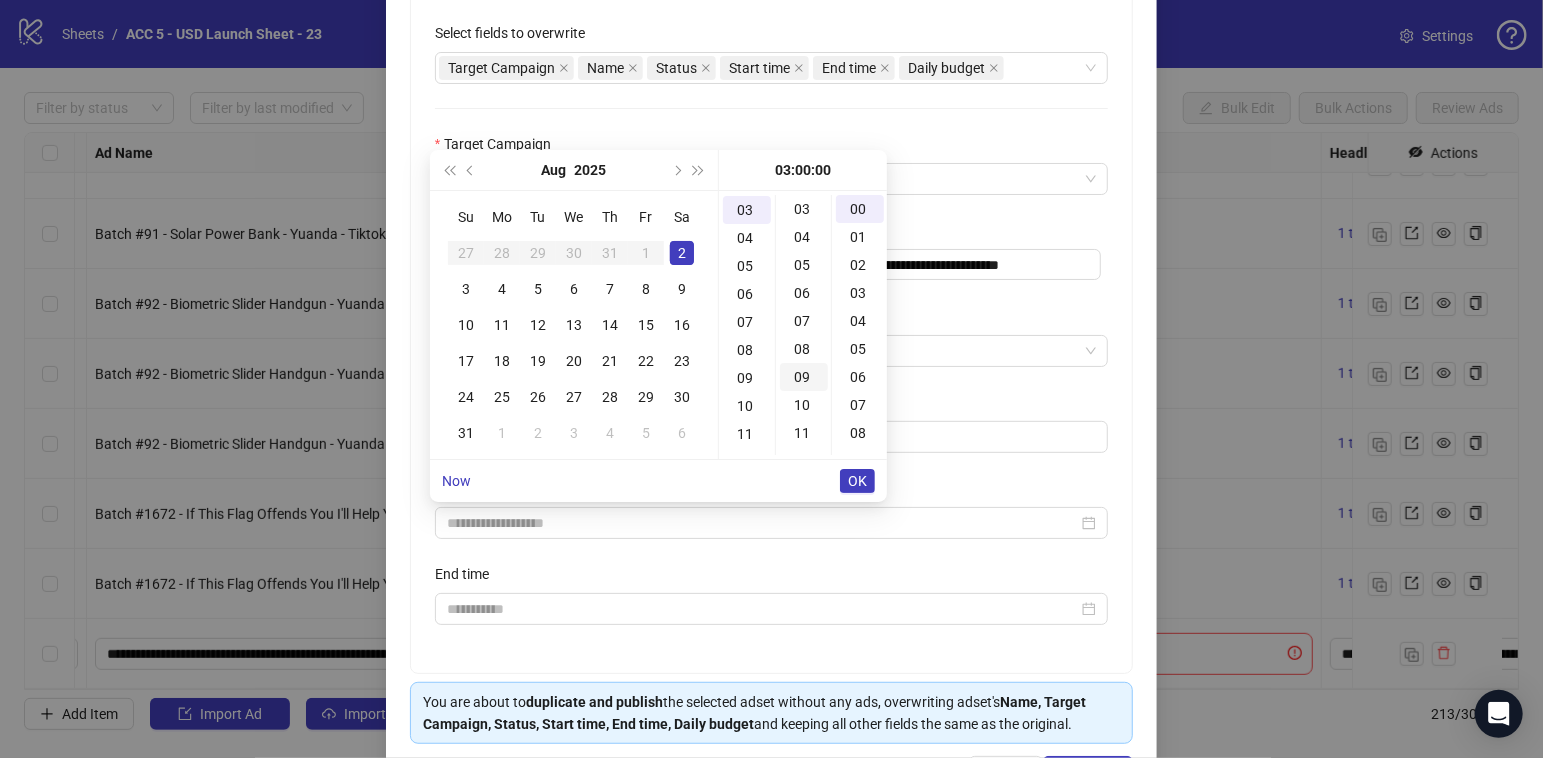 scroll, scrollTop: 93, scrollLeft: 0, axis: vertical 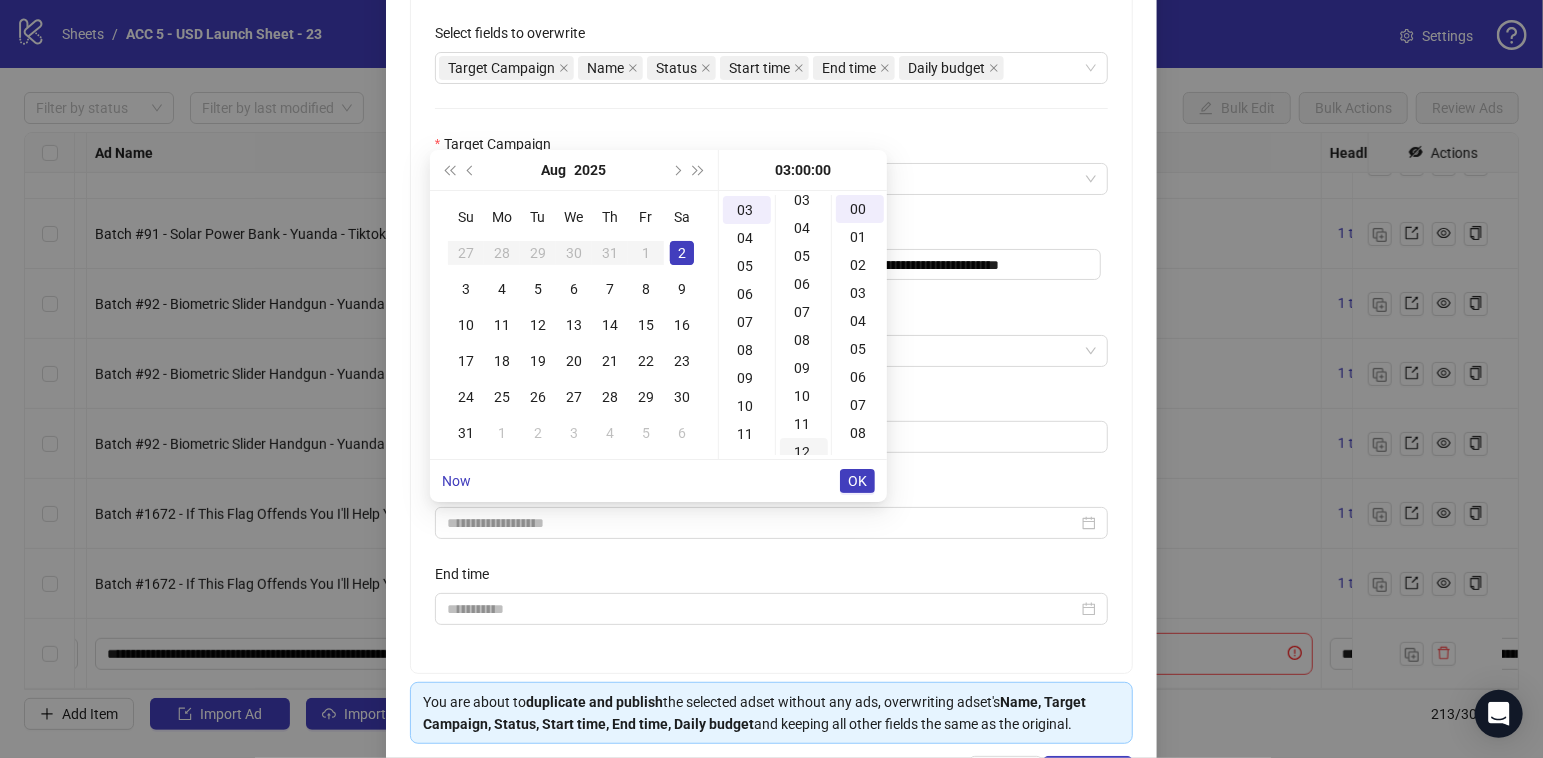 click on "12" at bounding box center (804, 452) 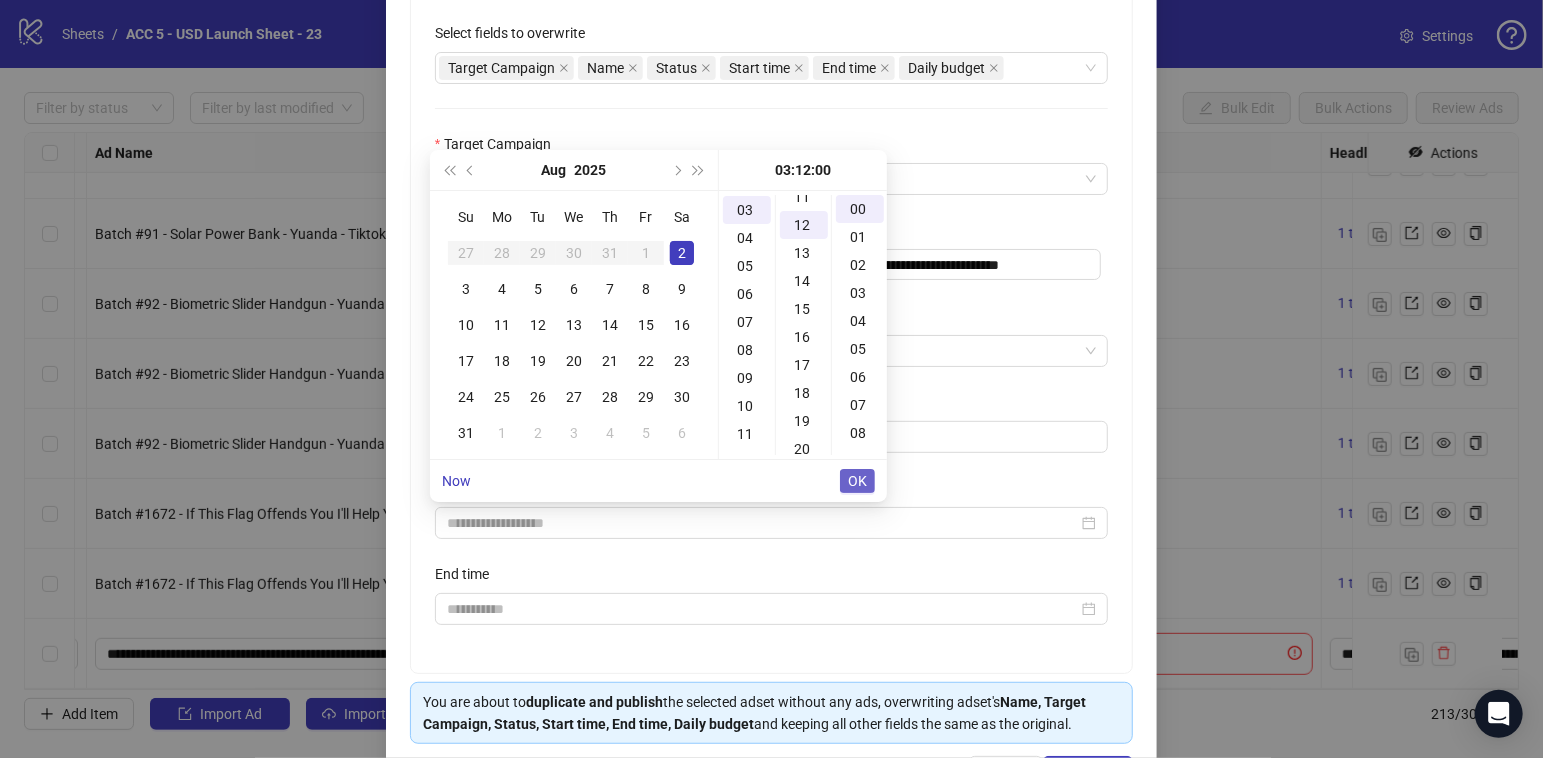 type on "**********" 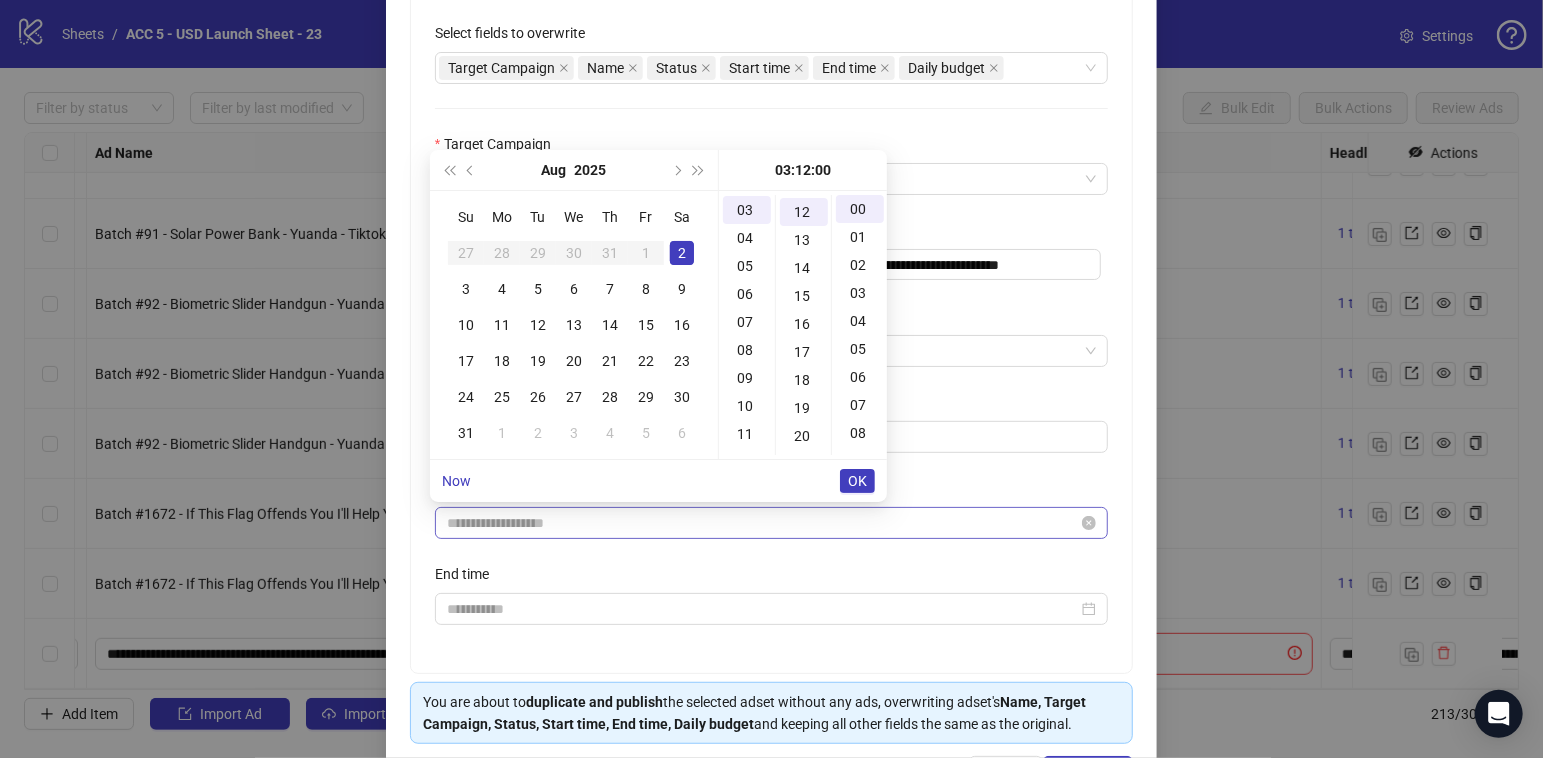 scroll, scrollTop: 335, scrollLeft: 0, axis: vertical 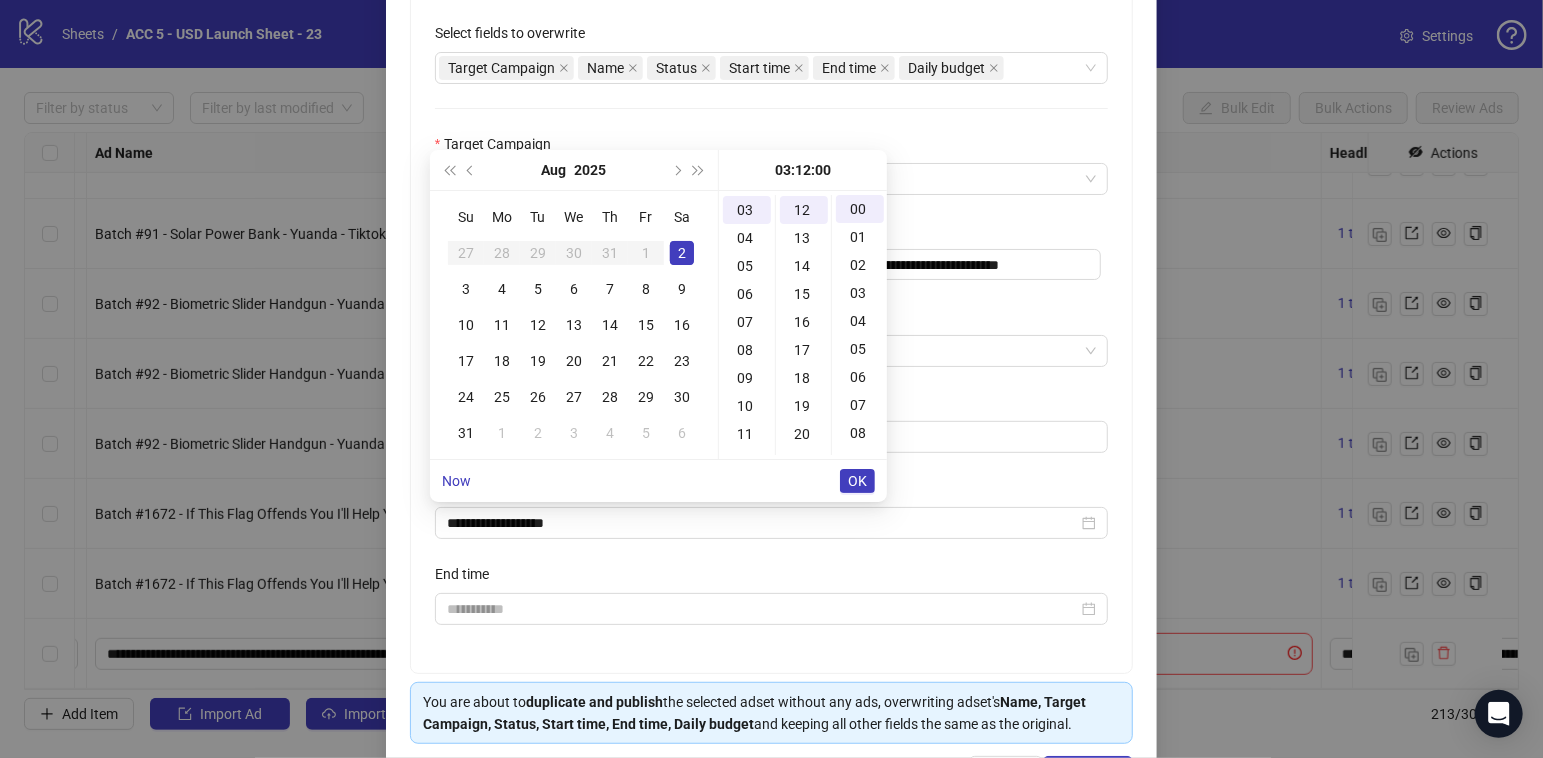 click on "OK" at bounding box center [857, 481] 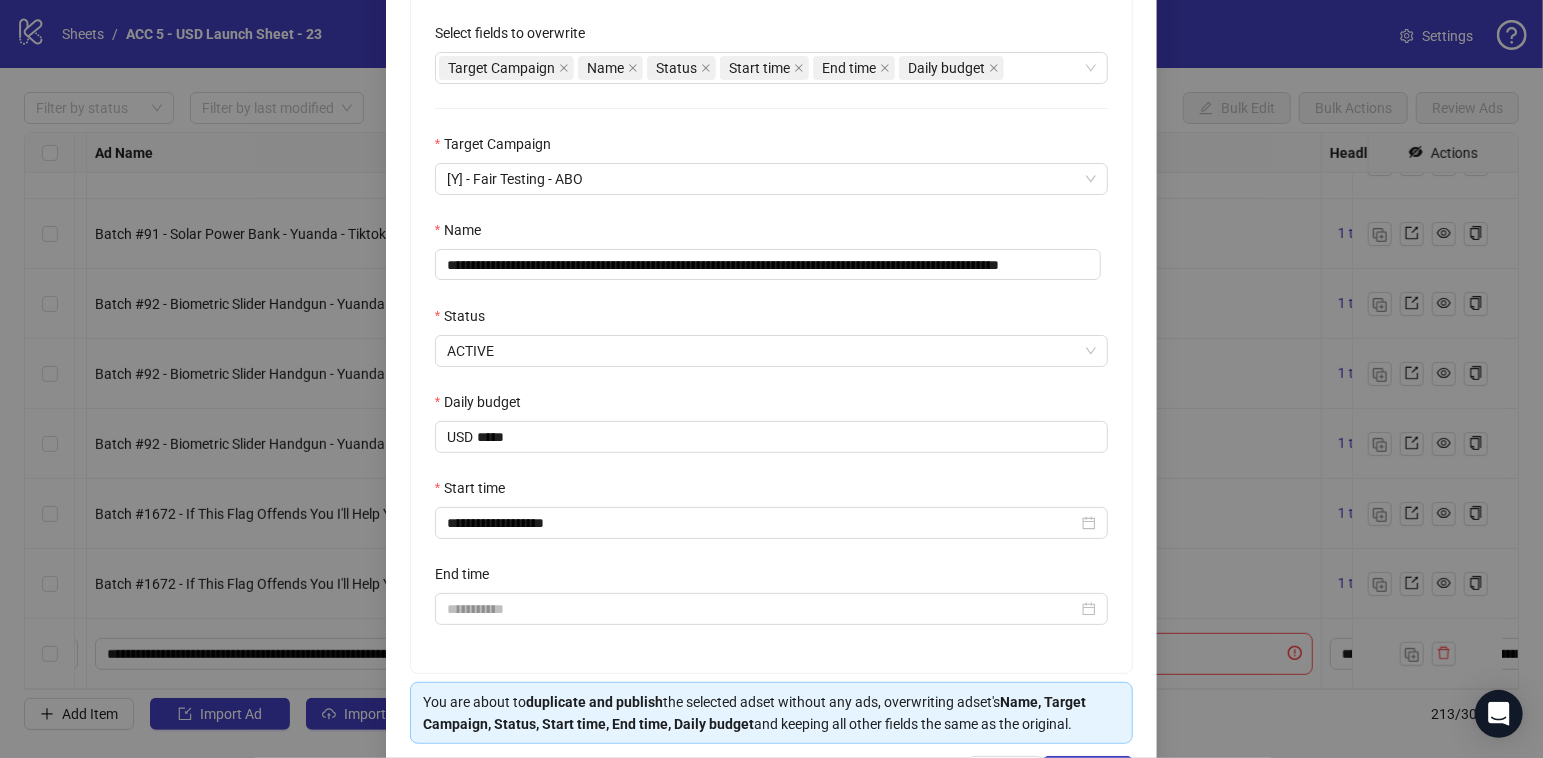 scroll, scrollTop: 459, scrollLeft: 0, axis: vertical 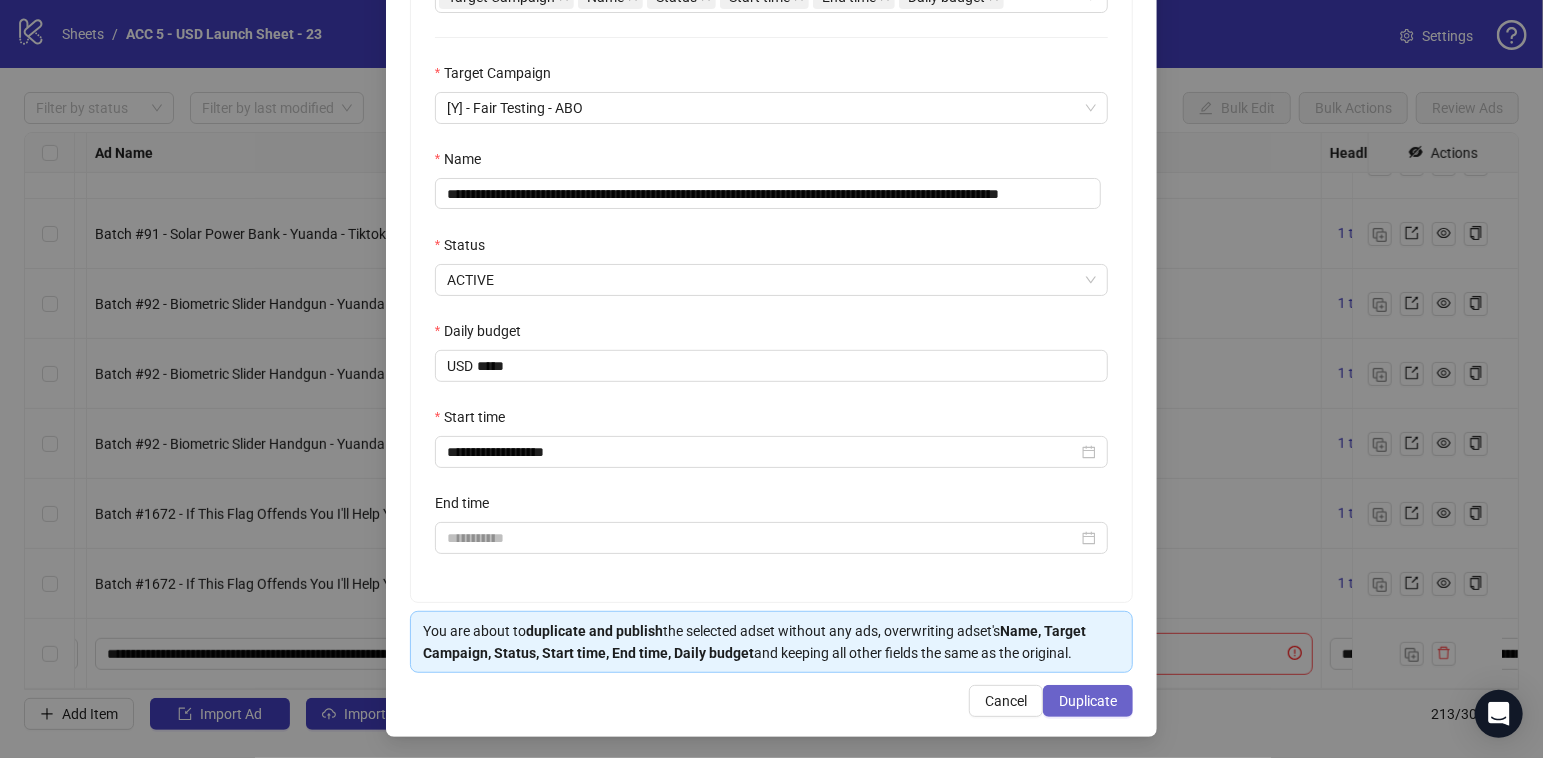 click on "Duplicate" at bounding box center (1088, 701) 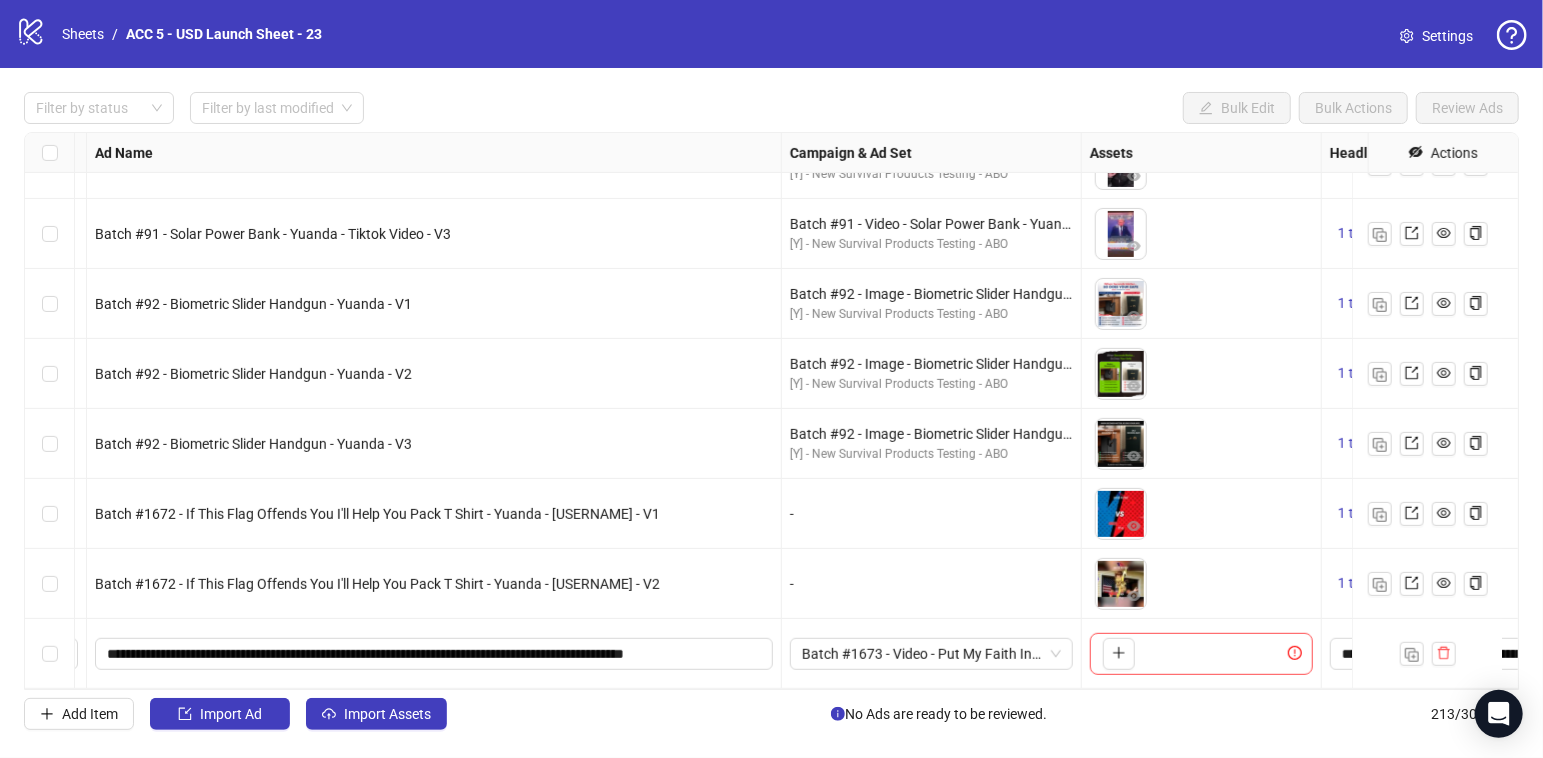 scroll, scrollTop: 14410, scrollLeft: 791, axis: both 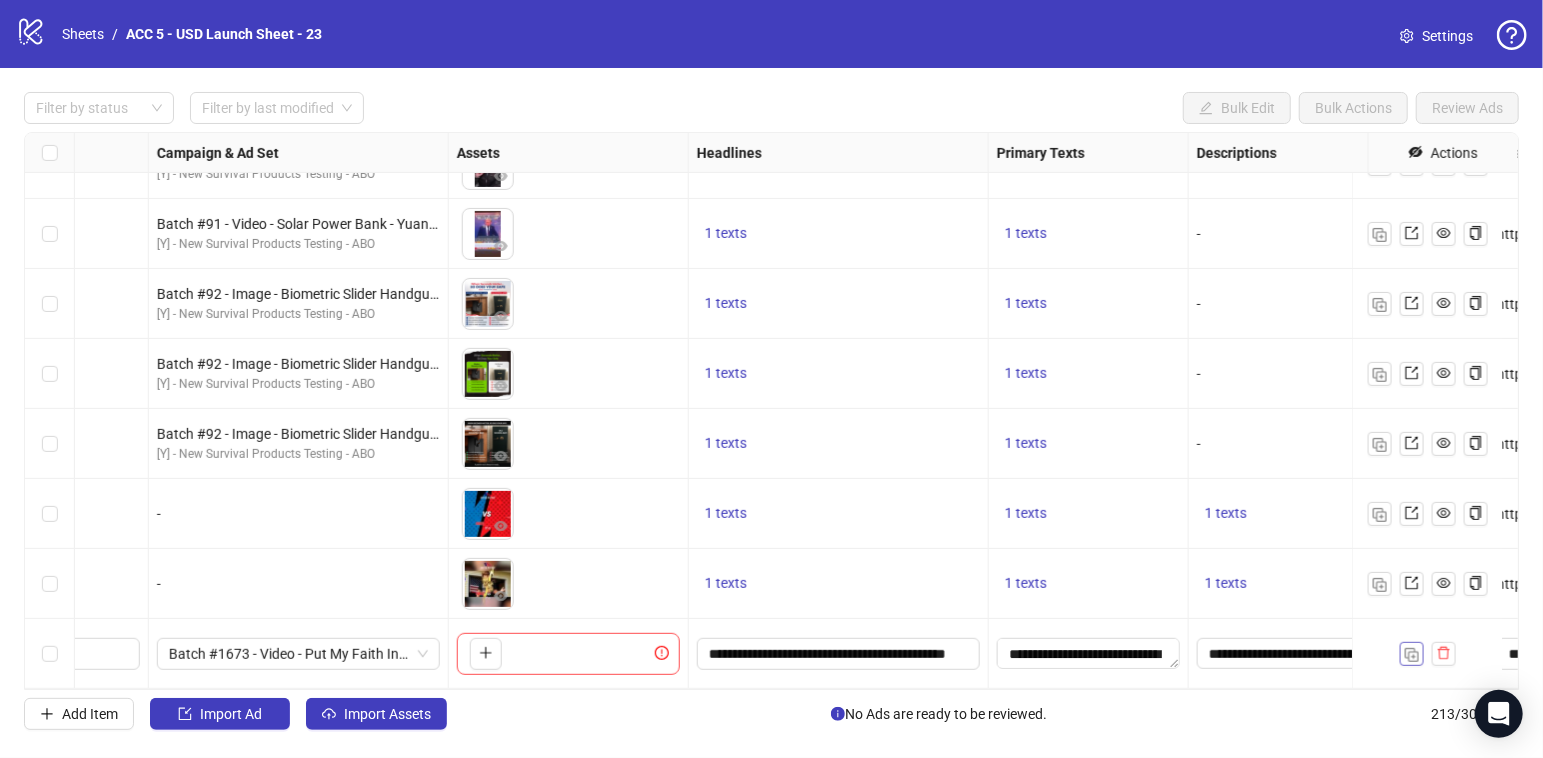 click at bounding box center [1412, 654] 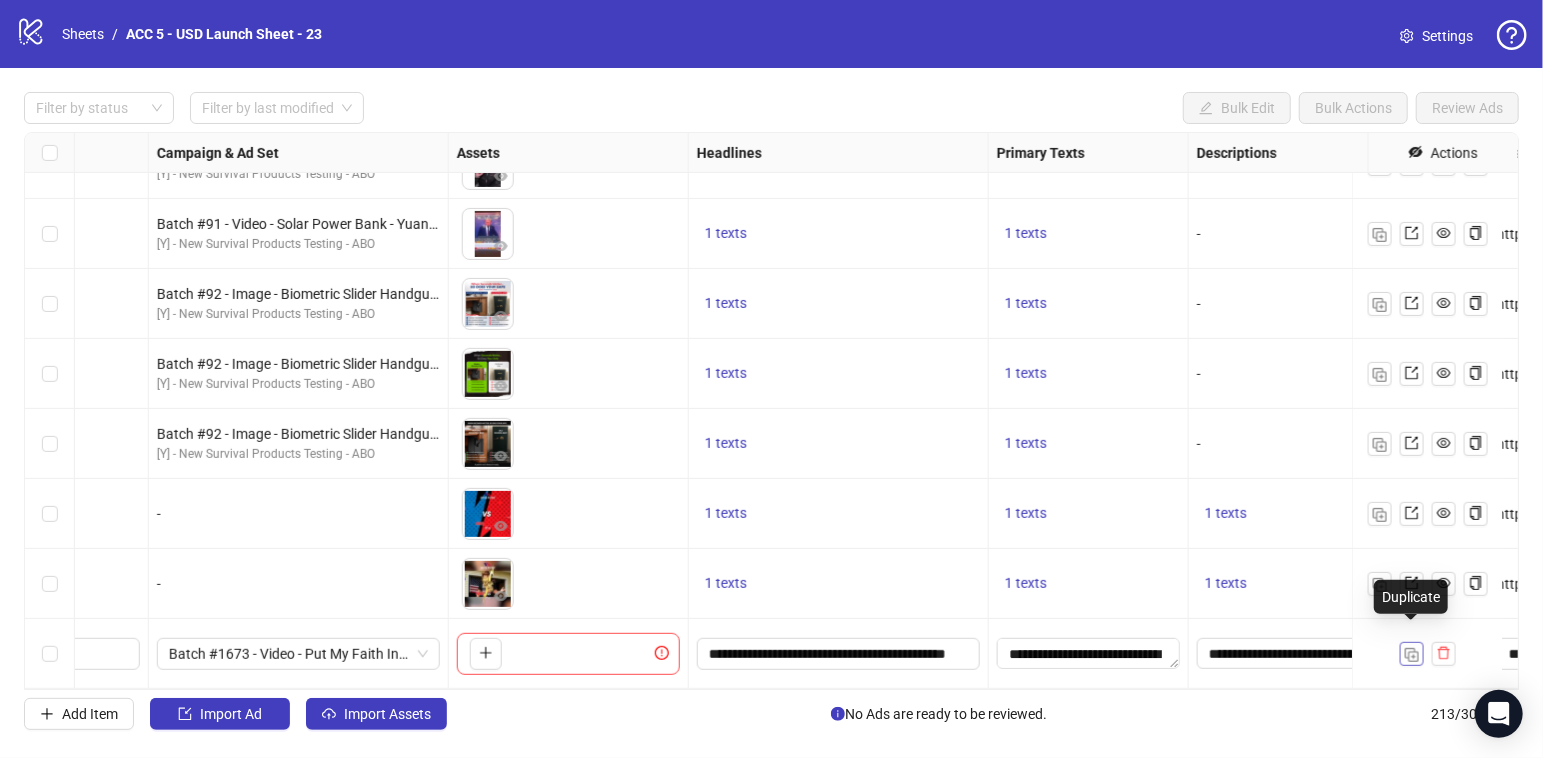 click at bounding box center [1412, 655] 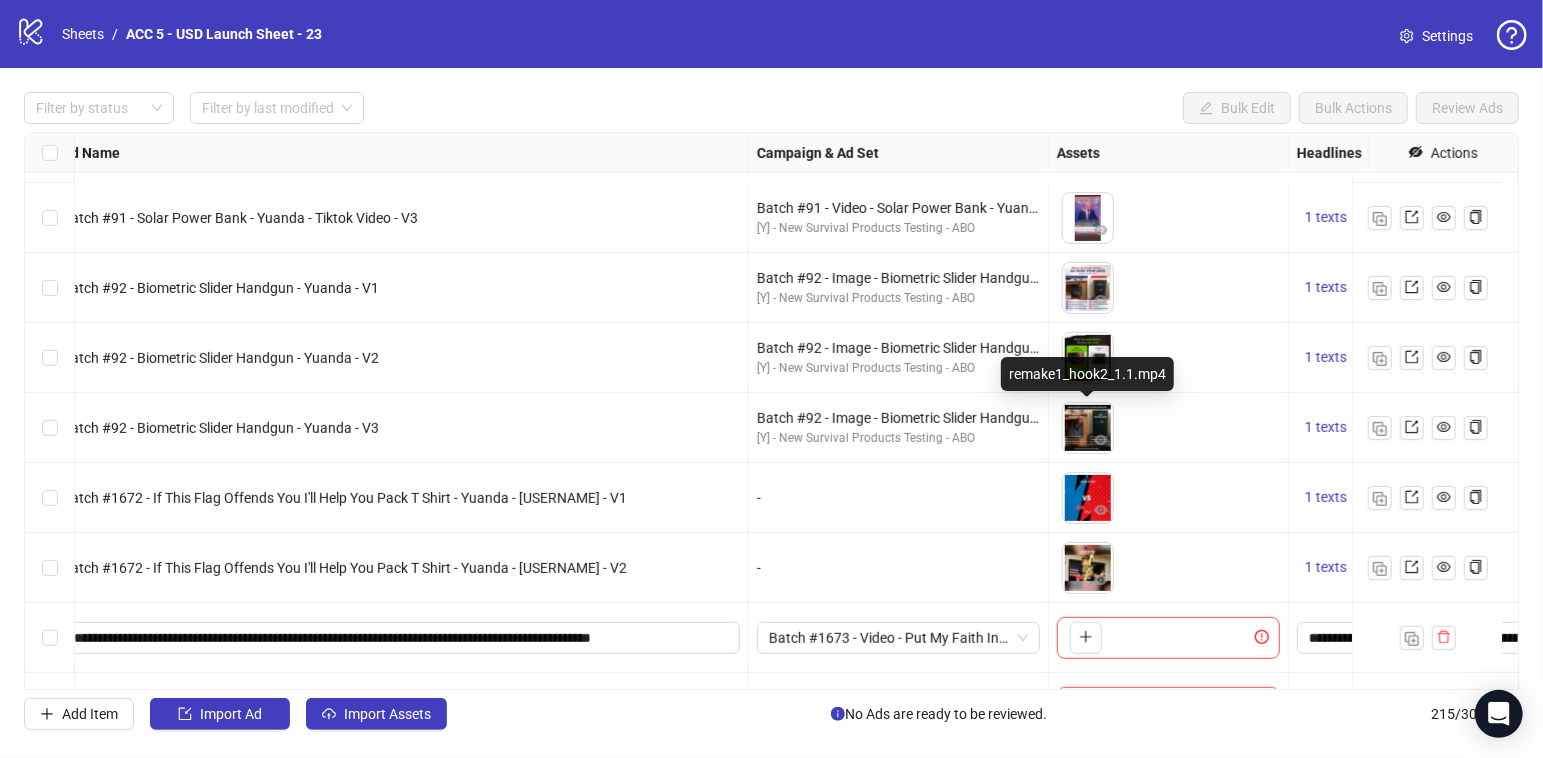 scroll, scrollTop: 14550, scrollLeft: 191, axis: both 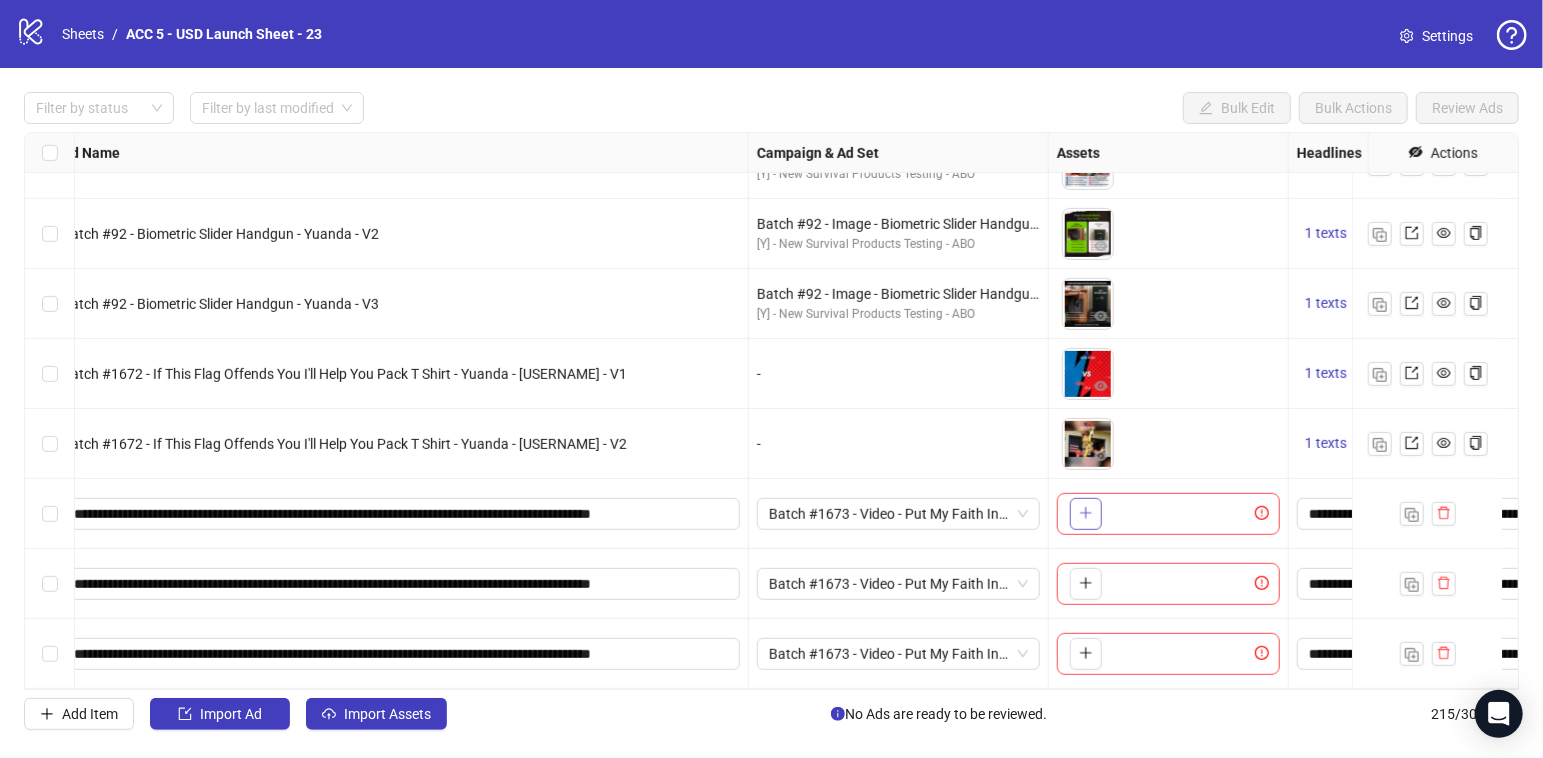 click 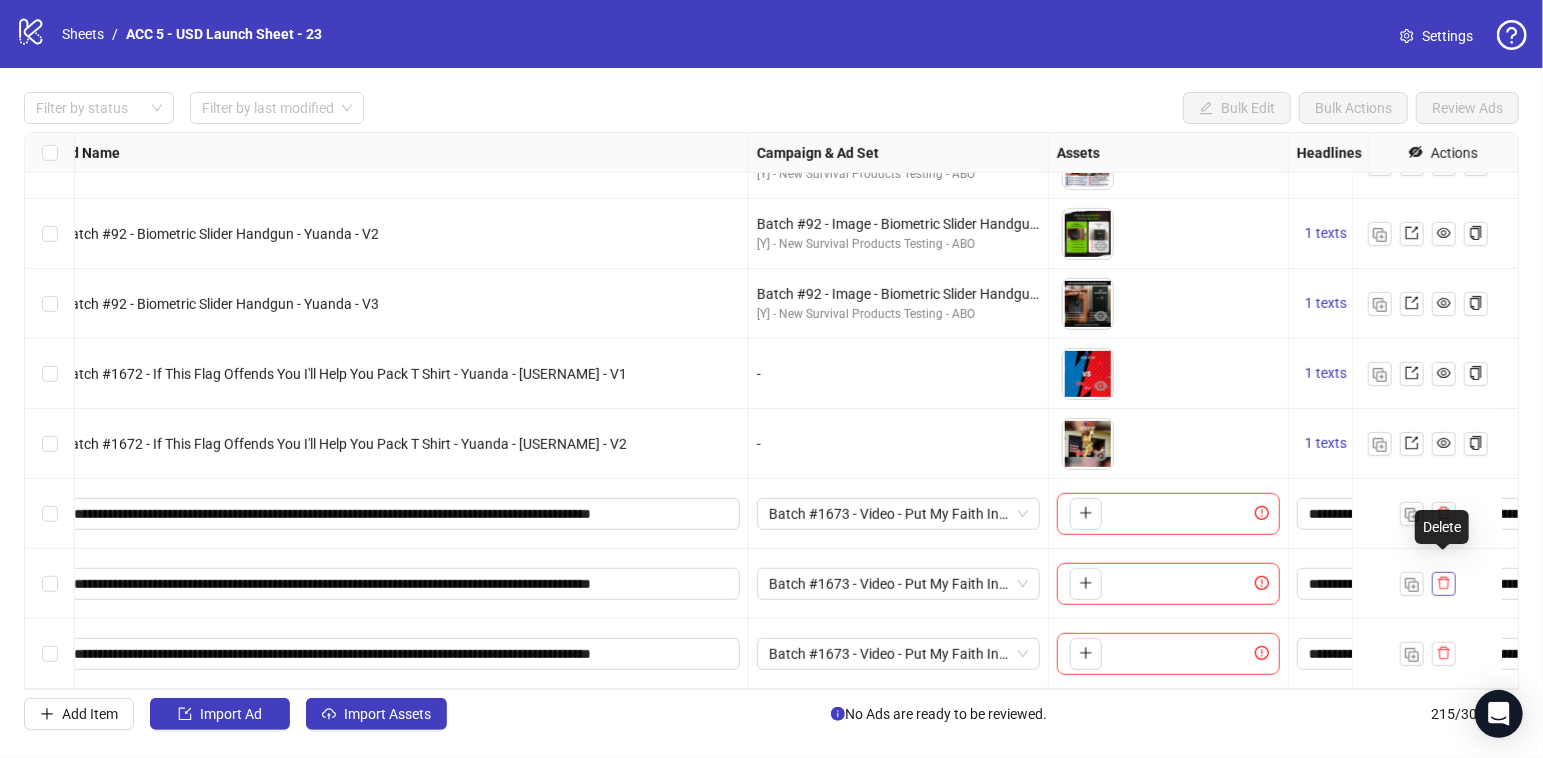 click 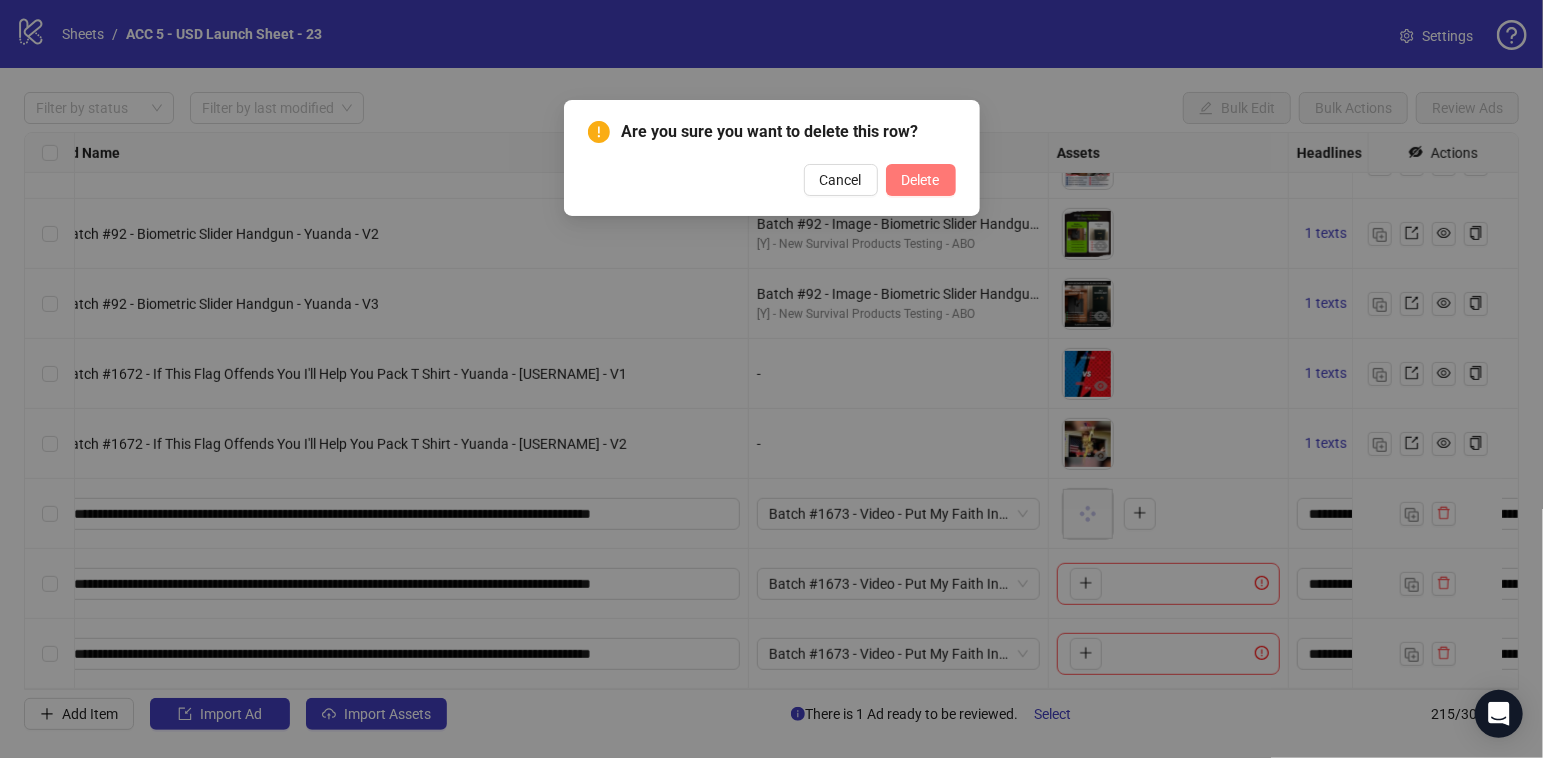 click on "Delete" at bounding box center [921, 180] 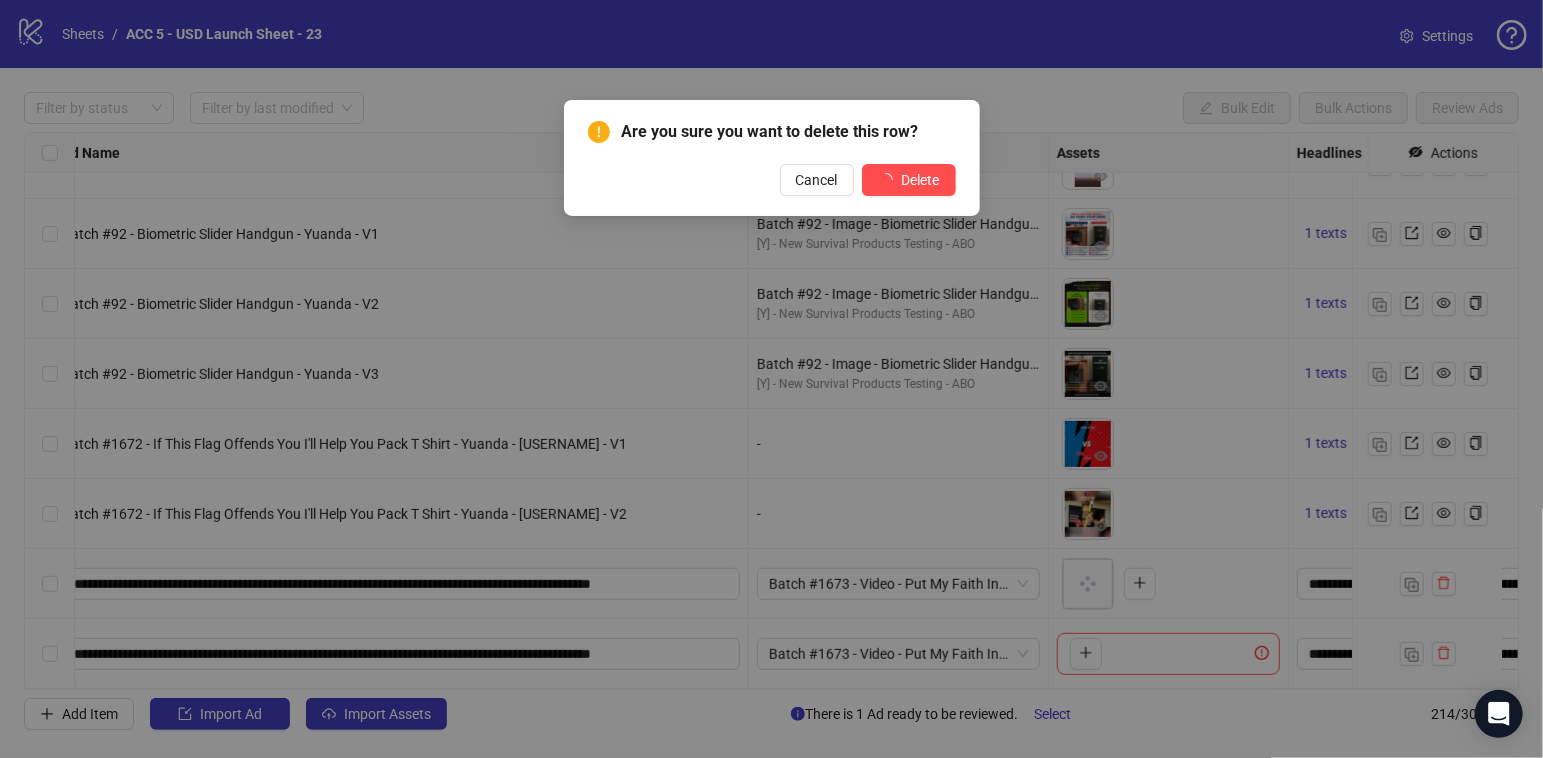 scroll, scrollTop: 14480, scrollLeft: 191, axis: both 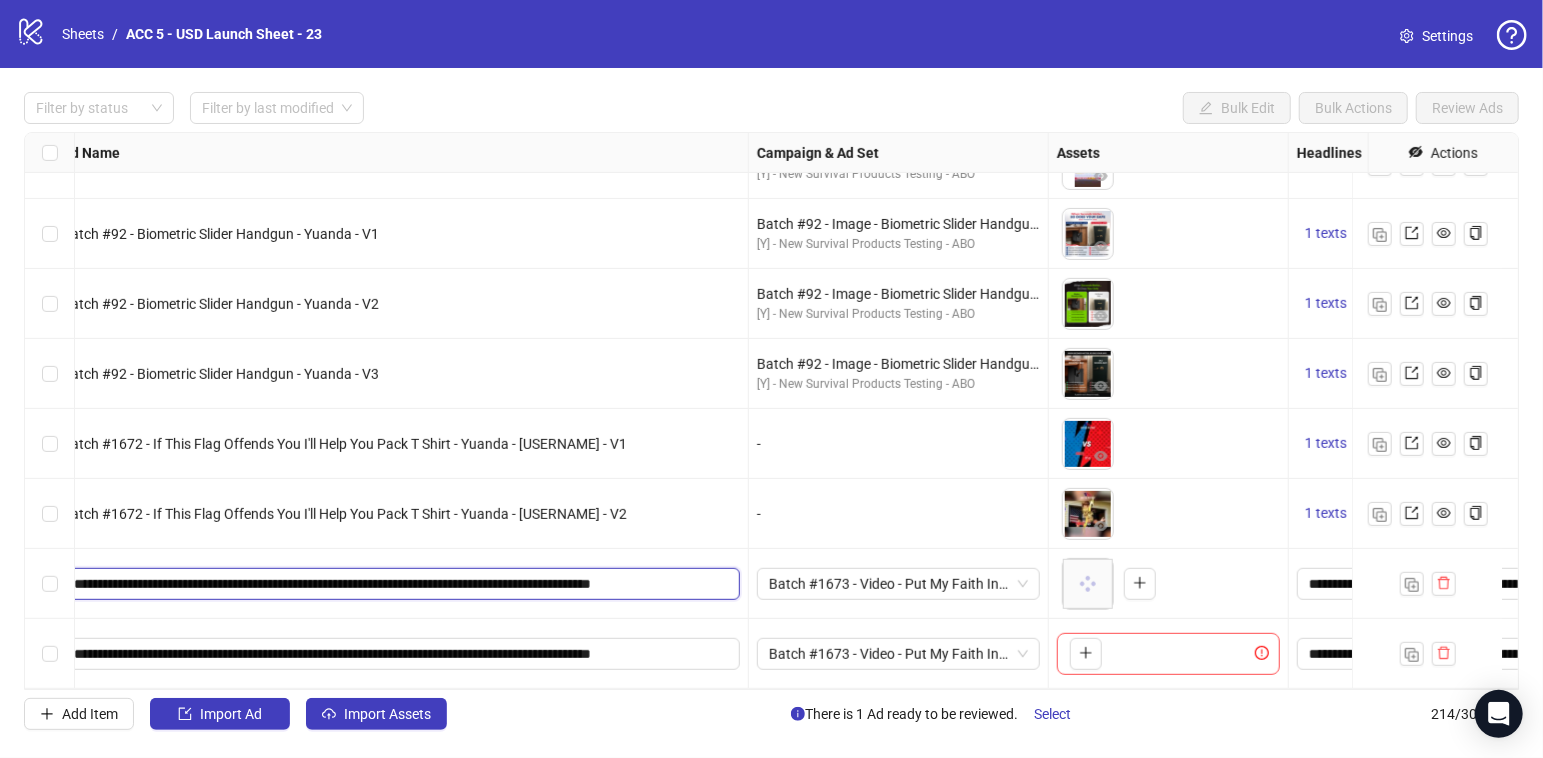click on "**********" at bounding box center (399, 584) 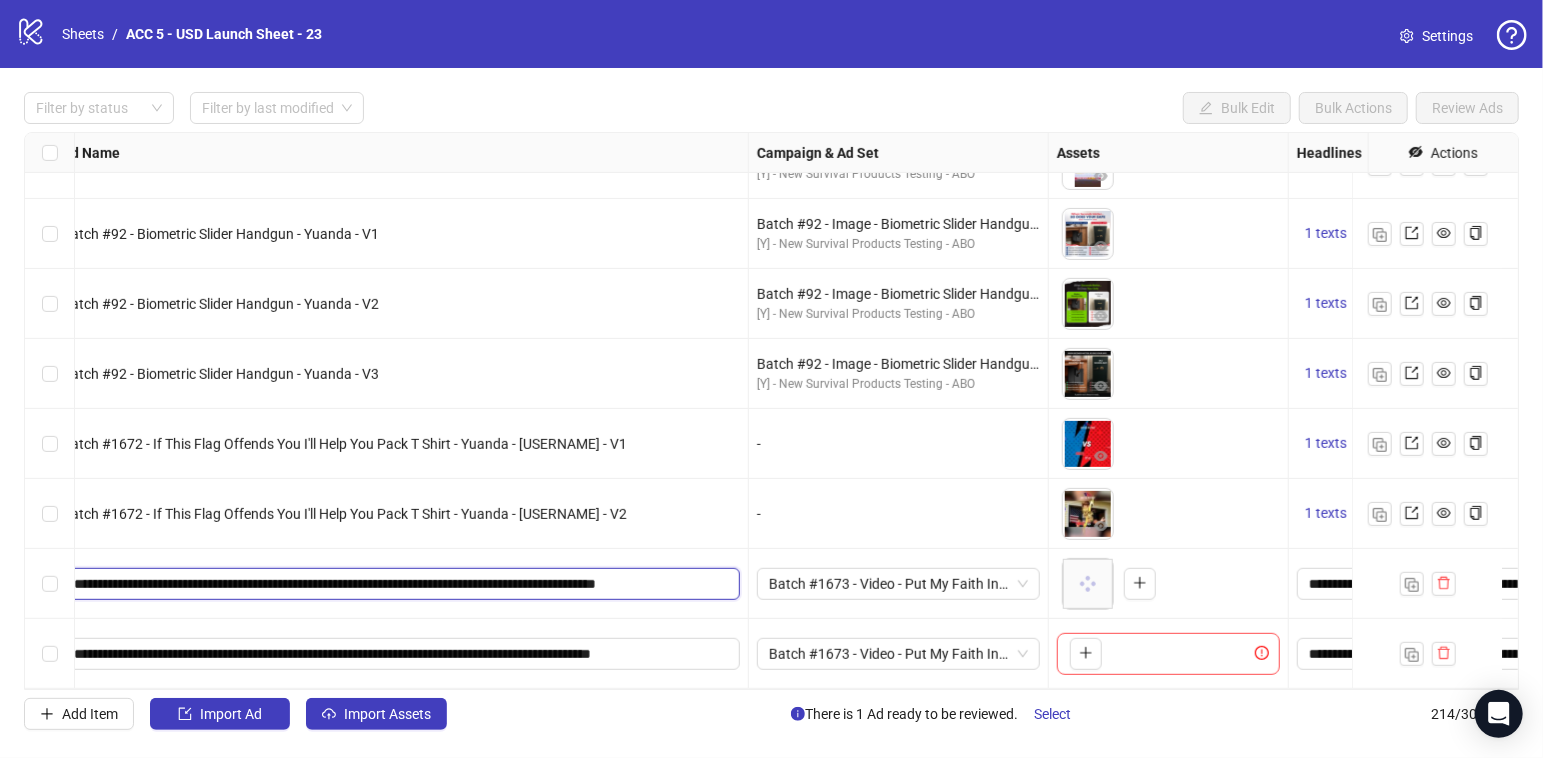 scroll, scrollTop: 0, scrollLeft: 2, axis: horizontal 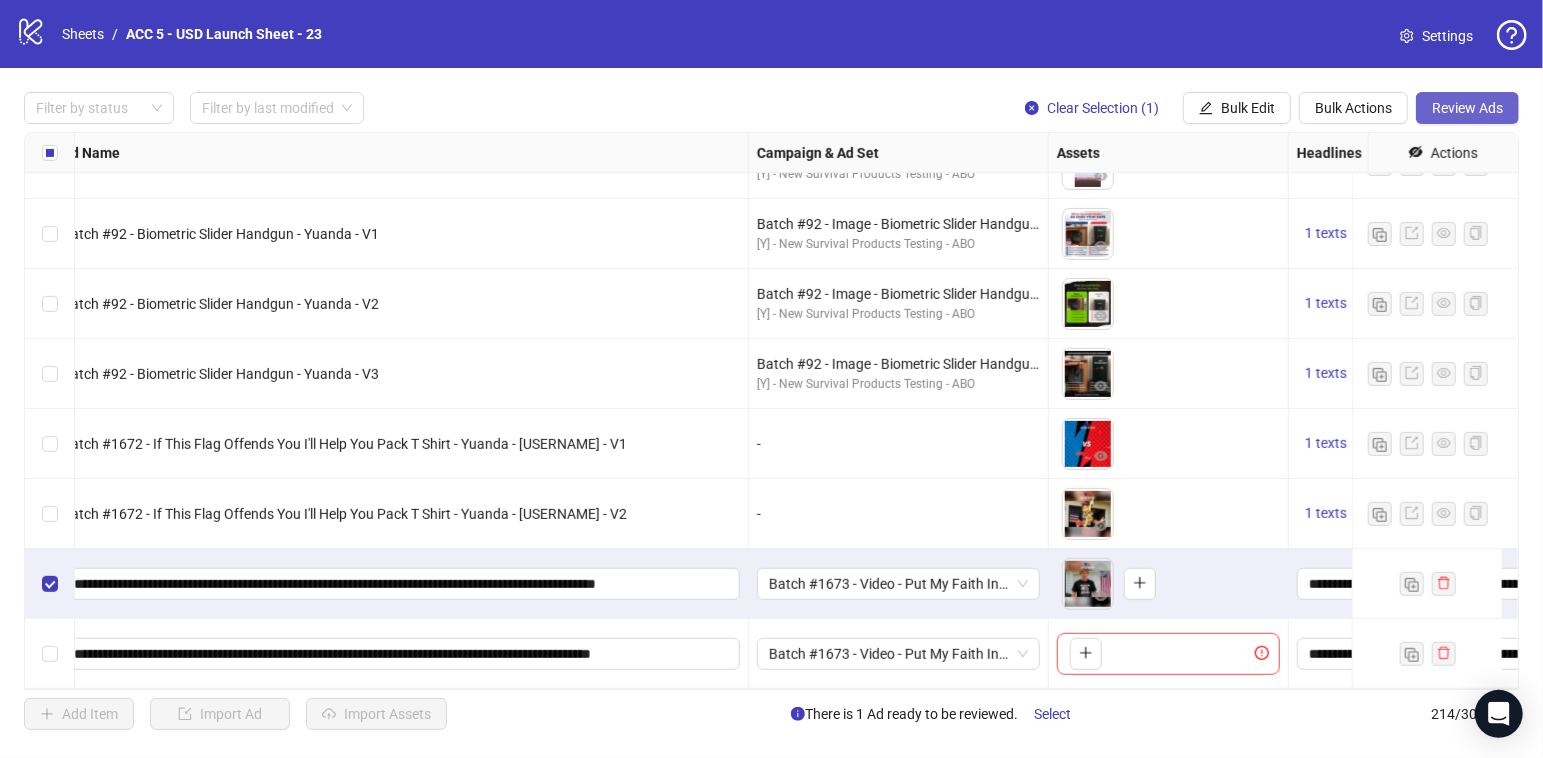 click on "Review Ads" at bounding box center (1467, 108) 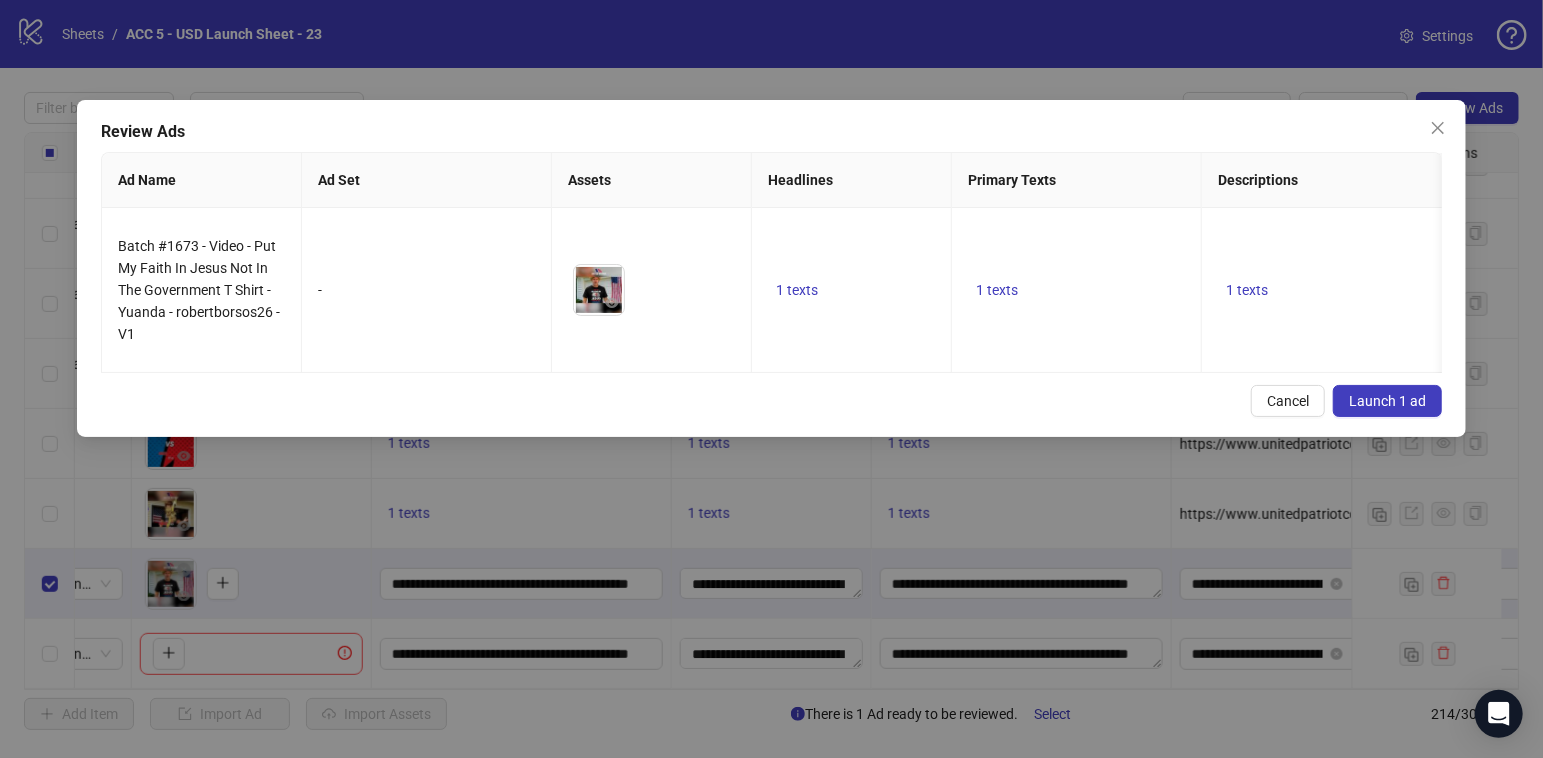 click on "Review Ads Ad Name Ad Set Assets Headlines Primary Texts Descriptions Destination URL Display URL Call to Action Facebook Page Product Set ID Leadgen Form Instagram User Status Pixel URL Parameters Card Destination URLs                                   Batch #1673 - Video - Put My Faith In Jesus Not In The Government T Shirt - Yuanda - [USERNAME] - V1 -
To pick up a draggable item, press the space bar.
While dragging, use the arrow keys to move the item.
Press space again to drop the item in its new position, or press escape to cancel.
1 texts 1 texts 1 texts https://www.unitedpatriotco.com/products/put-my-faith-in-jesus-not-in-the-government-t-shirt Learn more United Patriot - Use Facebook Page ACTIVE UP 2 utm_source=facebook&utm_medium=cpc&utm_content={{adset.name}}&utm_campaign={{campaign.name}}&utm_term={{ad.name}}&utm_id={{campaign.id}}&ad_id={{ad.id}}&adset_id={{adset.id}}&placement={{placement}}&site_source_name={{site_source_name}} Cancel Launch 1 ad" at bounding box center (771, 268) 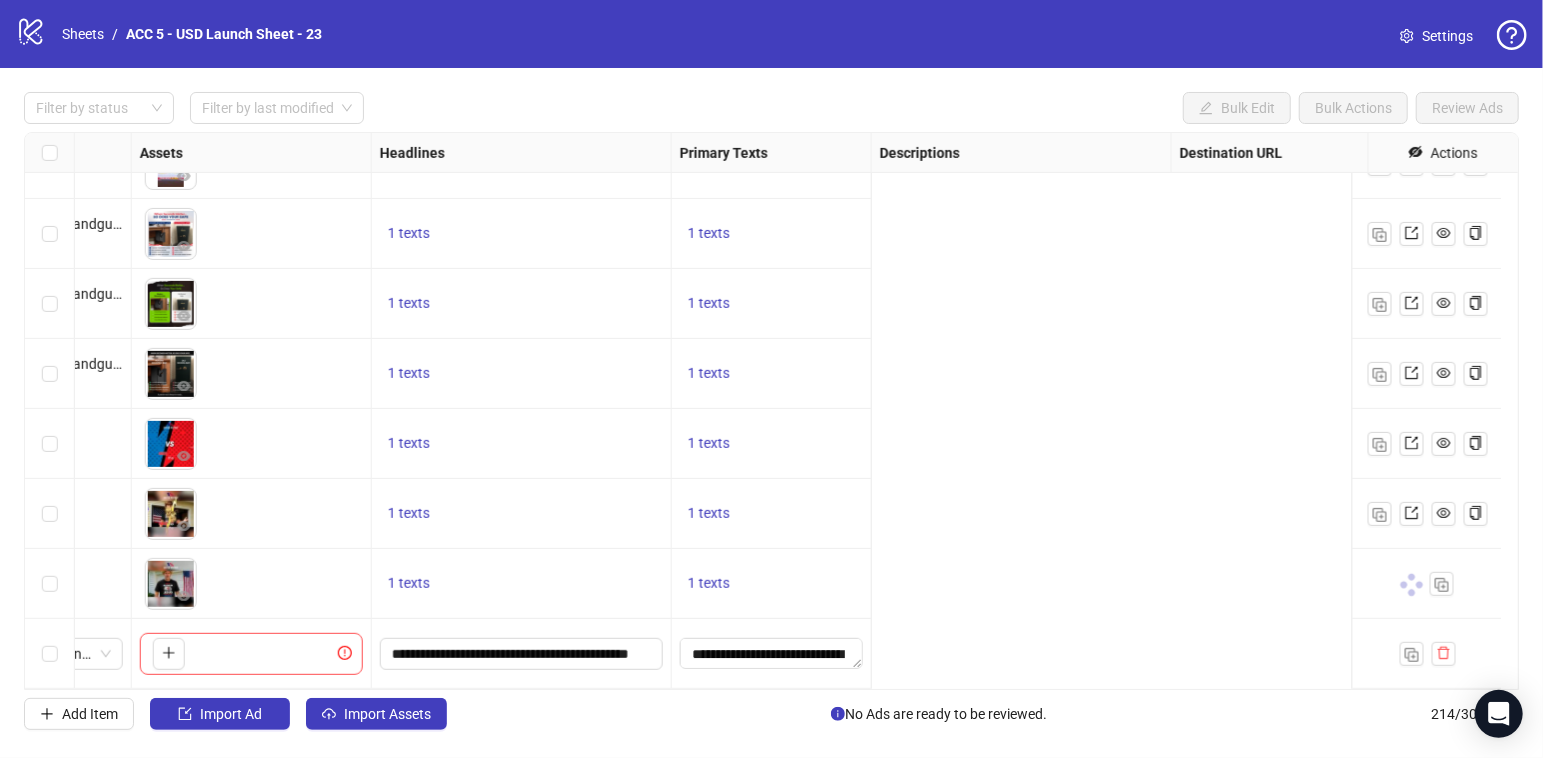scroll, scrollTop: 14480, scrollLeft: 0, axis: vertical 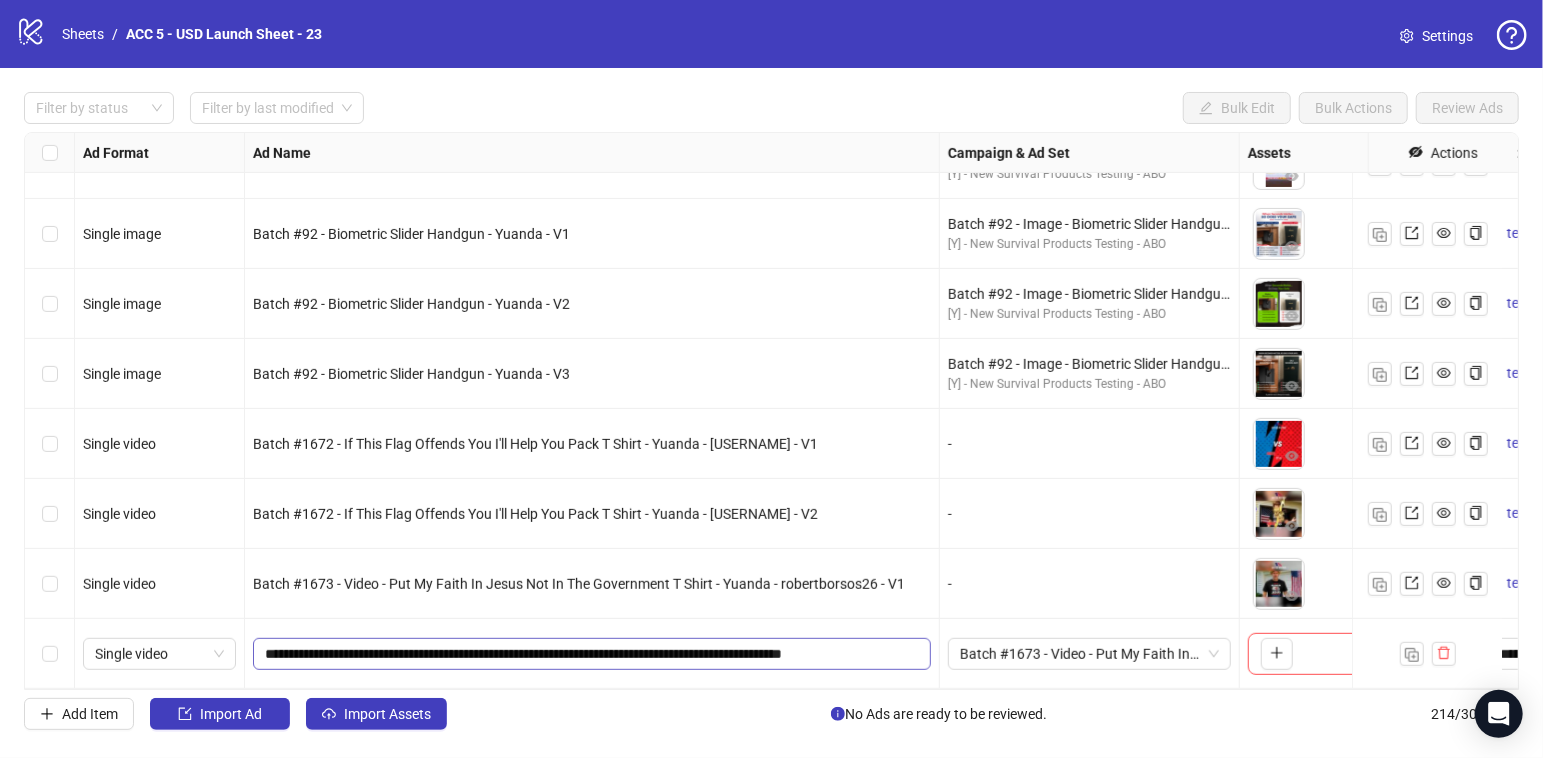 click on "**********" at bounding box center (592, 654) 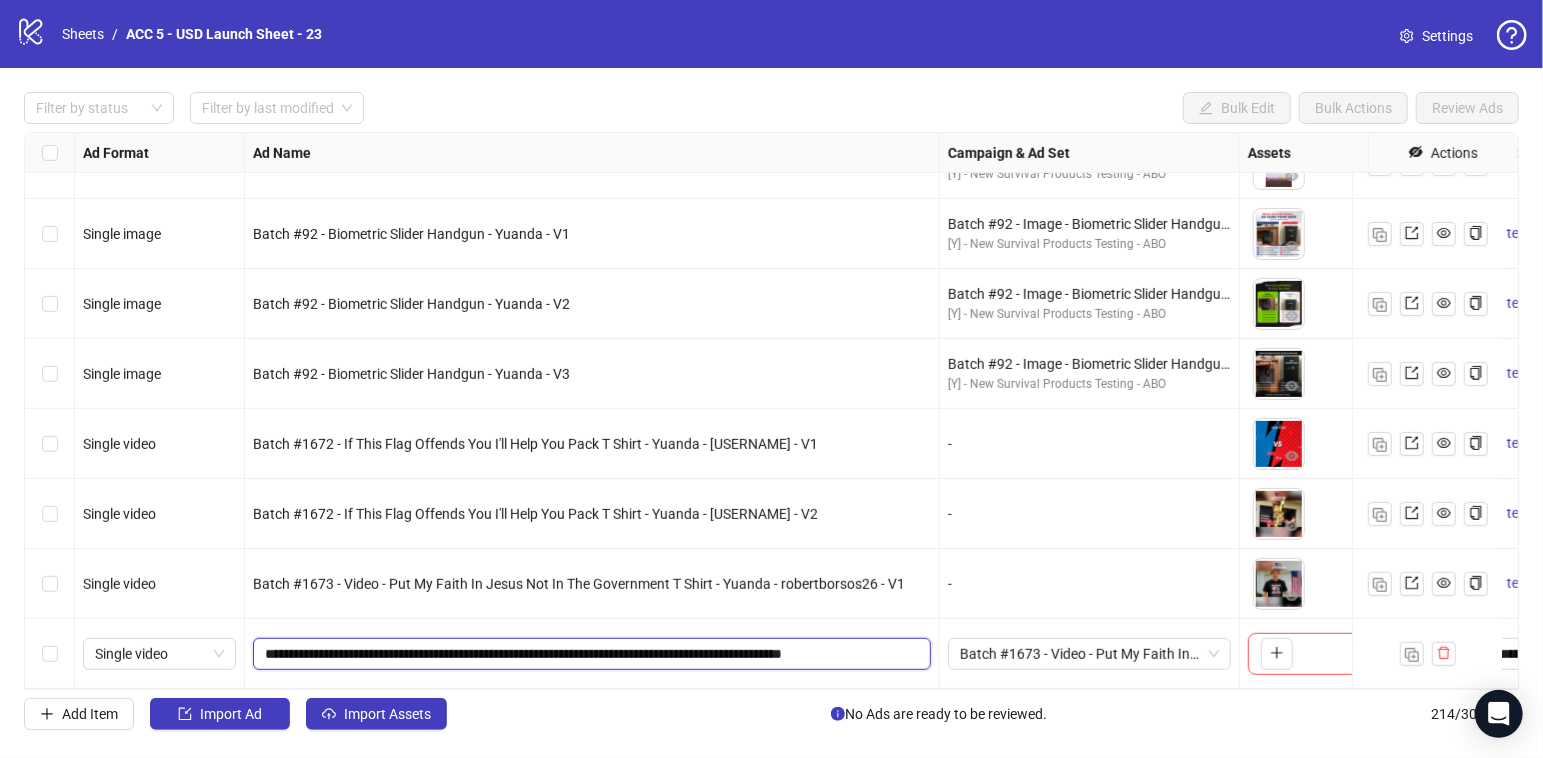 click on "**********" at bounding box center [590, 654] 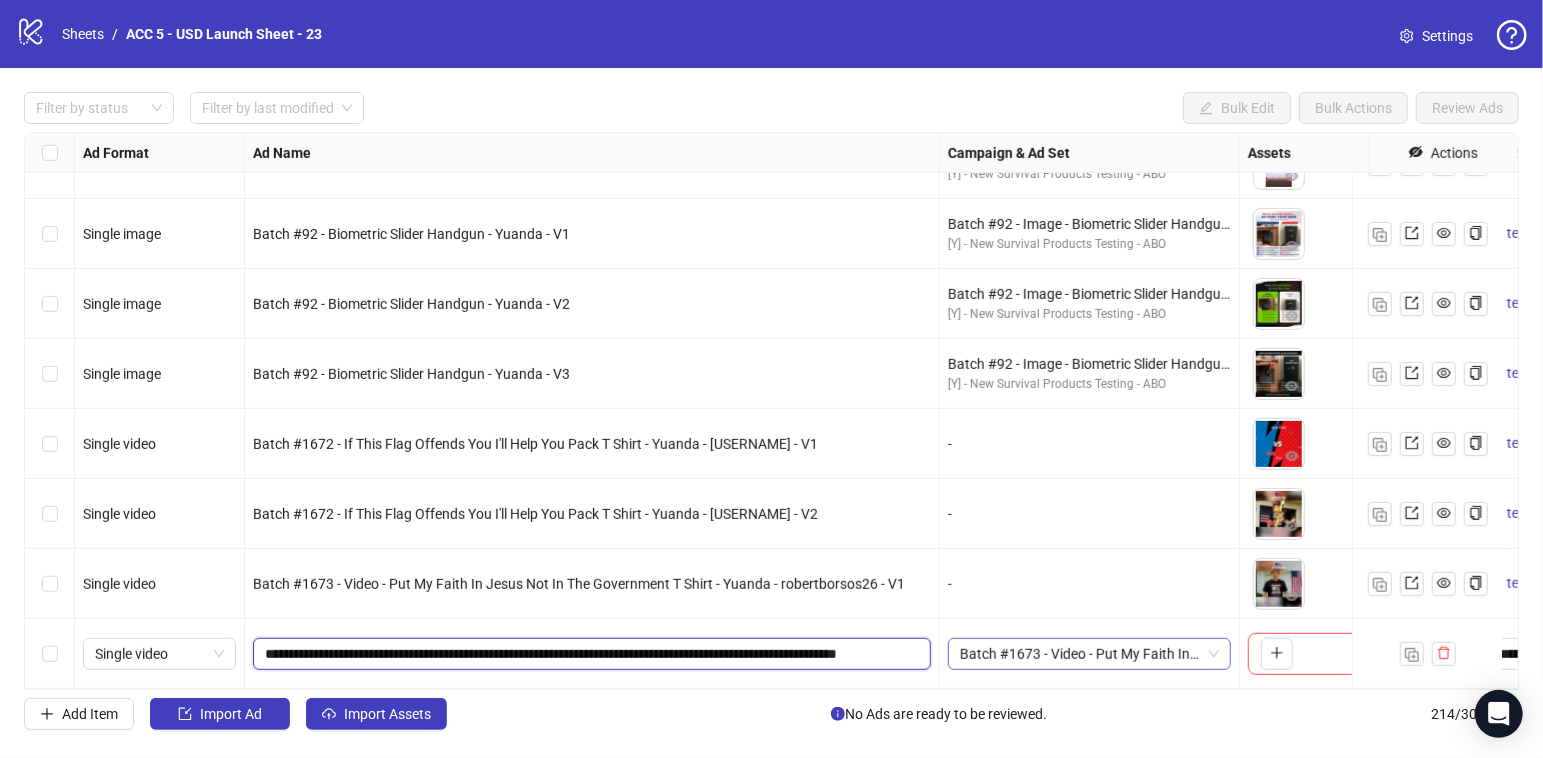 scroll, scrollTop: 0, scrollLeft: 46, axis: horizontal 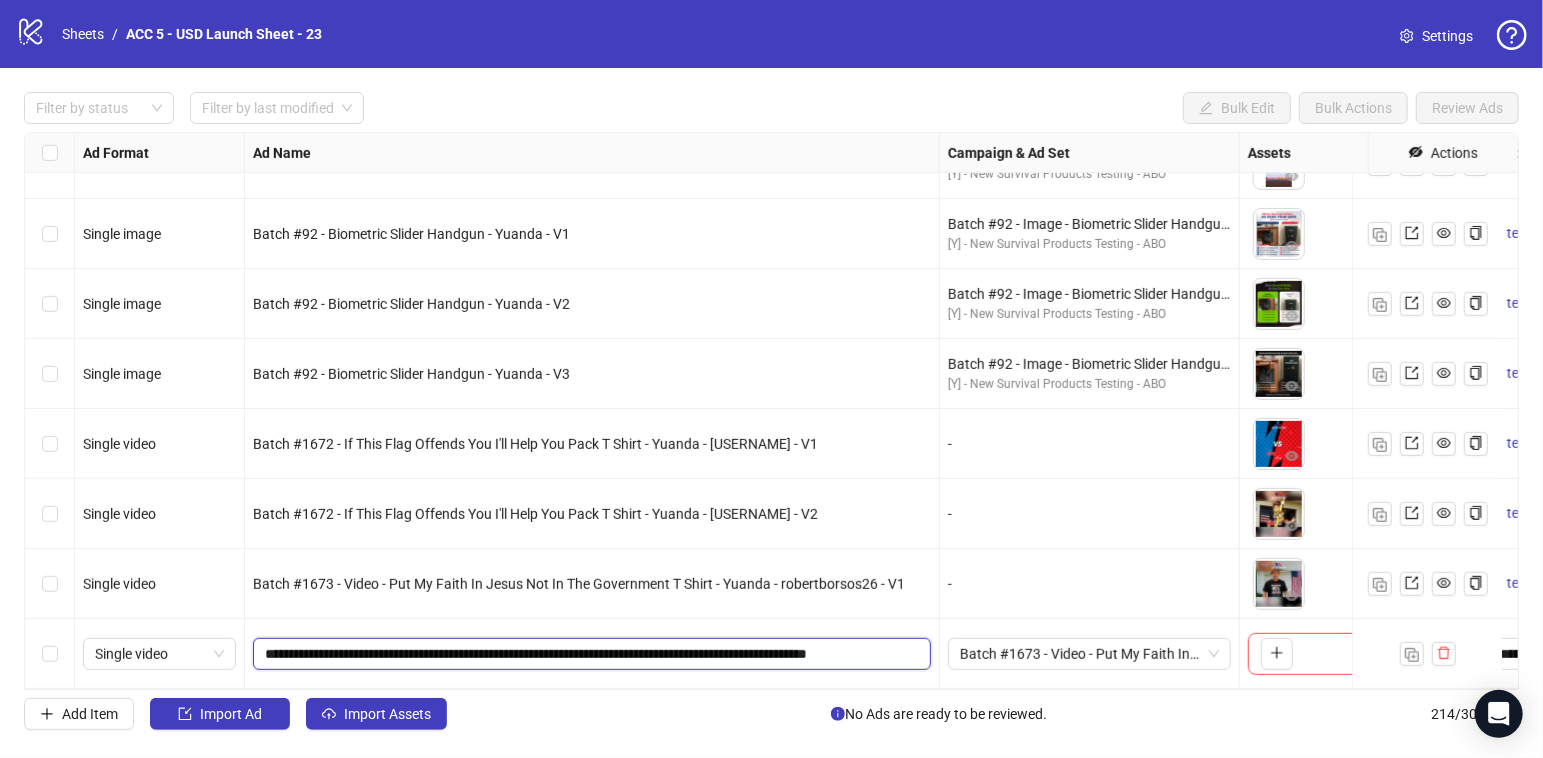 drag, startPoint x: 370, startPoint y: 634, endPoint x: 334, endPoint y: 636, distance: 36.05551 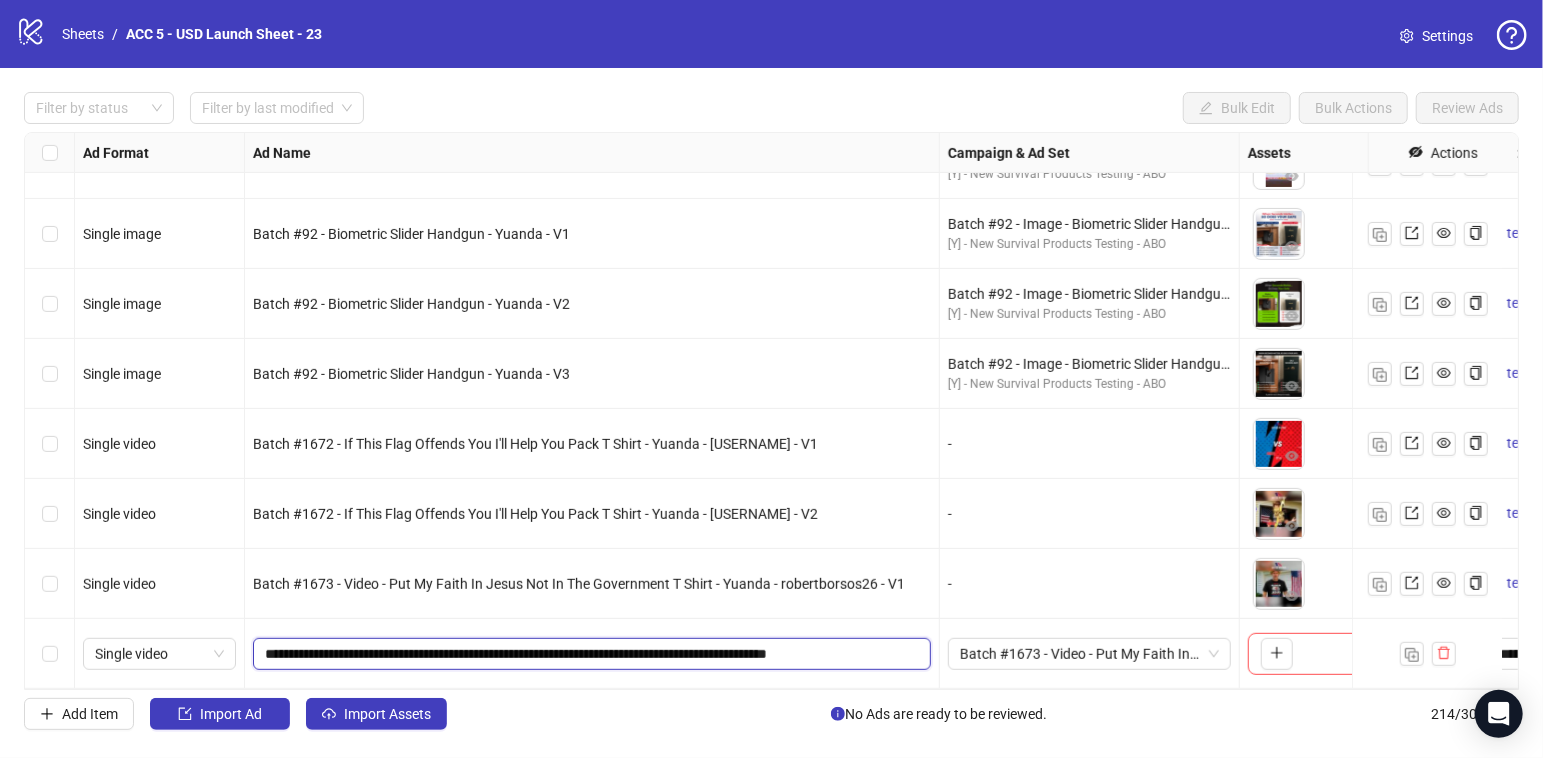 scroll, scrollTop: 0, scrollLeft: 0, axis: both 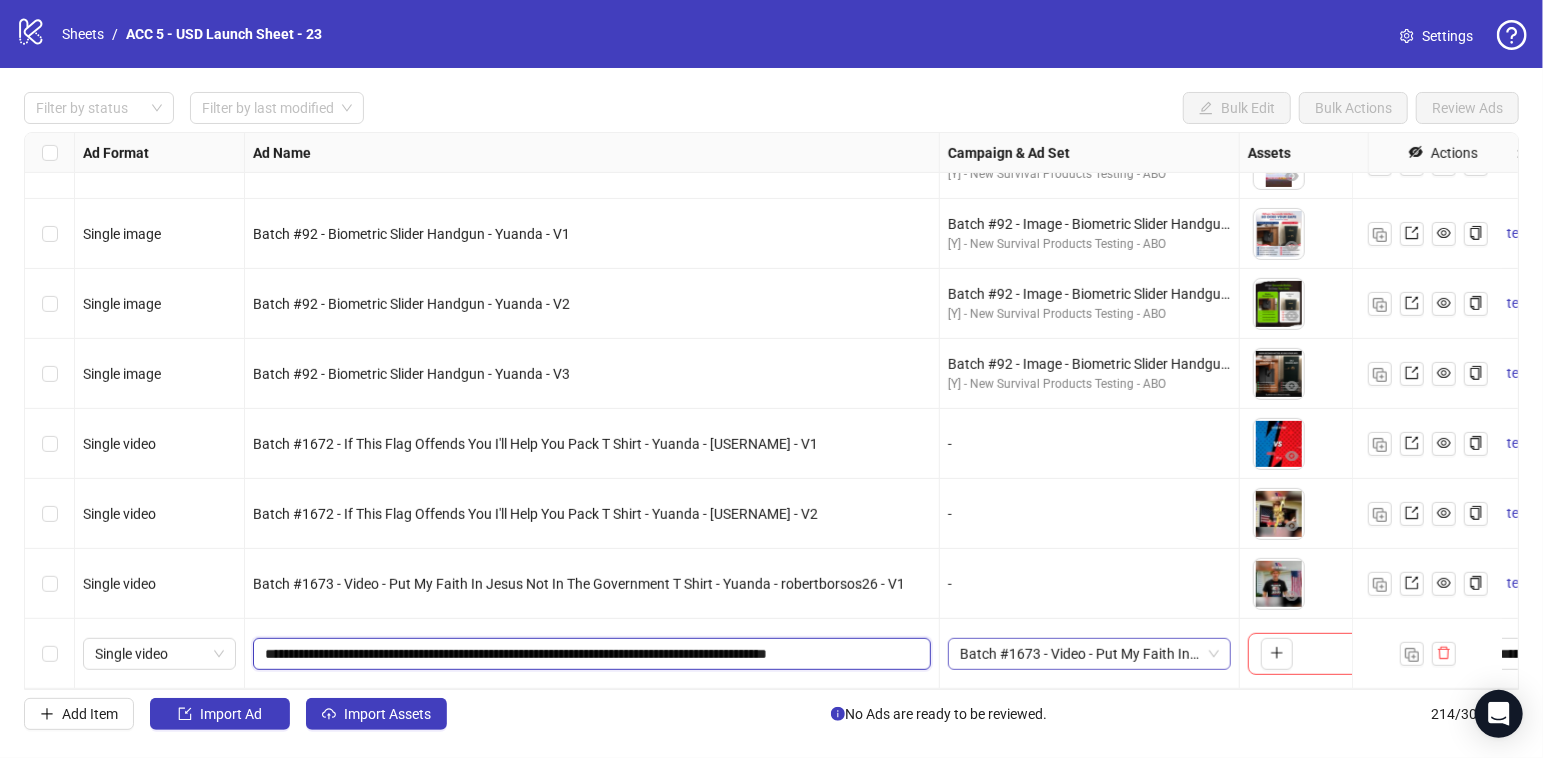click on "Batch #1673 - Video - Put My Faith In Jesus Not In The Government T Shirt - Yuanda - robertborsos26 - August 2" at bounding box center (1089, 654) 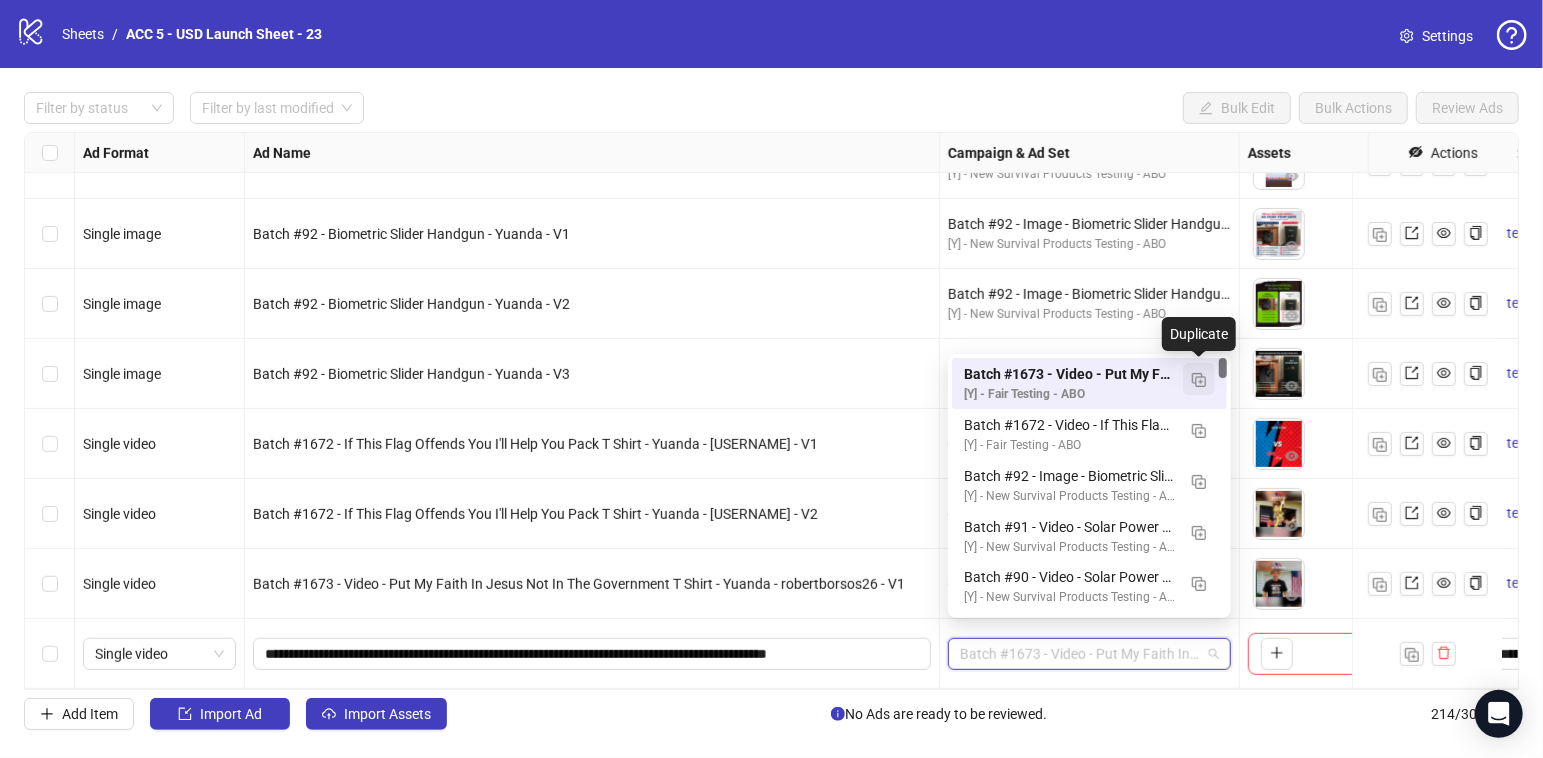 click at bounding box center (1199, 379) 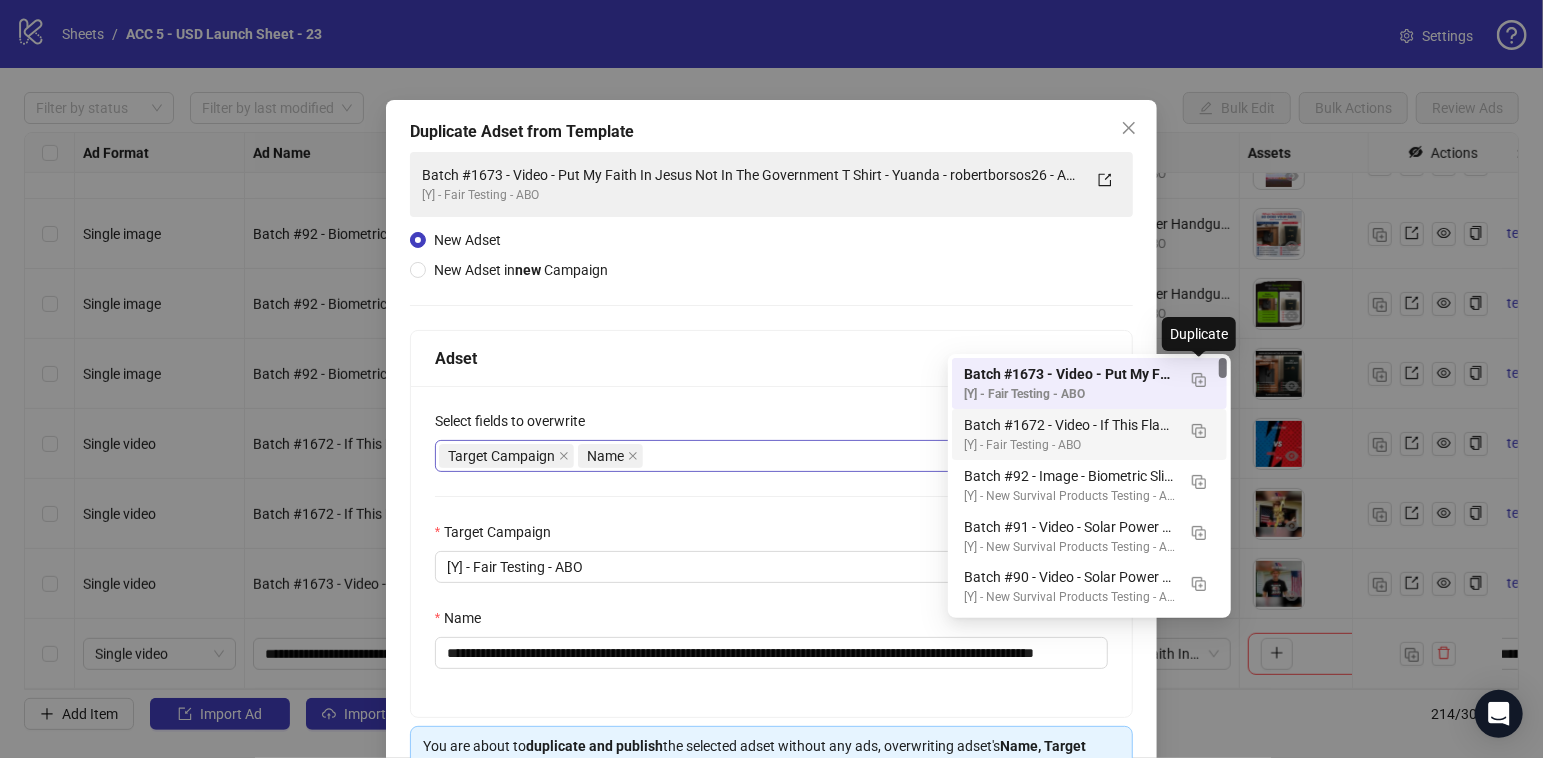 click on "Target Campaign Name" at bounding box center (761, 456) 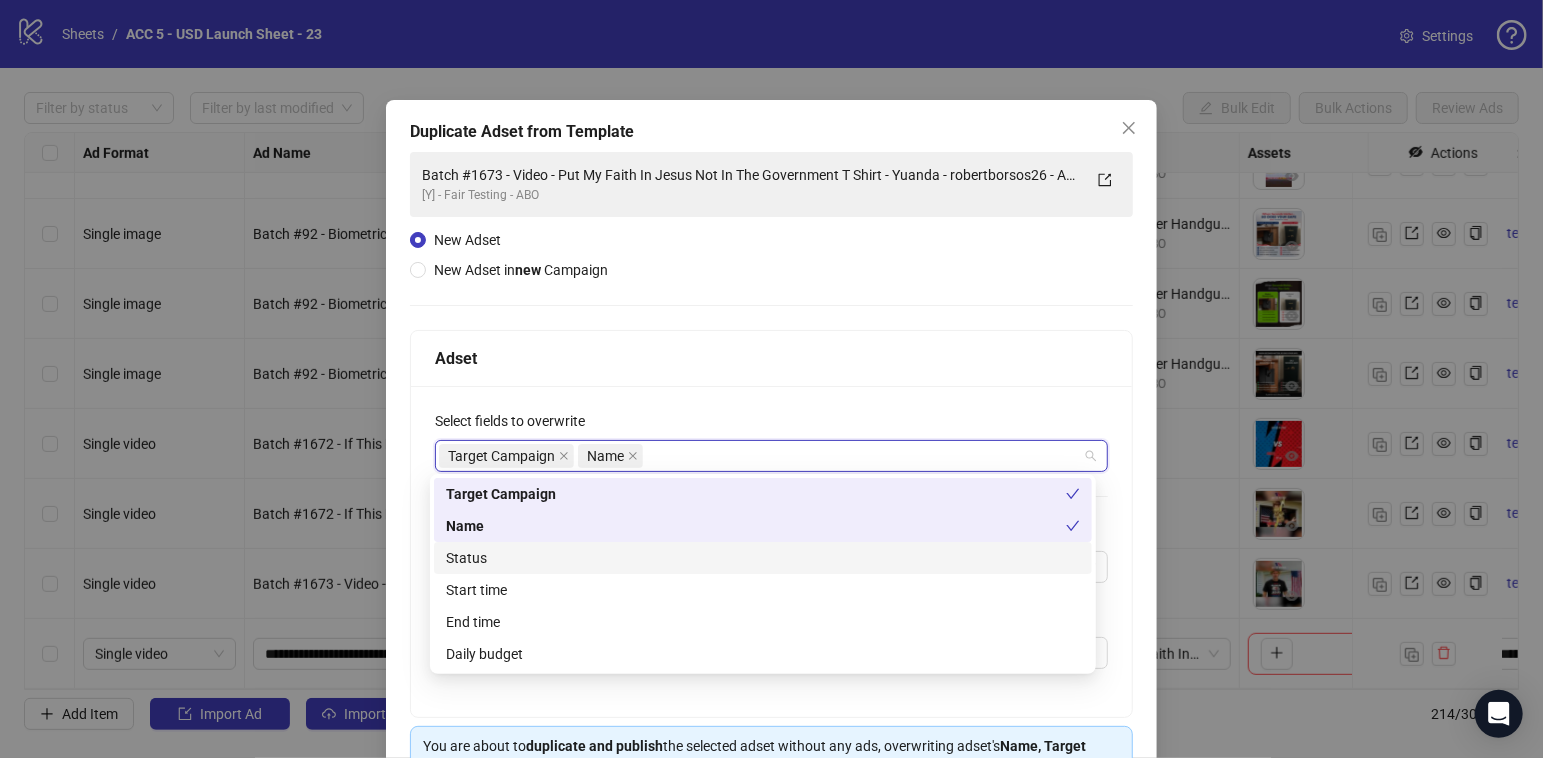 click on "Status" at bounding box center [763, 558] 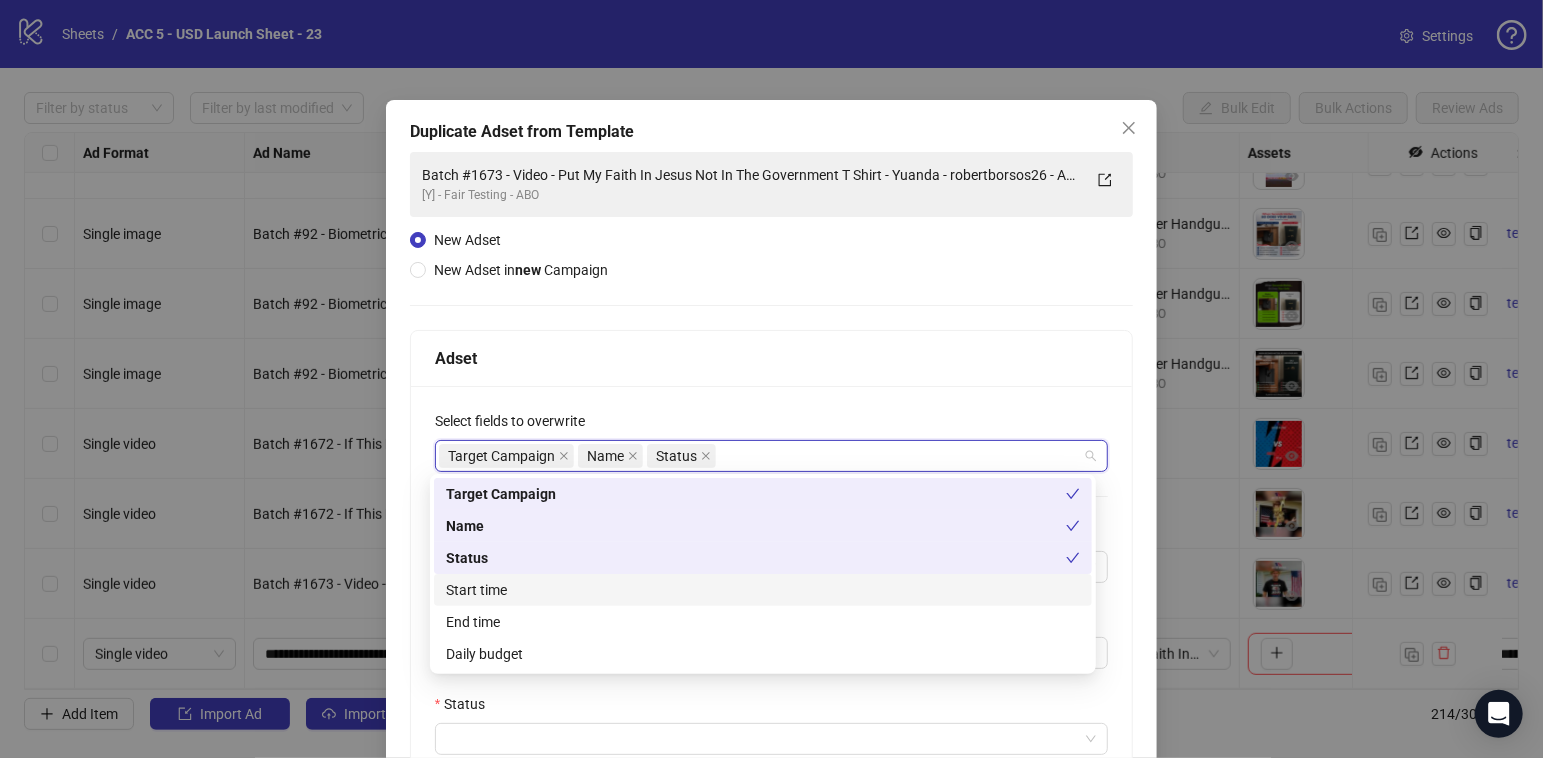 click on "Start time" at bounding box center [763, 590] 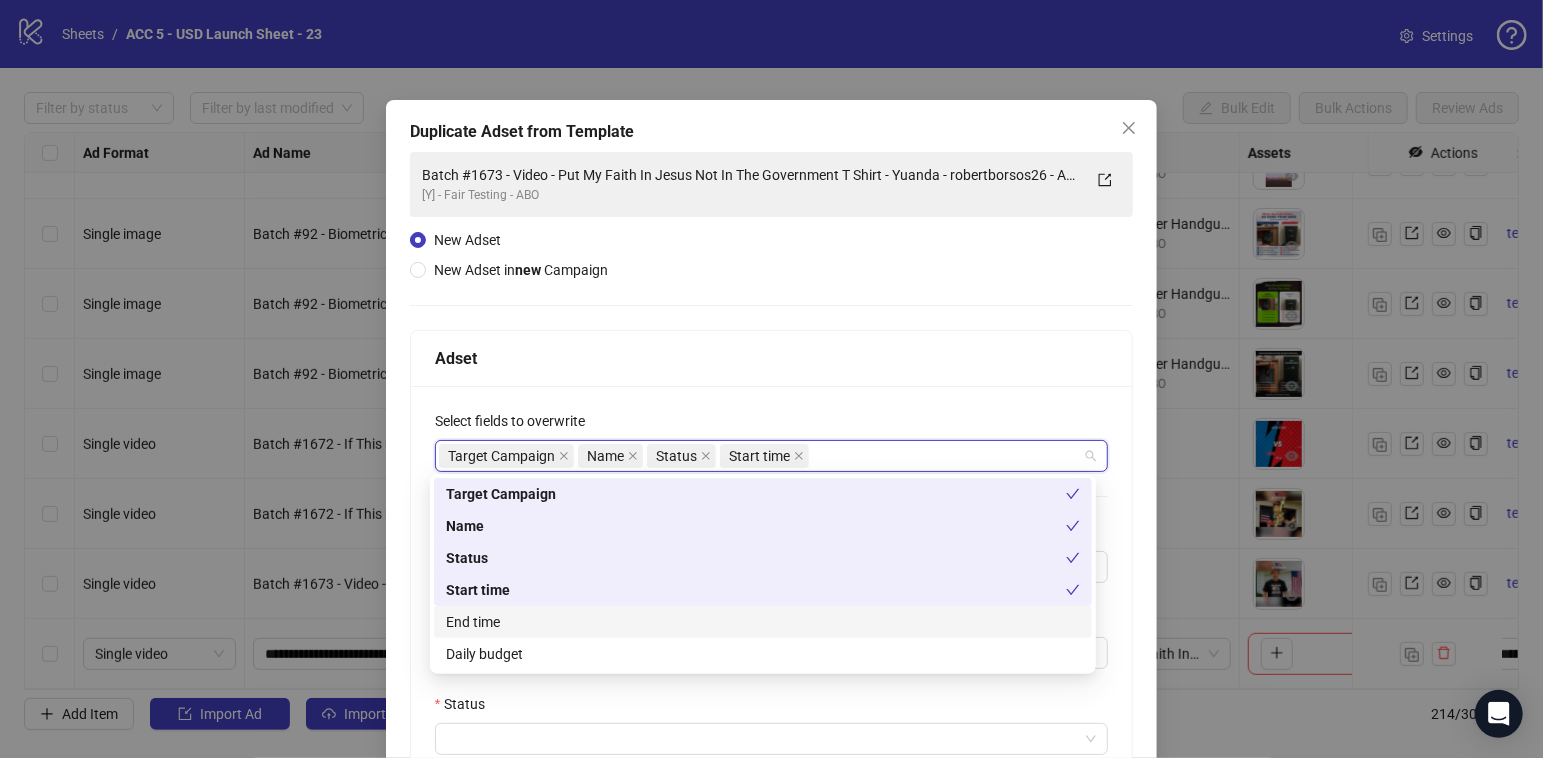 click on "End time" at bounding box center (763, 622) 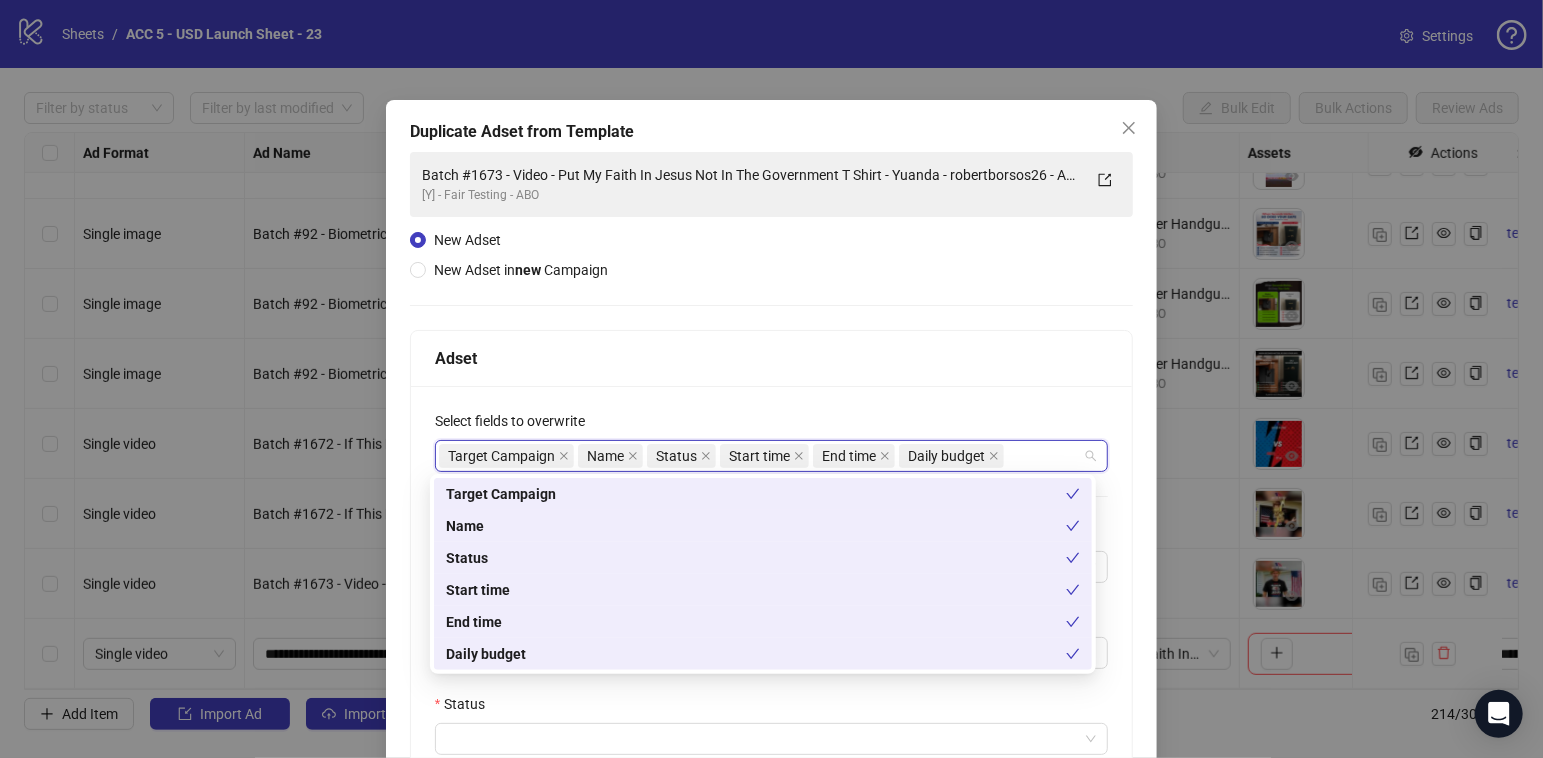 click on "**********" at bounding box center (772, 723) 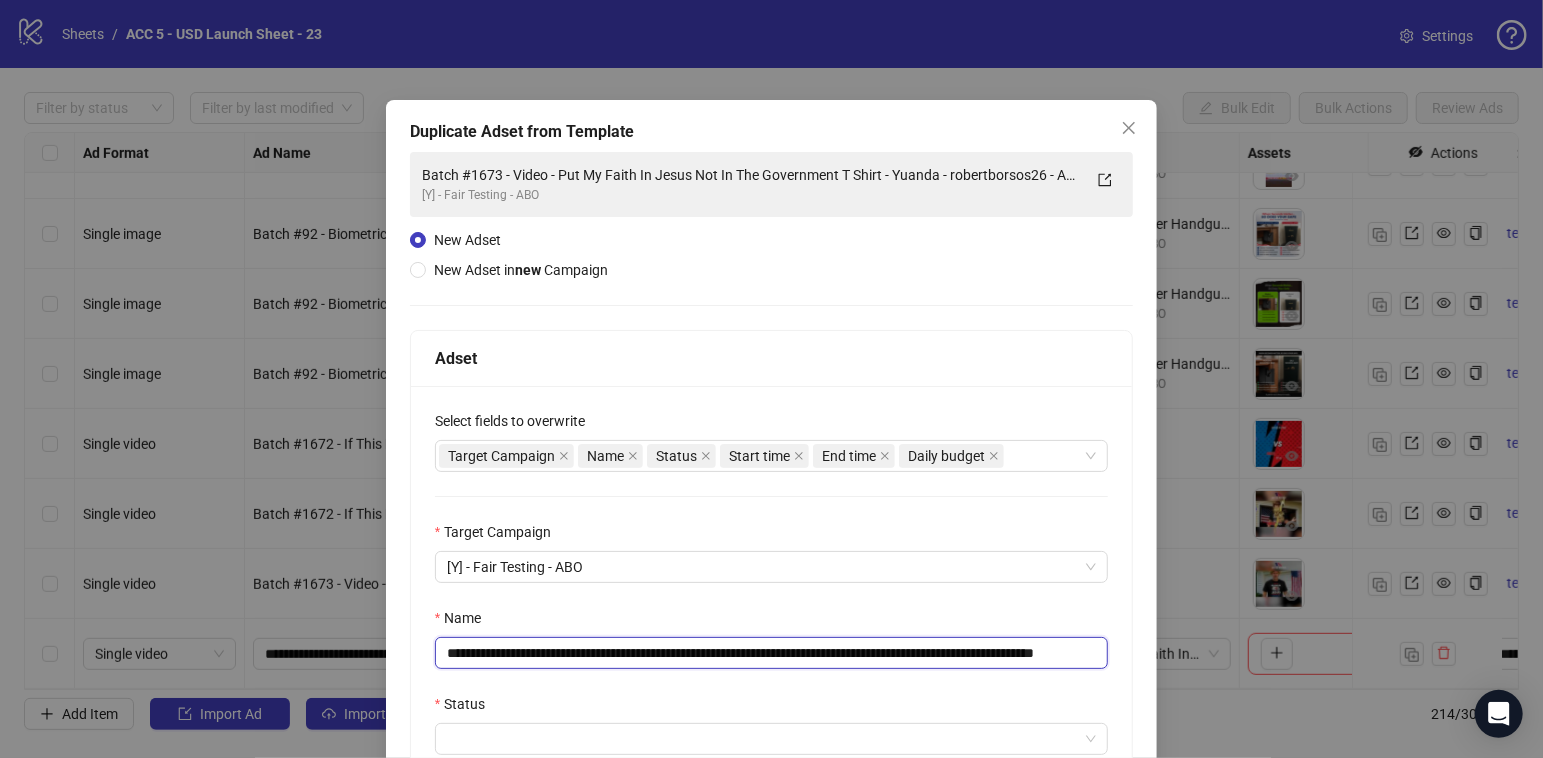 click on "**********" at bounding box center (772, 653) 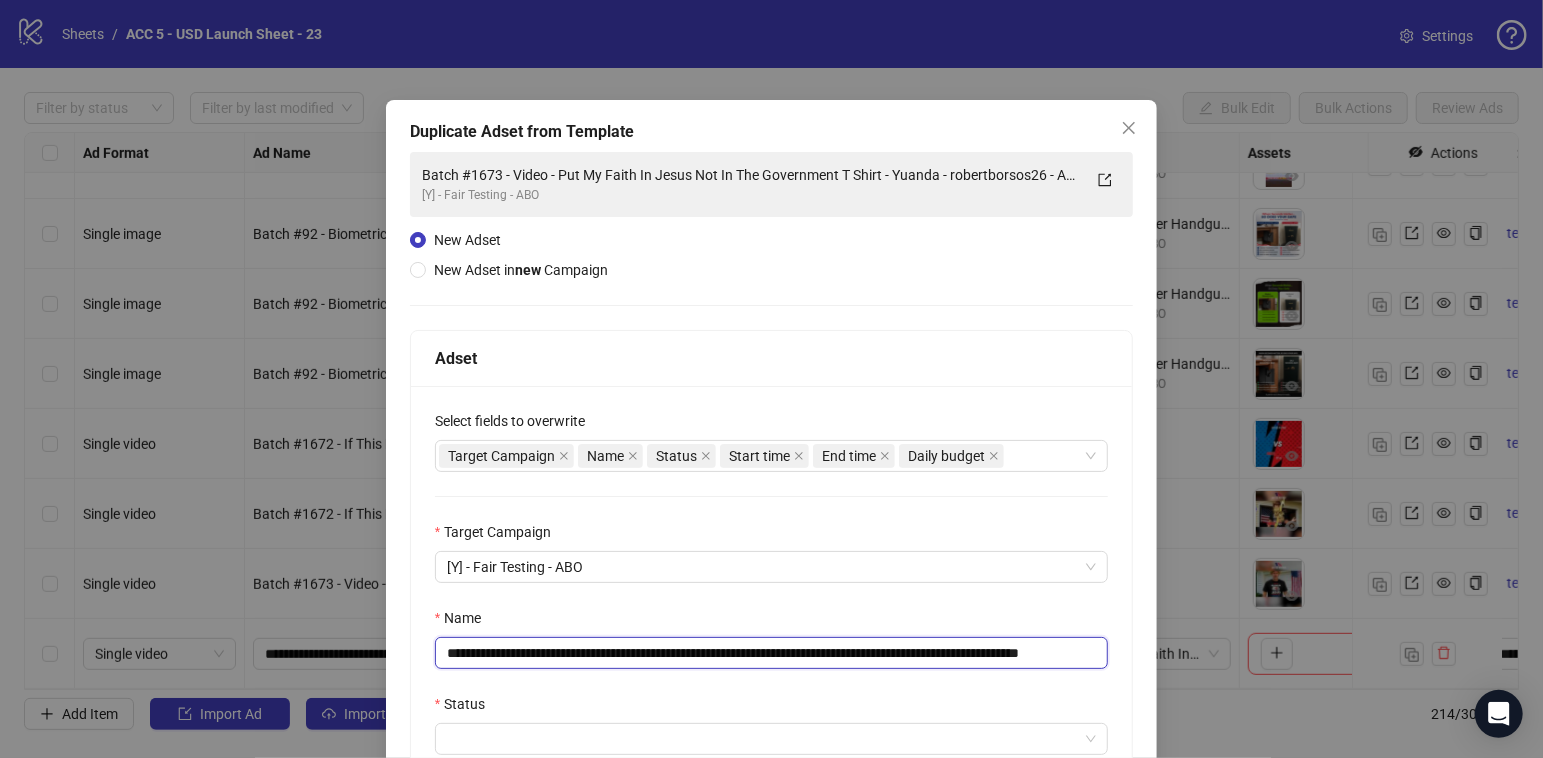 scroll, scrollTop: 0, scrollLeft: 54, axis: horizontal 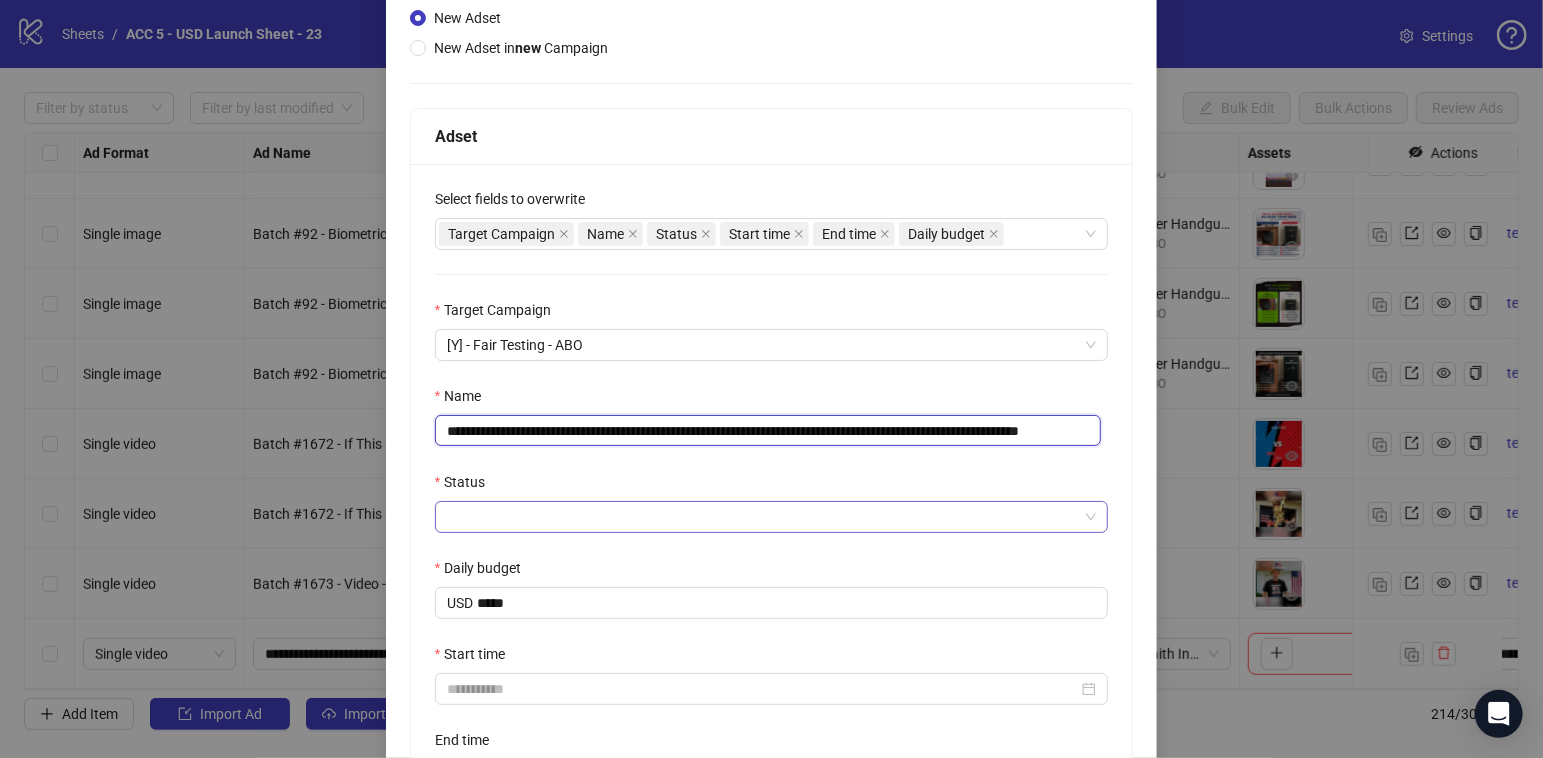 type on "**********" 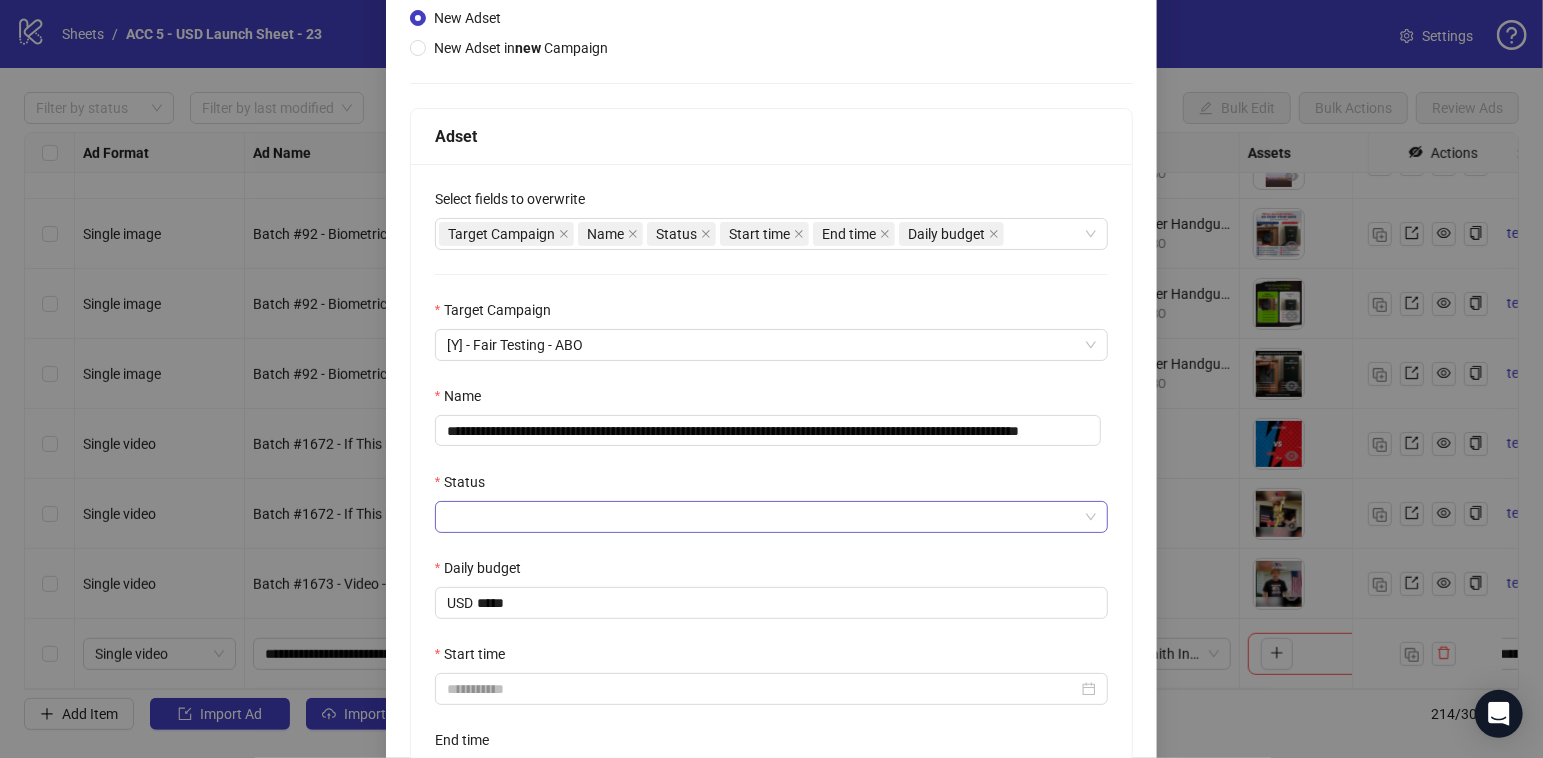 click on "Status" at bounding box center (763, 517) 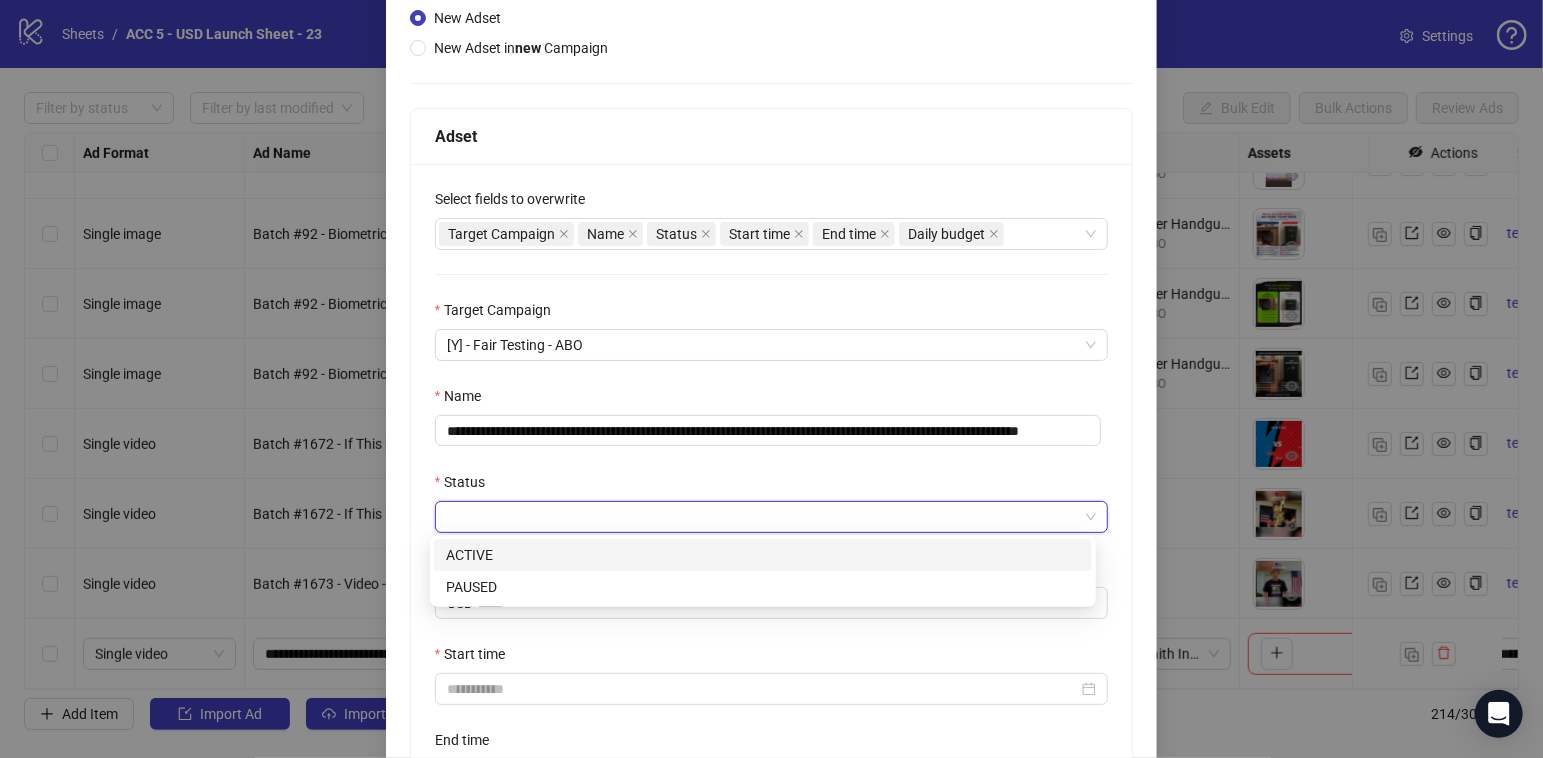 click on "ACTIVE" at bounding box center (763, 555) 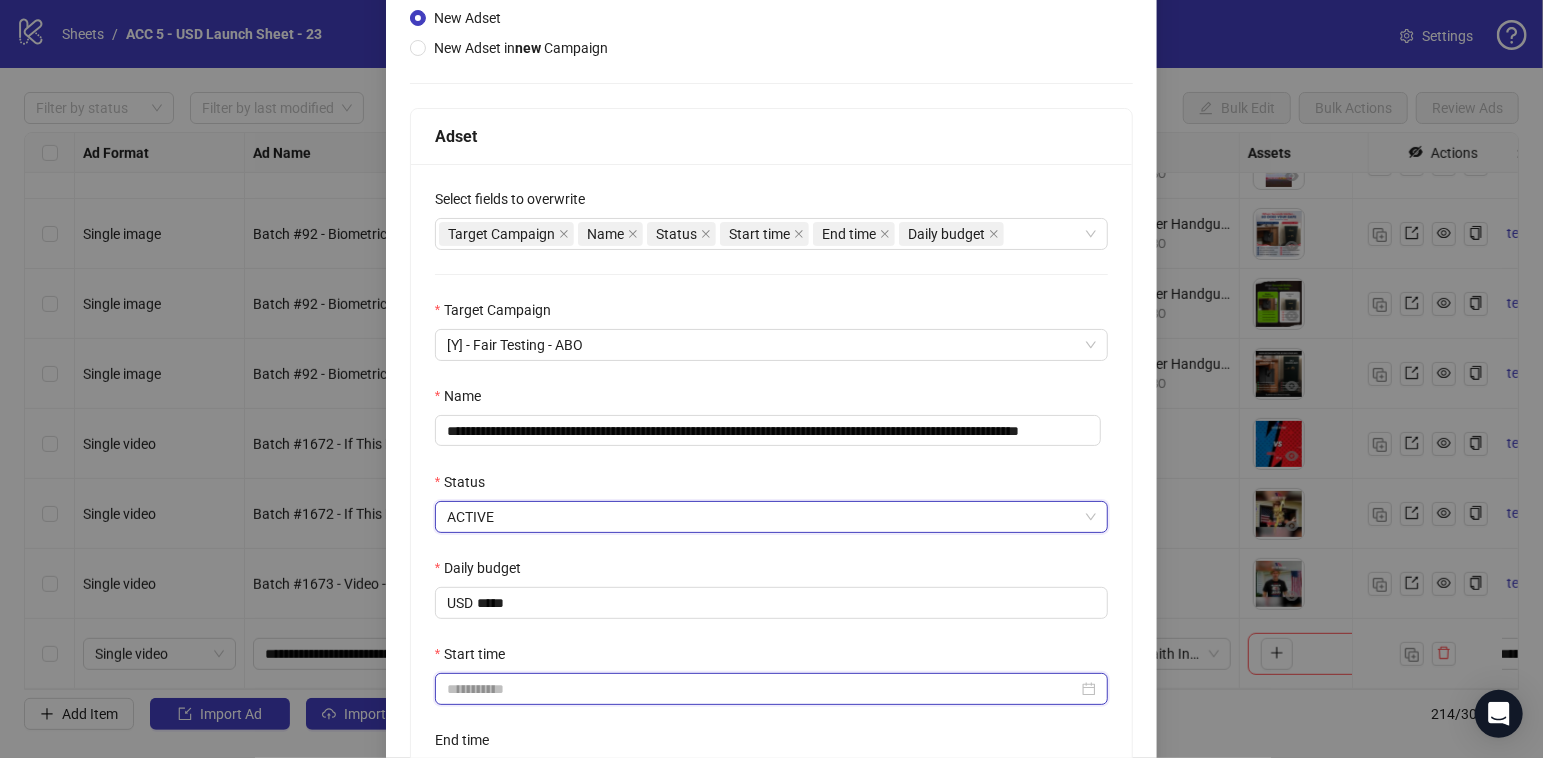 click on "Start time" at bounding box center (763, 689) 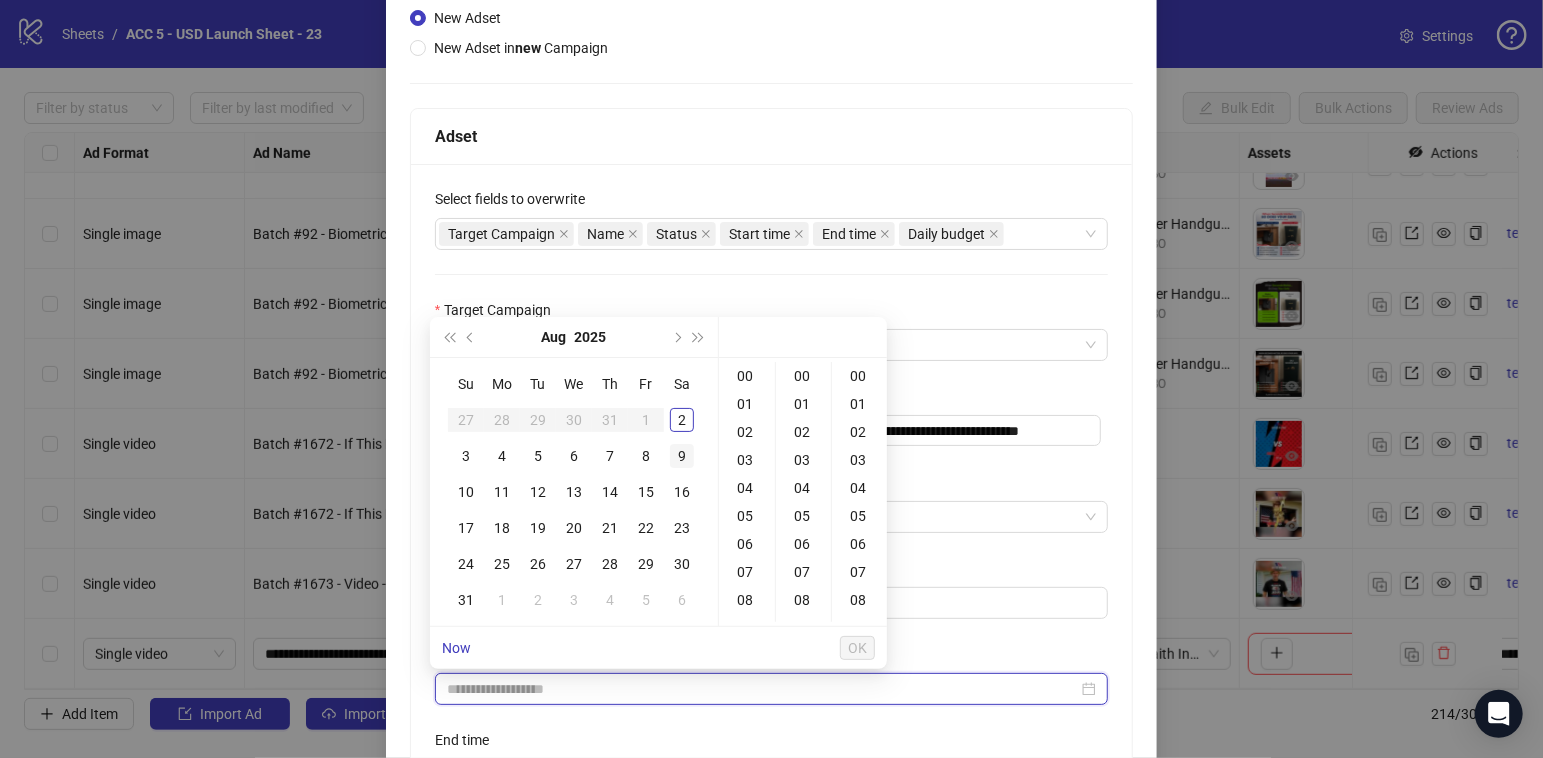 type on "**********" 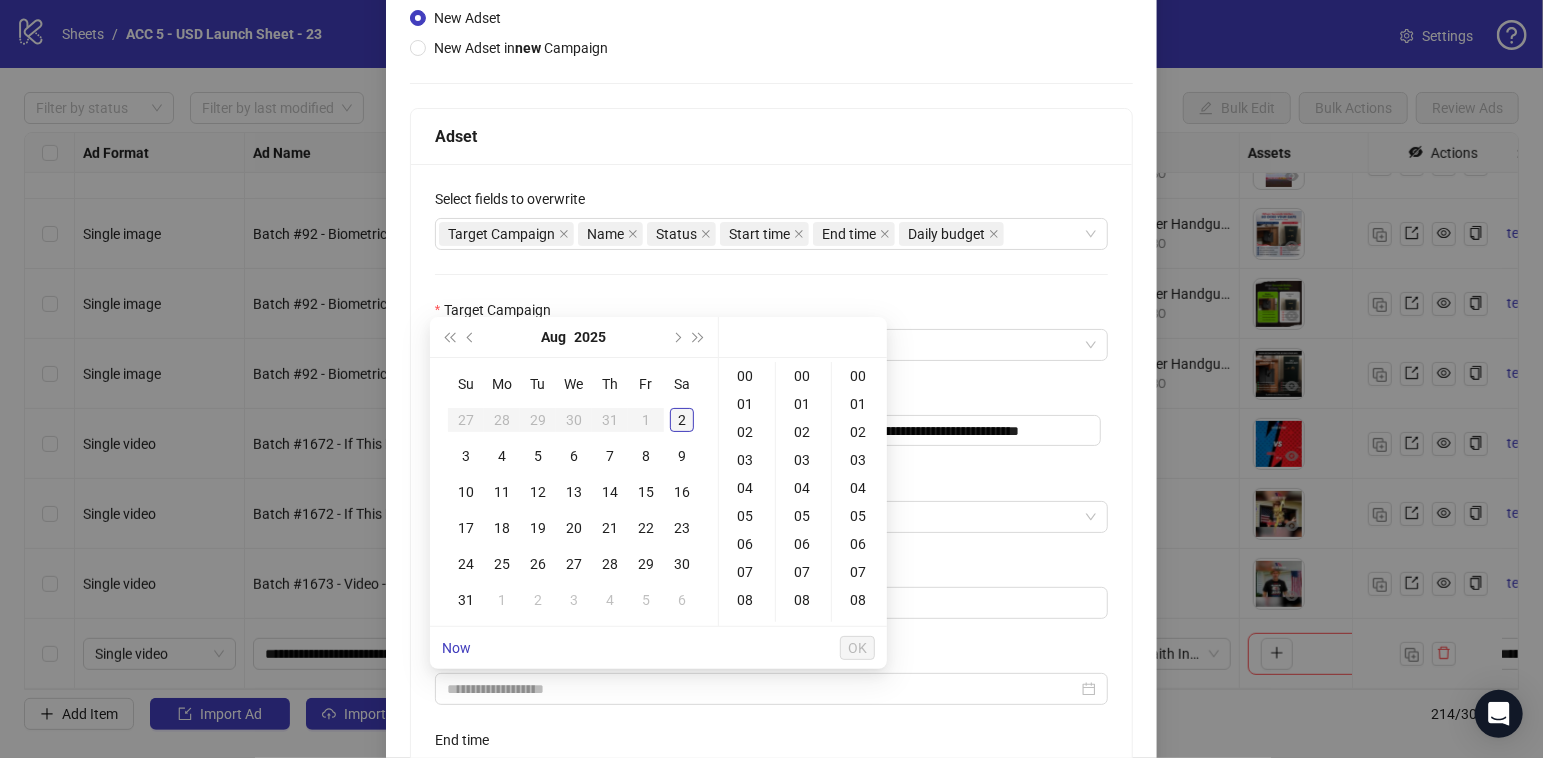 click on "2" at bounding box center (682, 420) 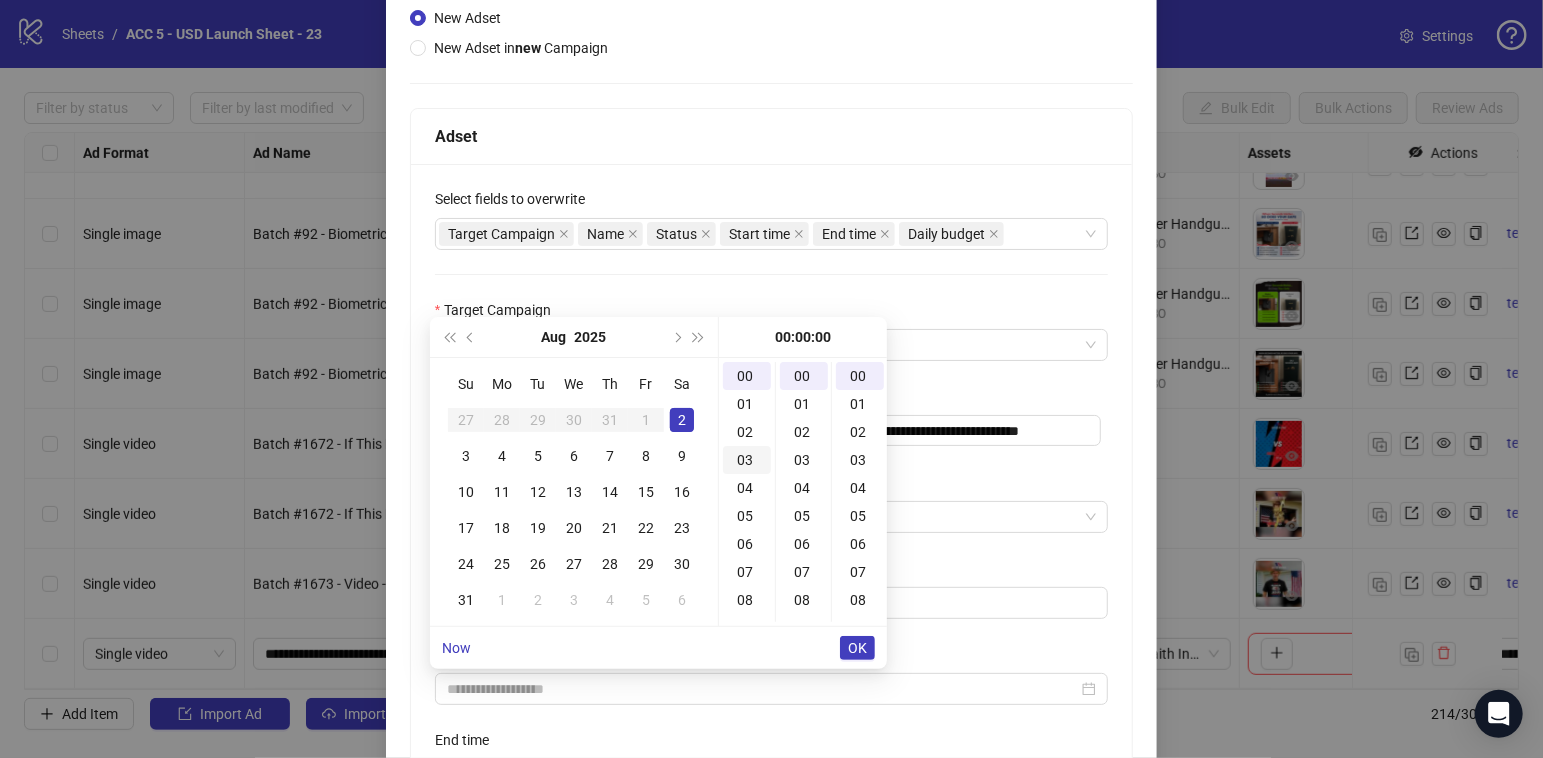 click on "03" at bounding box center (747, 460) 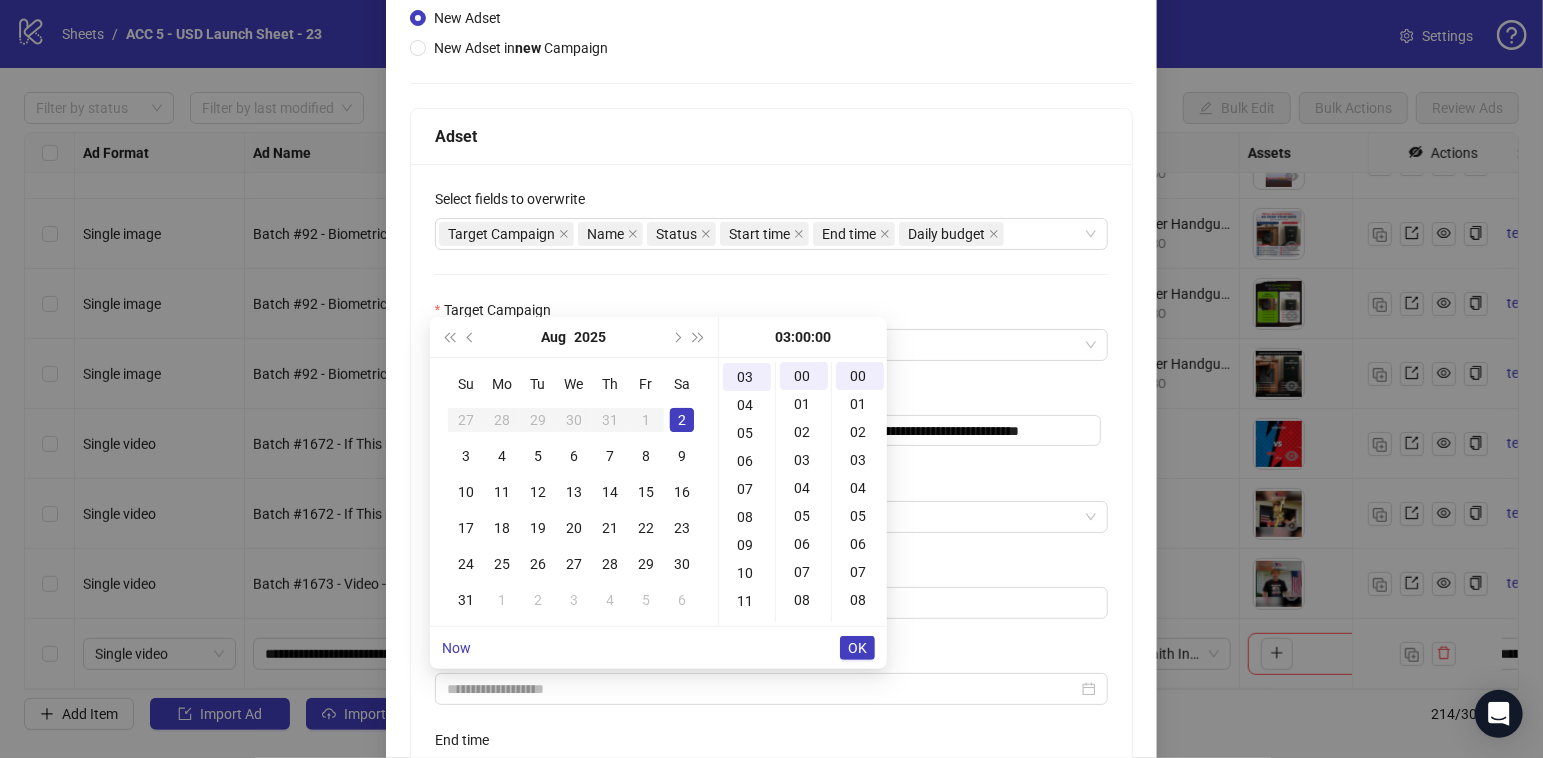 type on "**********" 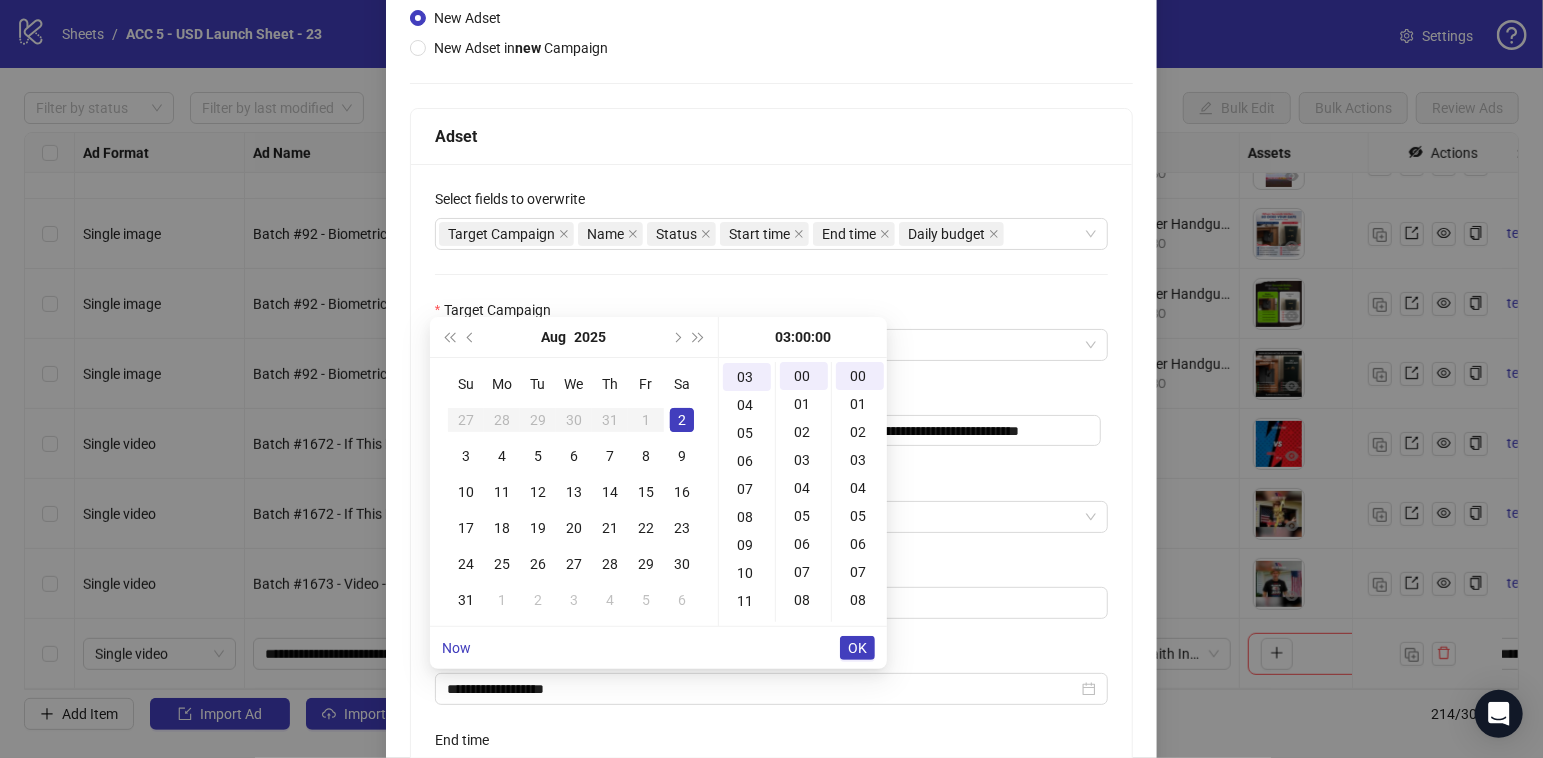 scroll, scrollTop: 83, scrollLeft: 0, axis: vertical 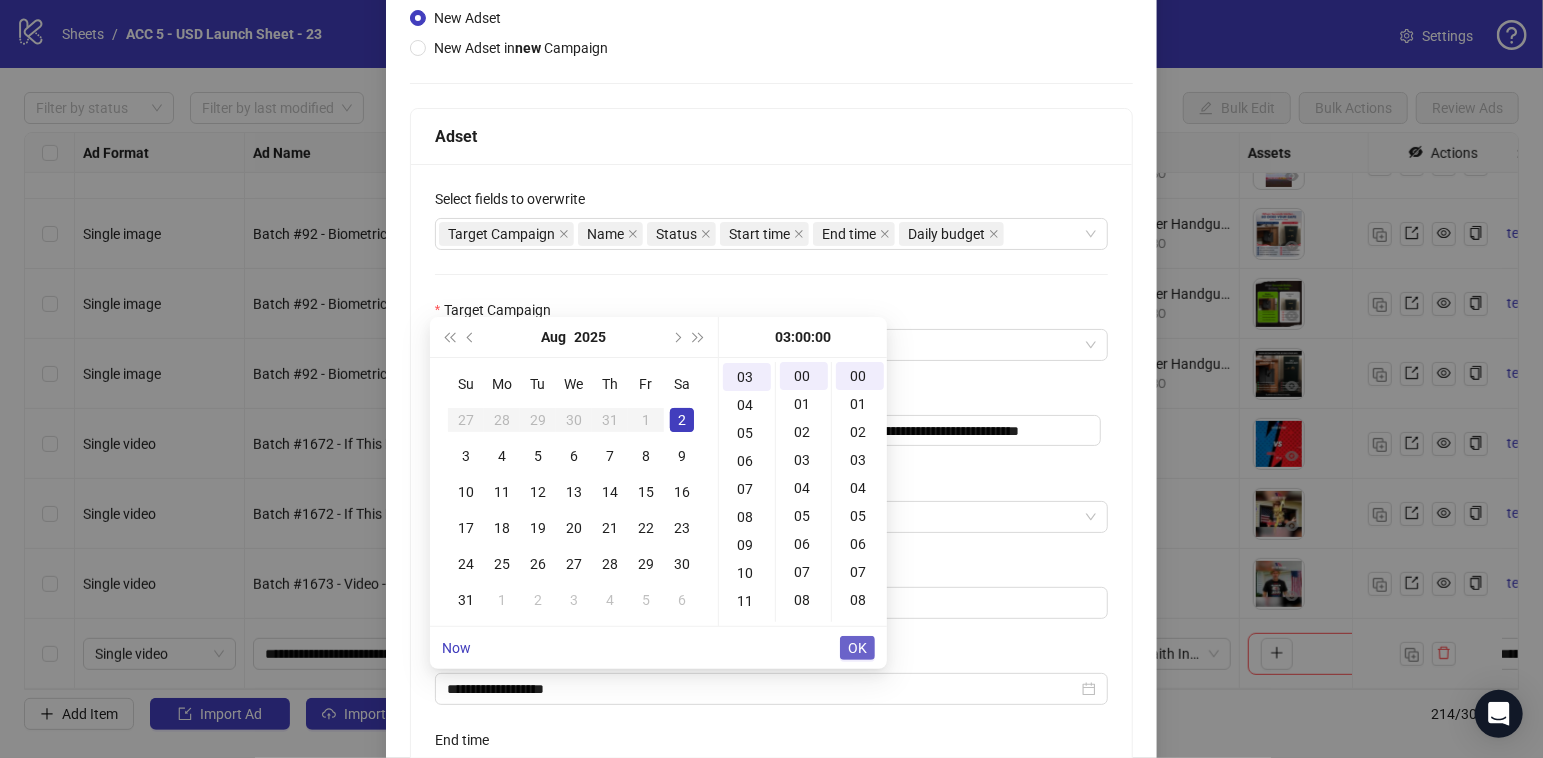 click on "OK" at bounding box center [857, 648] 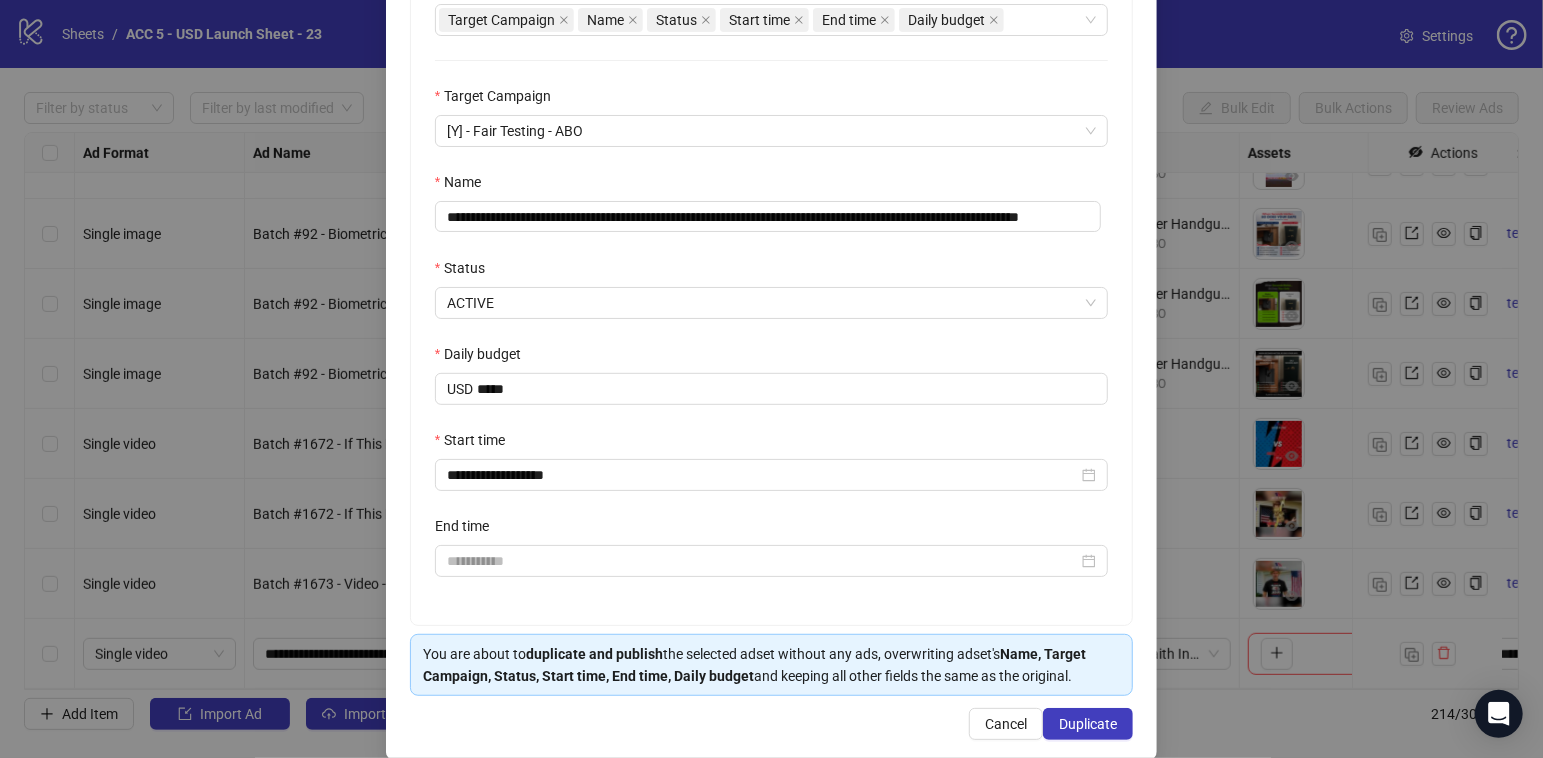 scroll, scrollTop: 459, scrollLeft: 0, axis: vertical 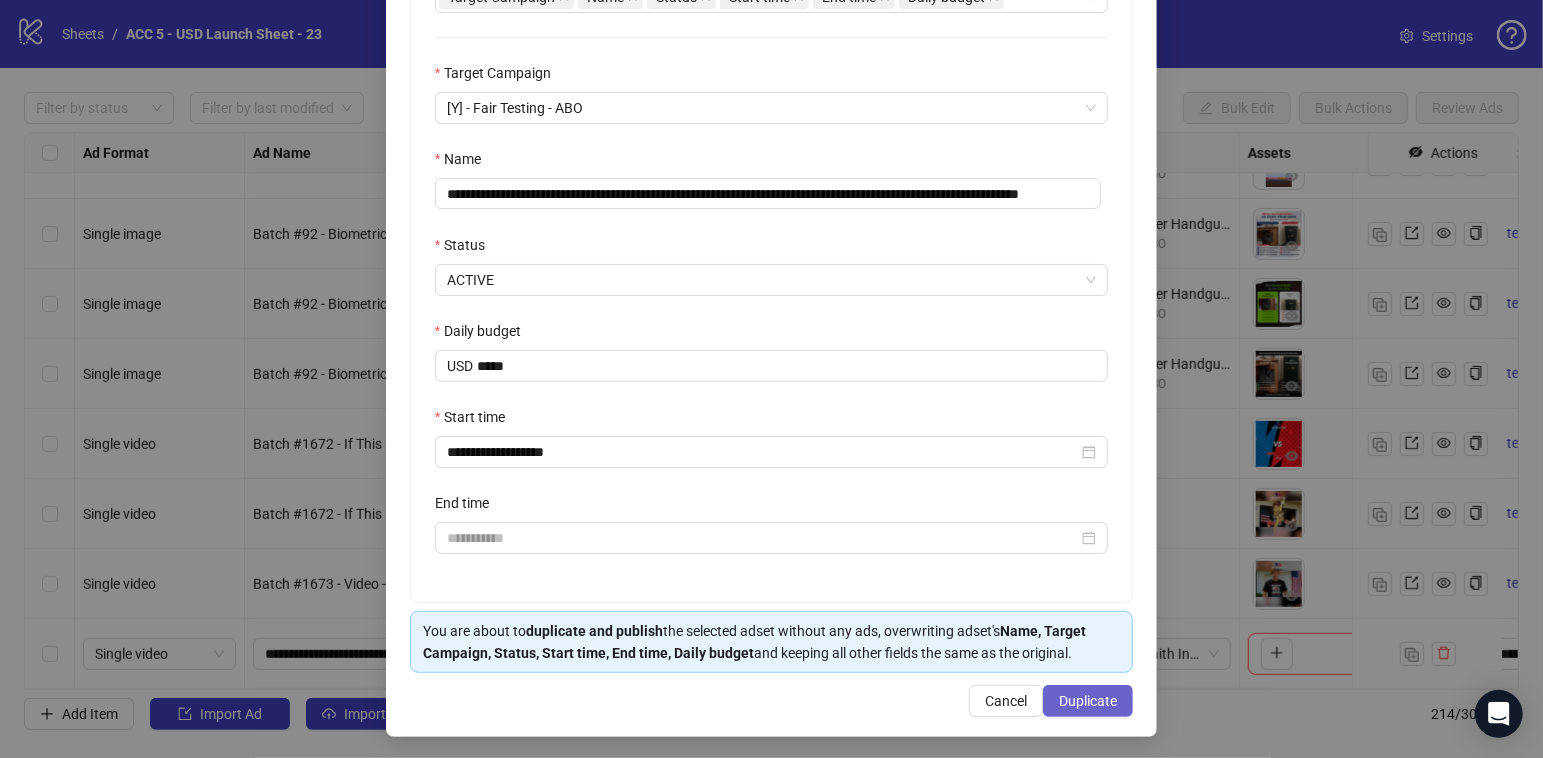 click on "Duplicate" at bounding box center (1088, 701) 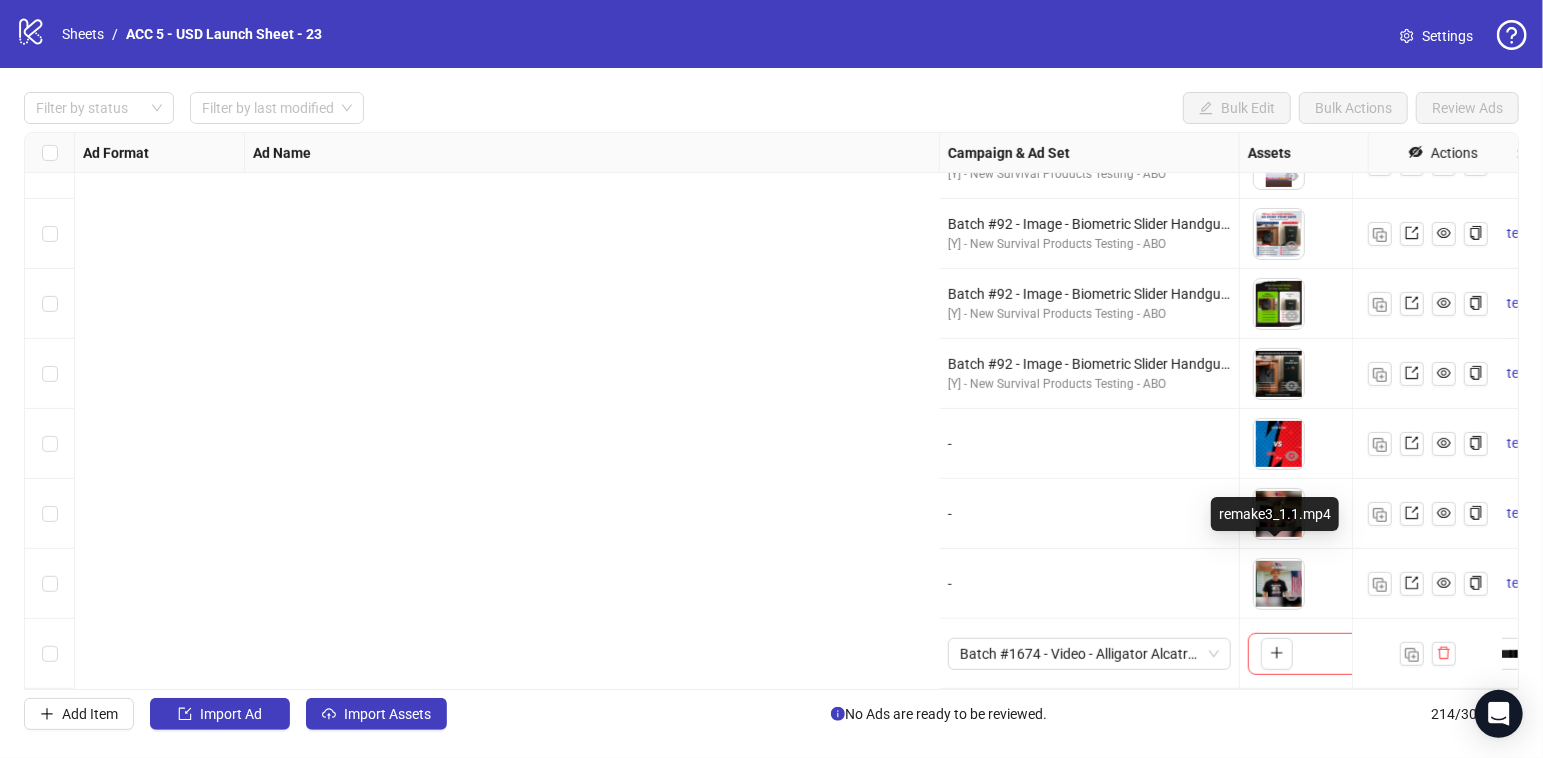 scroll, scrollTop: 14480, scrollLeft: 1397, axis: both 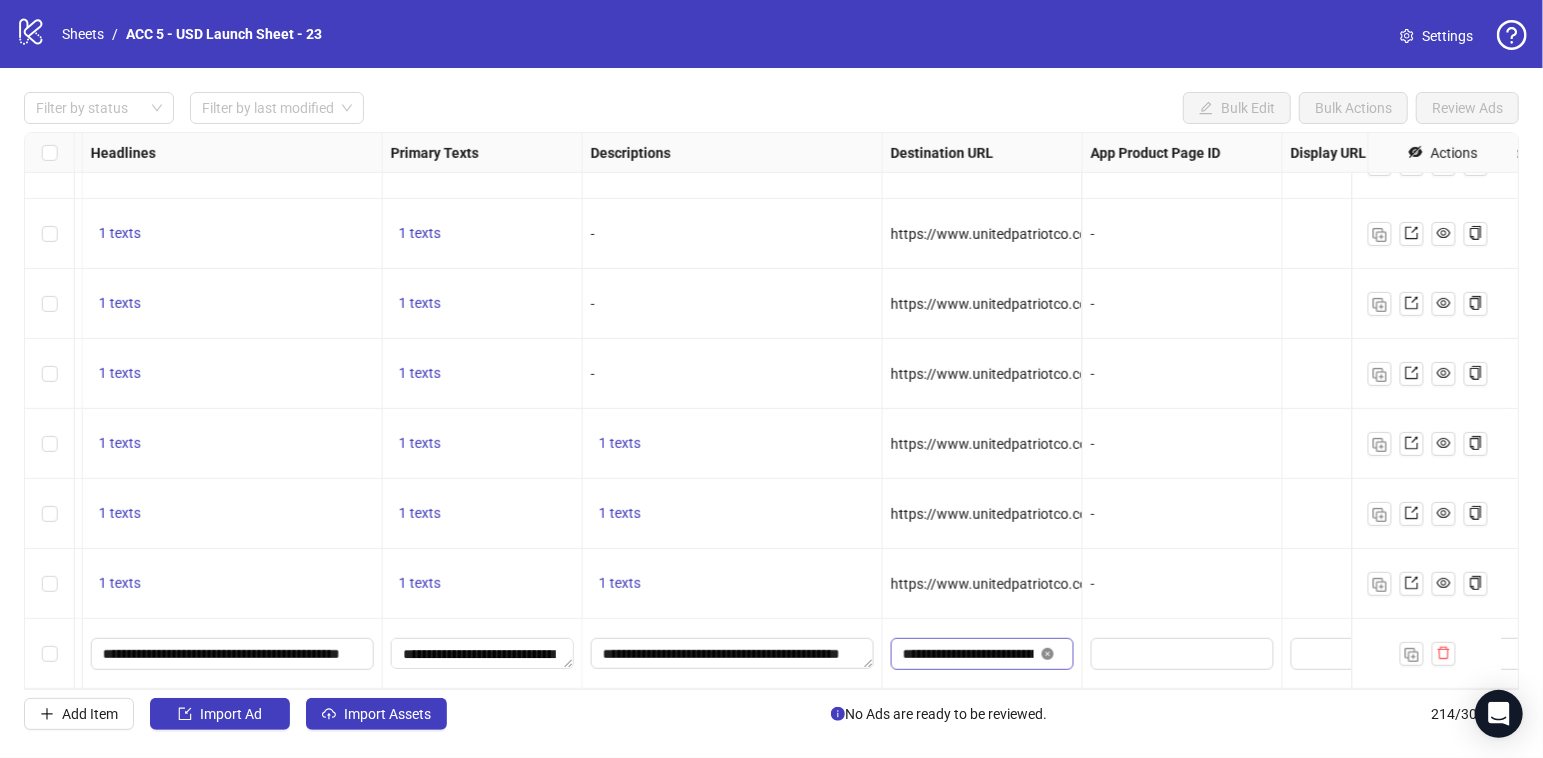 click 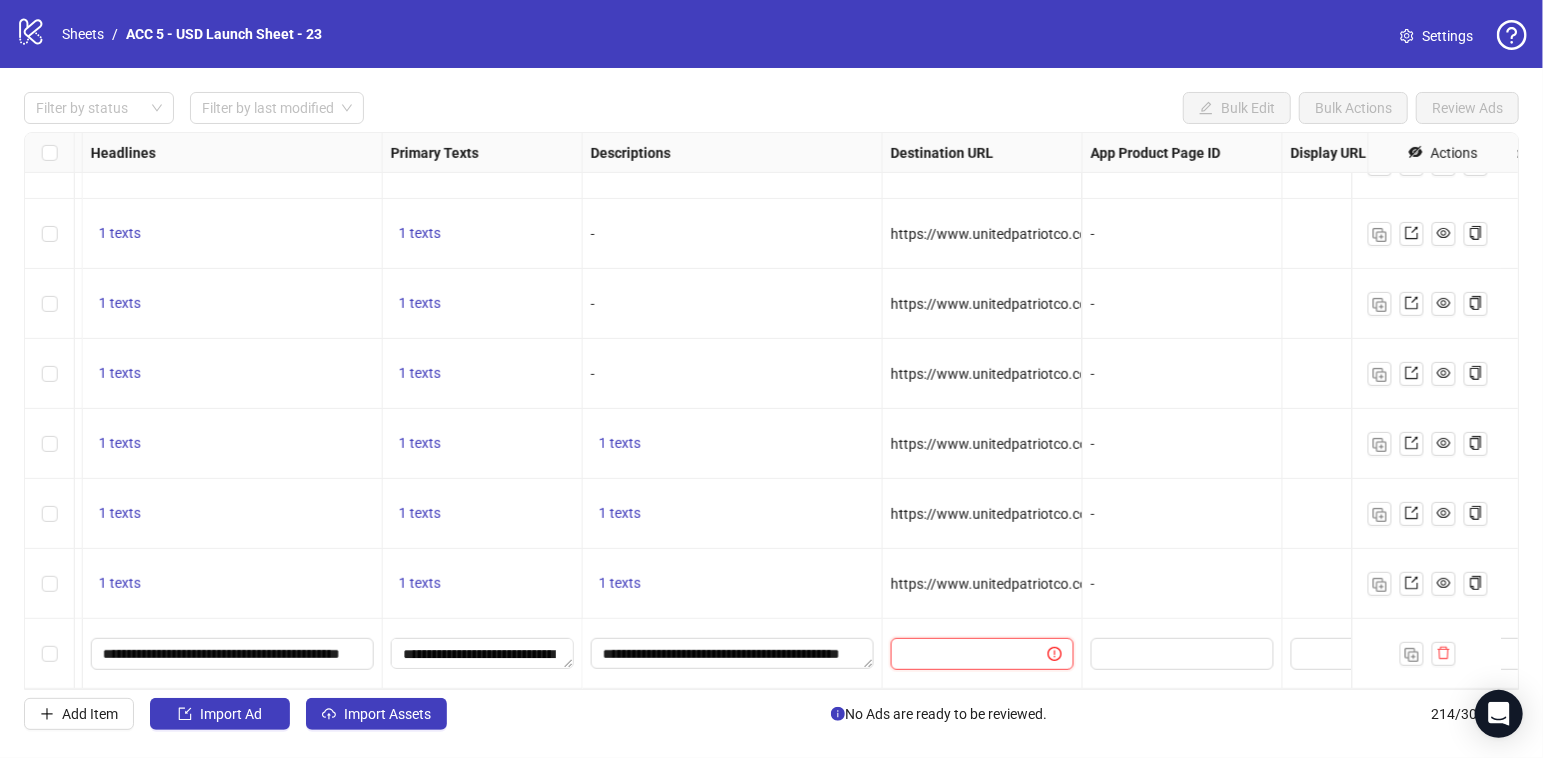 scroll, scrollTop: 0, scrollLeft: 0, axis: both 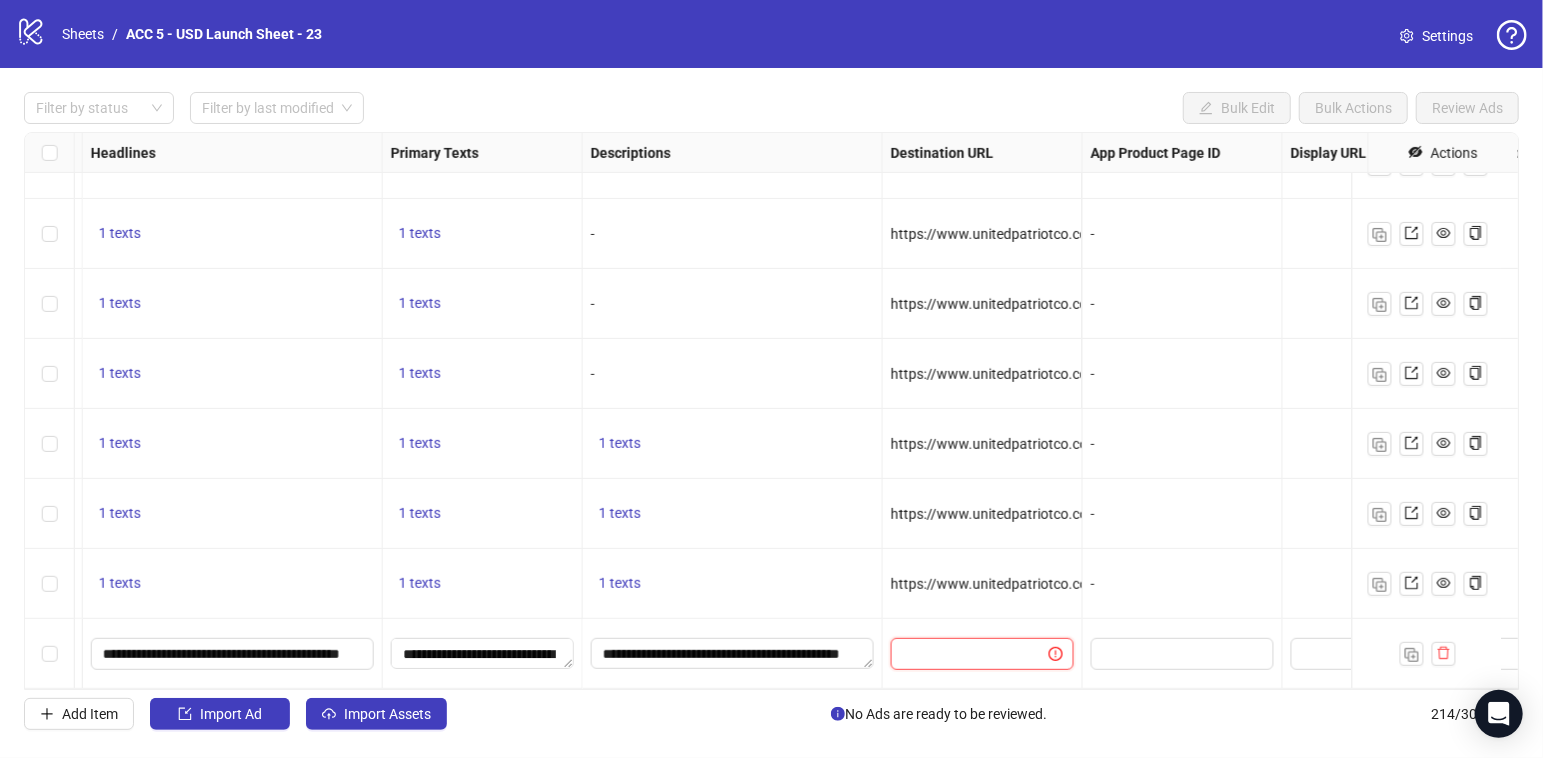 click at bounding box center (962, 654) 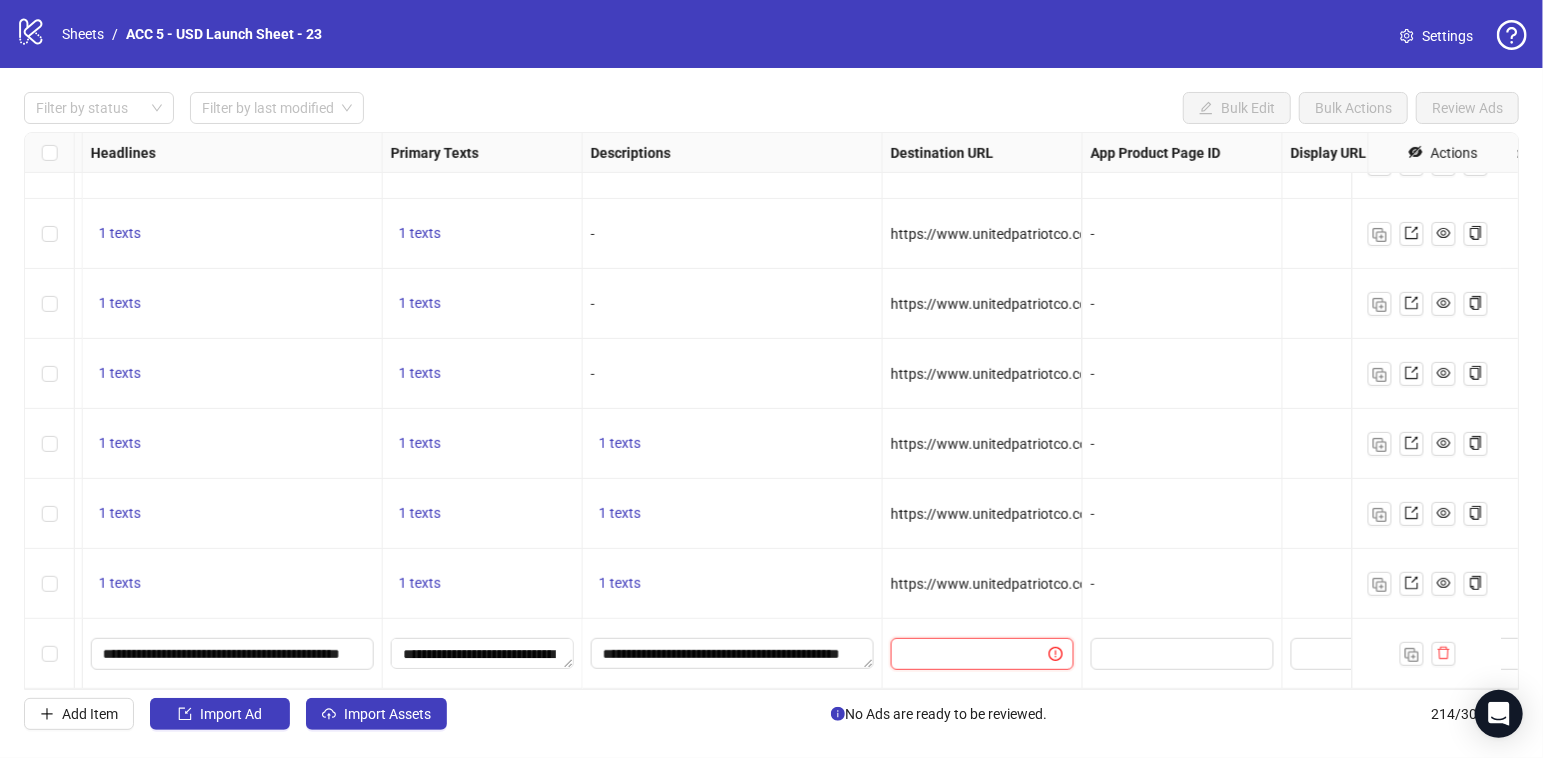 type on "**********" 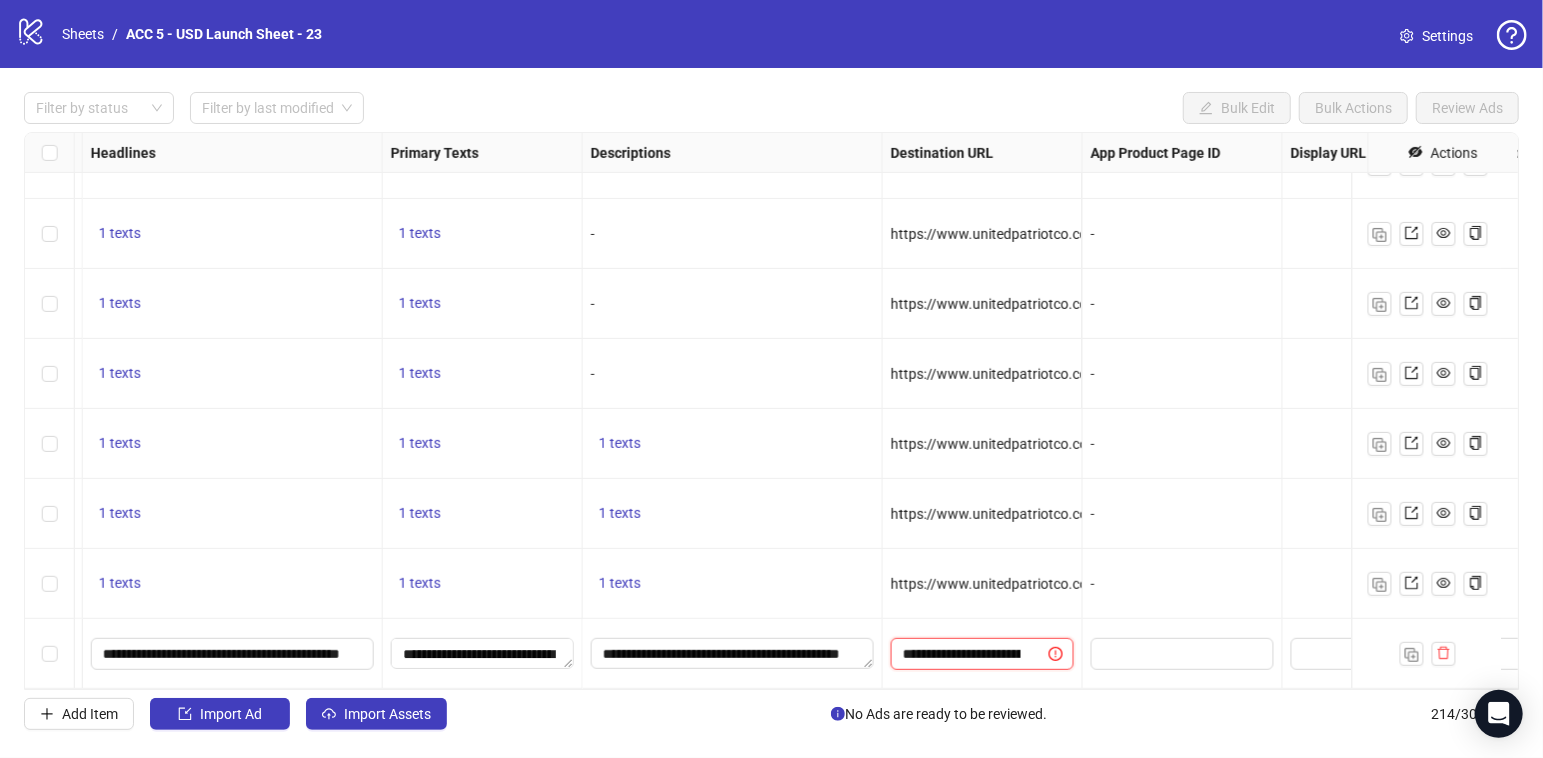 scroll, scrollTop: 0, scrollLeft: 457, axis: horizontal 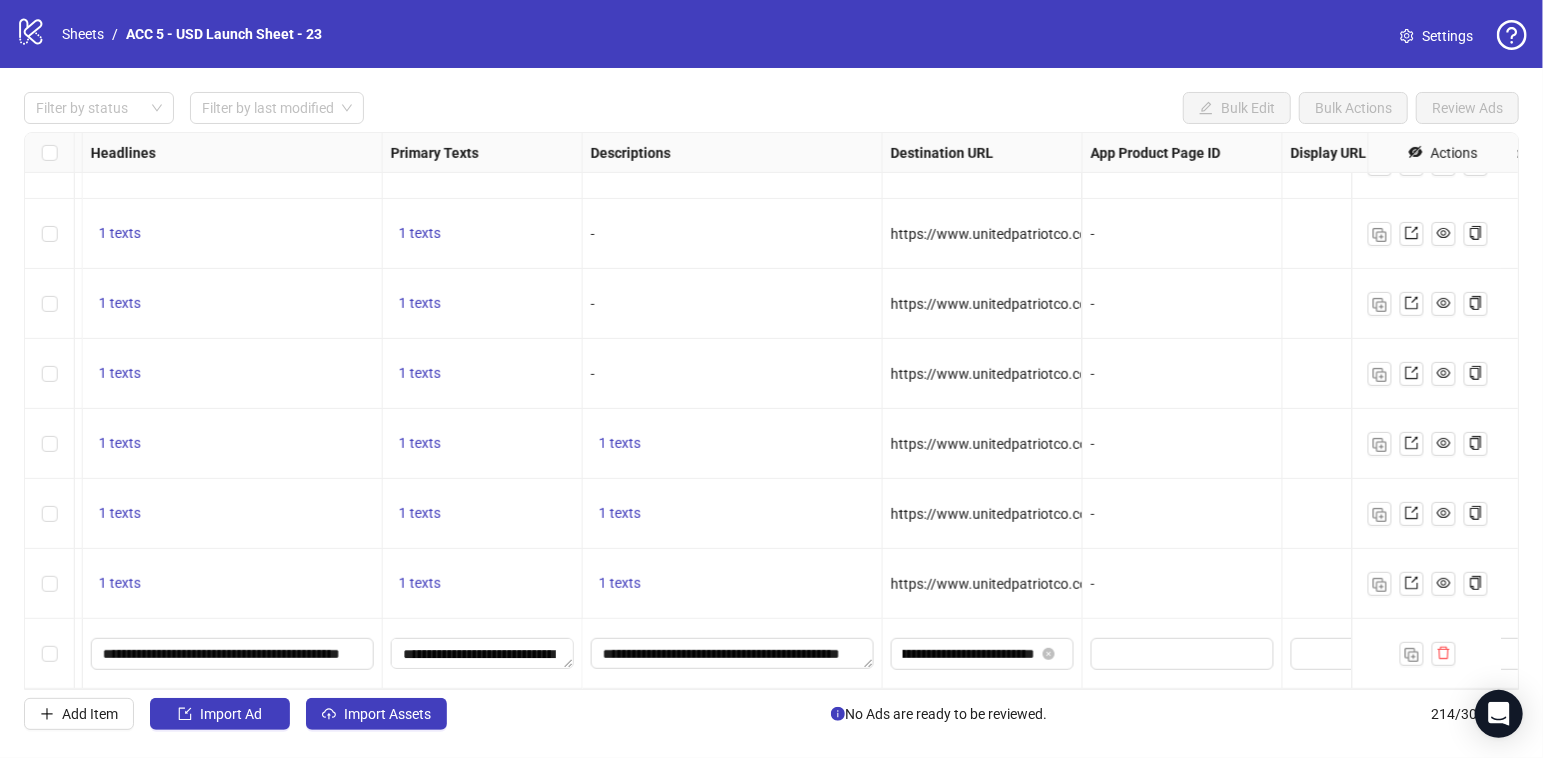 click on "-" at bounding box center [1183, 584] 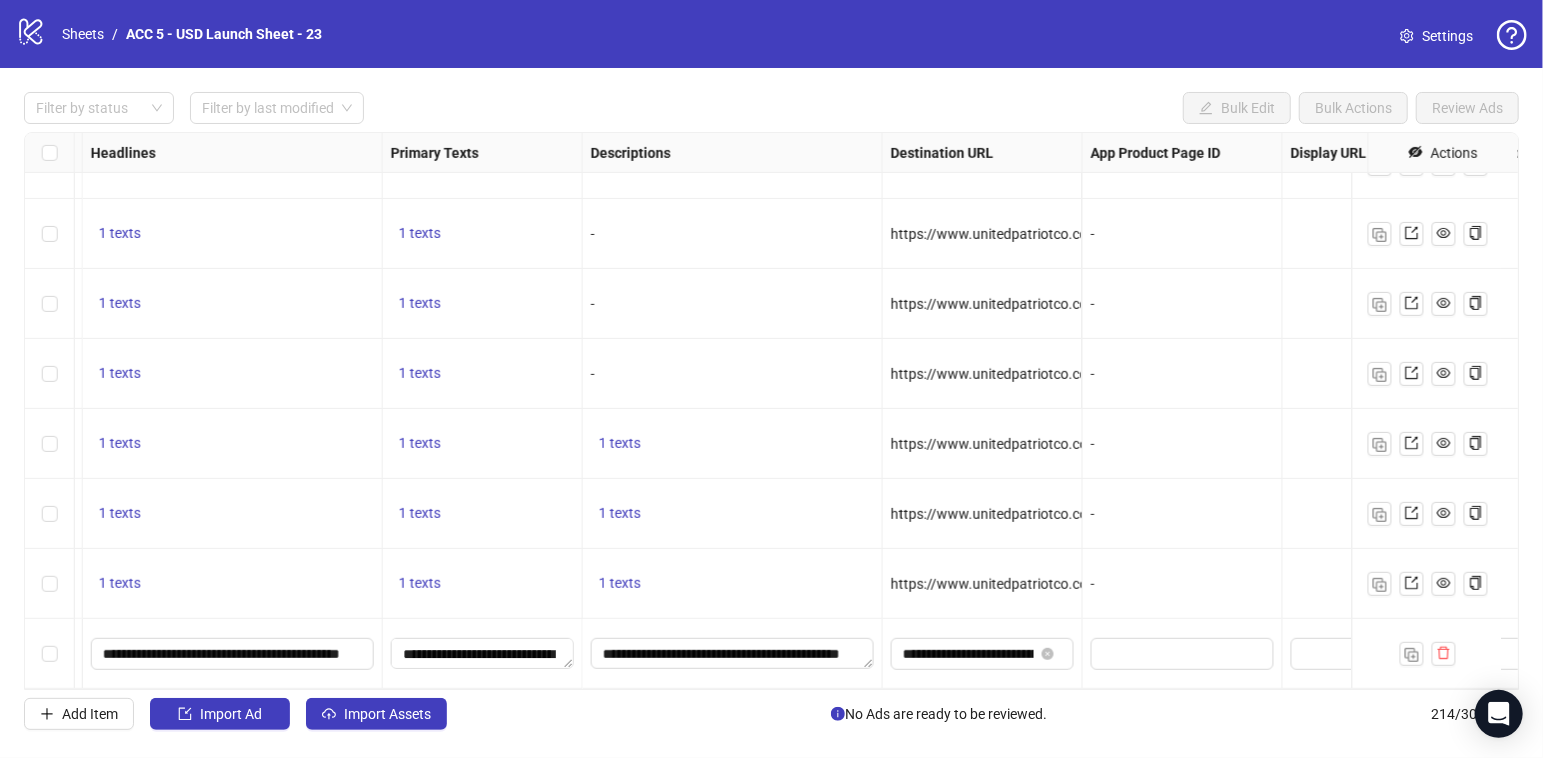 click on "Ad Format Ad Name Campaign & Ad Set Assets Headlines Primary Texts Descriptions Destination URL App Product Page ID Display URL Leadgen Form Product Set ID Call to Action Actions Batch #91 - Video - Solar Power Bank - Yuanda - Tiktok Video - August 1 [Y] - New Survival Products Testing - ABO
To pick up a draggable item, press the space bar.
While dragging, use the arrow keys to move the item.
Press space again to drop the item in its new position, or press escape to cancel.
1 texts 1 texts - https://www.unitedpatriotco.com/pages/solar-powered-power-bank - - - Batch #91 - Video - Solar Power Bank - Yuanda - Tiktok Video - August 1 [Y] - New Survival Products Testing - ABO
To pick up a draggable item, press the space bar.
While dragging, use the arrow keys to move the item.
Press space again to drop the item in its new position, or press escape to cancel.
1 texts 1 texts - https://www.unitedpatriotco.com/pages/solar-powered-power-bank - - - 1 texts 1 texts - - - - 1 texts 1 texts" at bounding box center (771, 411) 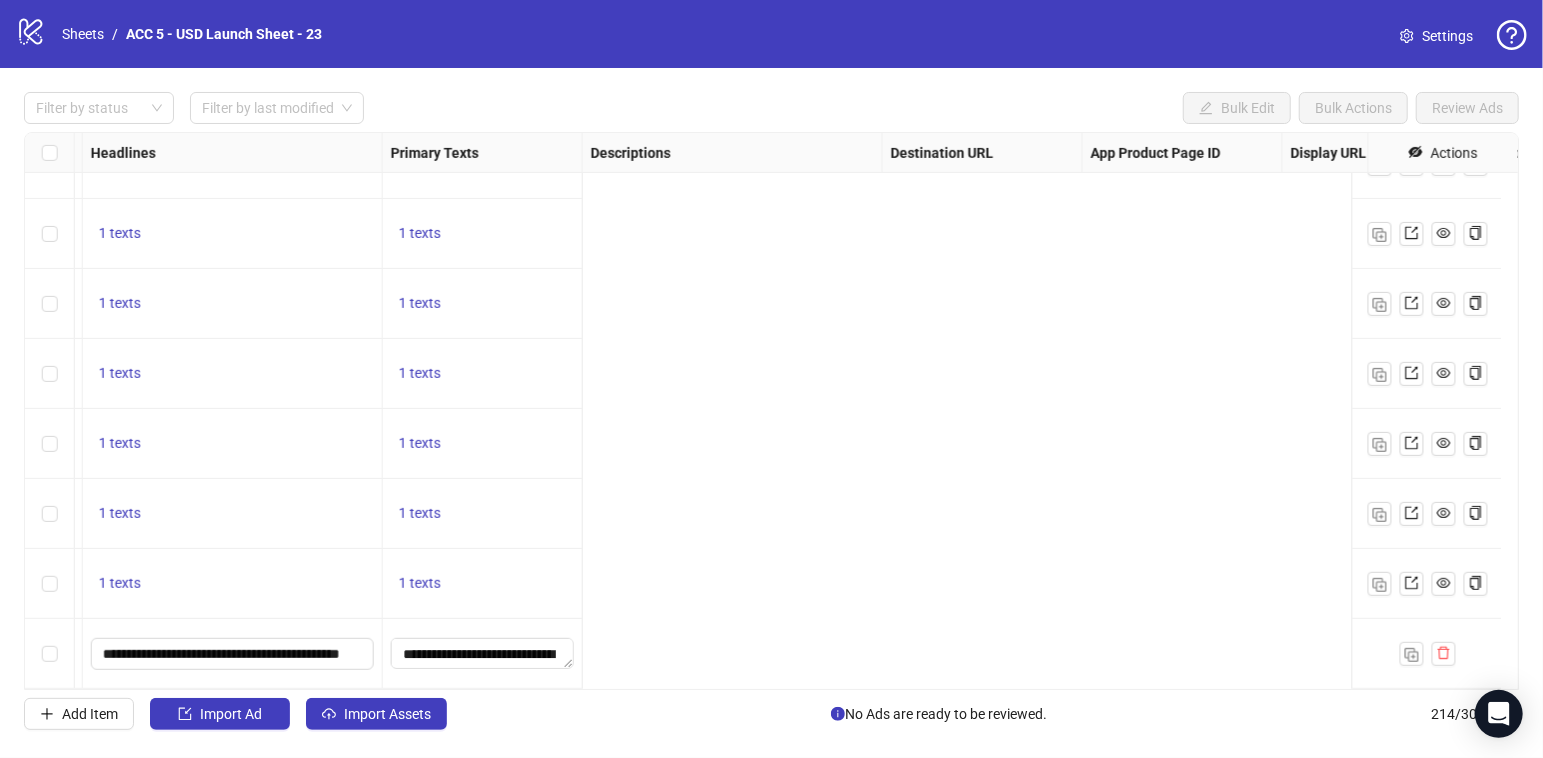 scroll, scrollTop: 14480, scrollLeft: 110, axis: both 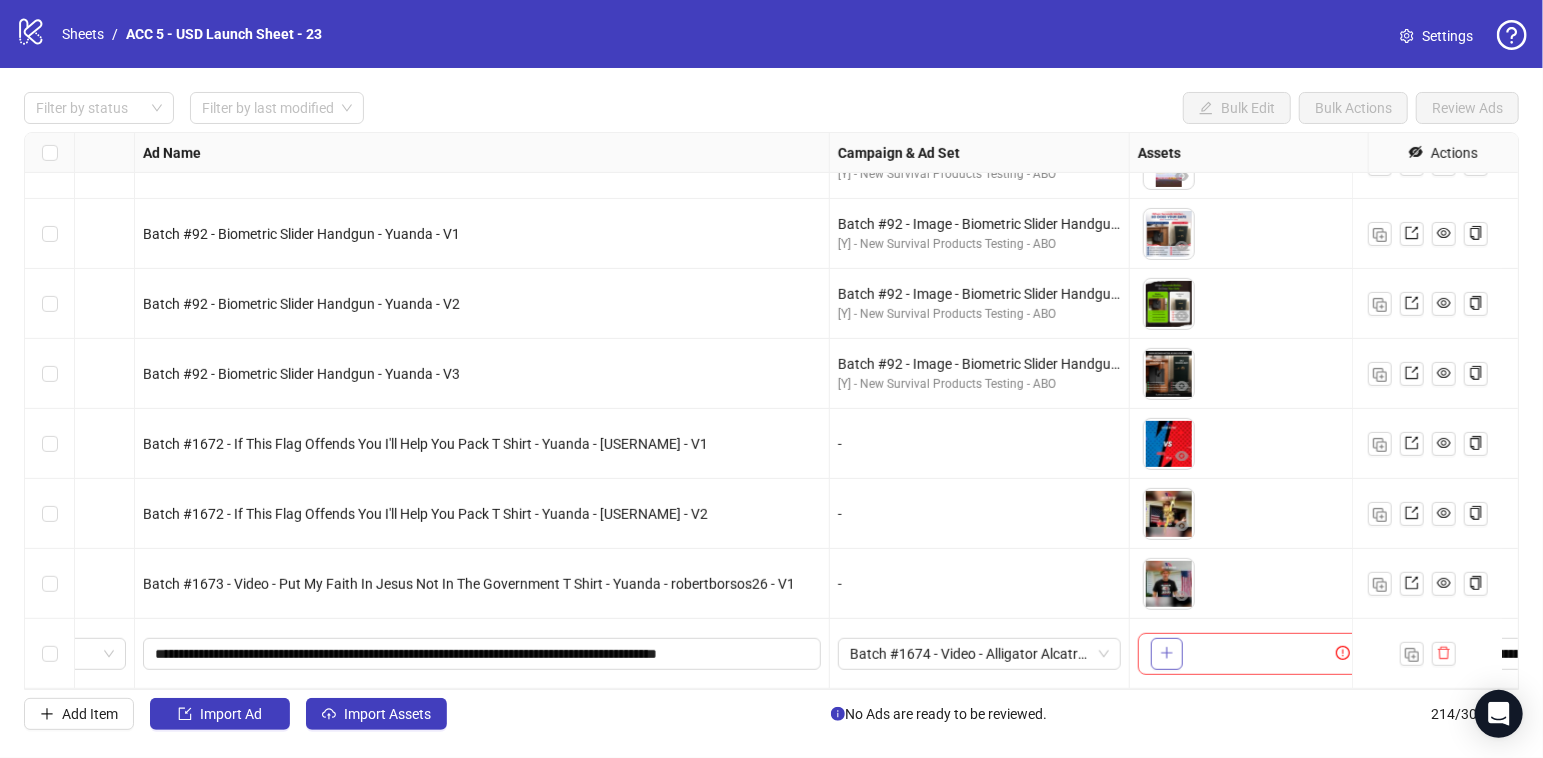 click at bounding box center (1167, 654) 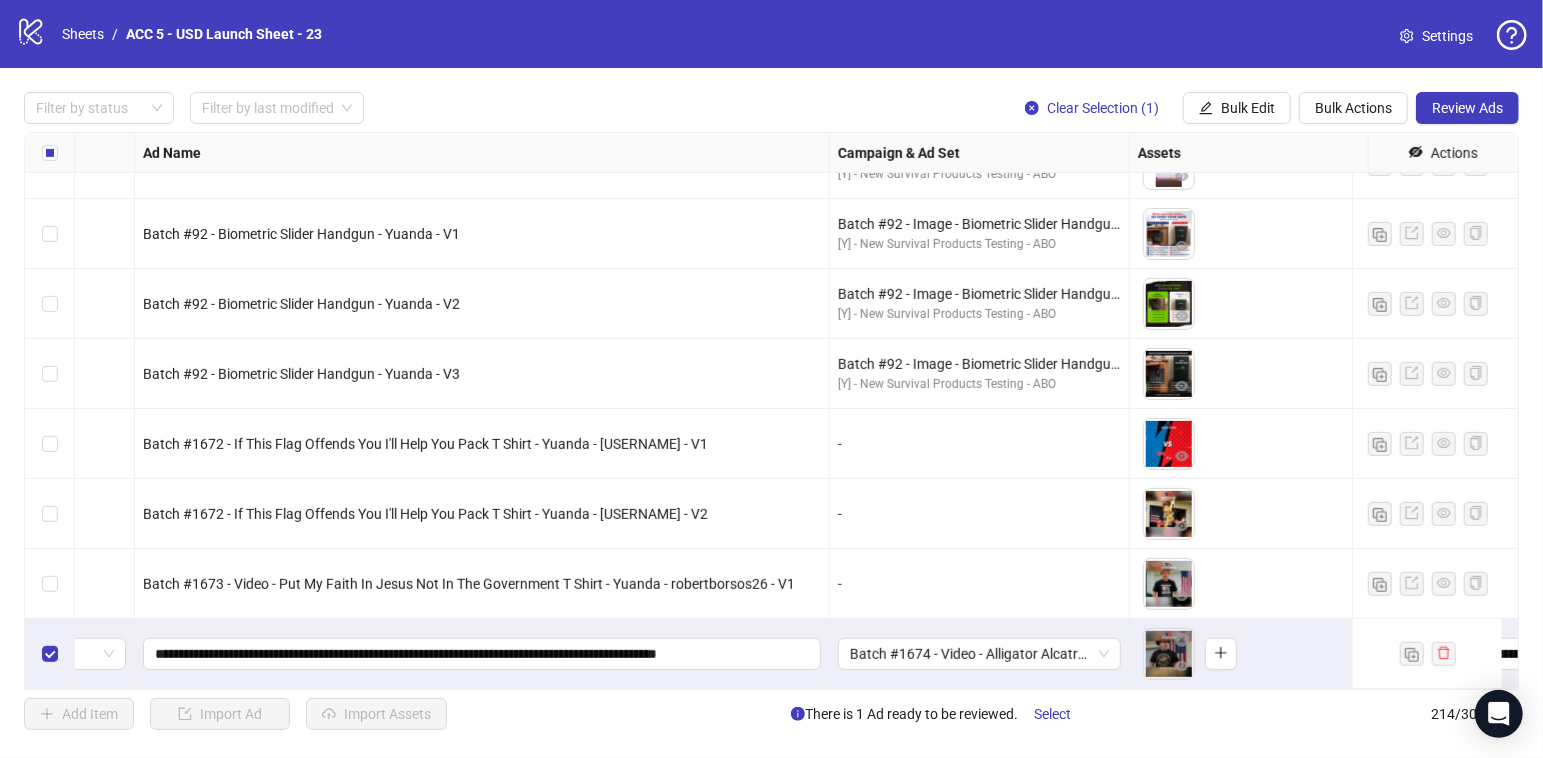 click on "Review Ads" at bounding box center (1467, 108) 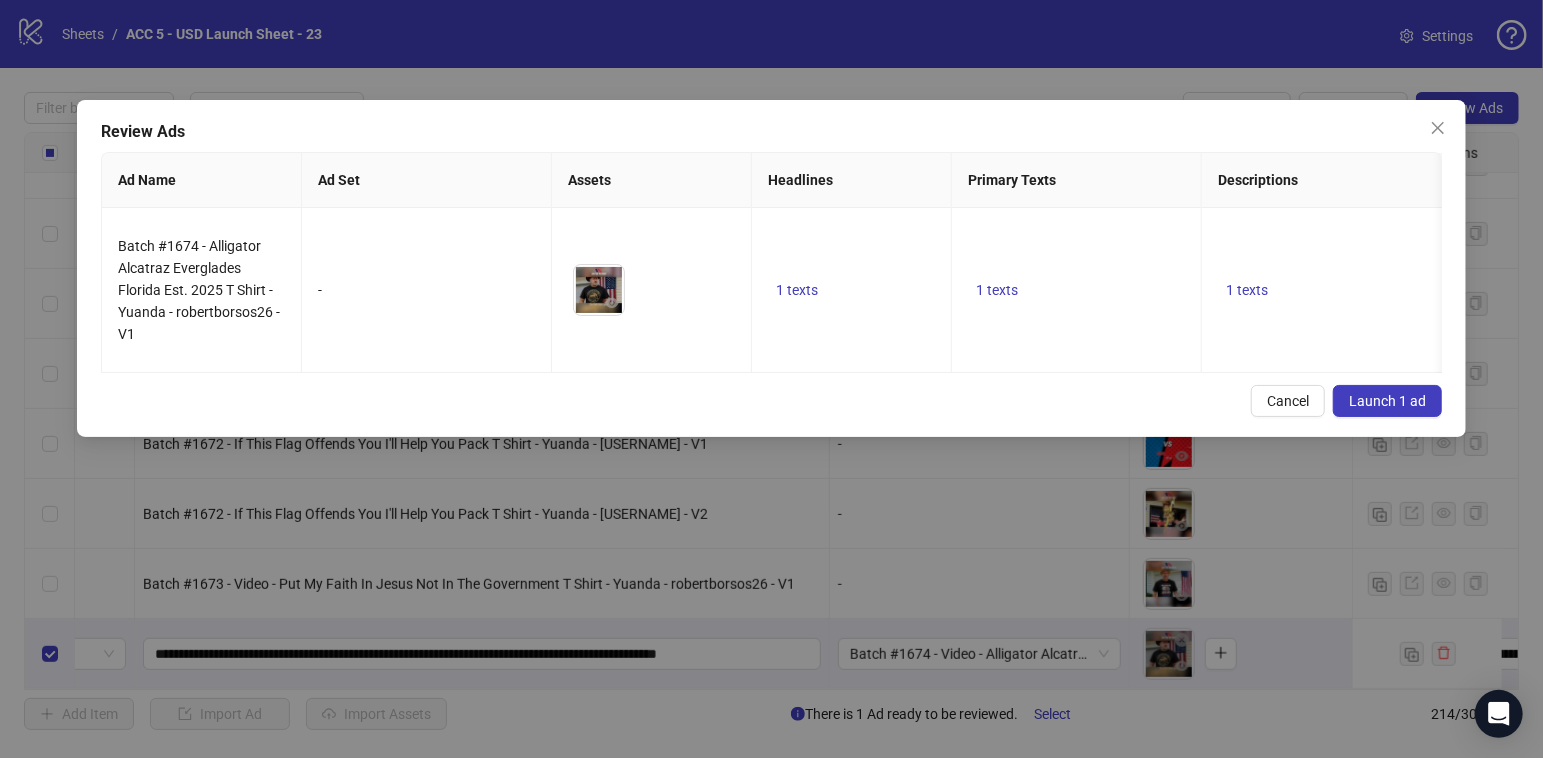 click on "Launch 1 ad" at bounding box center [1387, 401] 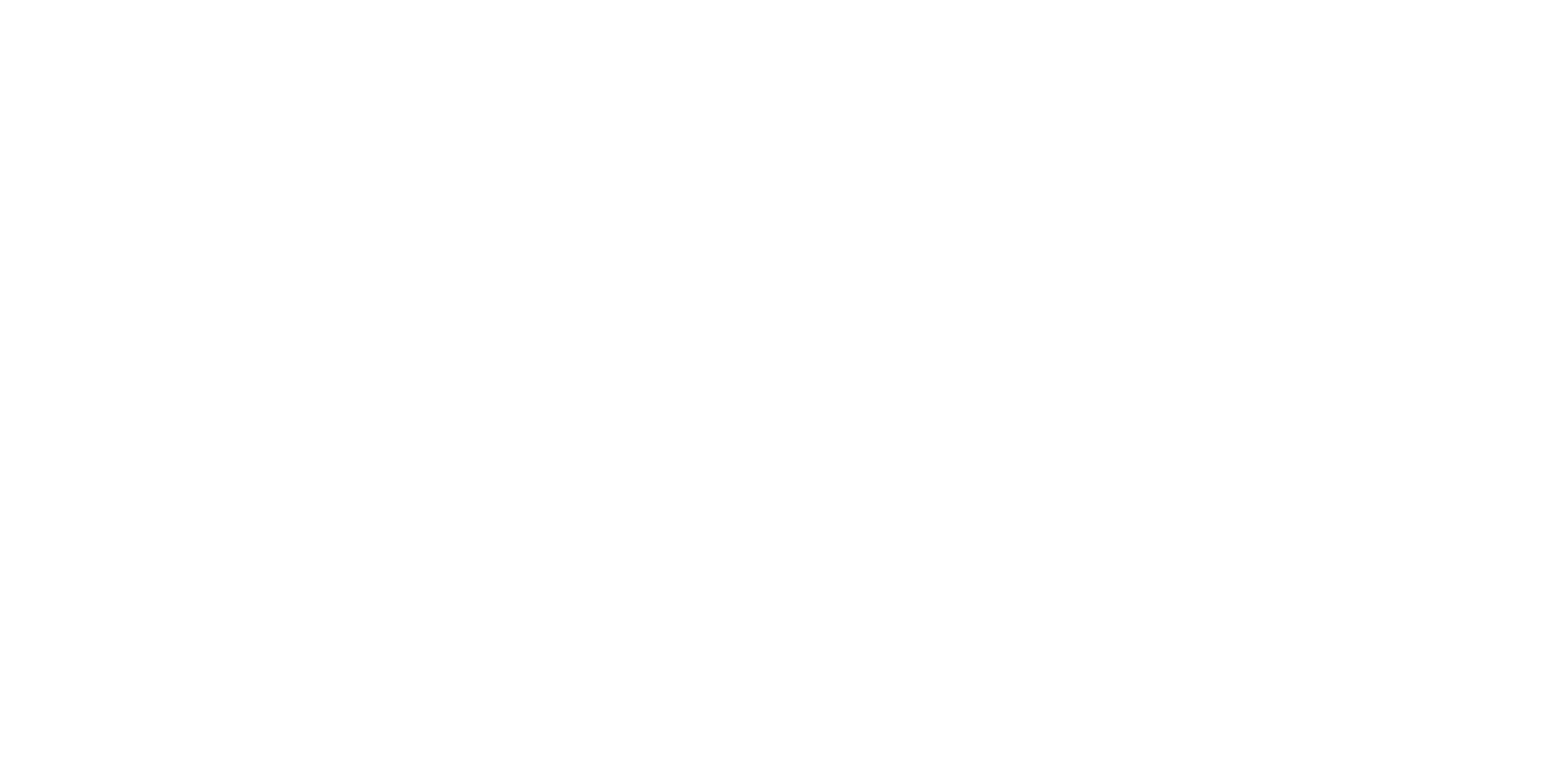 scroll, scrollTop: 0, scrollLeft: 0, axis: both 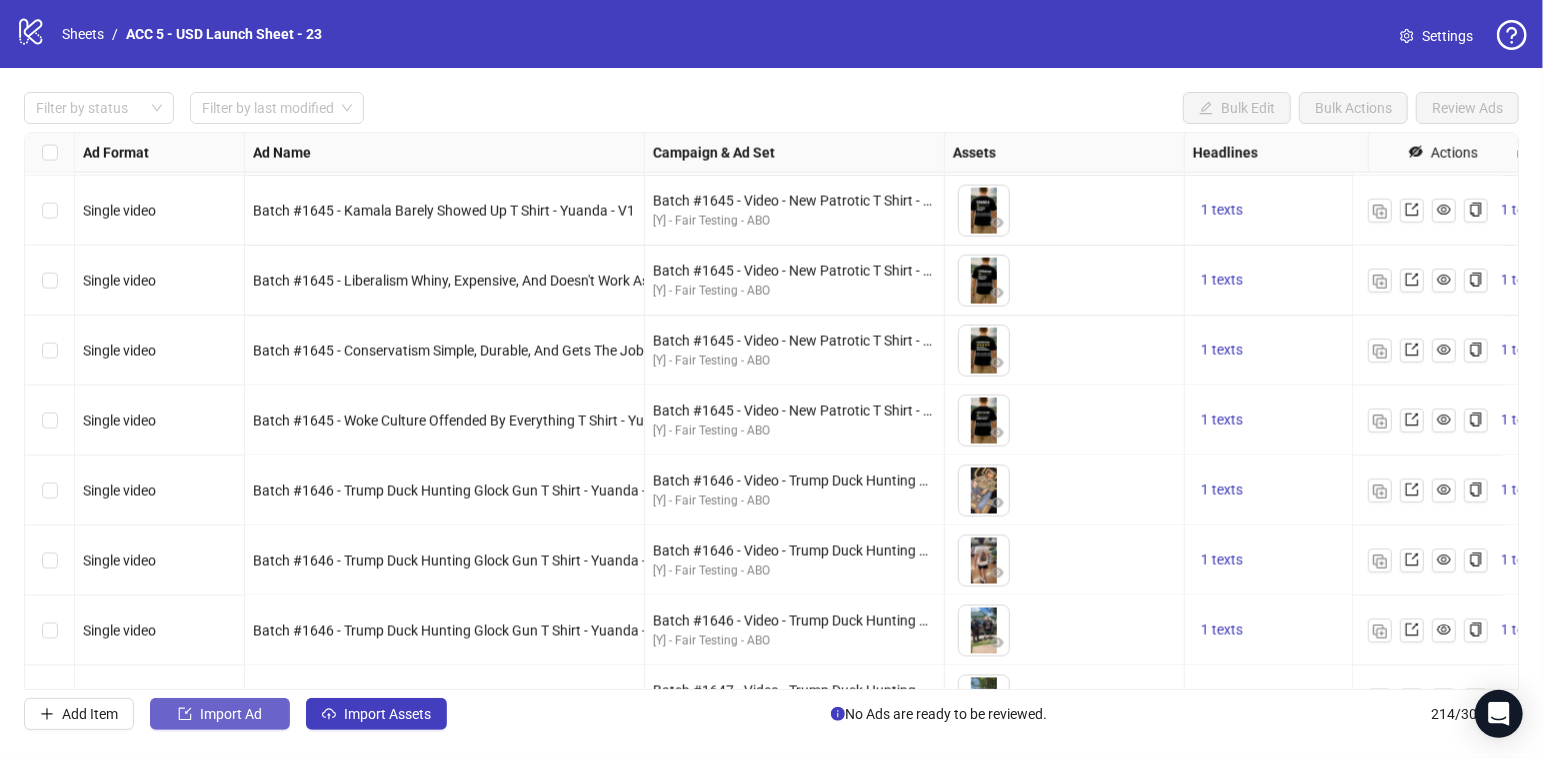 click on "Import Ad" at bounding box center (231, 714) 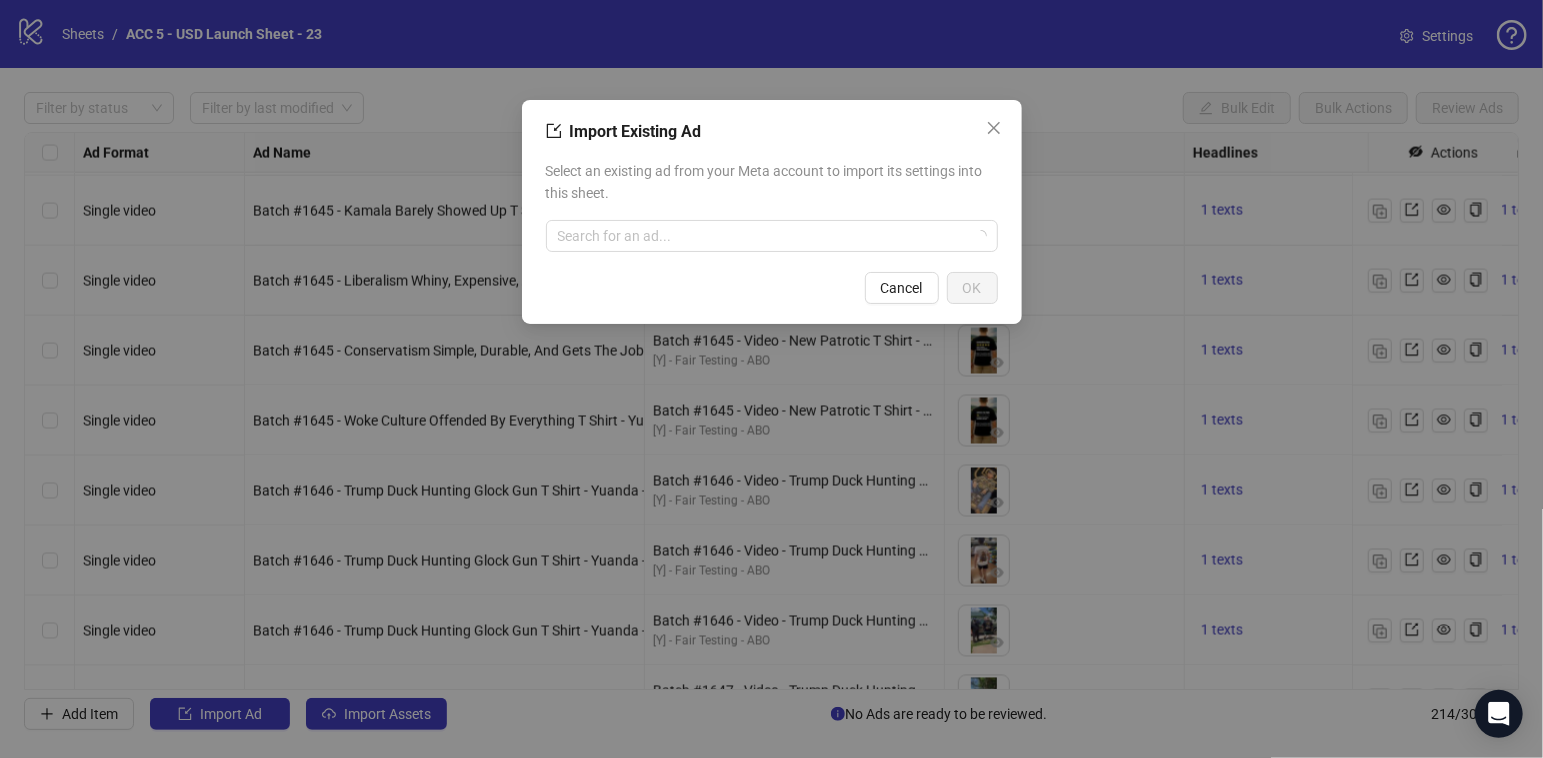 click on "Select an existing ad from your Meta account to import its settings into this sheet. Search for an ad..." at bounding box center (772, 206) 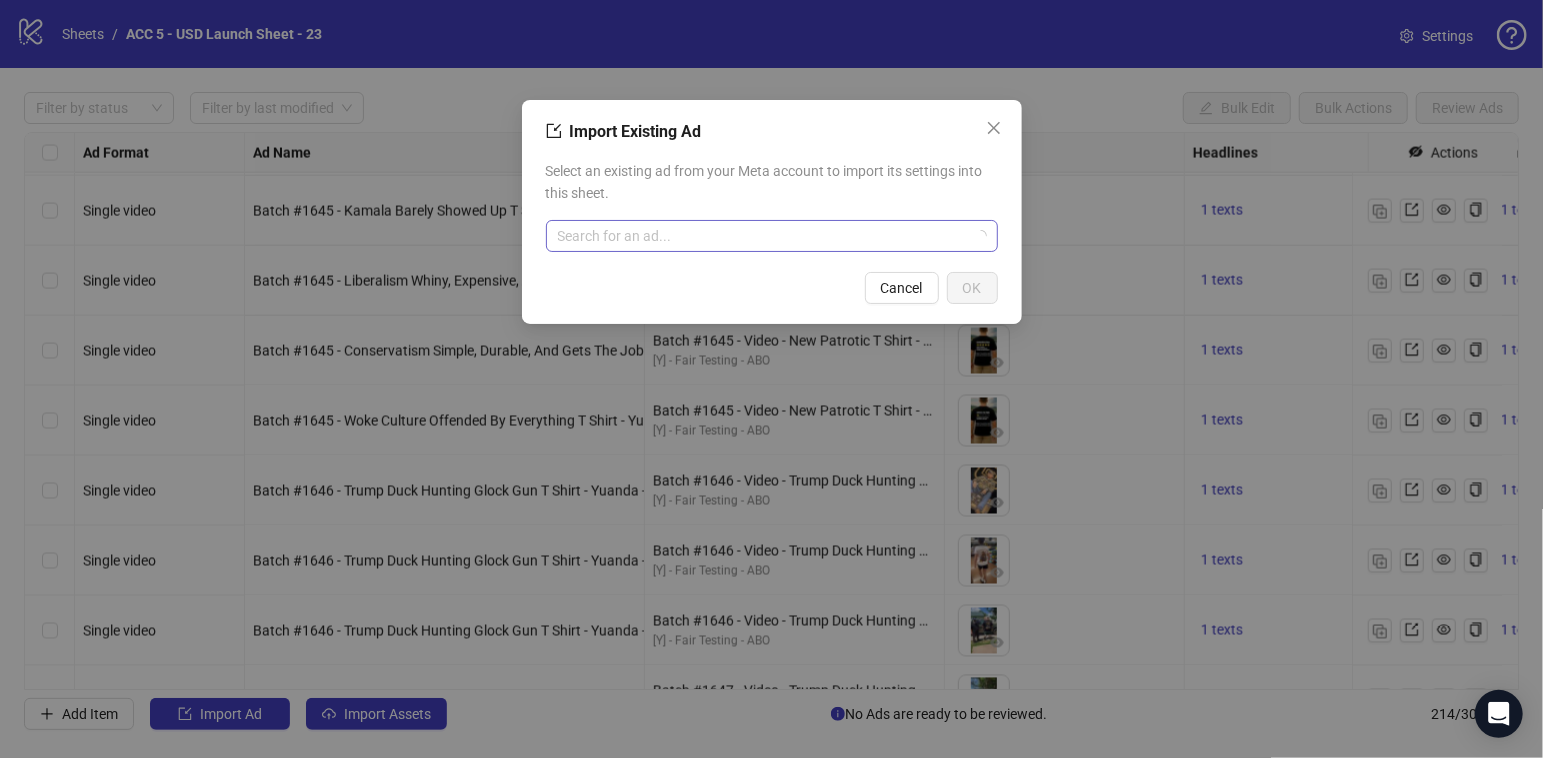 click at bounding box center (763, 236) 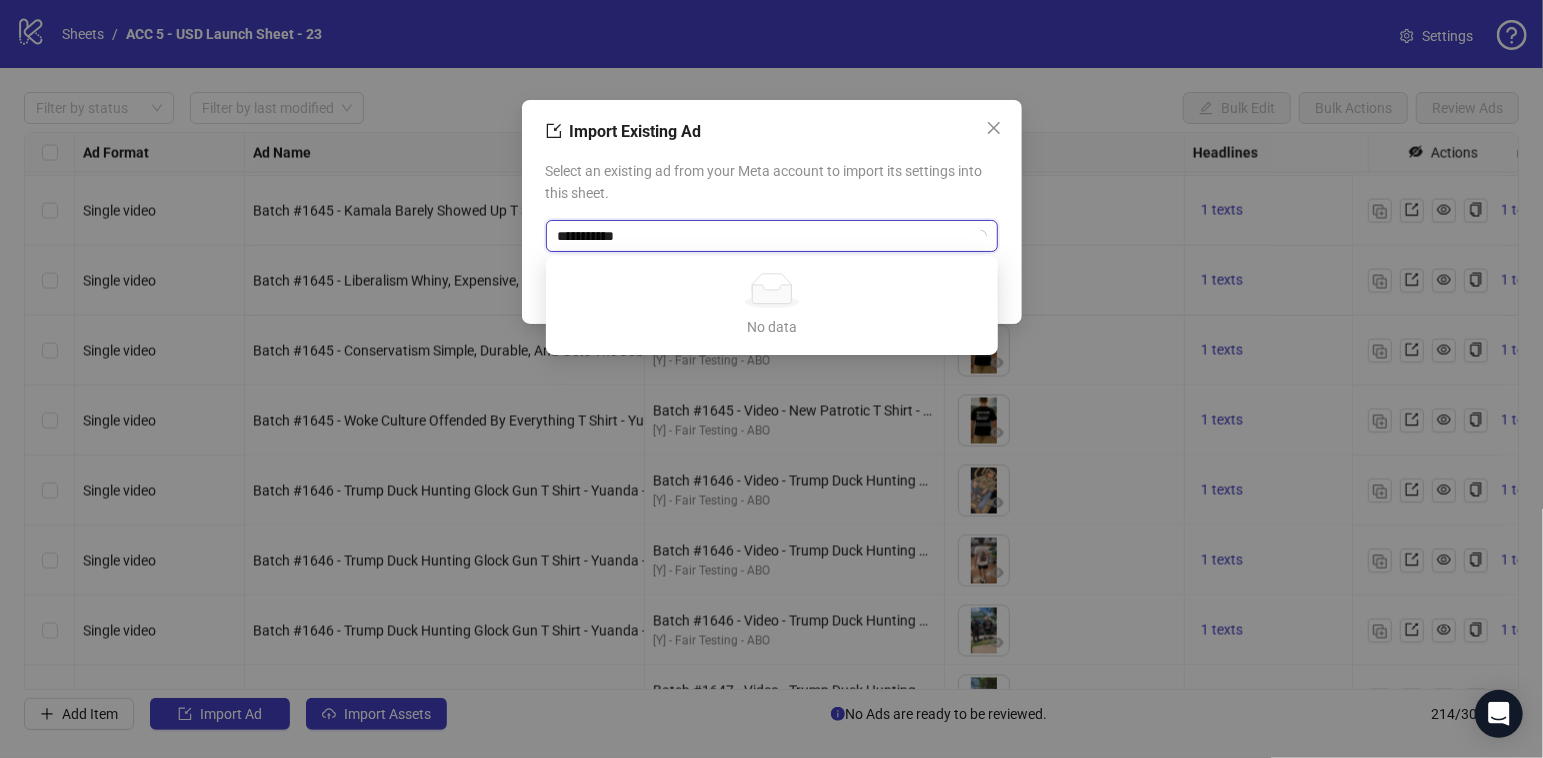type on "**********" 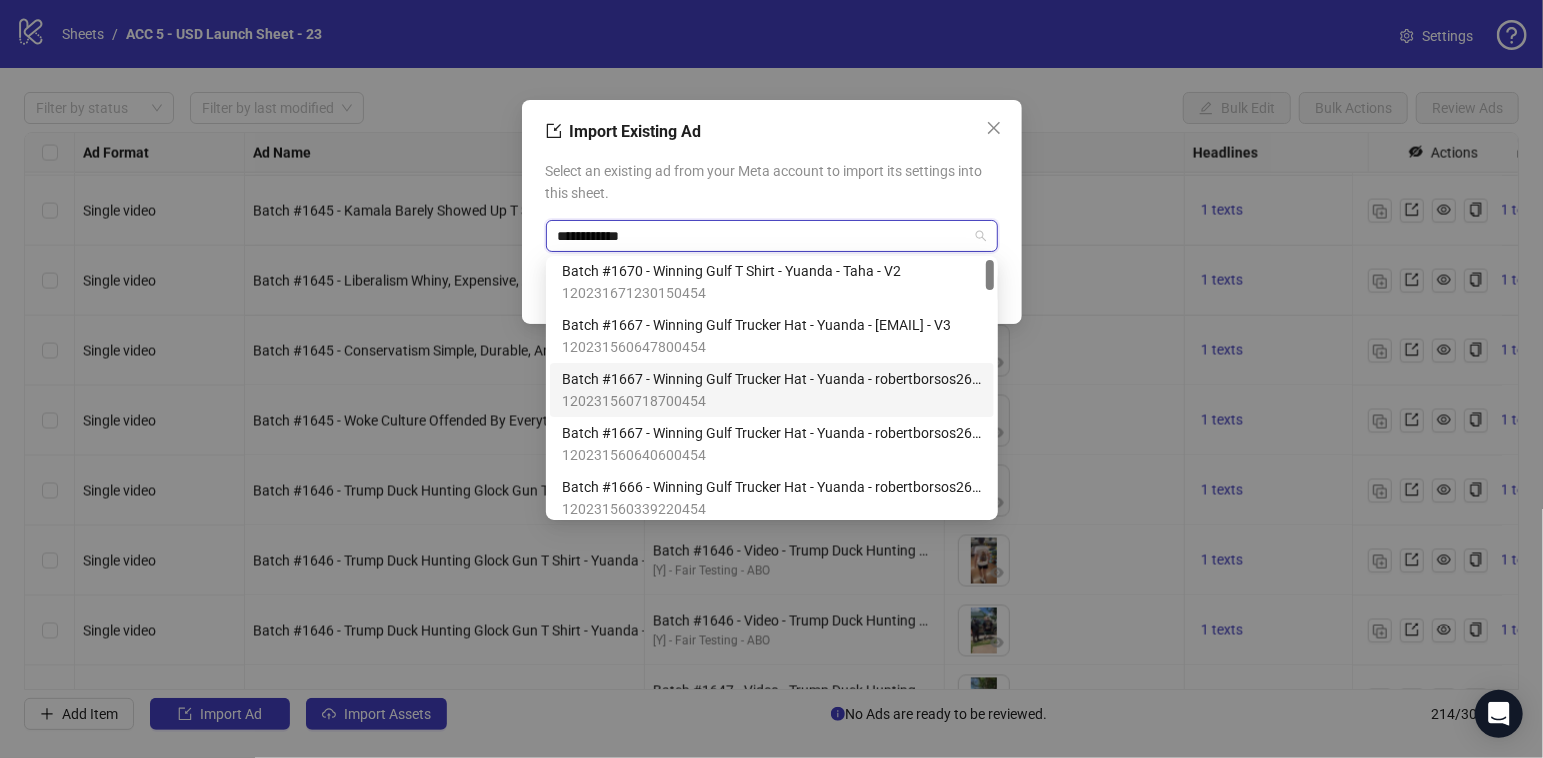 scroll, scrollTop: 0, scrollLeft: 0, axis: both 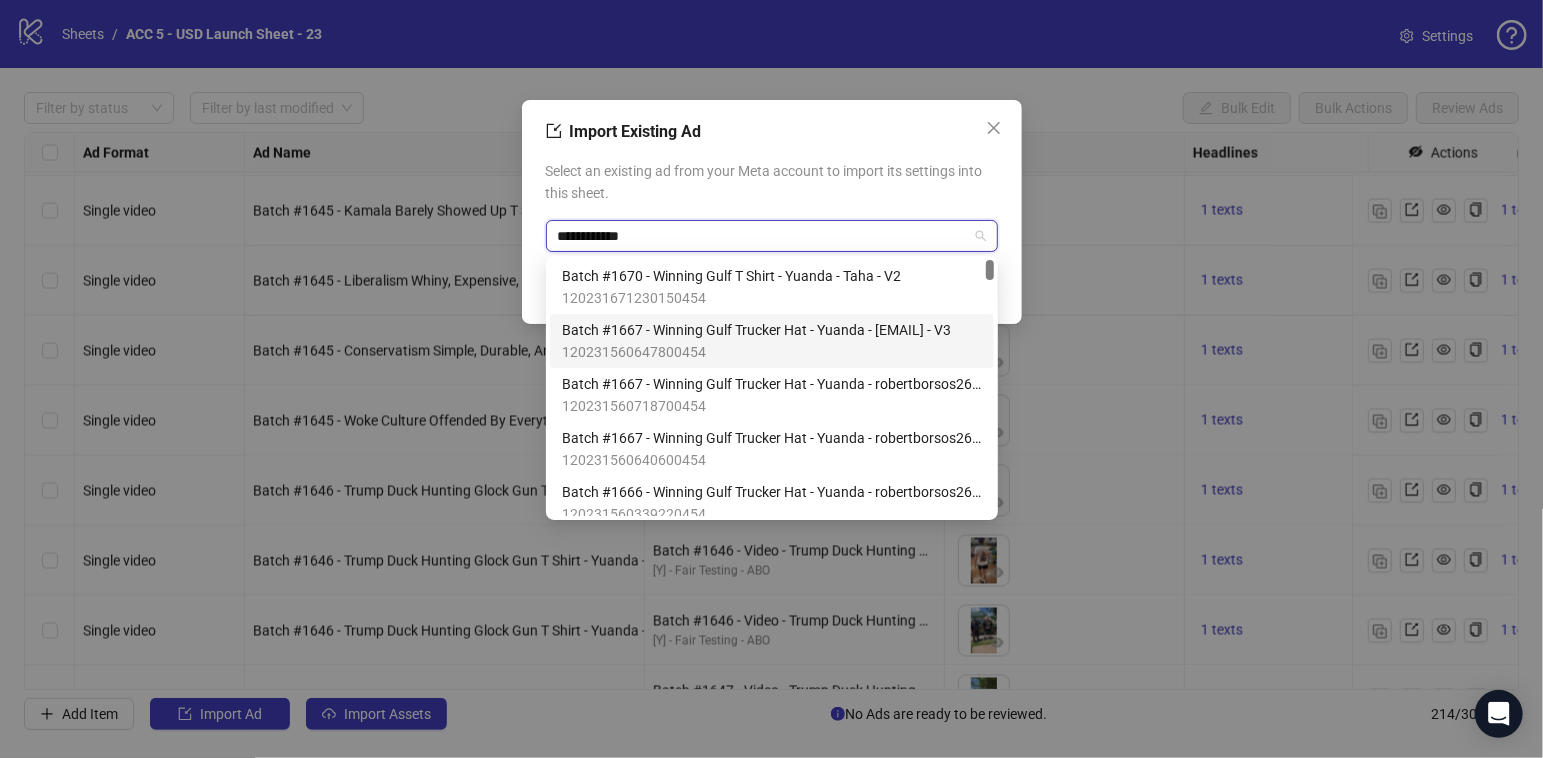 click on "120231560647800454" at bounding box center [756, 352] 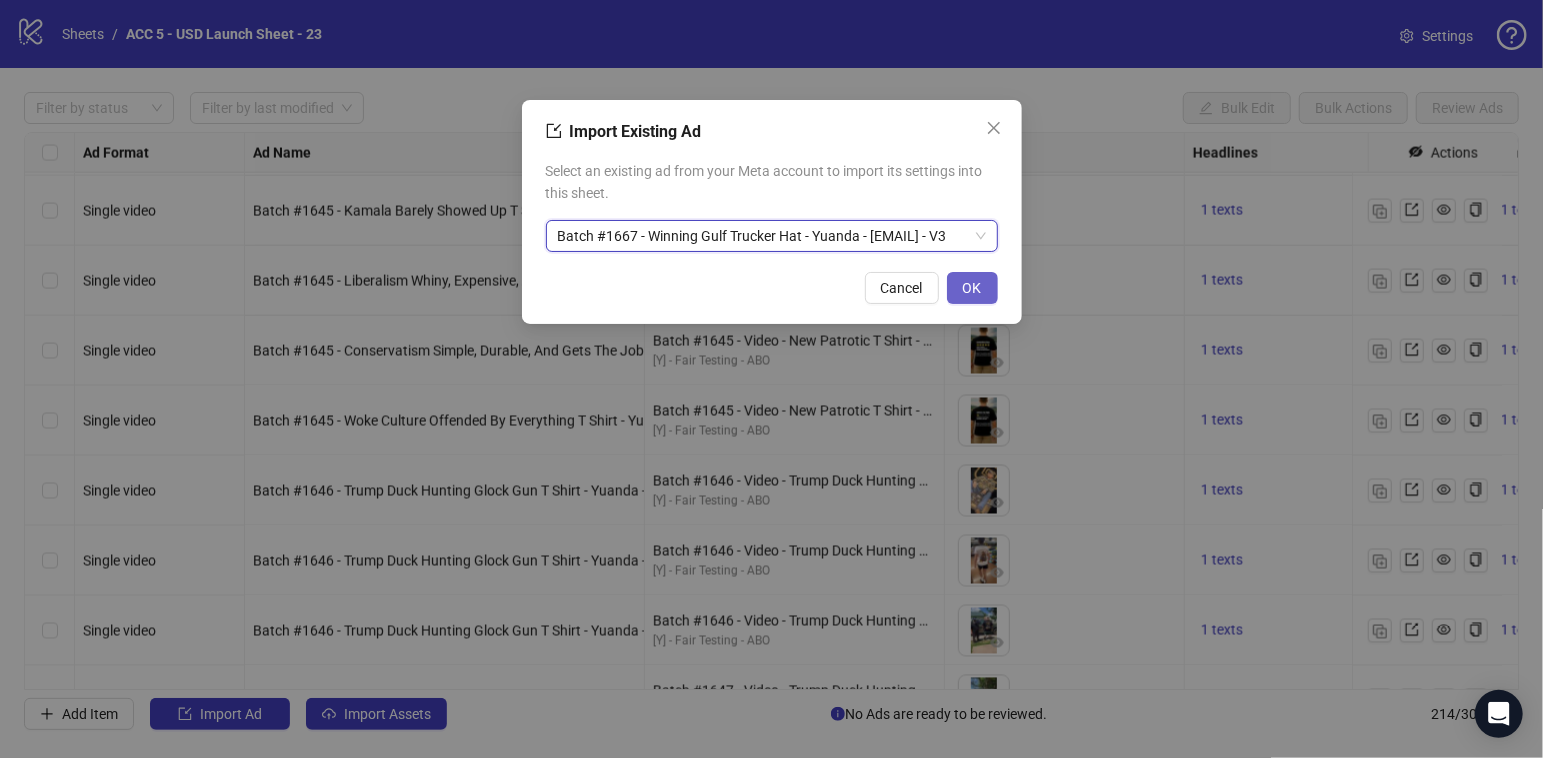 click on "OK" at bounding box center (972, 288) 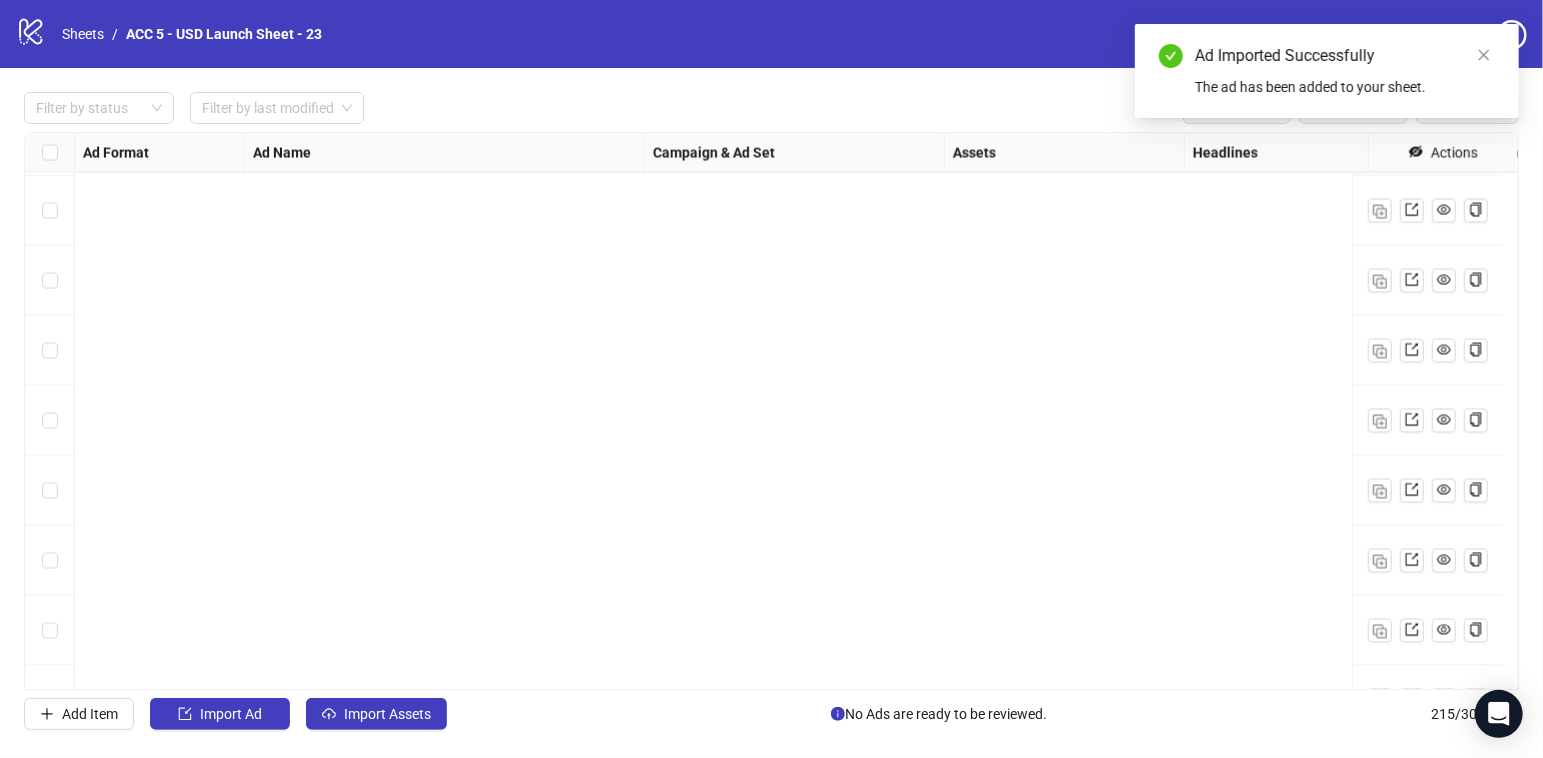 scroll, scrollTop: 14550, scrollLeft: 0, axis: vertical 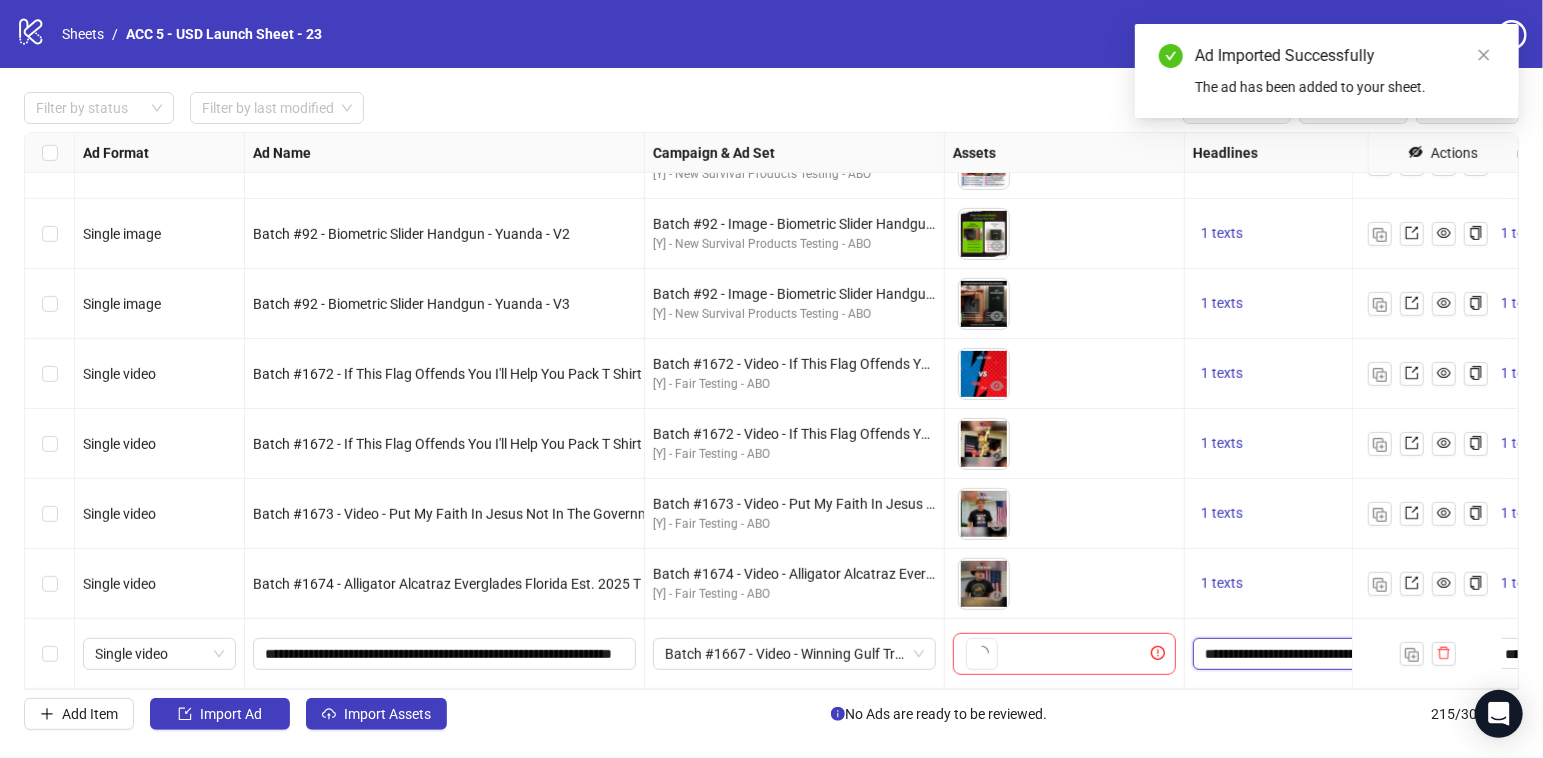 click on "**********" at bounding box center (1332, 654) 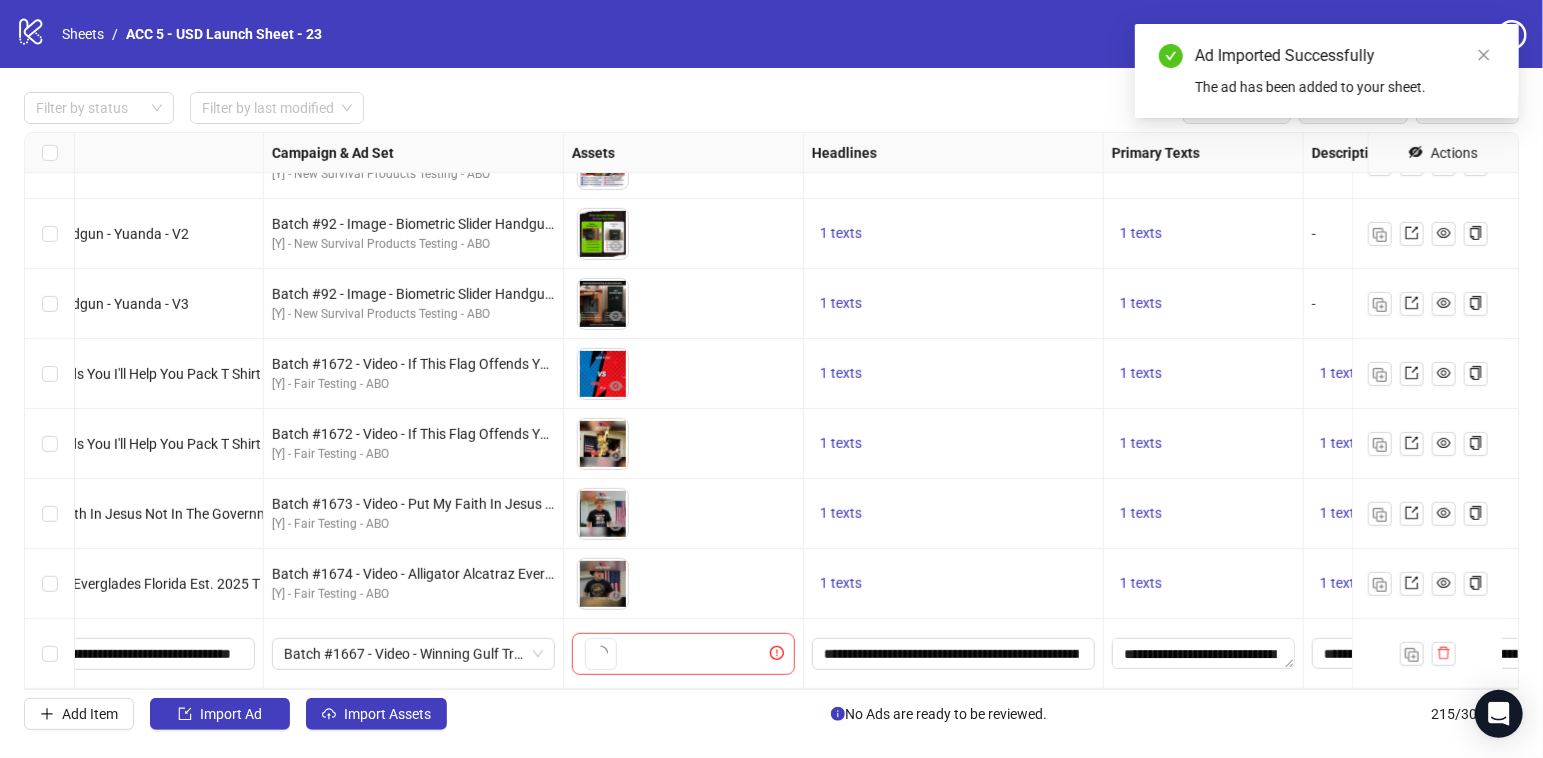 scroll, scrollTop: 0, scrollLeft: 76, axis: horizontal 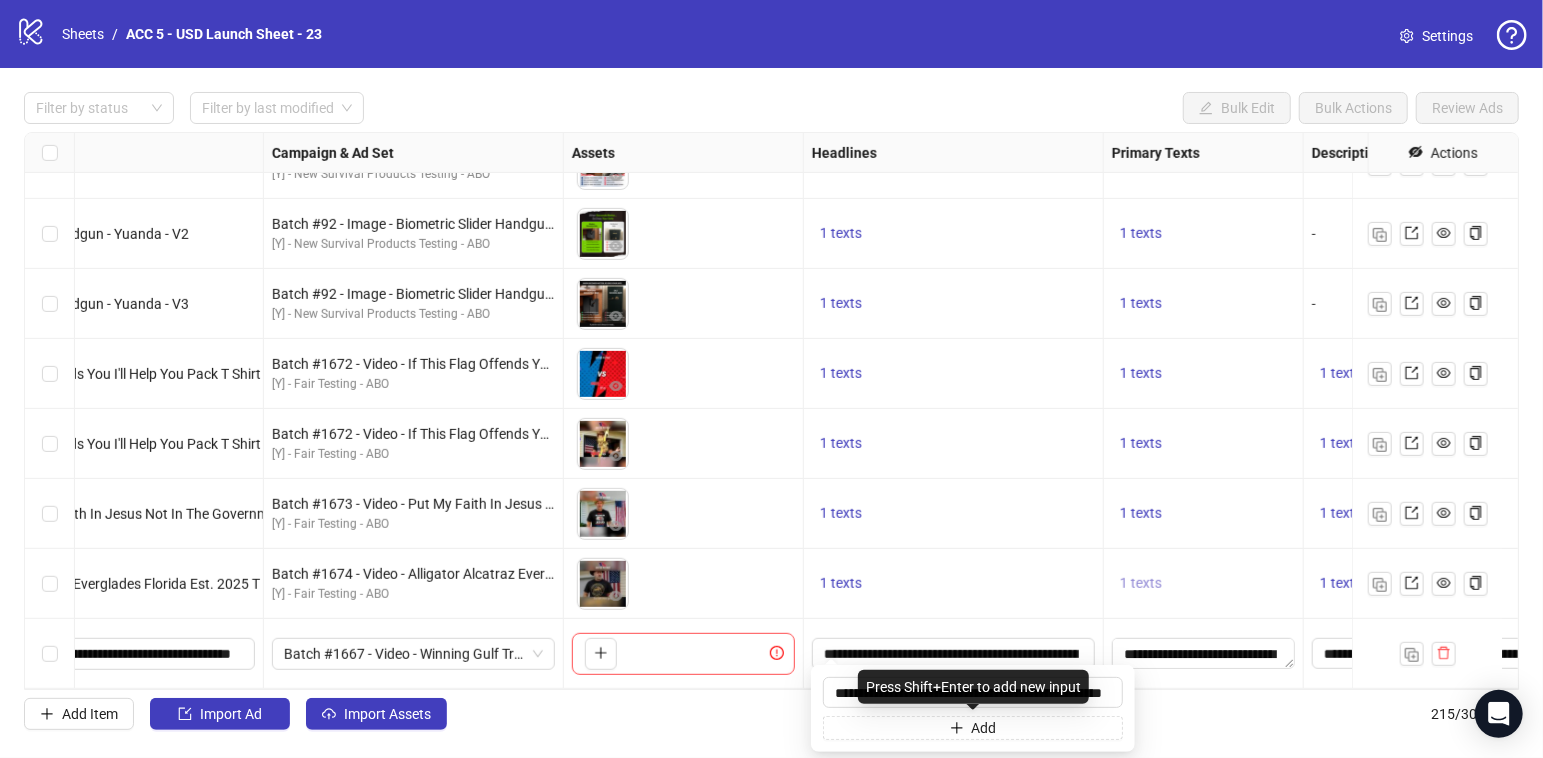click on "1 texts" at bounding box center (954, 514) 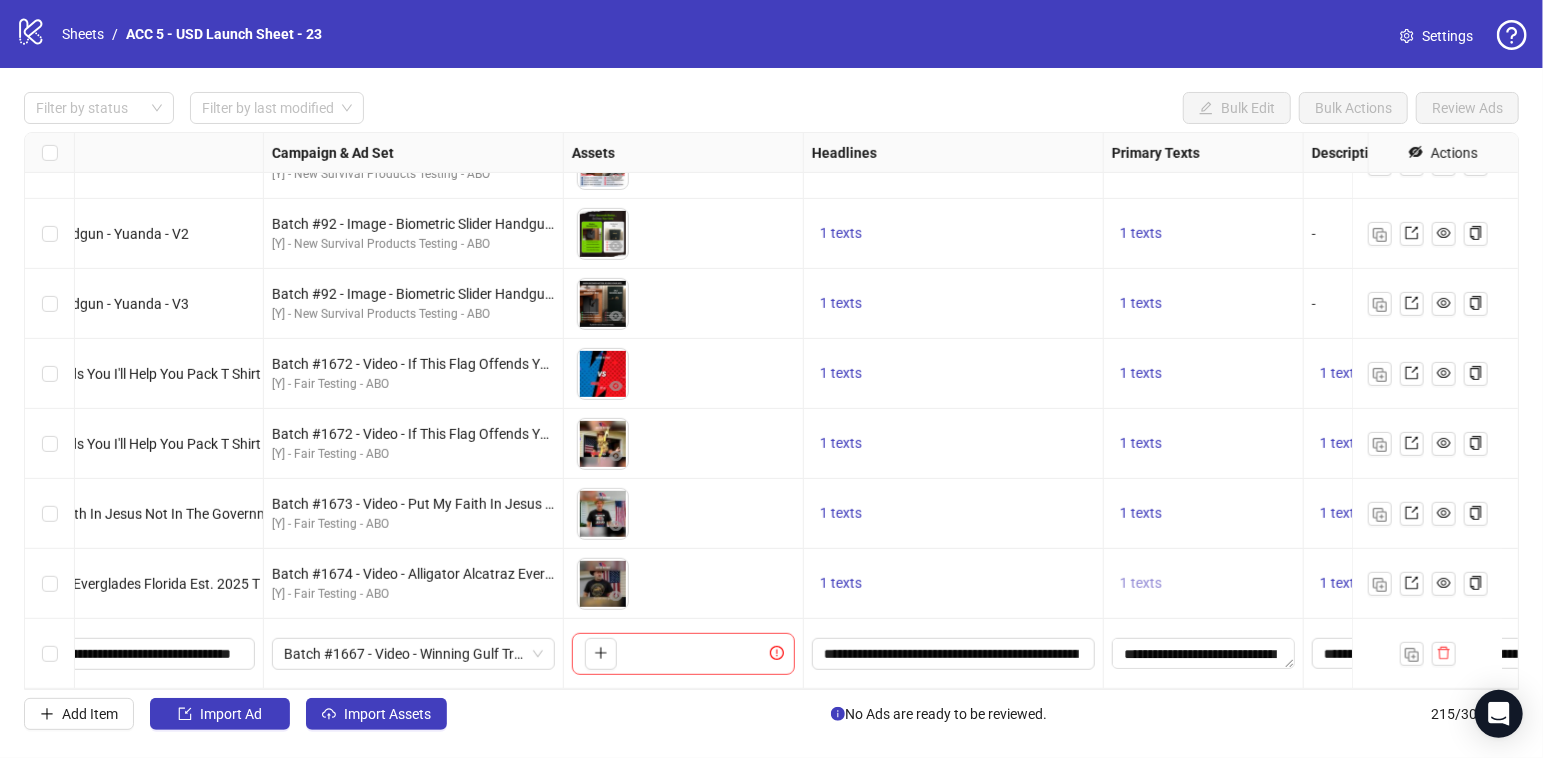 scroll, scrollTop: 0, scrollLeft: 0, axis: both 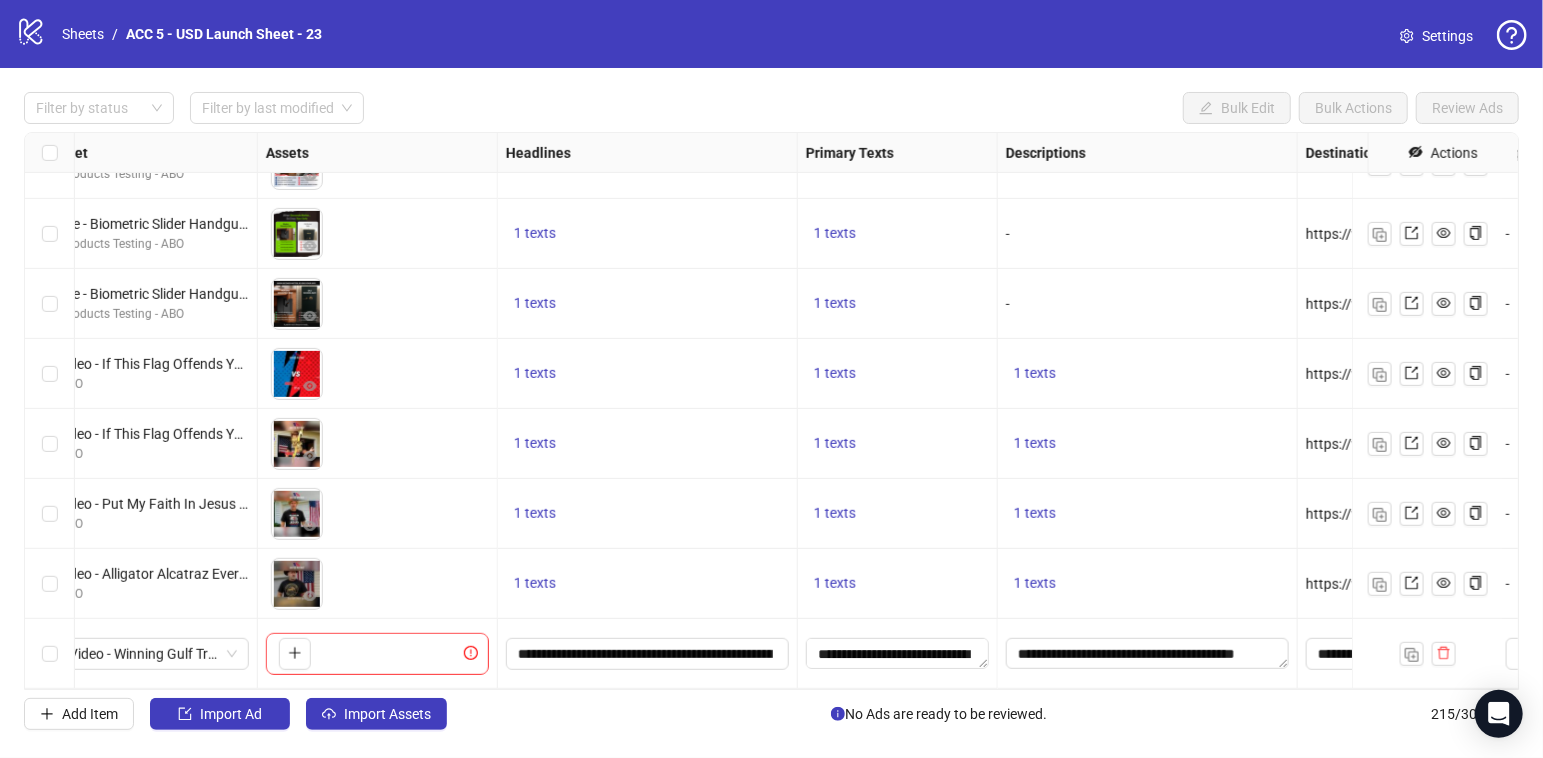 click on "Ad Format Ad Name Campaign & Ad Set Assets Headlines Primary Texts Descriptions Destination URL App Product Page ID Display URL Leadgen Form Product Set ID Call to Action Actions Batch #91 - Video - Solar Power Bank - Yuanda - Tiktok Video - August 1 [Y] - New Survival Products Testing - ABO
To pick up a draggable item, press the space bar.
While dragging, use the arrow keys to move the item.
Press space again to drop the item in its new position, or press escape to cancel.
1 texts 1 texts - https://www.unitedpatriotco.com/pages/solar-powered-power-bank - - Batch #92 - Image - Biometric Slider Handgun - Yuanda - August 1 [Y] - New Survival Products Testing - ABO
To pick up a draggable item, press the space bar.
While dragging, use the arrow keys to move the item.
Press space again to drop the item in its new position, or press escape to cancel.
1 texts 1 texts - https://www.unitedpatriotco.com/products/biometric-slider-handgun?_pos=1&_sid=b3dd8321f&_ss=r - - 1 texts 1 texts - -" at bounding box center [771, 411] 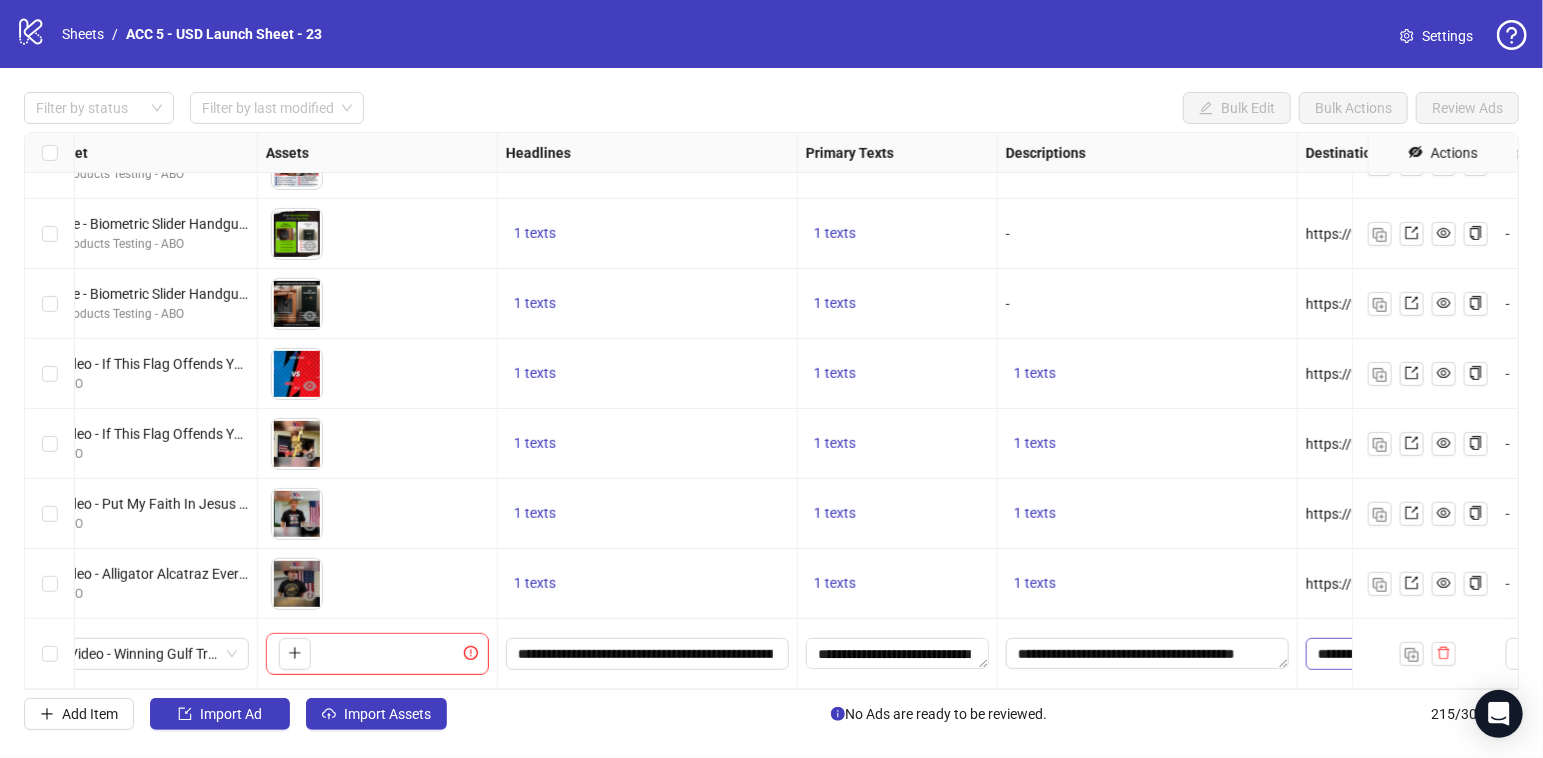 scroll, scrollTop: 14550, scrollLeft: 1123, axis: both 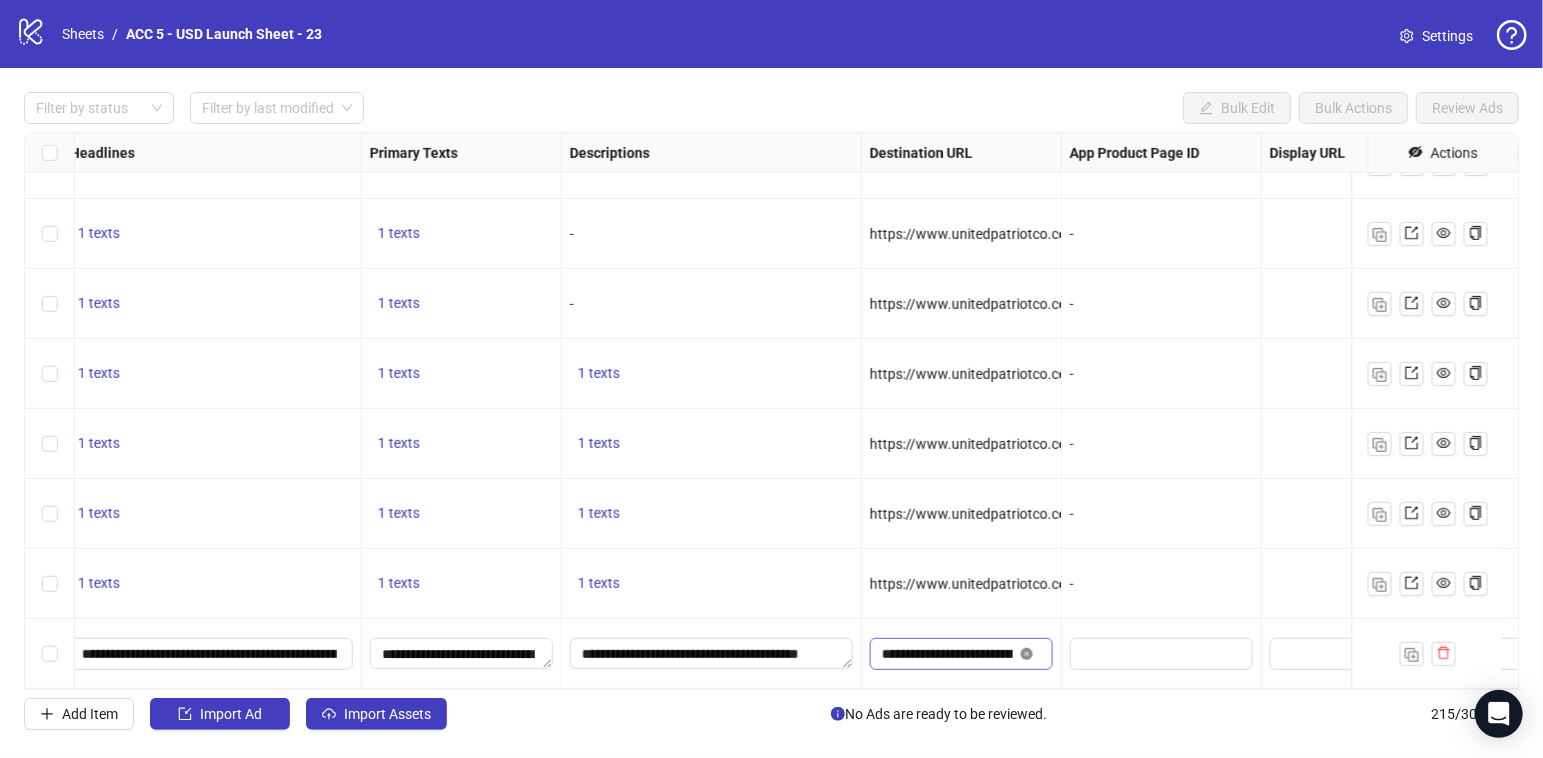 click 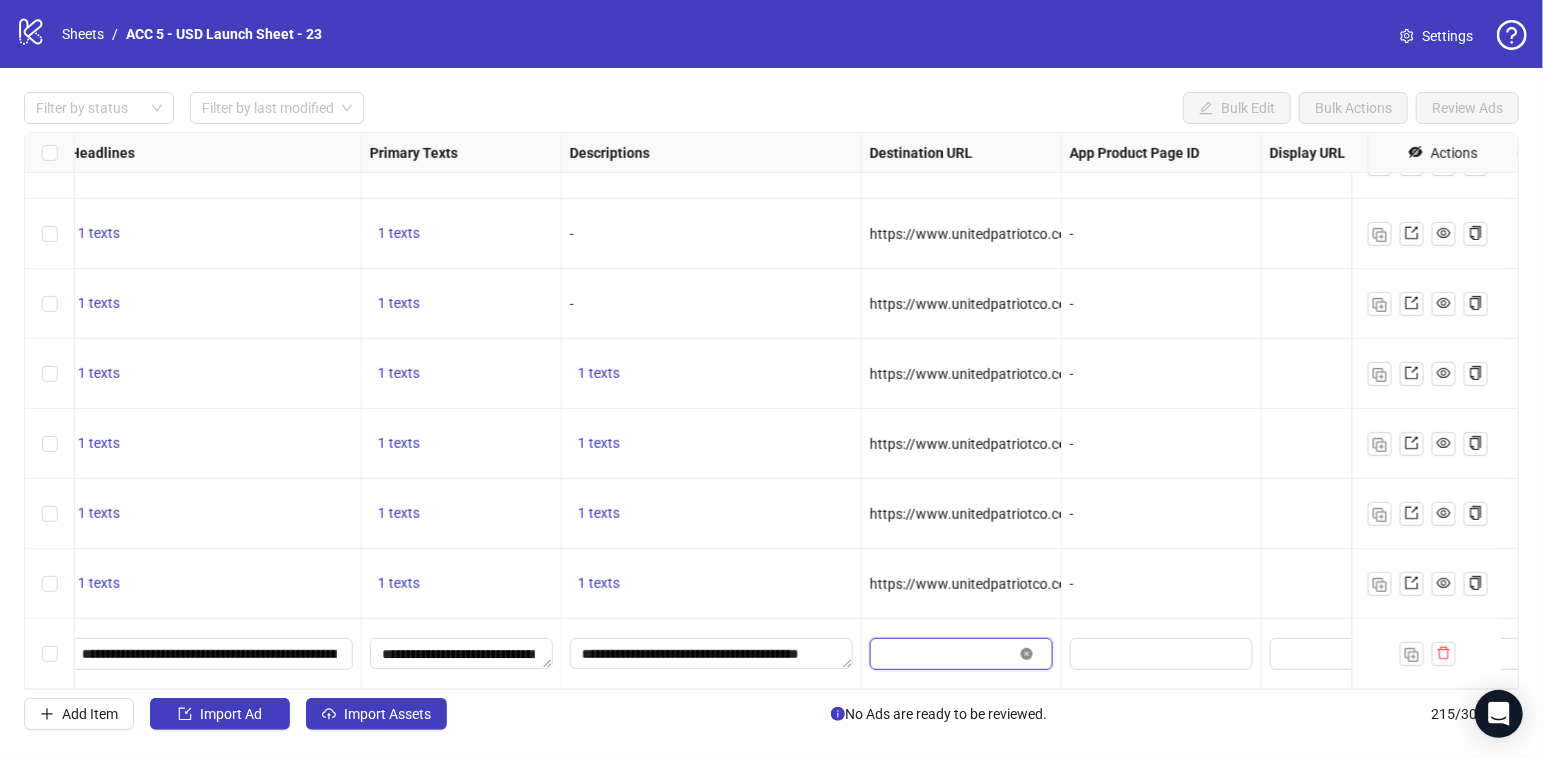 scroll, scrollTop: 0, scrollLeft: 0, axis: both 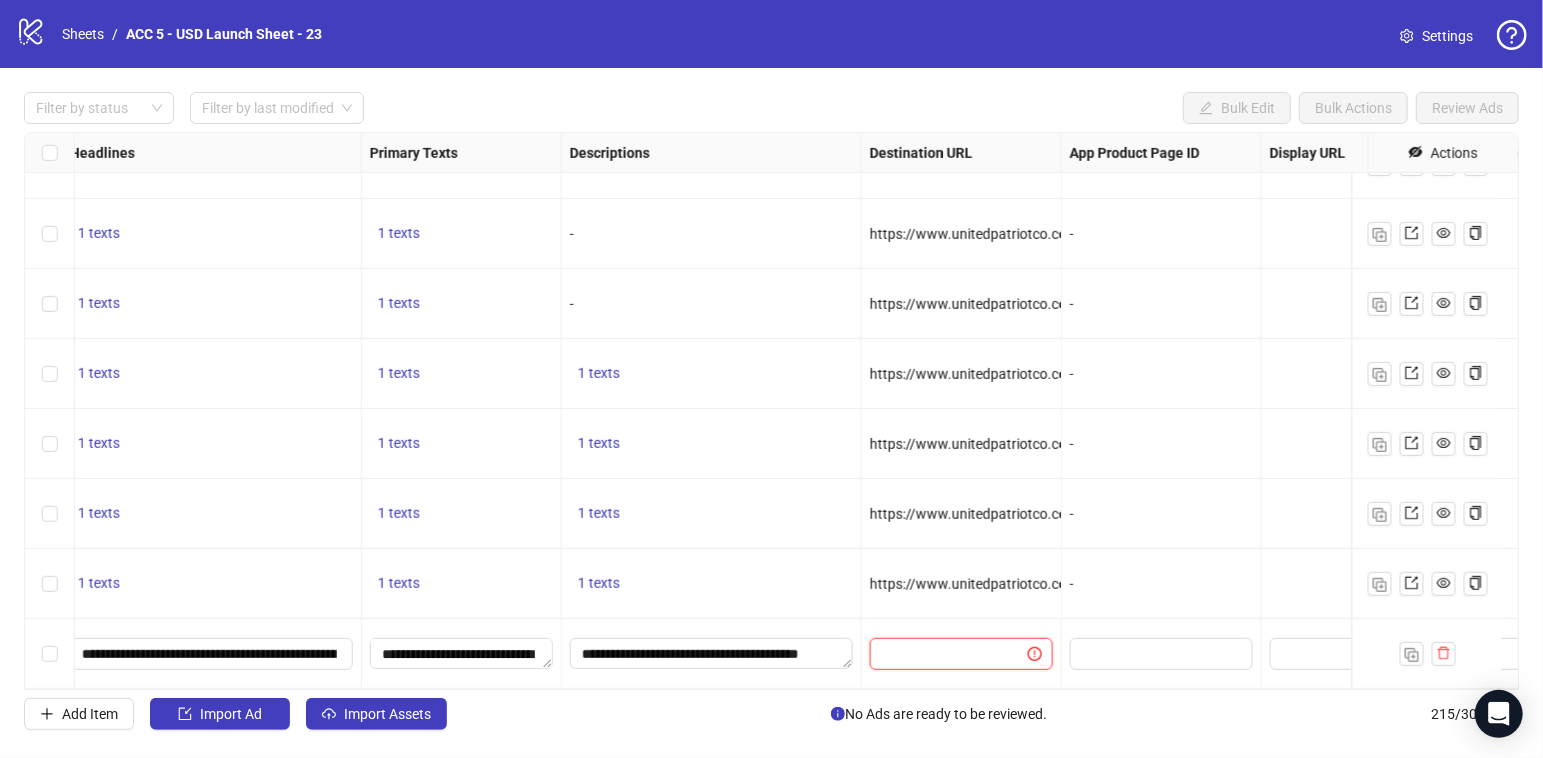 click at bounding box center (941, 654) 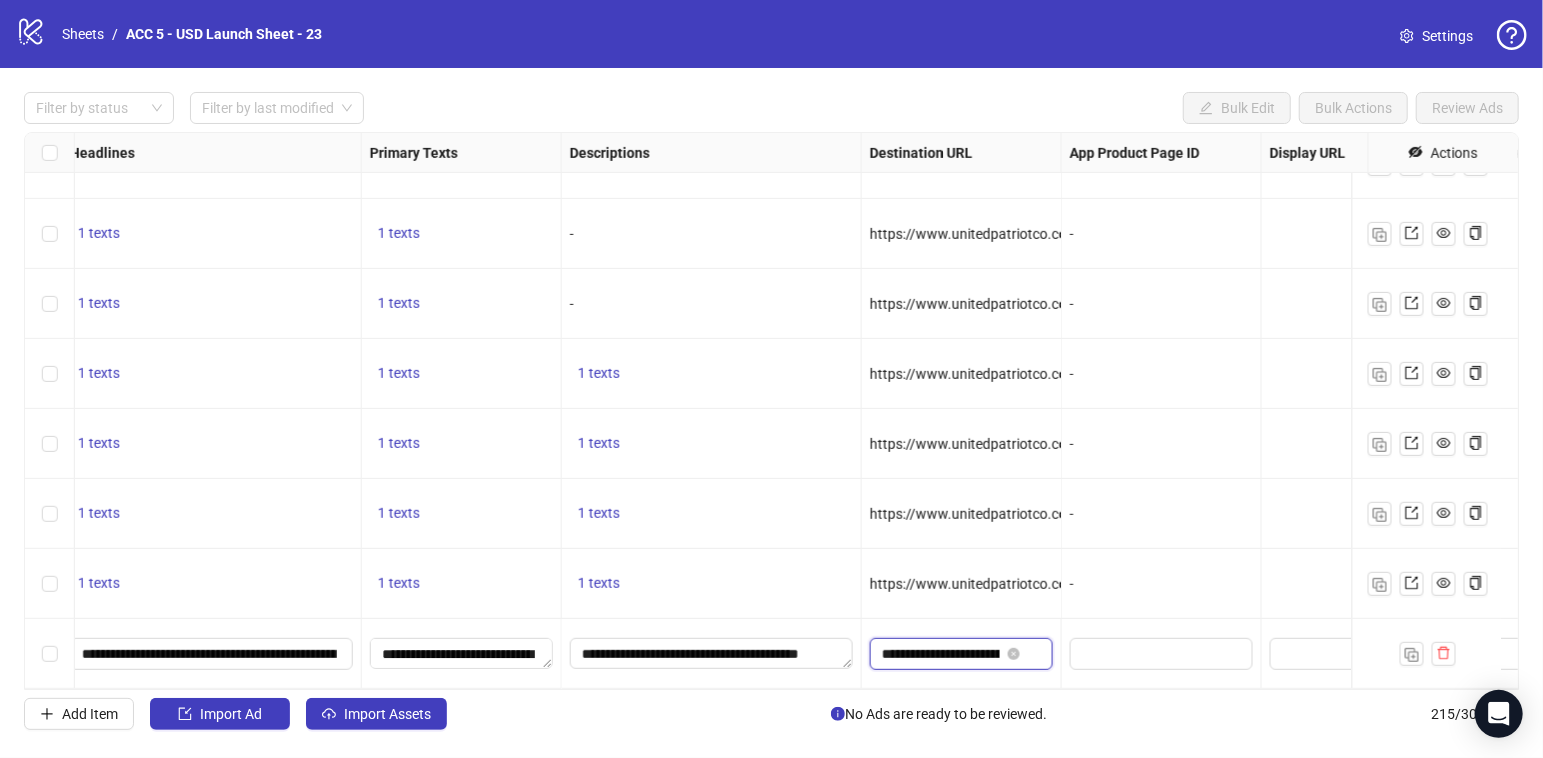 scroll, scrollTop: 0, scrollLeft: 376, axis: horizontal 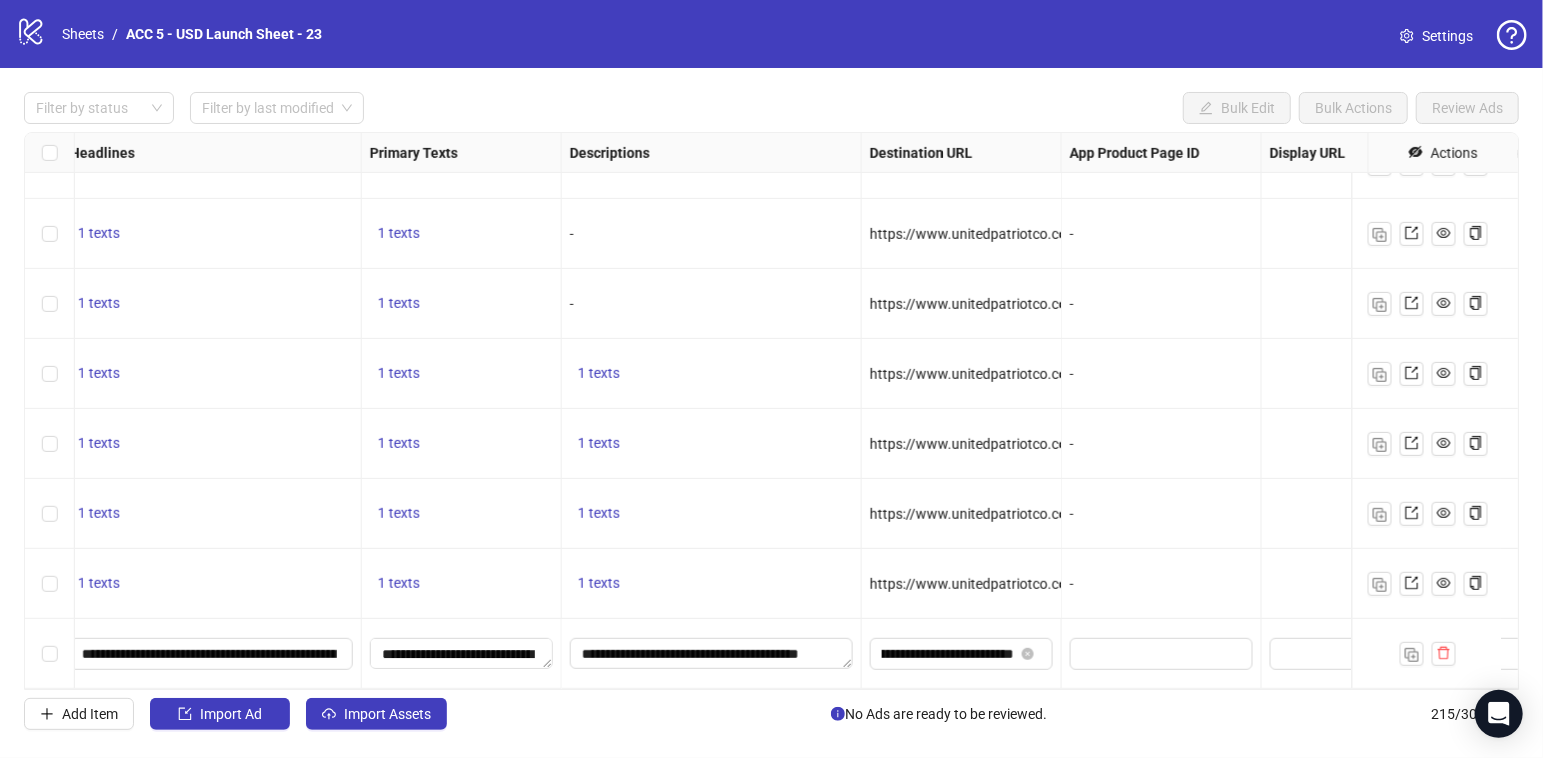 click on "-" at bounding box center (1162, 584) 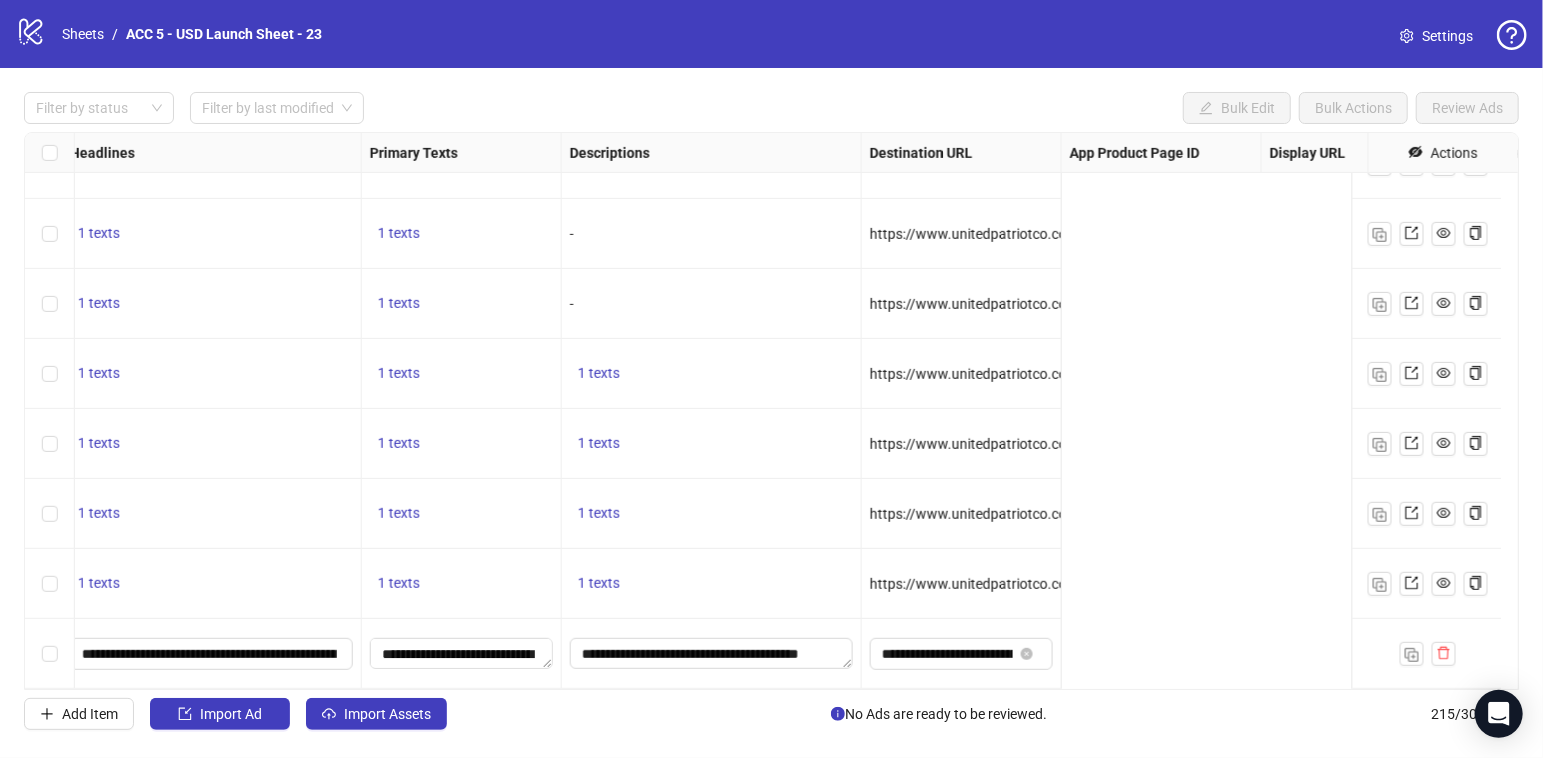 scroll, scrollTop: 14550, scrollLeft: 0, axis: vertical 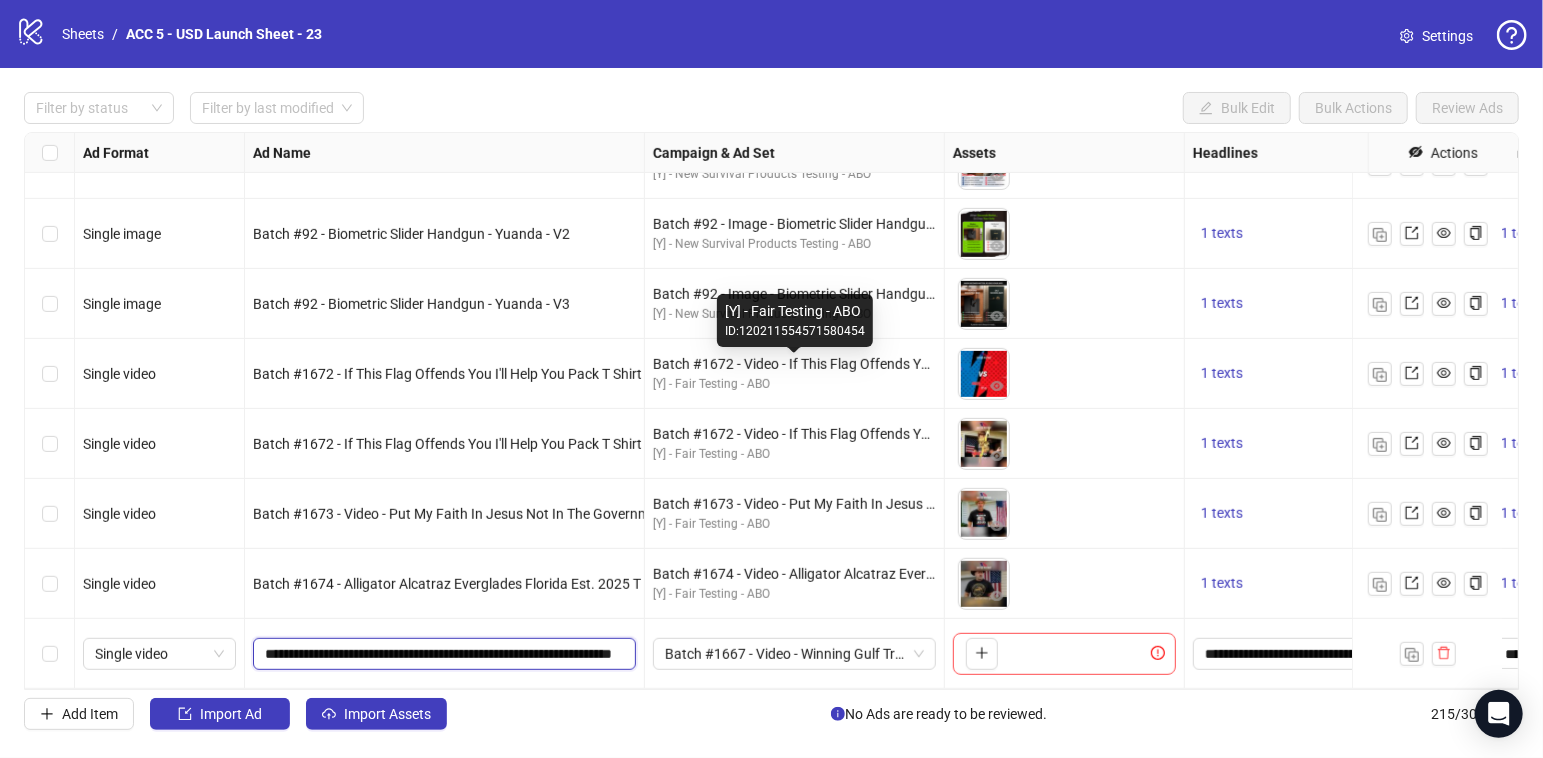 click on "**********" at bounding box center [442, 654] 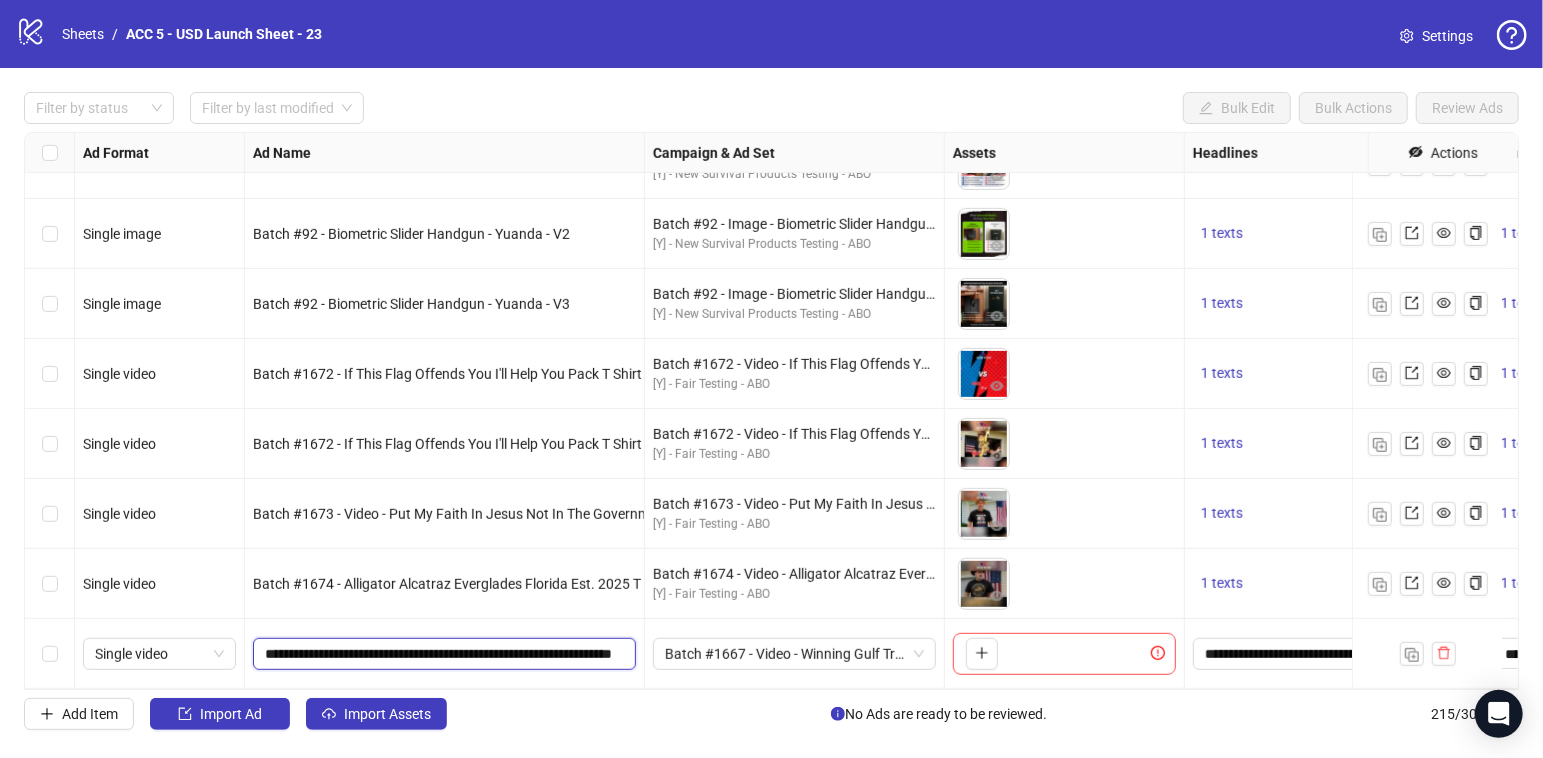 click on "**********" at bounding box center (442, 654) 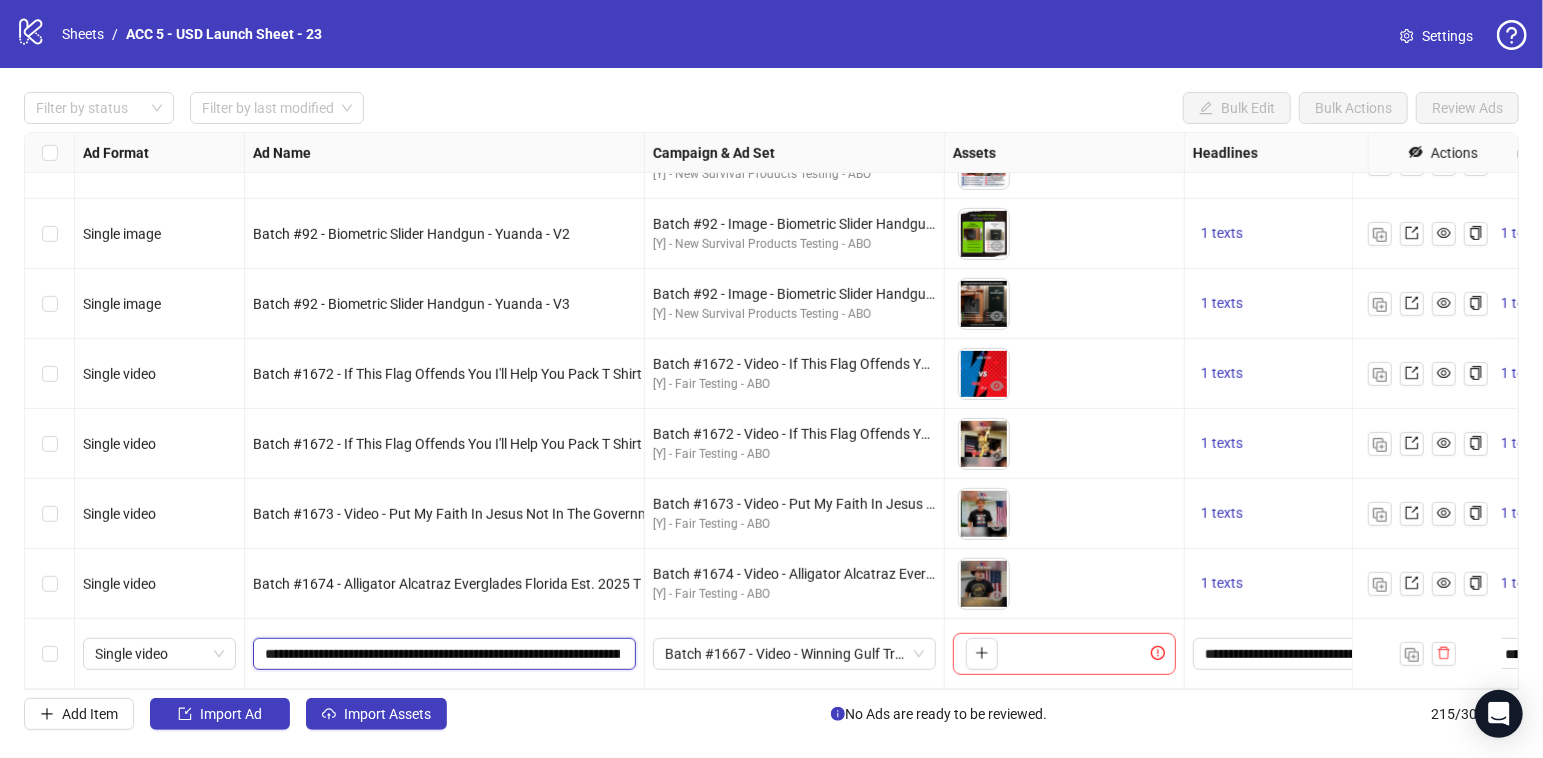 scroll, scrollTop: 0, scrollLeft: 162, axis: horizontal 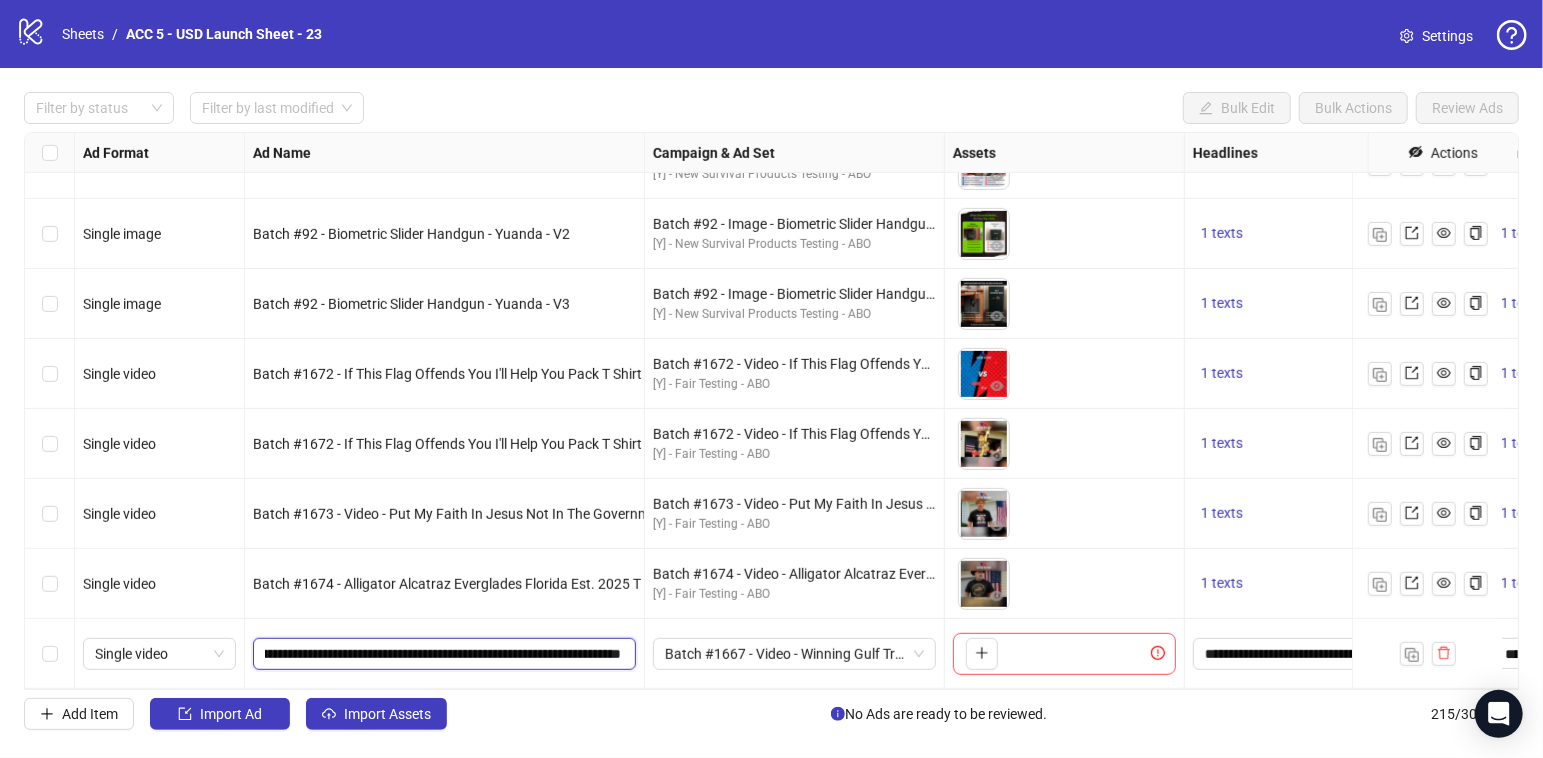 drag, startPoint x: 600, startPoint y: 641, endPoint x: 688, endPoint y: 661, distance: 90.24411 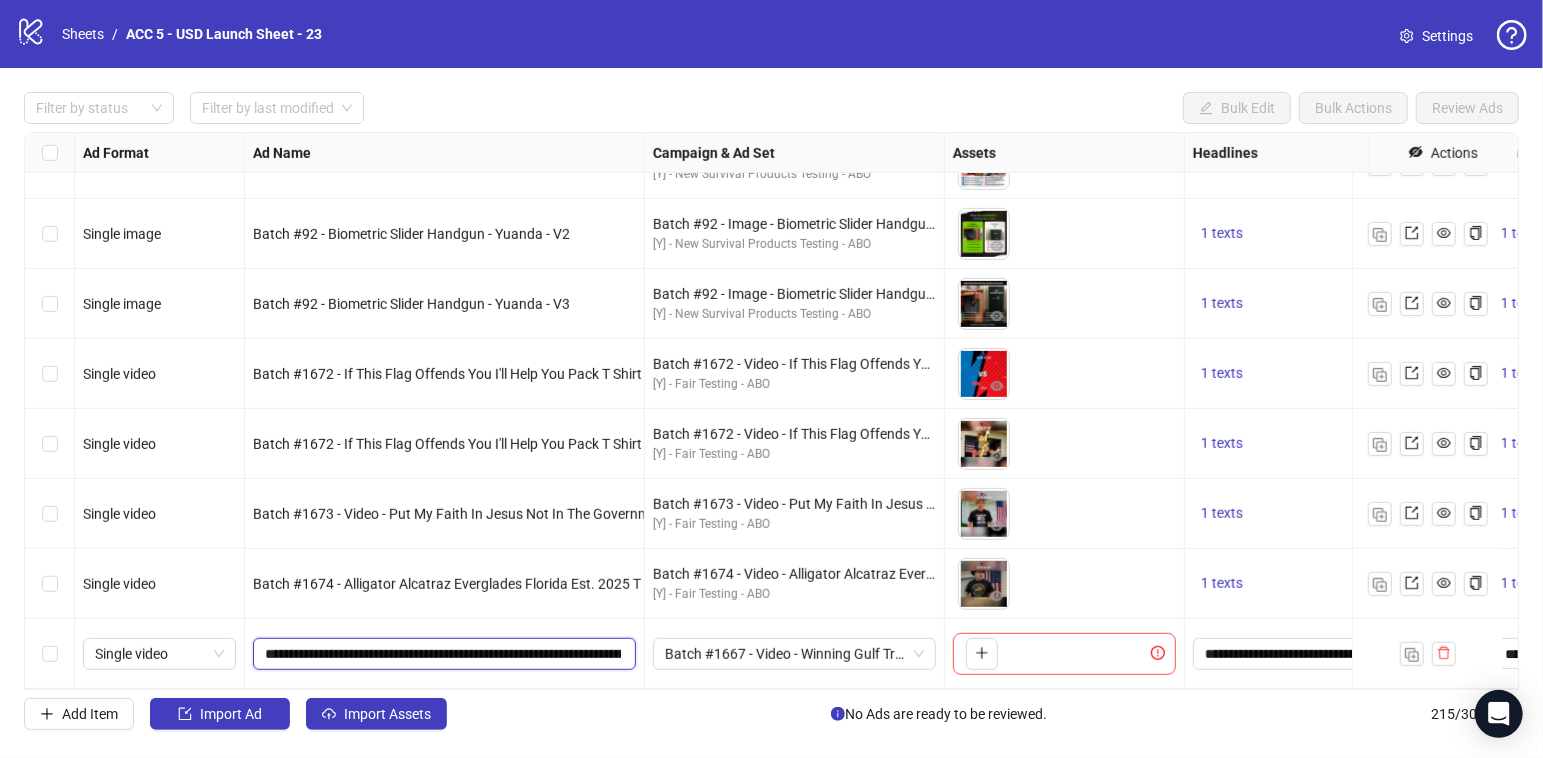 drag, startPoint x: 392, startPoint y: 636, endPoint x: 345, endPoint y: 646, distance: 48.052055 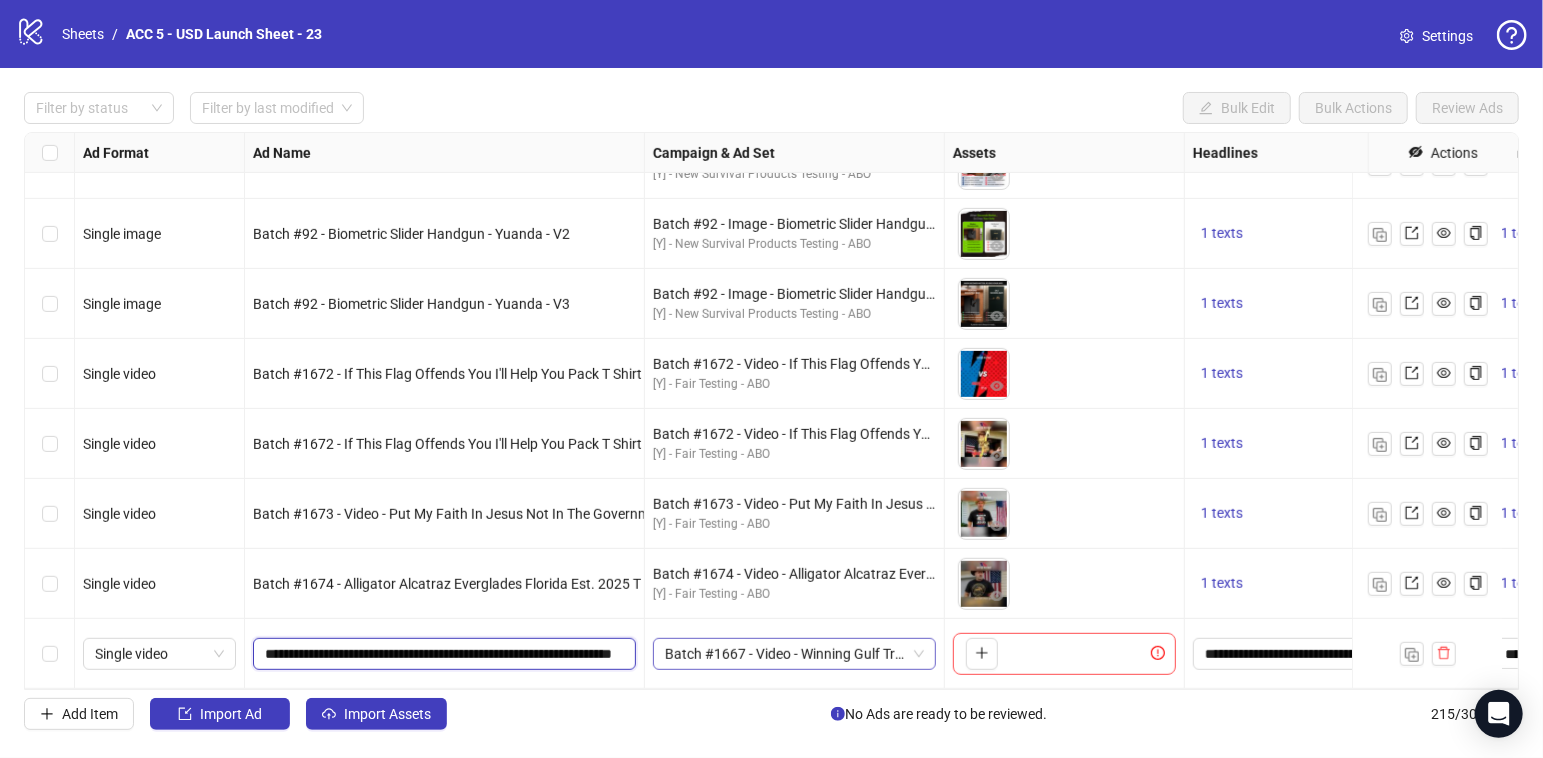 click on "Batch #1667 - Video - Winning Gulf Trucker Hat - Yuanda - robertborsos26 - July 31" at bounding box center (794, 654) 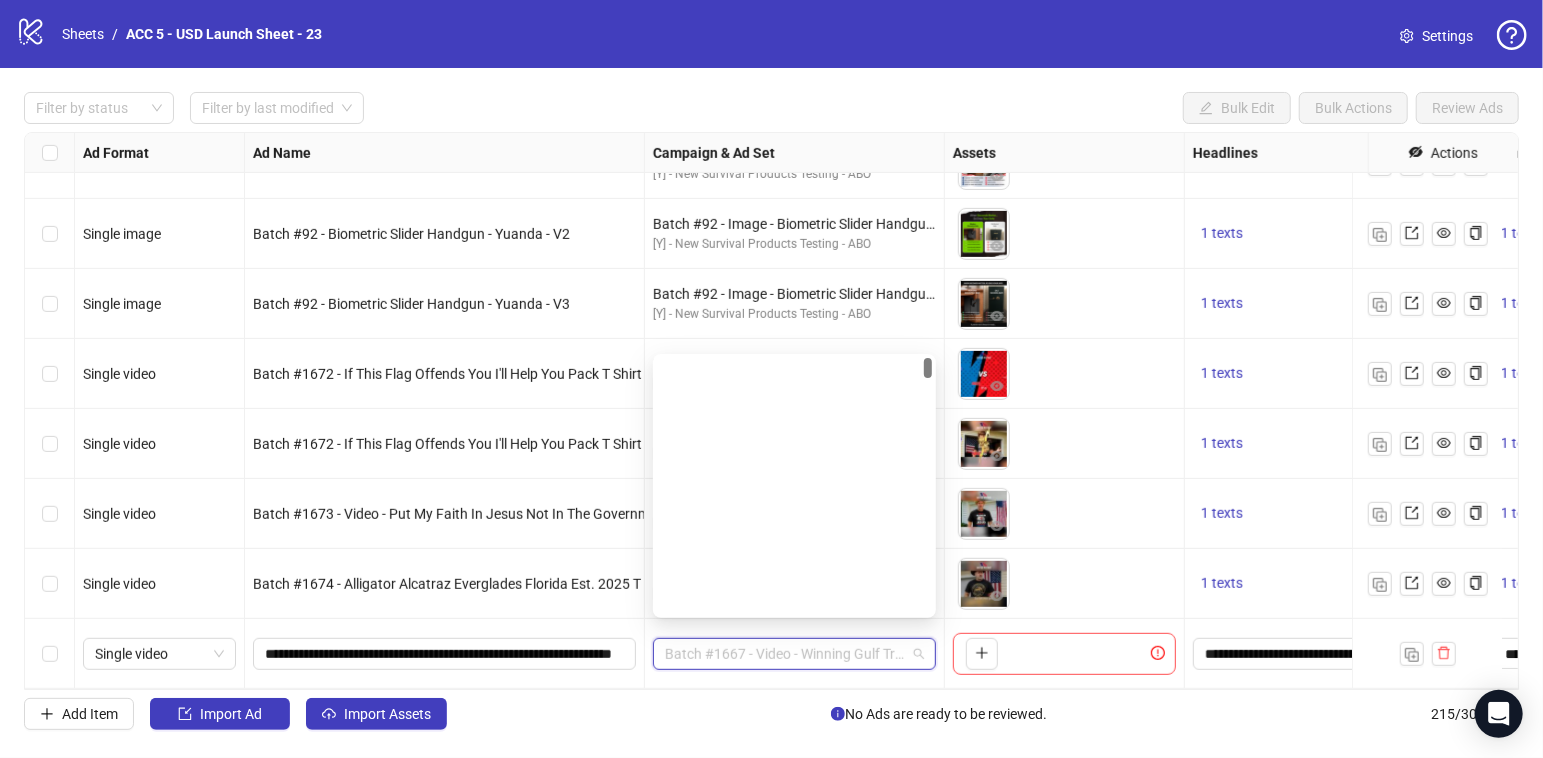 scroll, scrollTop: 0, scrollLeft: 0, axis: both 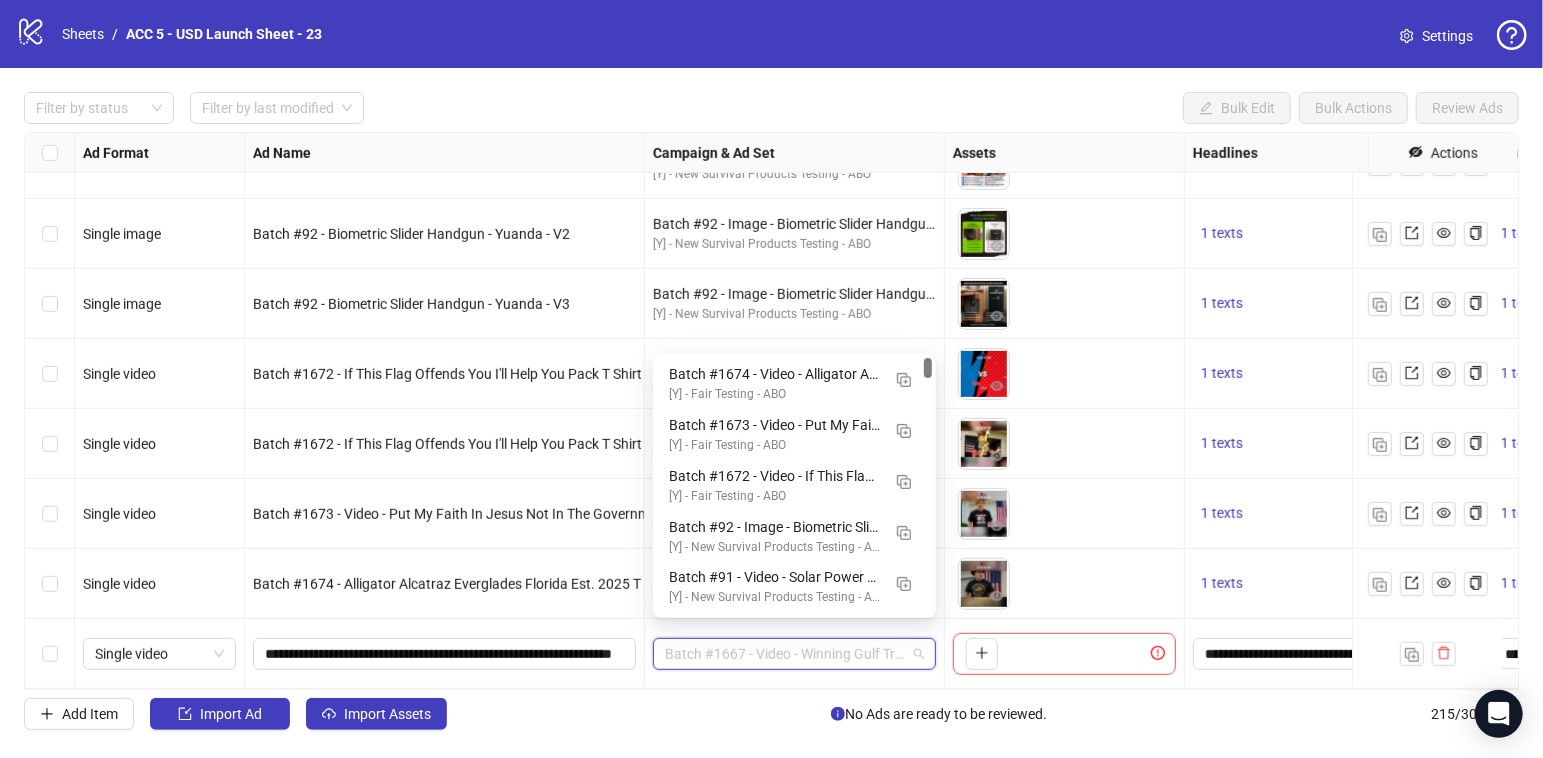 drag, startPoint x: 931, startPoint y: 360, endPoint x: 932, endPoint y: 329, distance: 31.016125 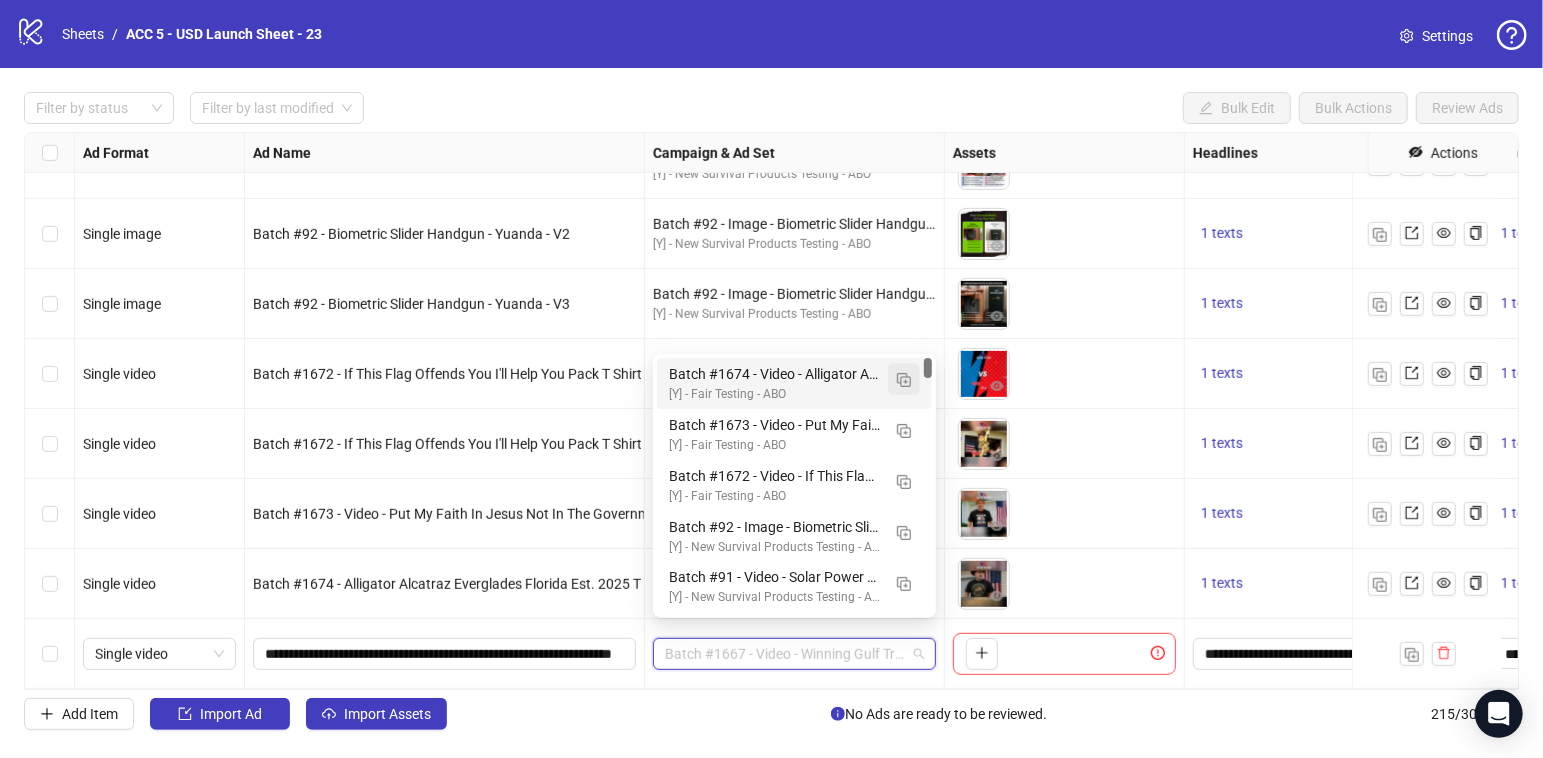 click at bounding box center [904, 380] 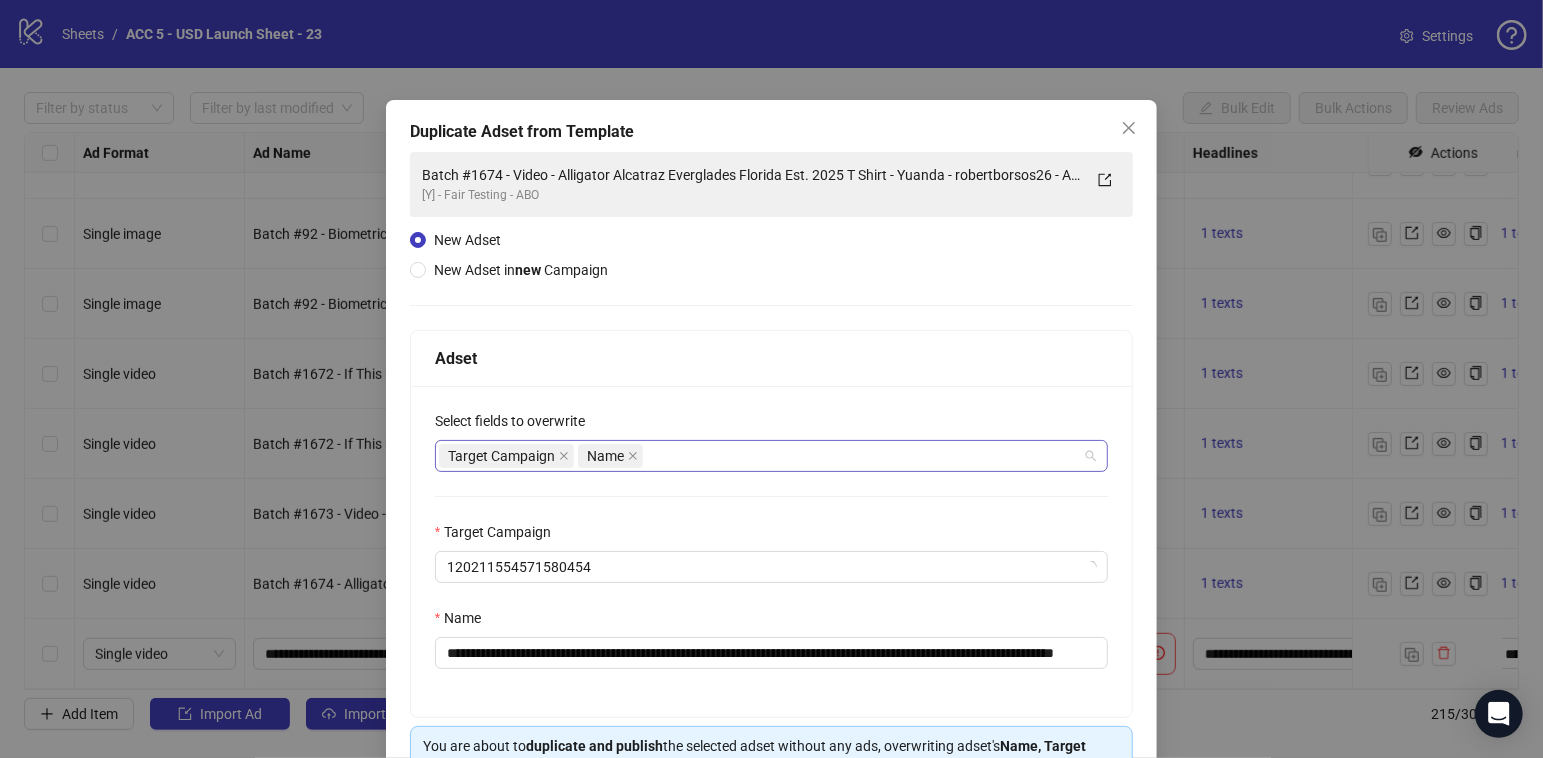 click on "Target Campaign Name" at bounding box center [761, 456] 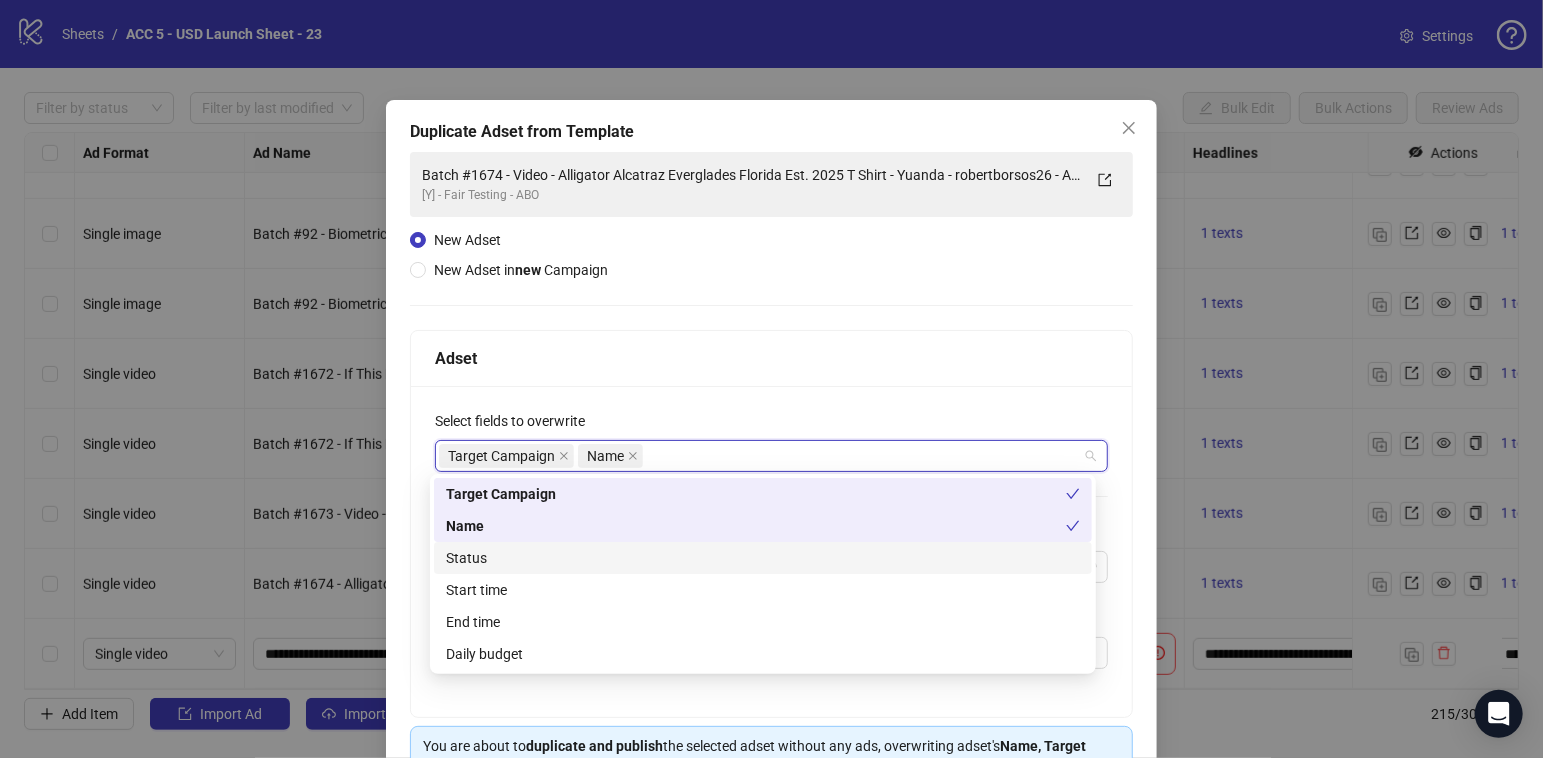 click on "Status" at bounding box center (763, 558) 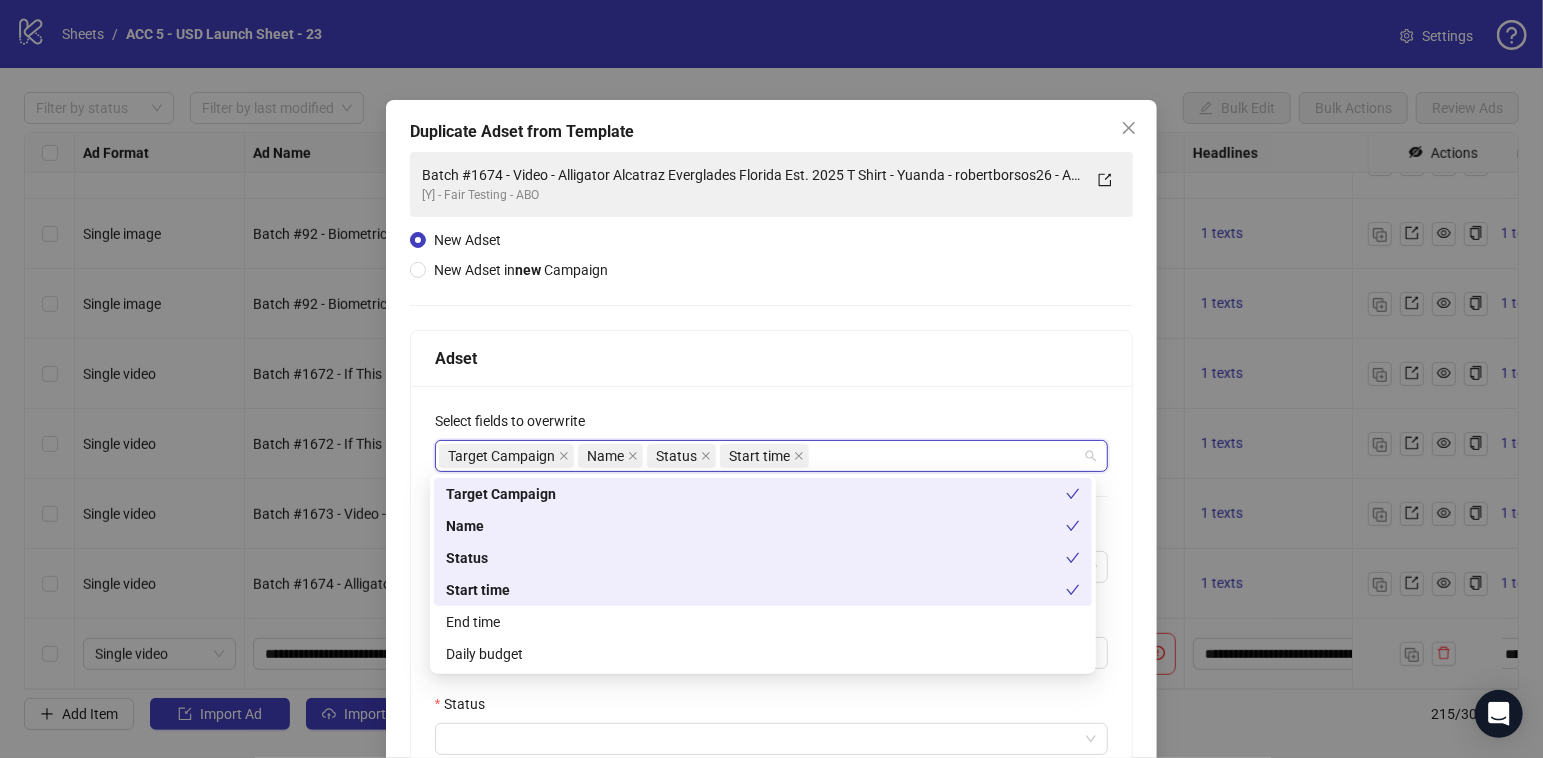 click on "End time" at bounding box center [763, 622] 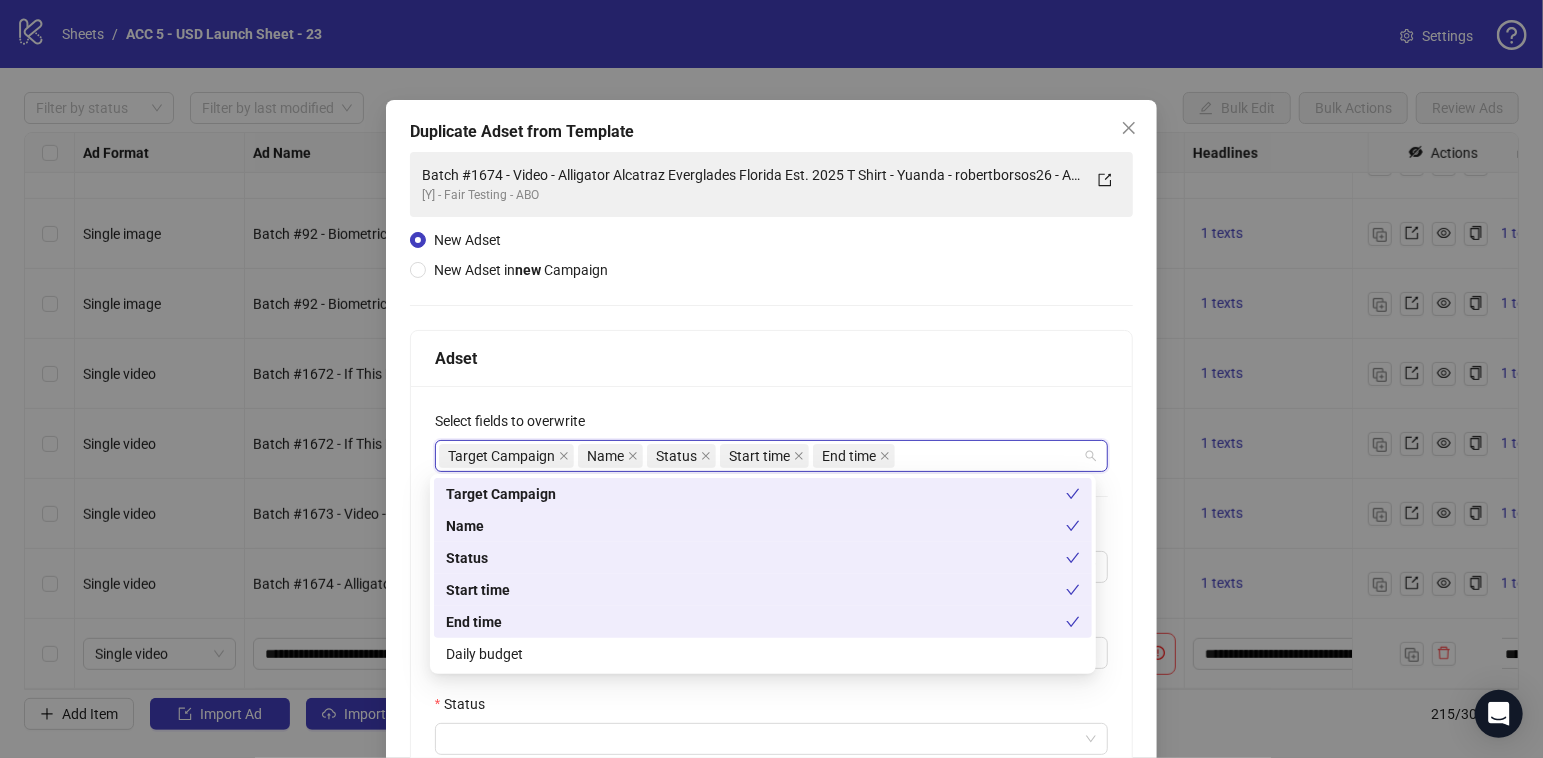 click on "Daily budget" at bounding box center [763, 654] 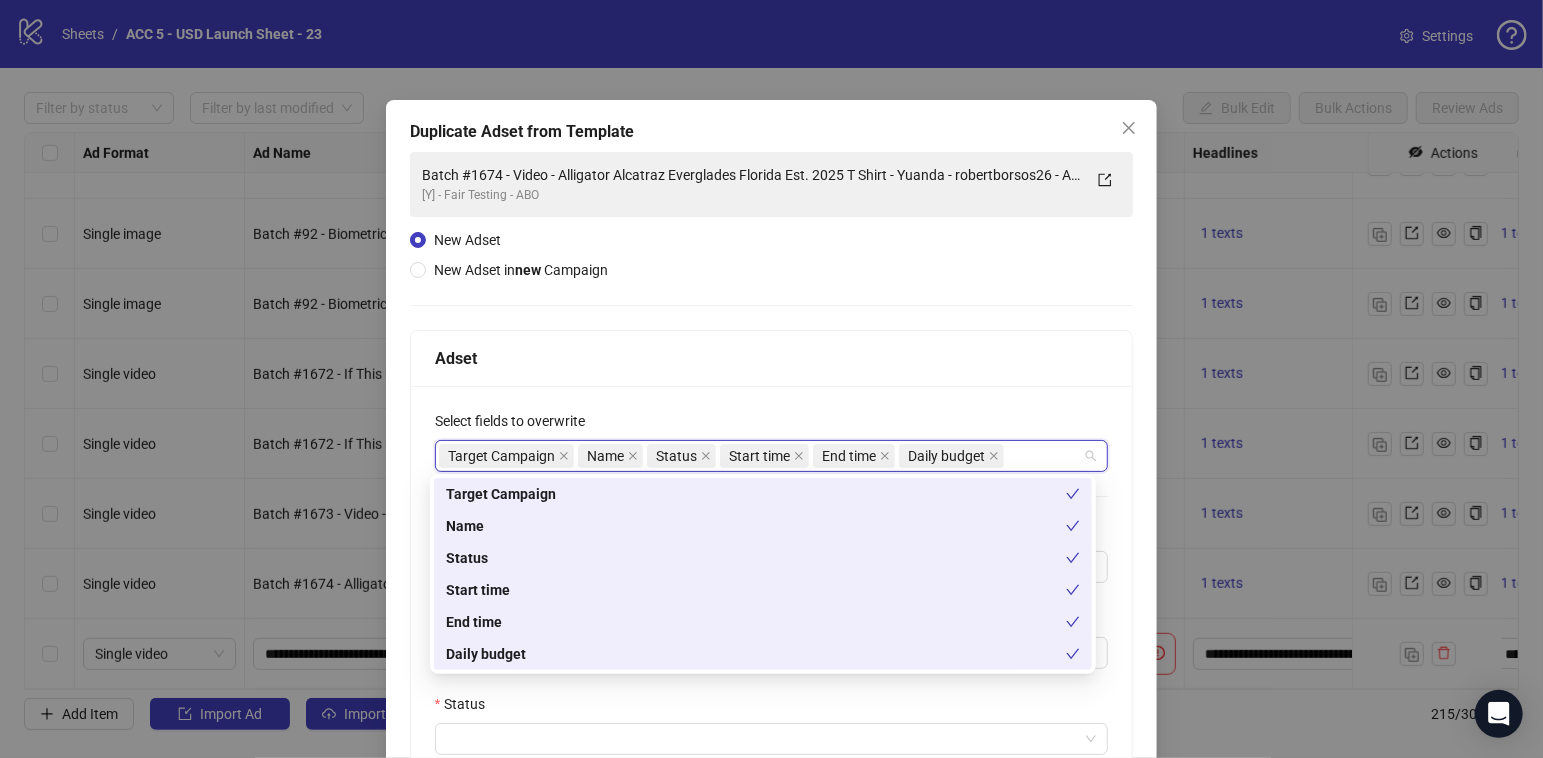 click on "Status" at bounding box center (772, 708) 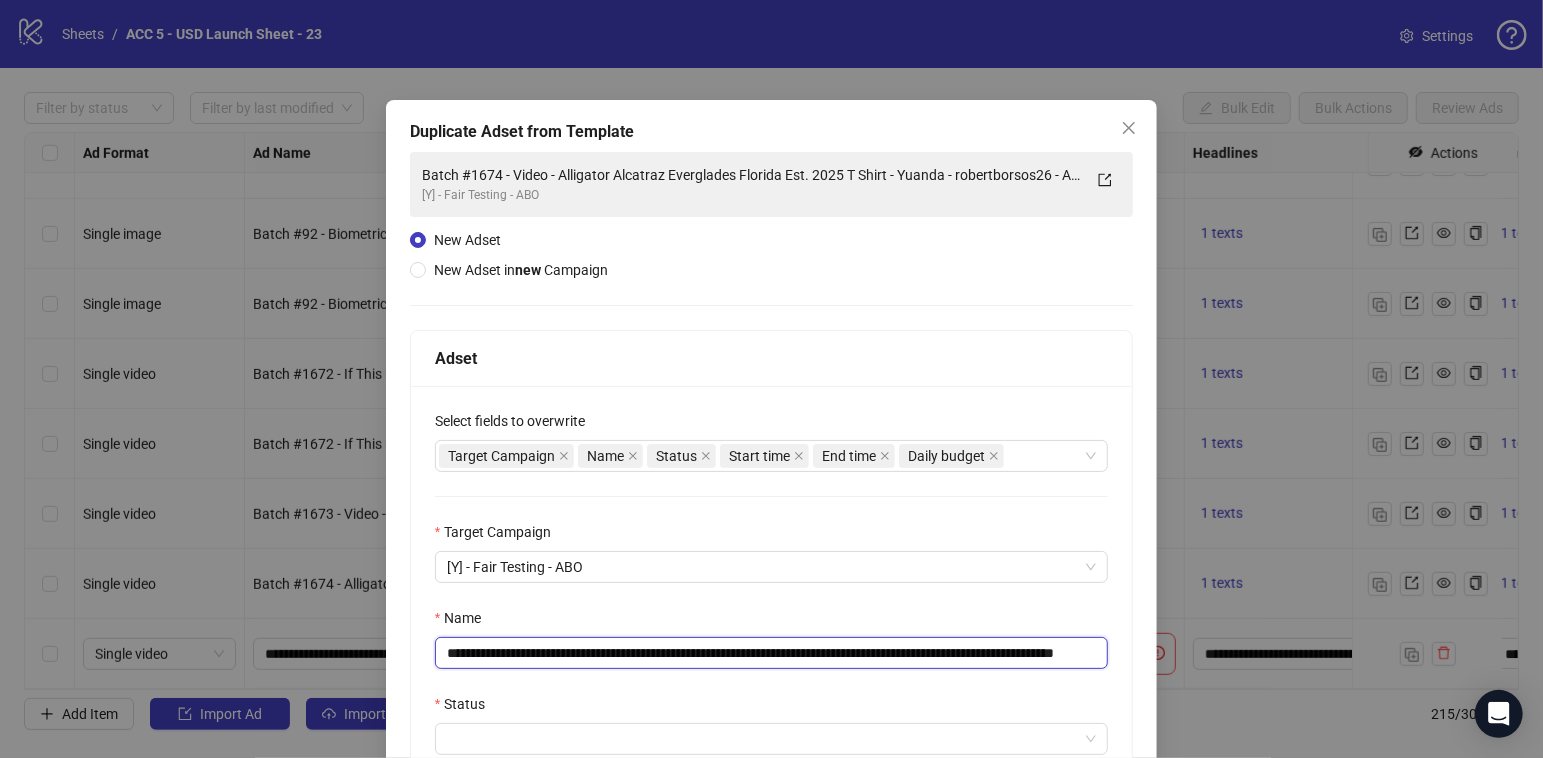 click on "**********" at bounding box center (772, 653) 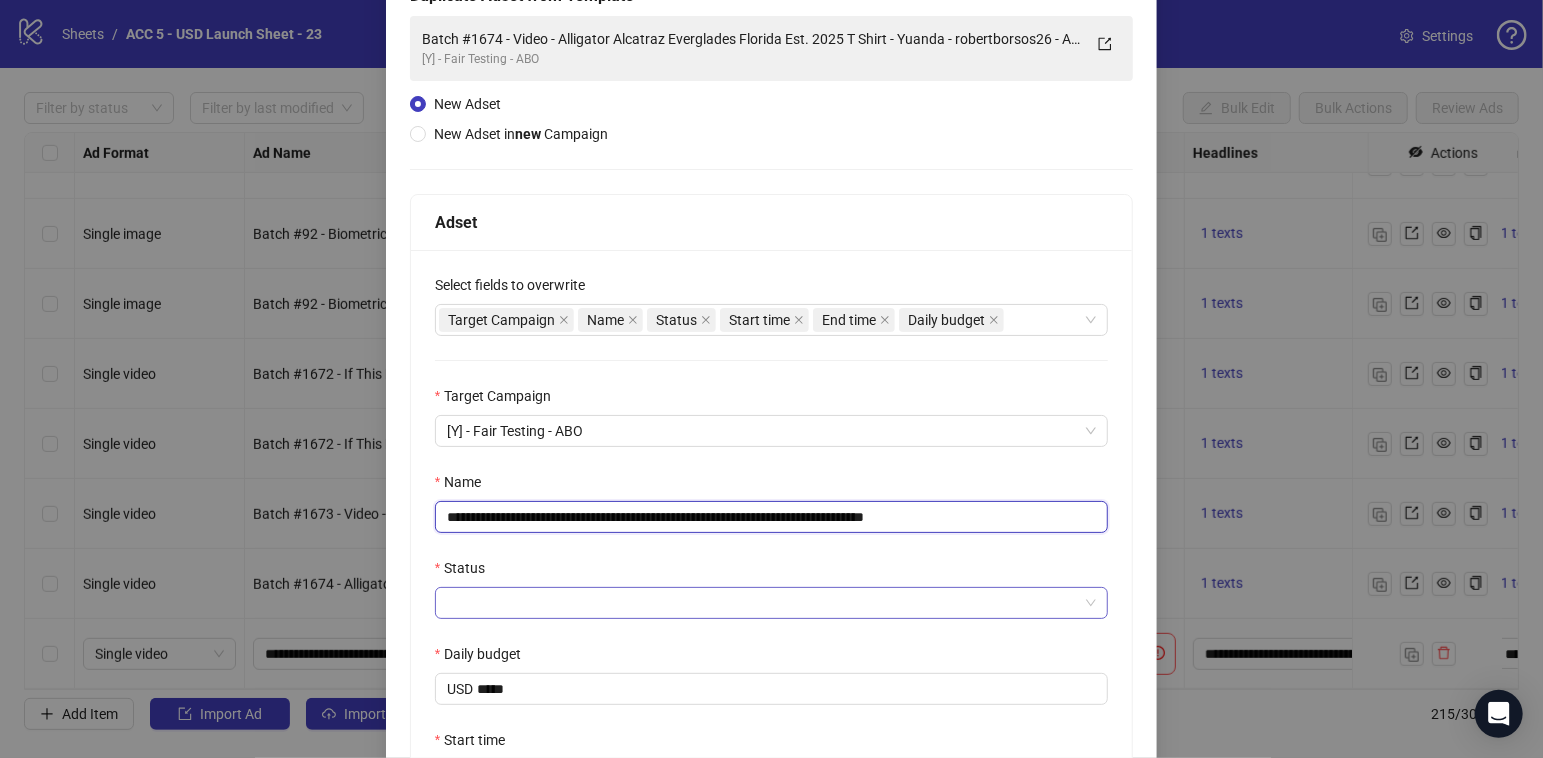 scroll, scrollTop: 176, scrollLeft: 0, axis: vertical 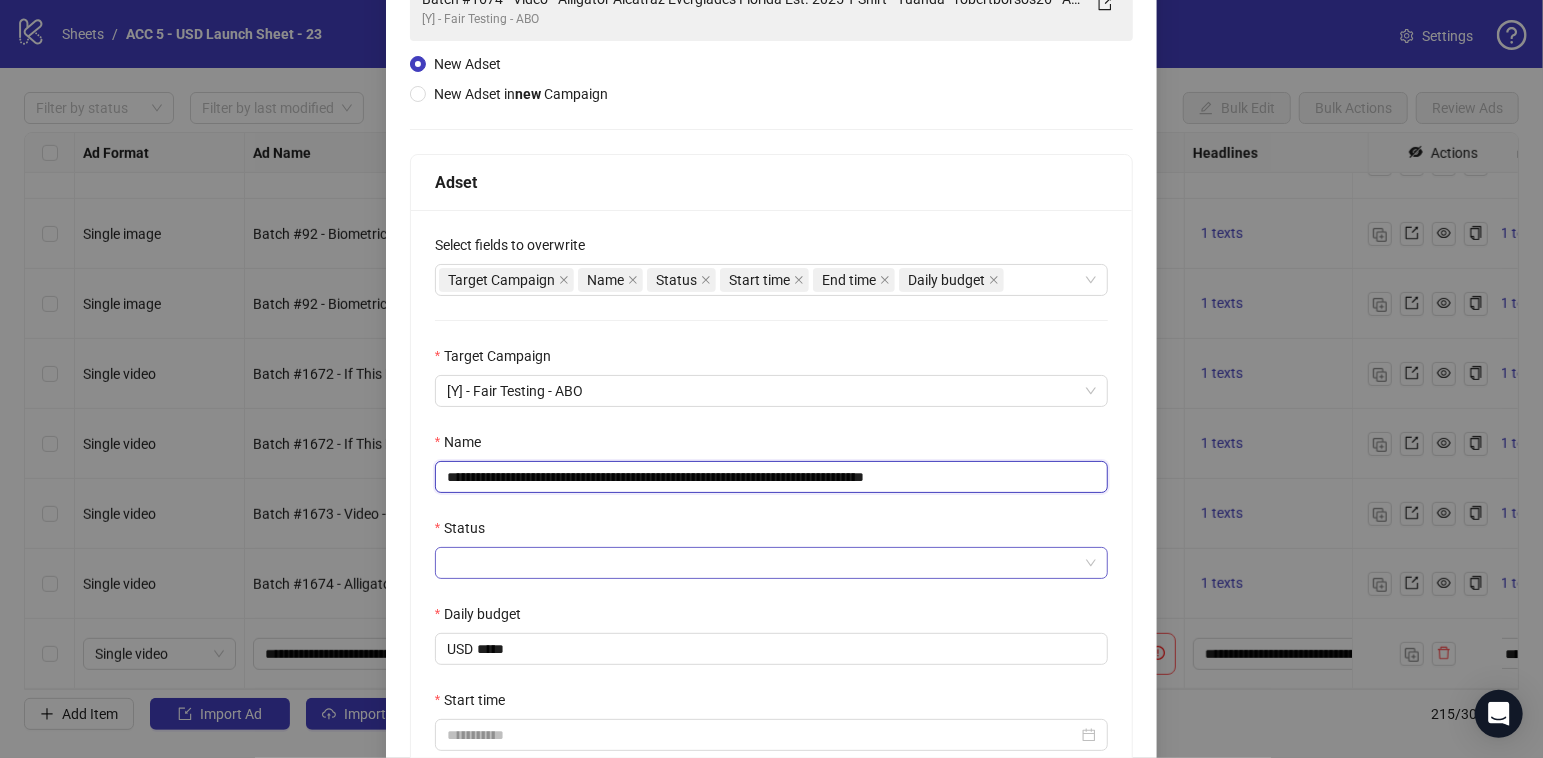 type on "**********" 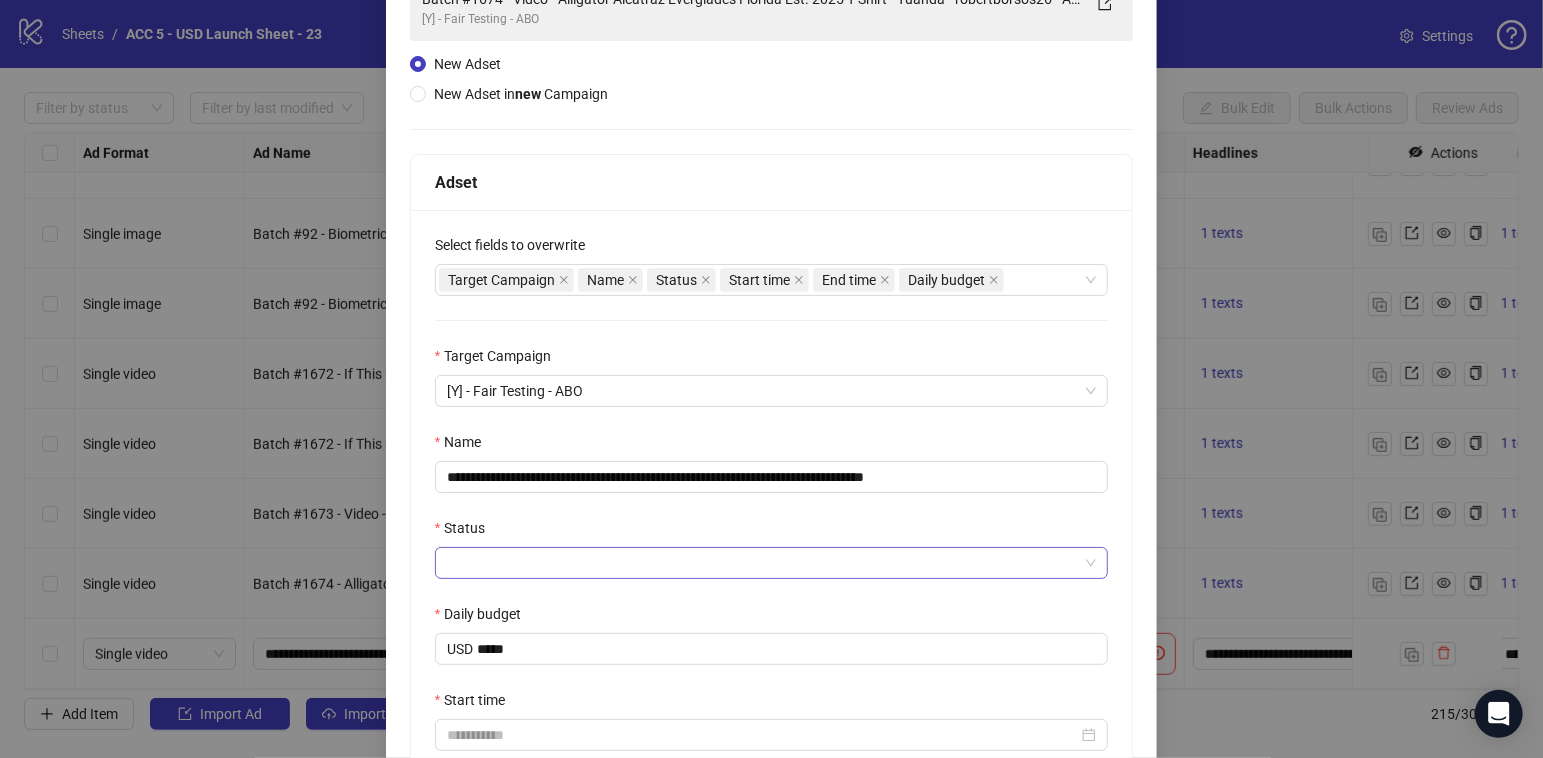click on "Status" at bounding box center (763, 563) 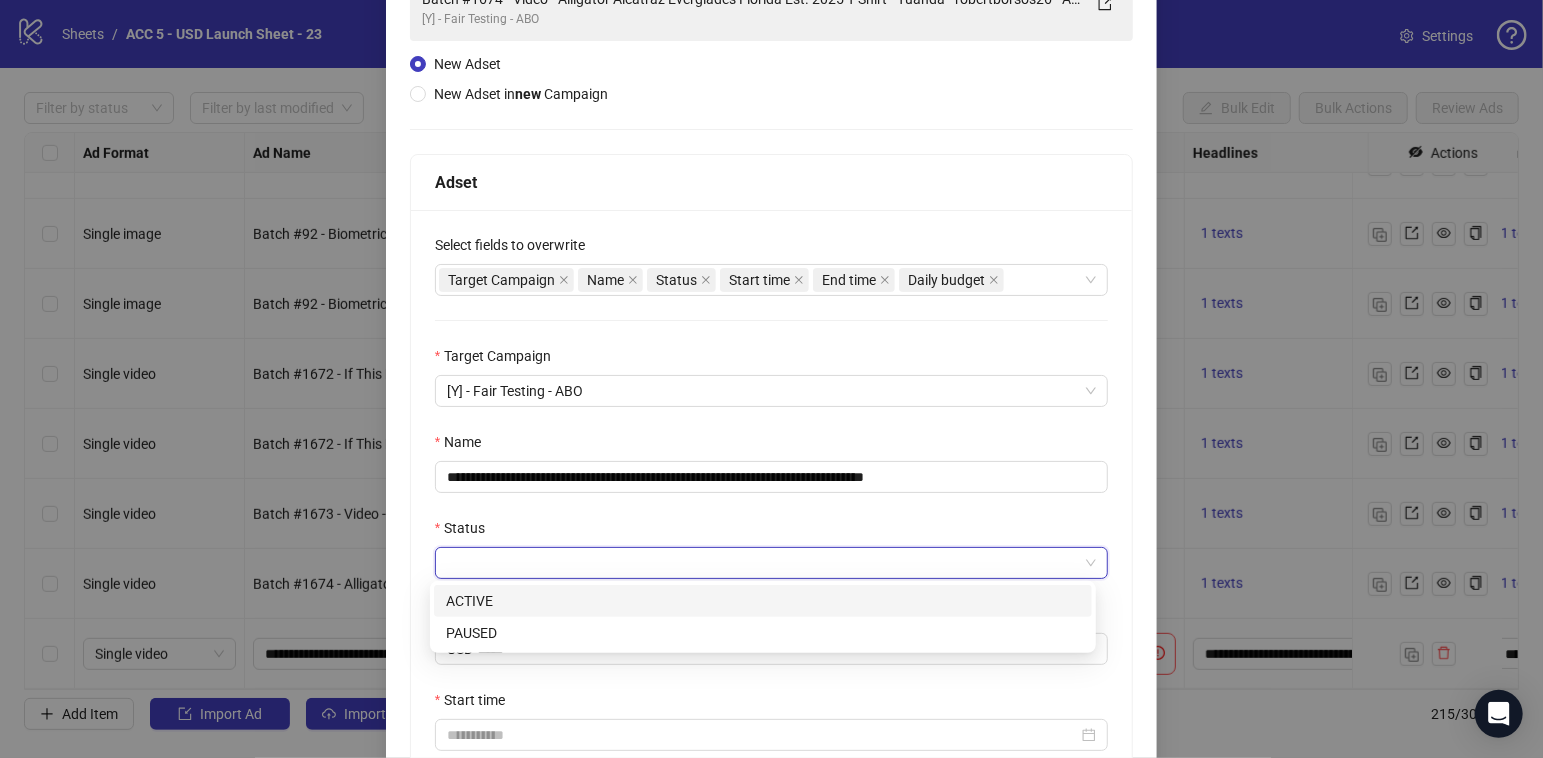 click on "ACTIVE" at bounding box center (763, 601) 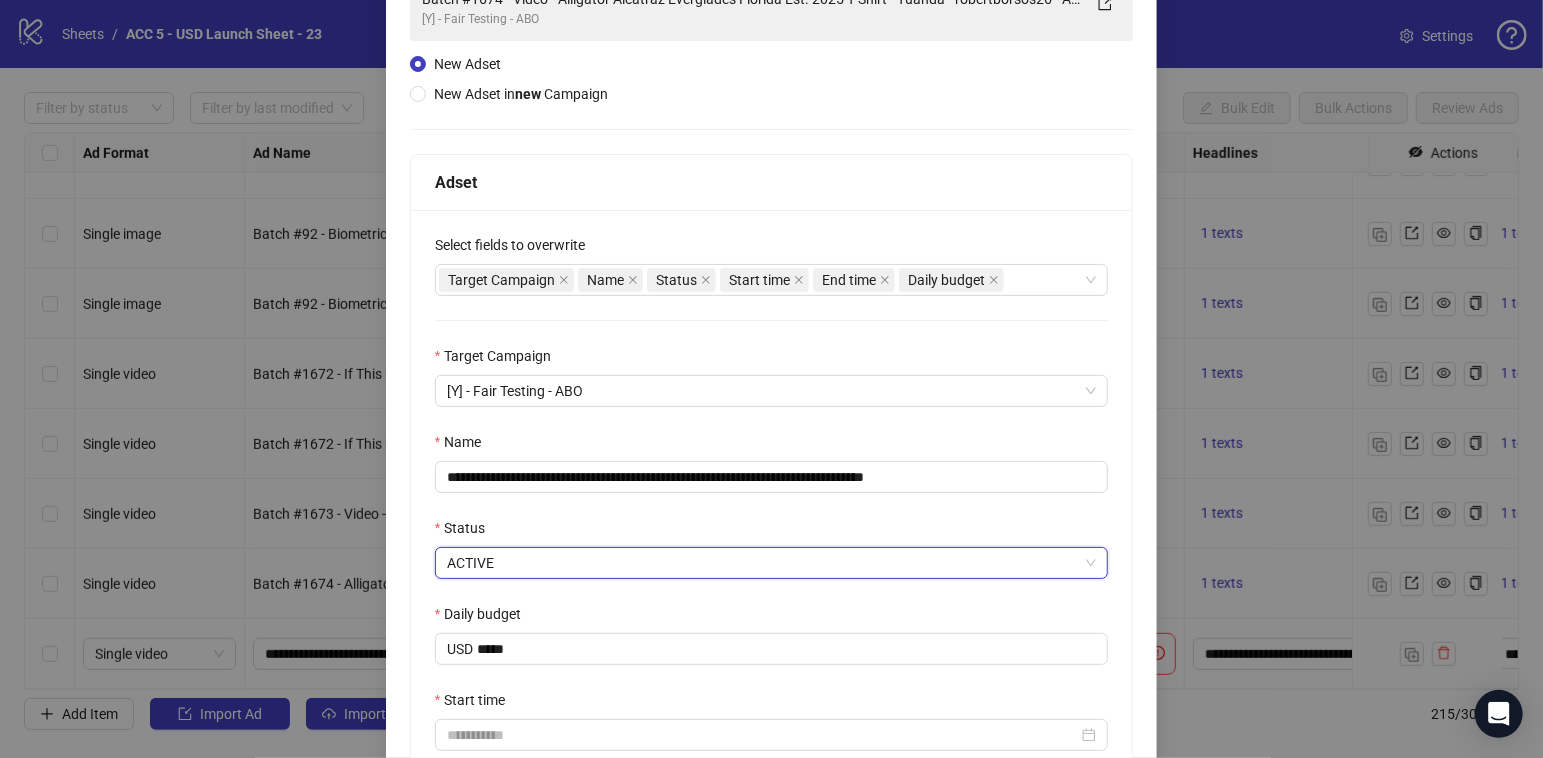 scroll, scrollTop: 411, scrollLeft: 0, axis: vertical 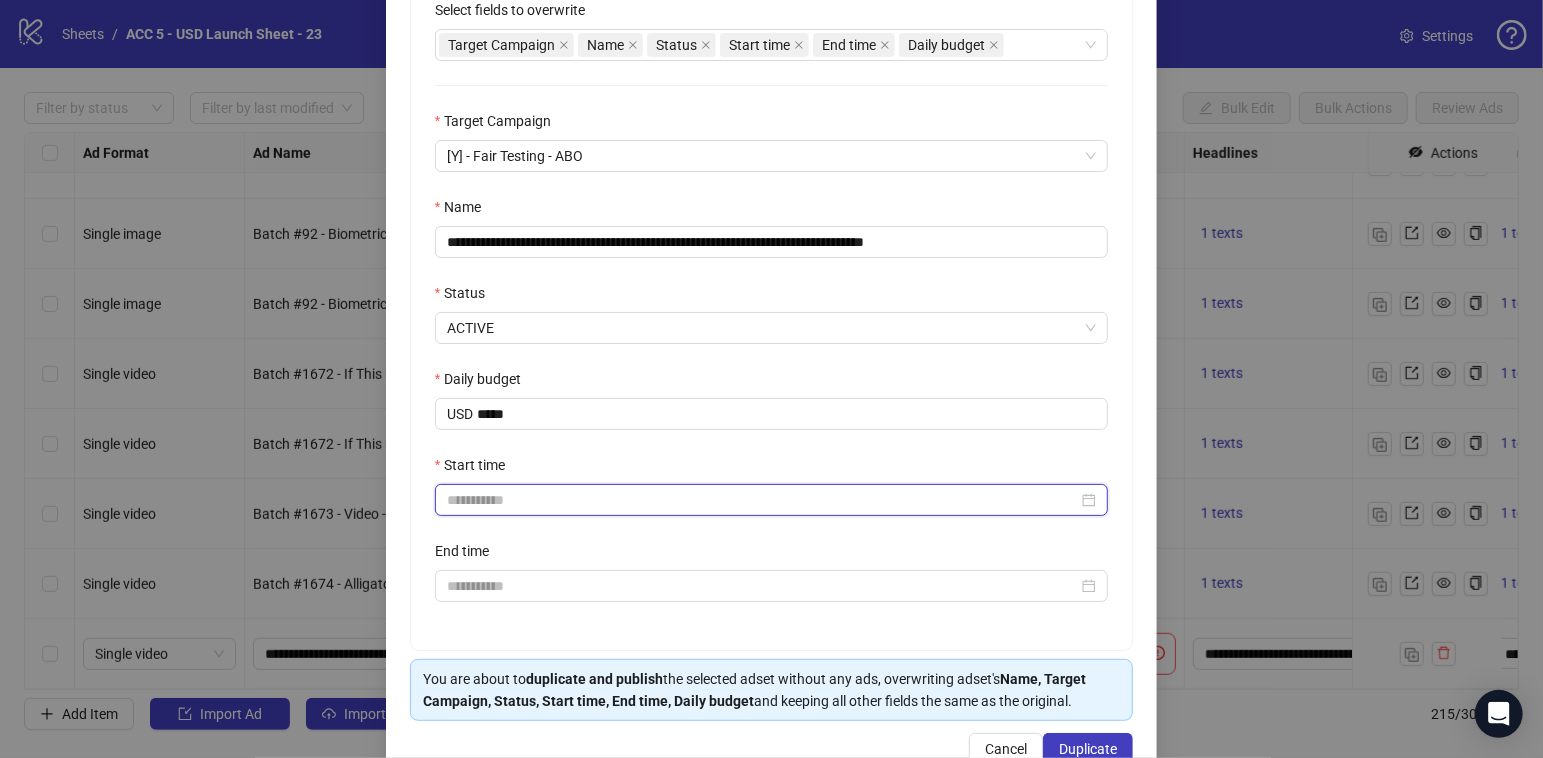 click on "Start time" at bounding box center (763, 500) 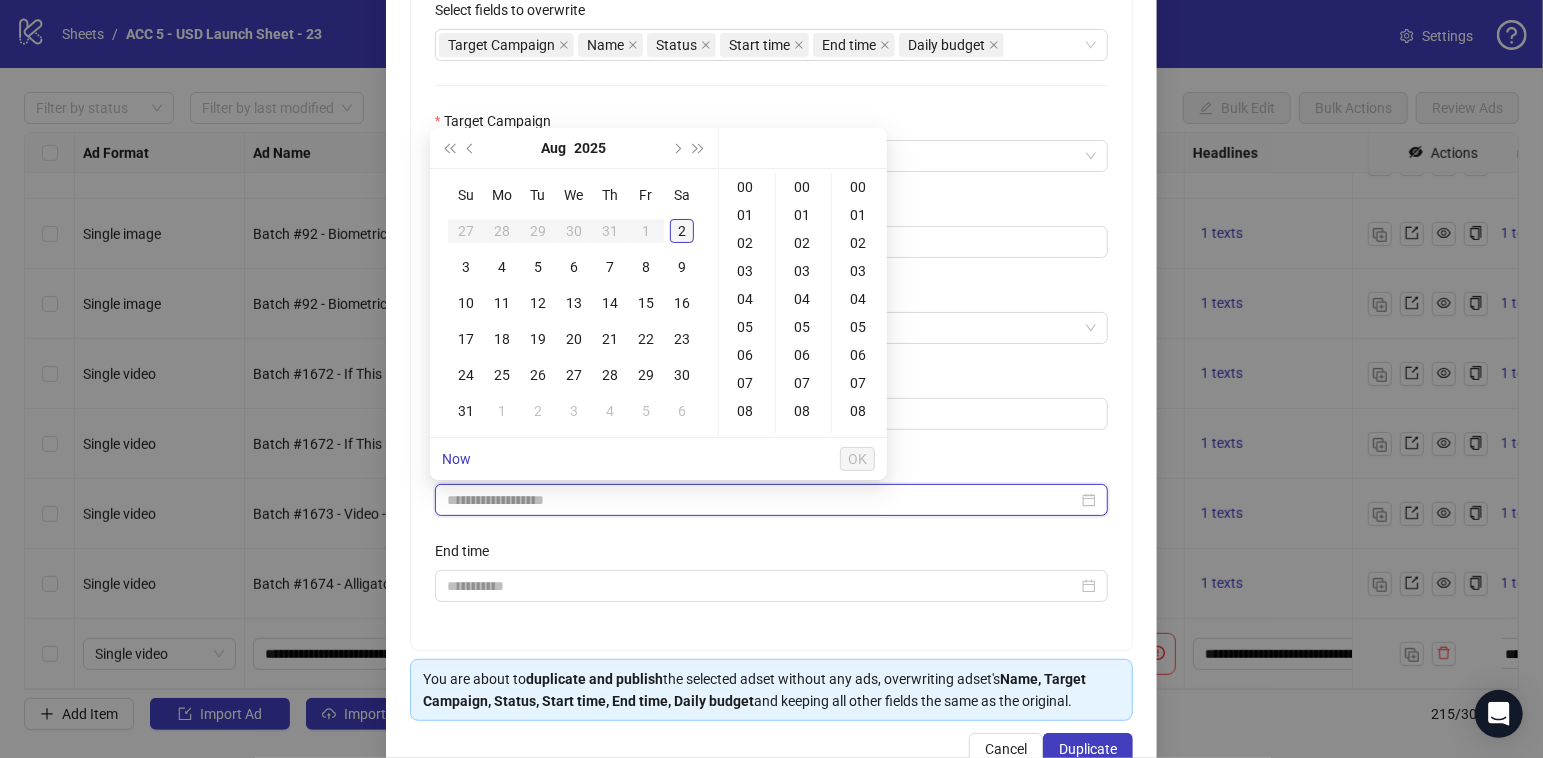 type on "**********" 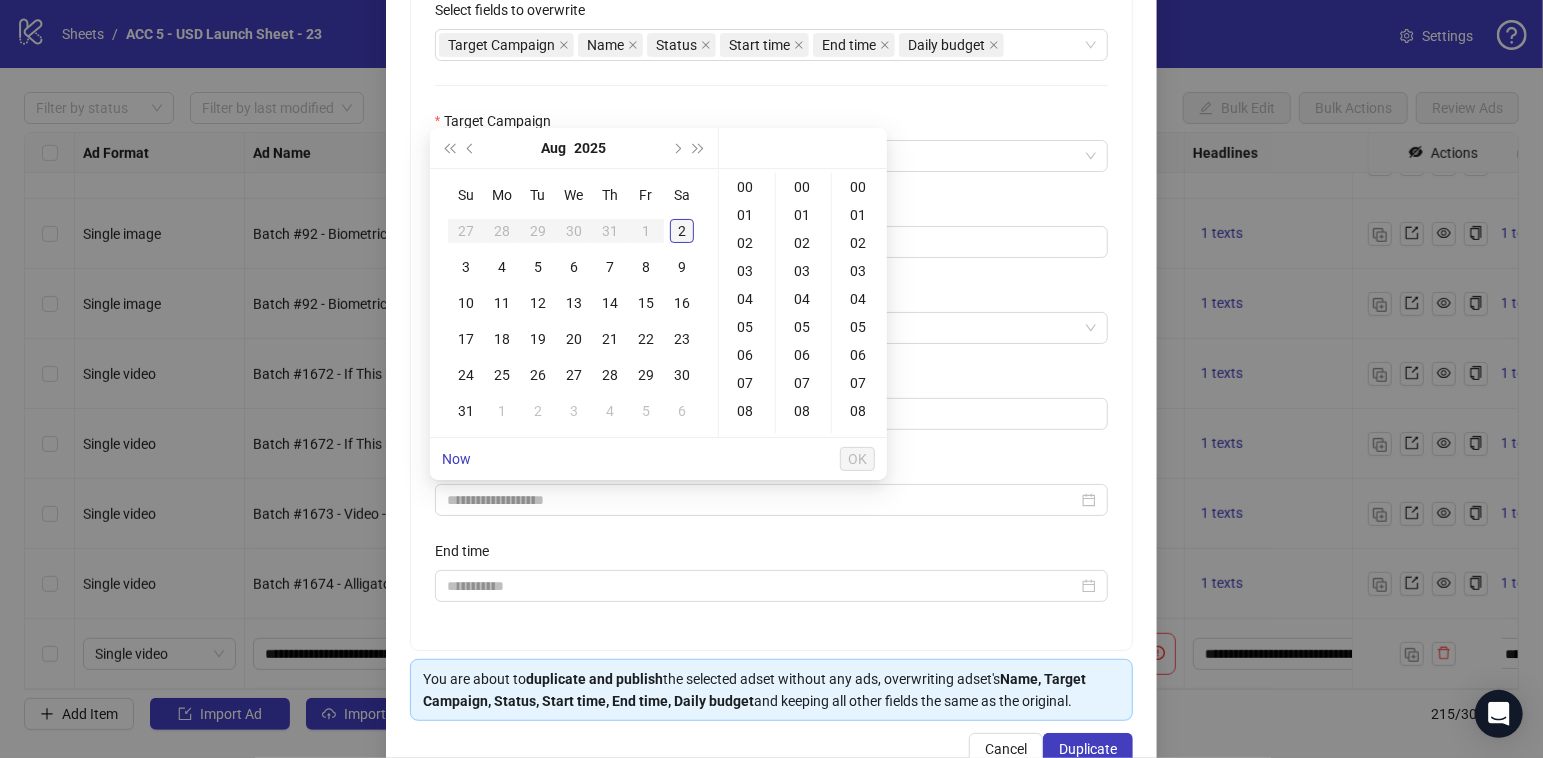 click on "2" at bounding box center [682, 231] 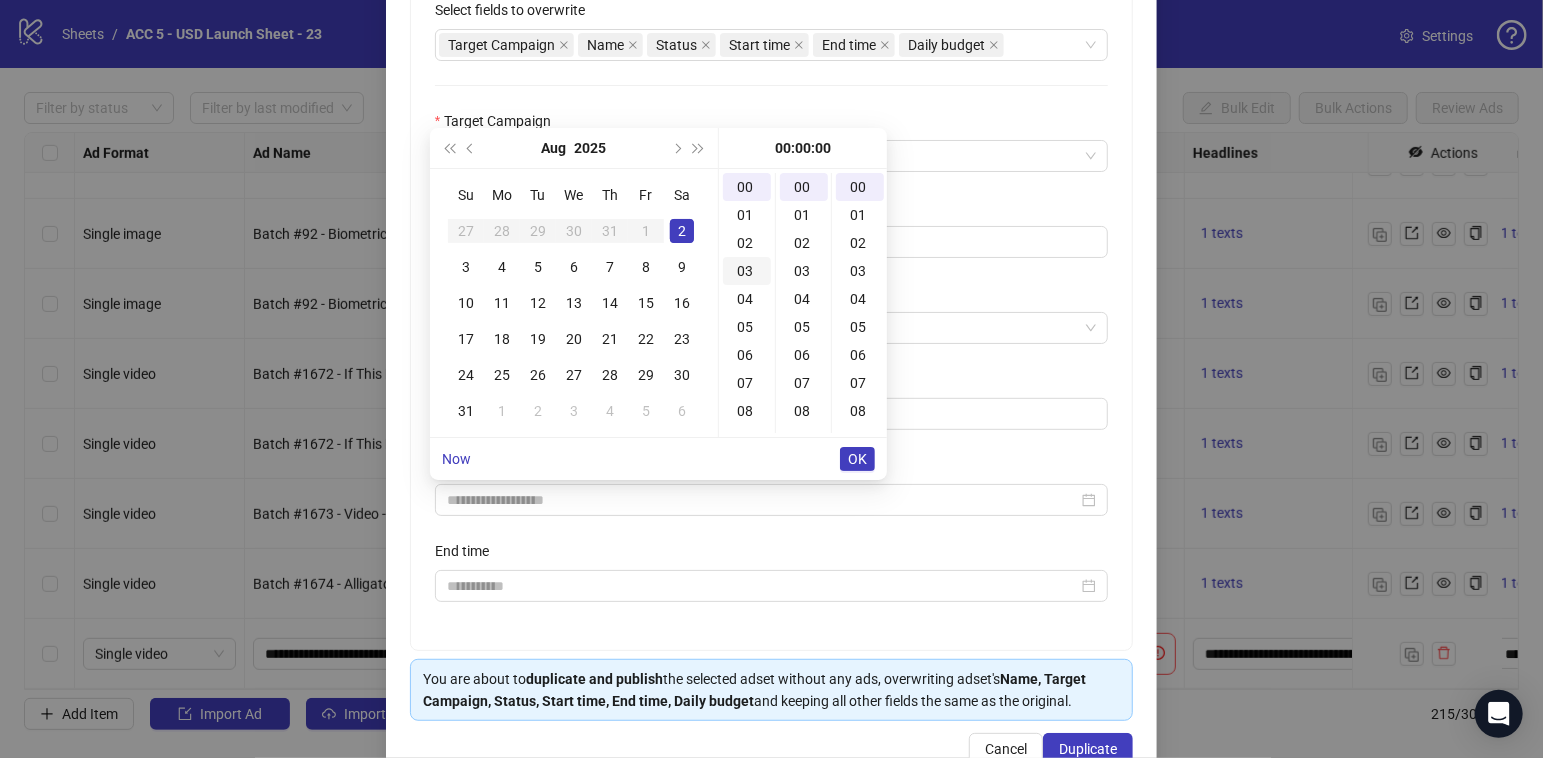 click on "03" at bounding box center (747, 271) 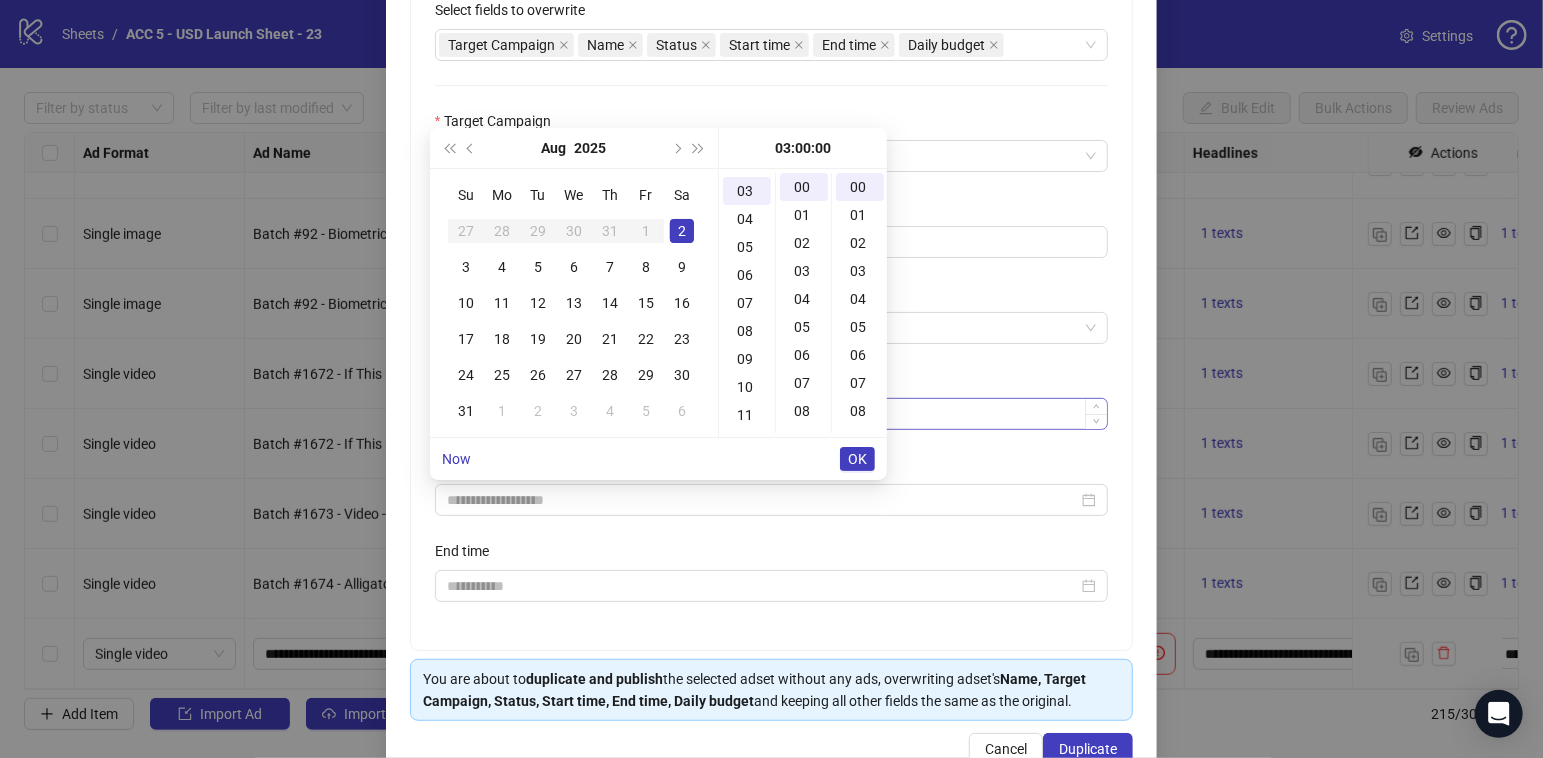 type on "**********" 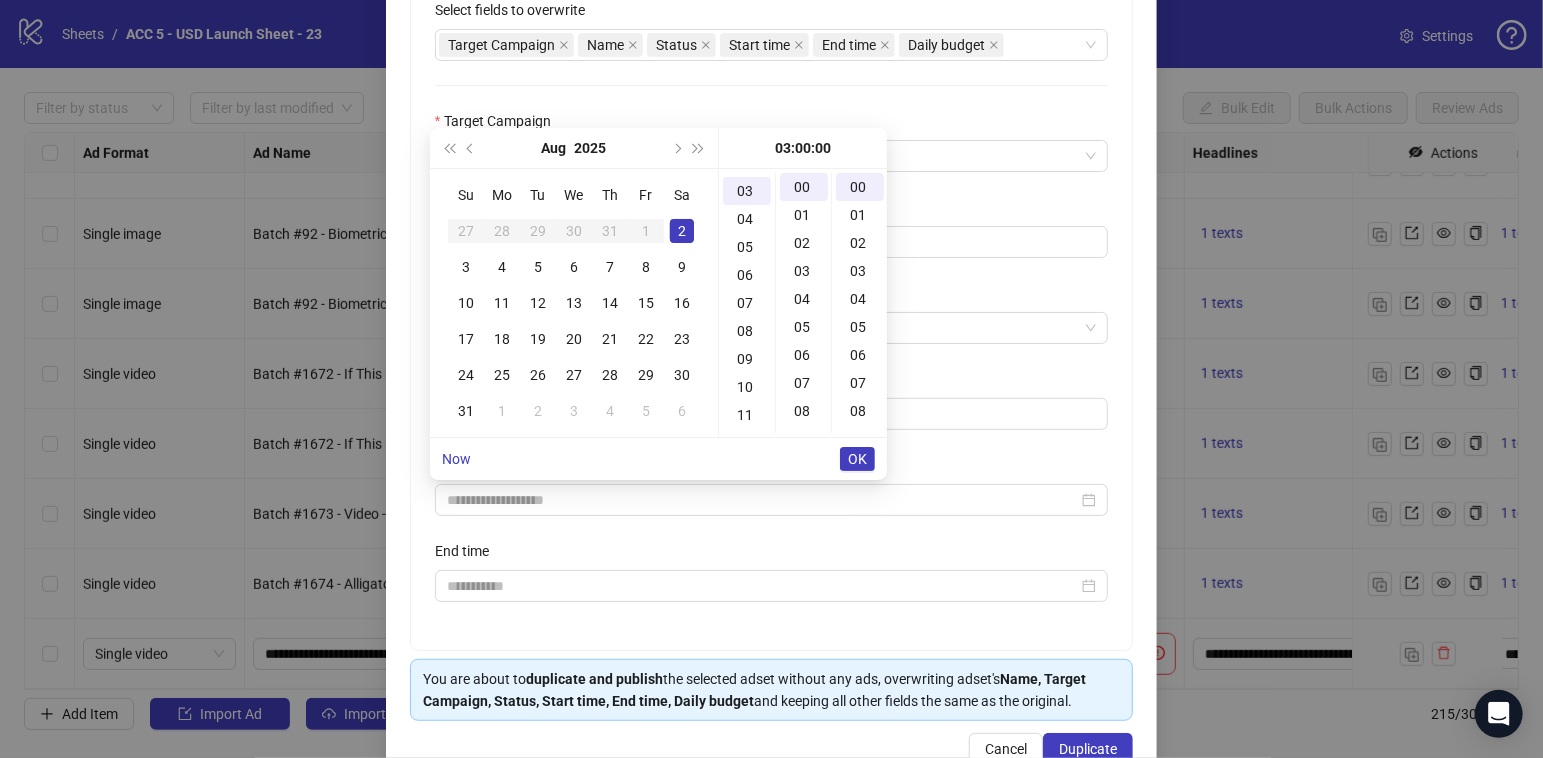 scroll, scrollTop: 83, scrollLeft: 0, axis: vertical 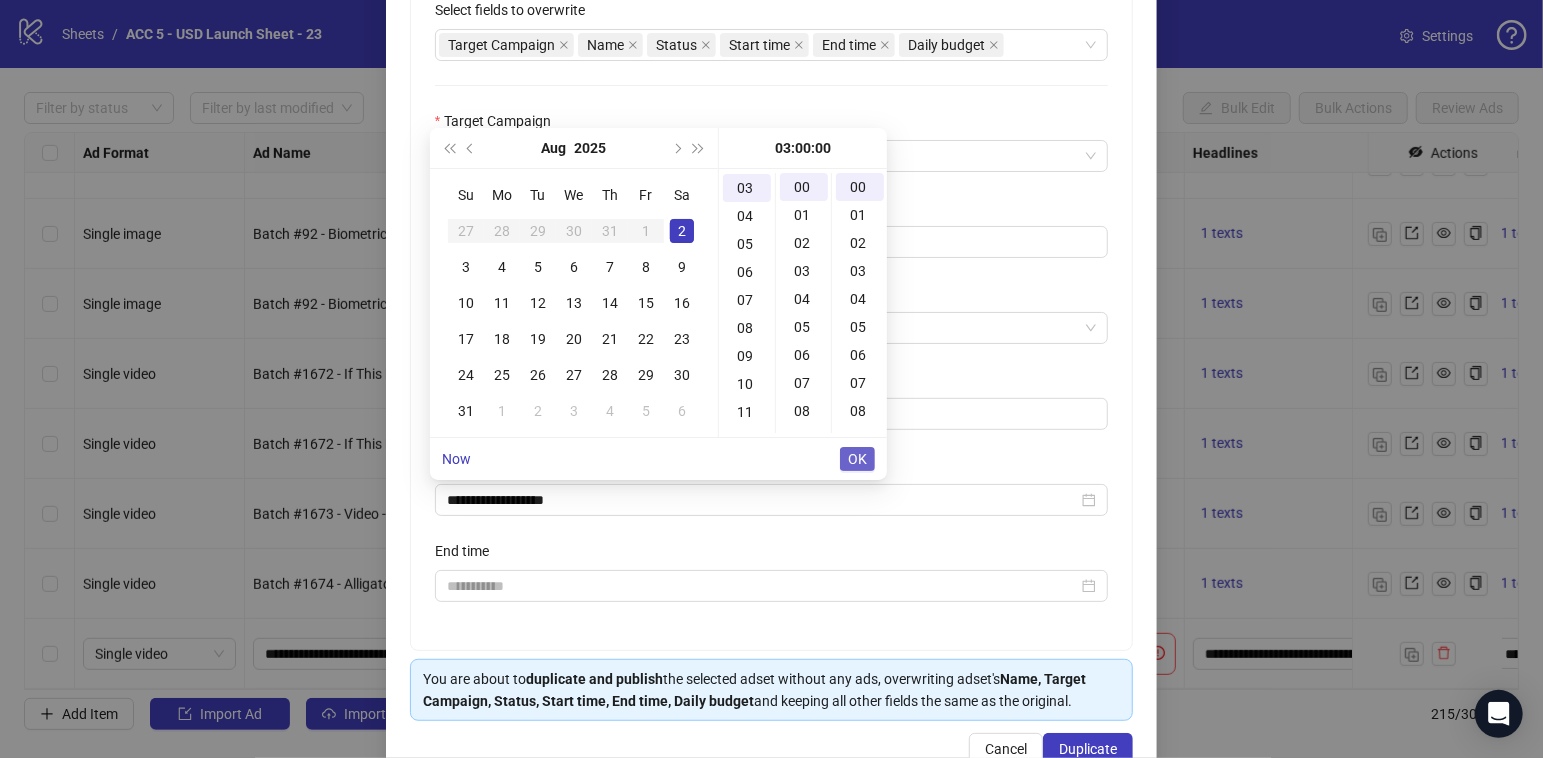click on "OK" at bounding box center (857, 459) 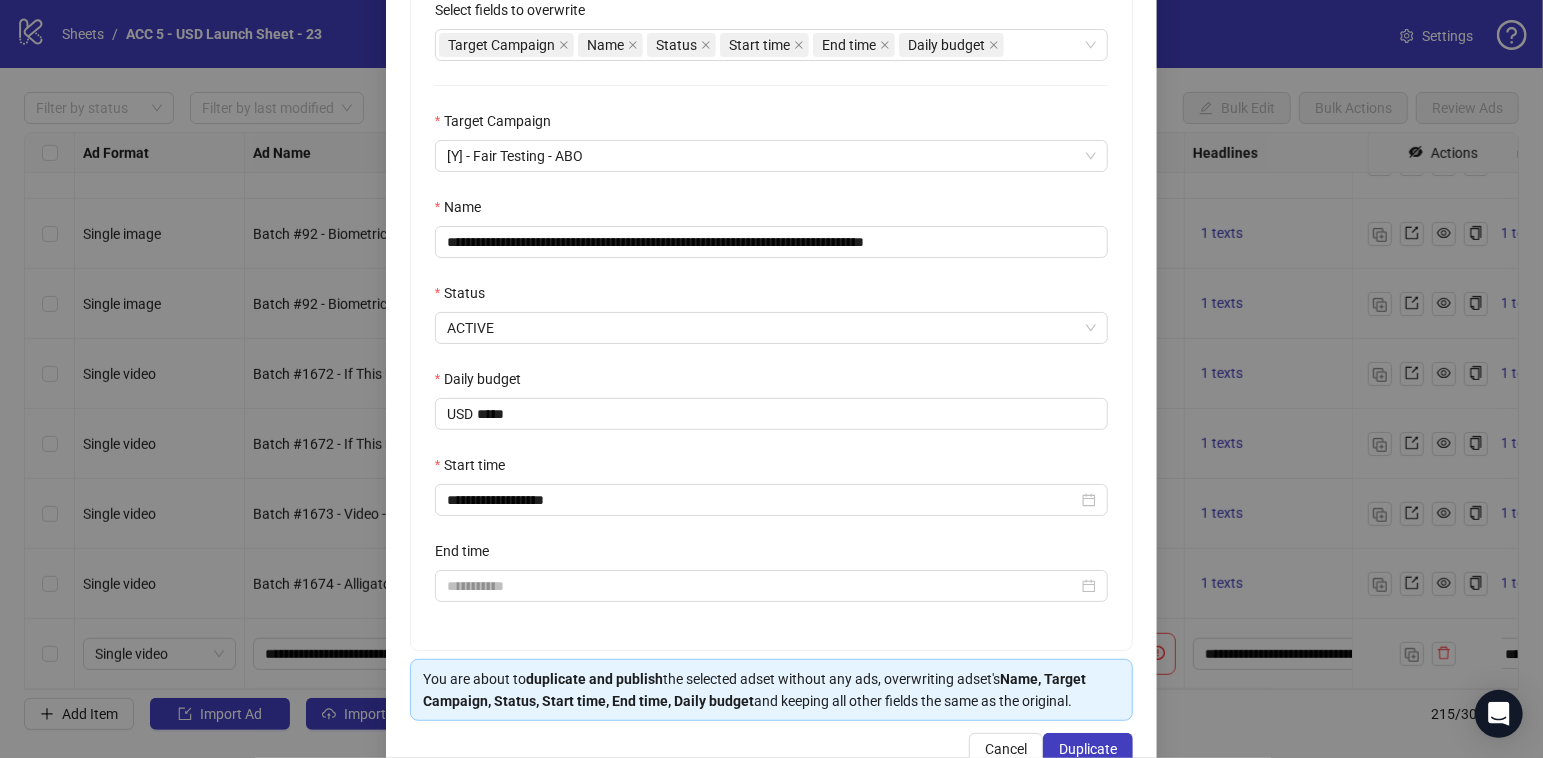 scroll, scrollTop: 459, scrollLeft: 0, axis: vertical 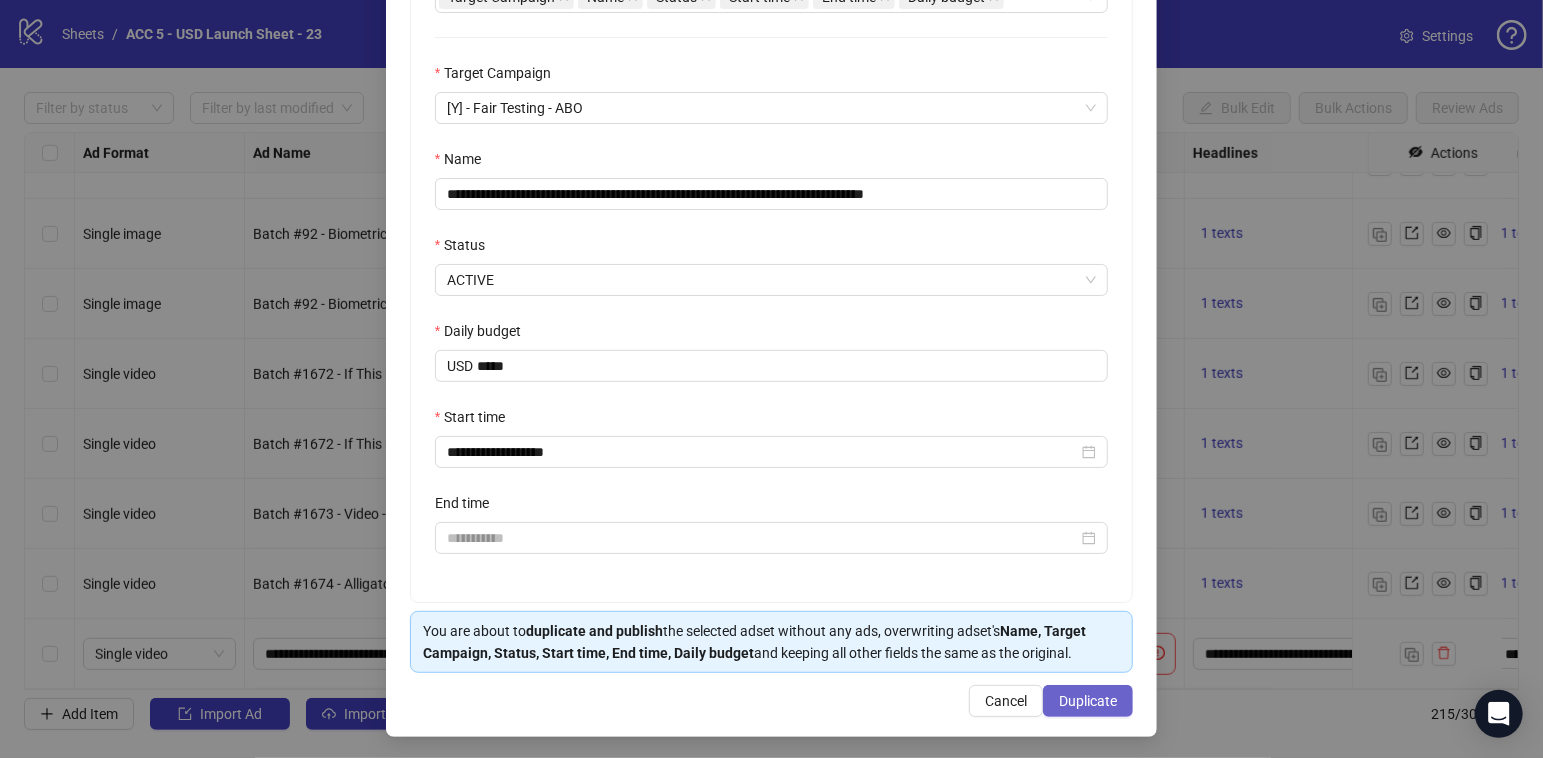click on "Duplicate" at bounding box center [1088, 701] 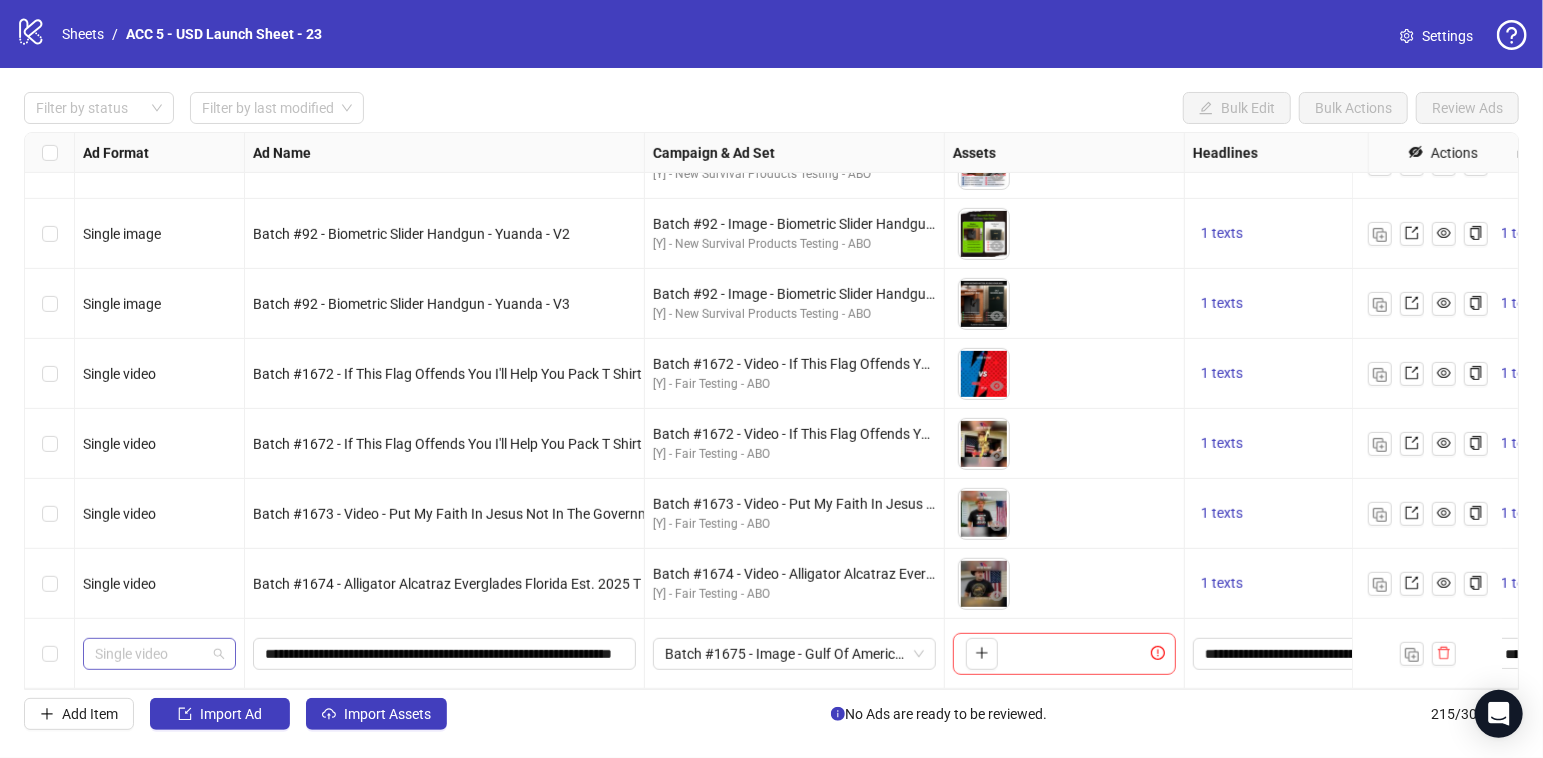 click on "Single video" at bounding box center [159, 654] 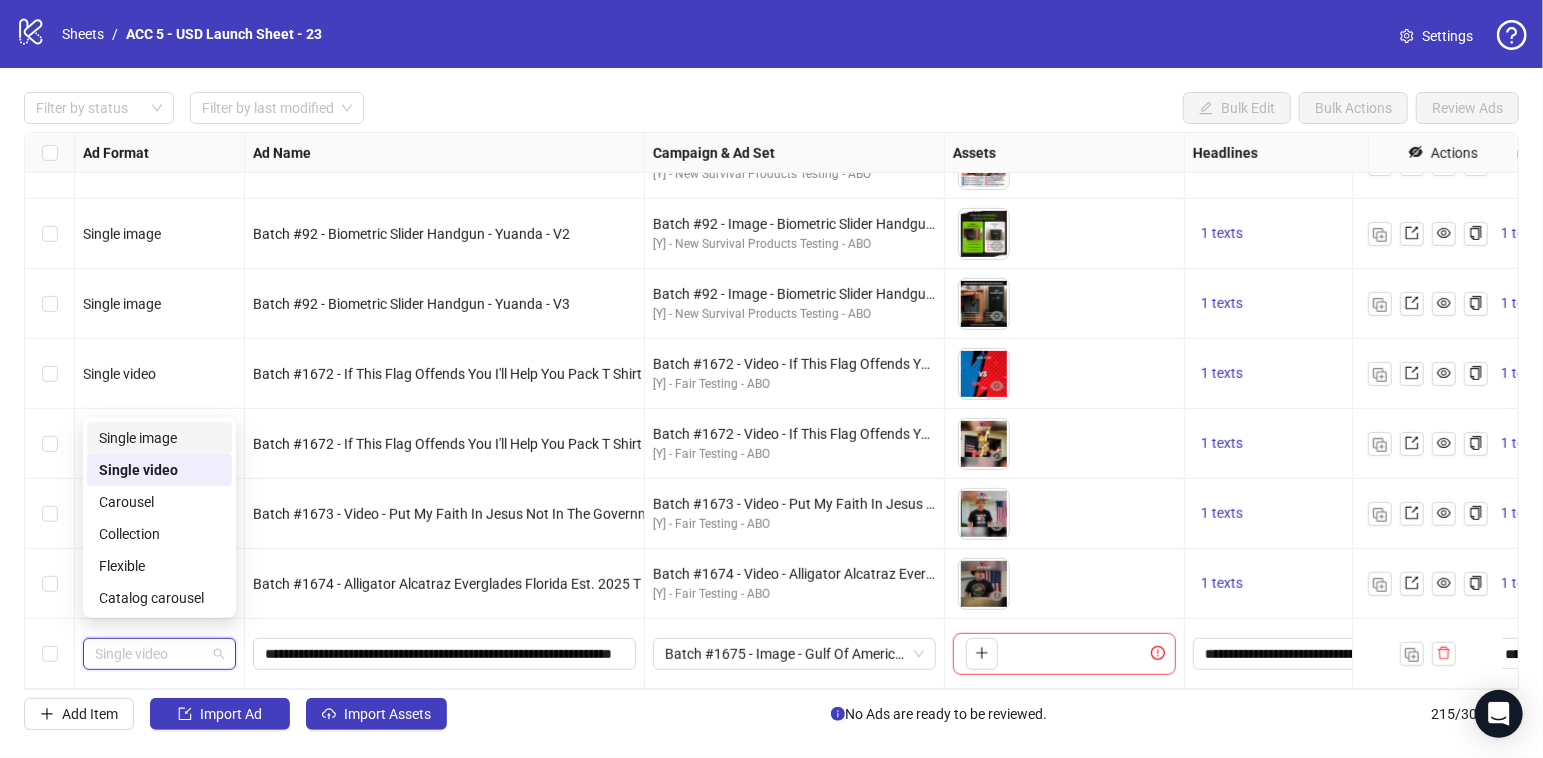 click on "Single image" at bounding box center [159, 438] 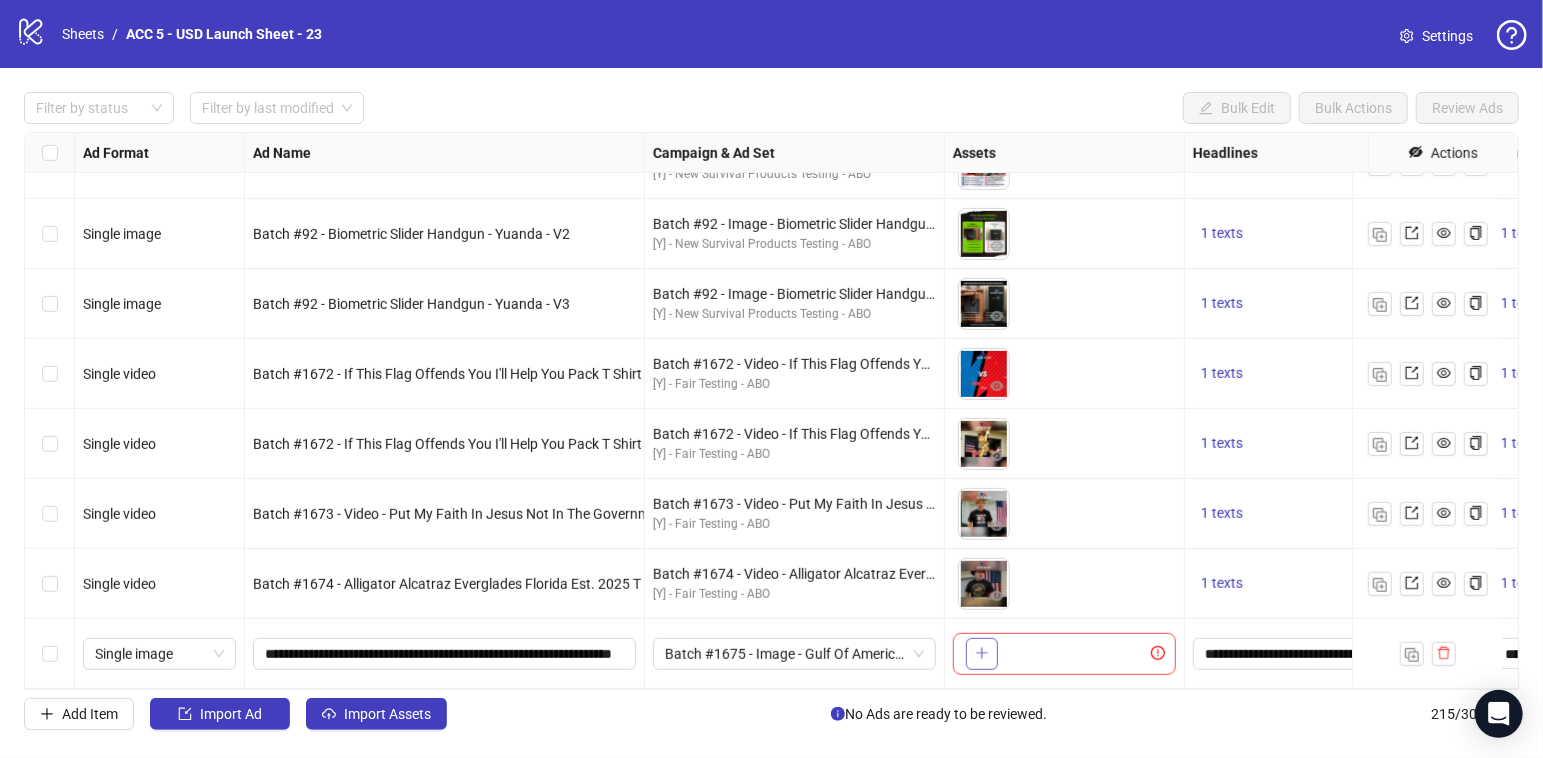 click 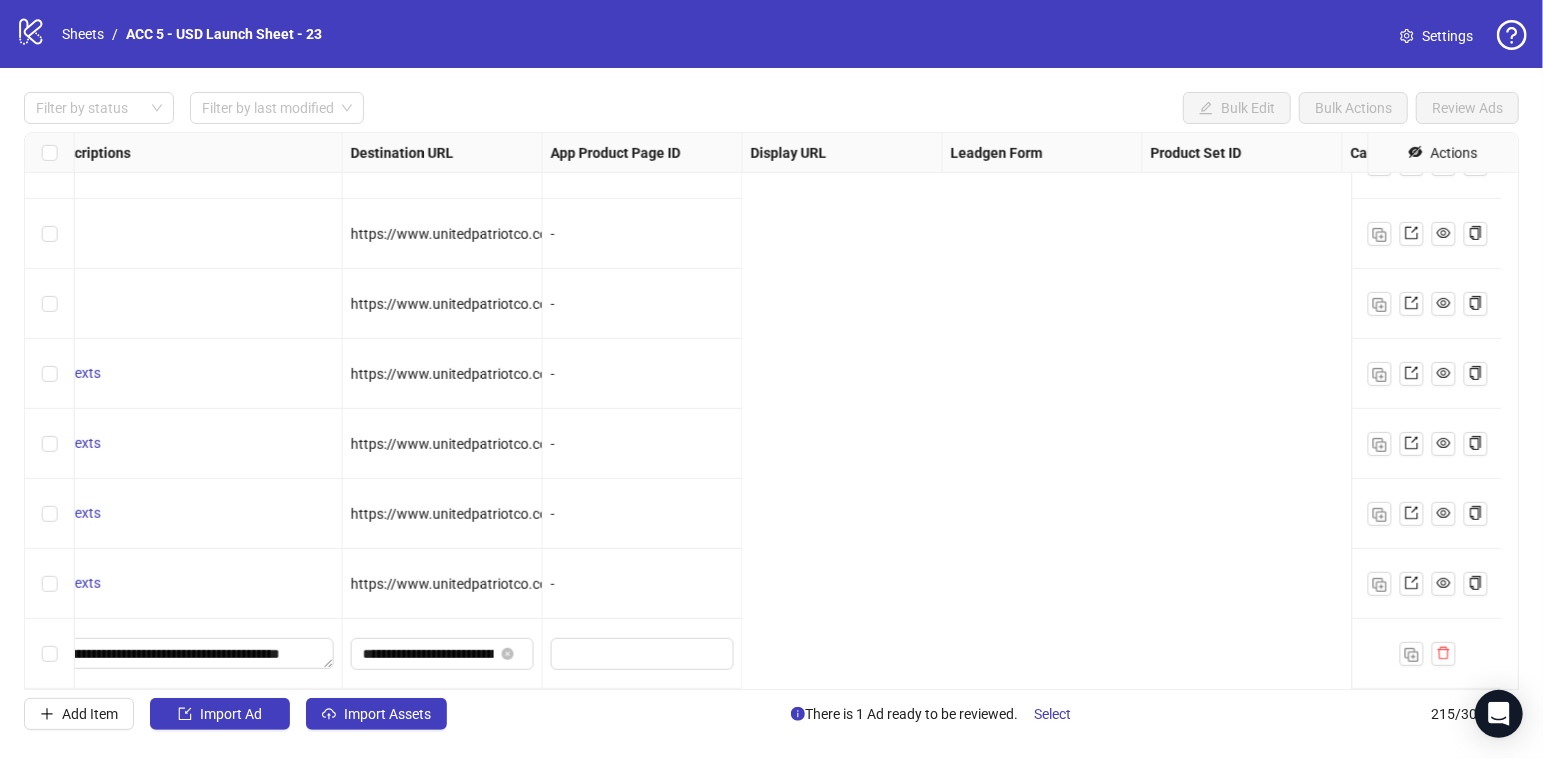 scroll, scrollTop: 14550, scrollLeft: 0, axis: vertical 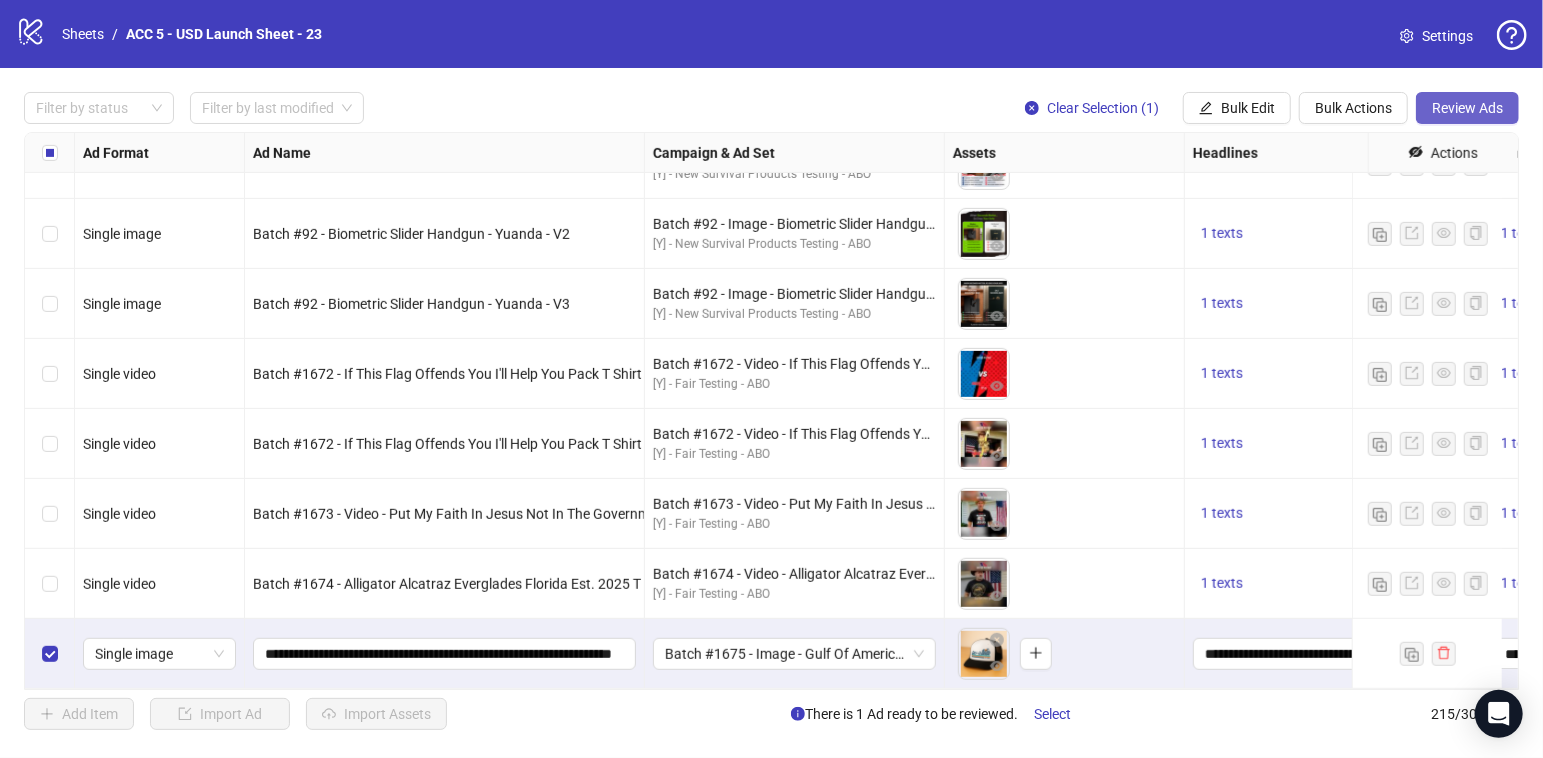 click on "Review Ads" at bounding box center [1467, 108] 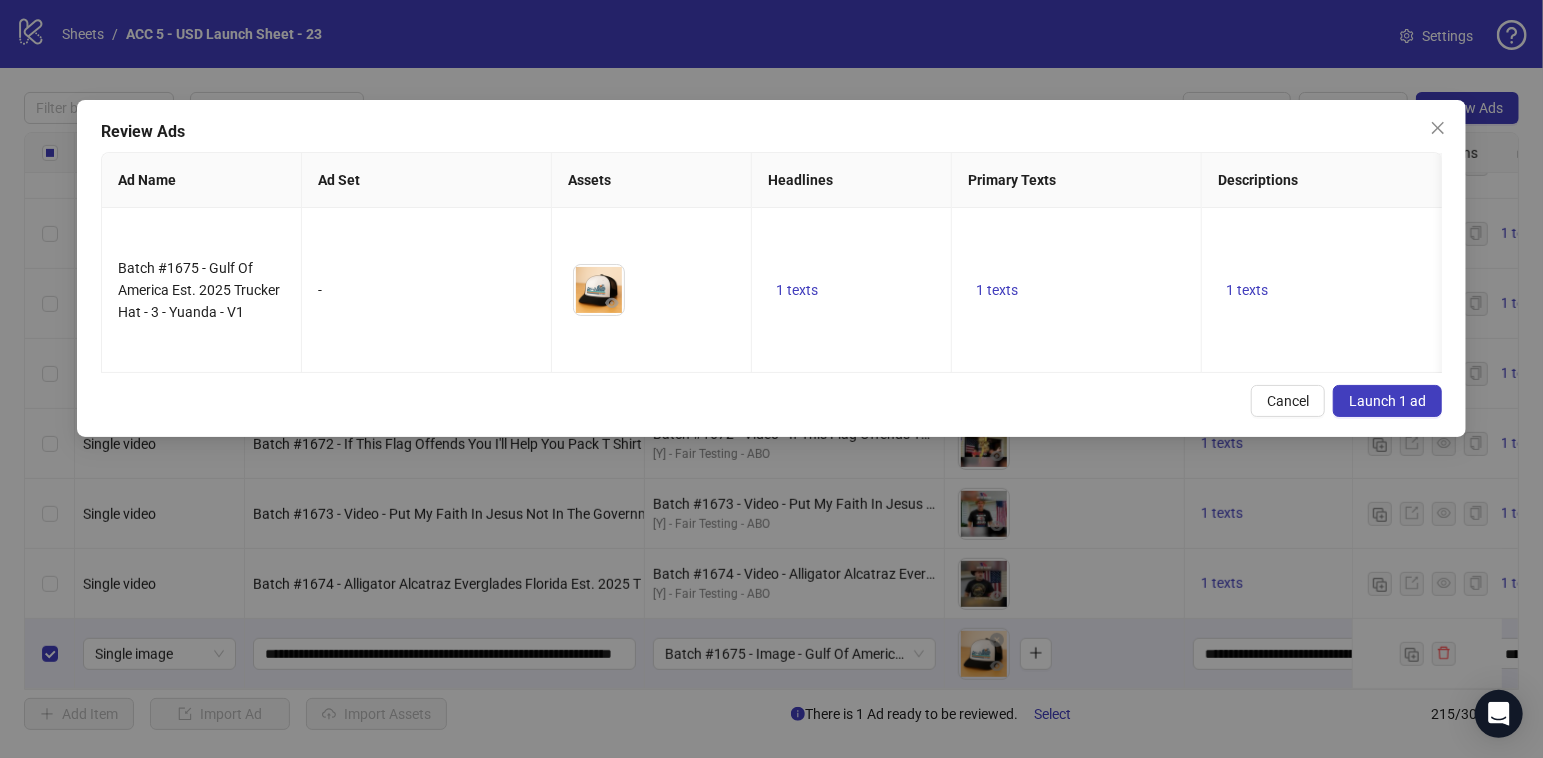 click on "Launch 1 ad" at bounding box center (1387, 401) 